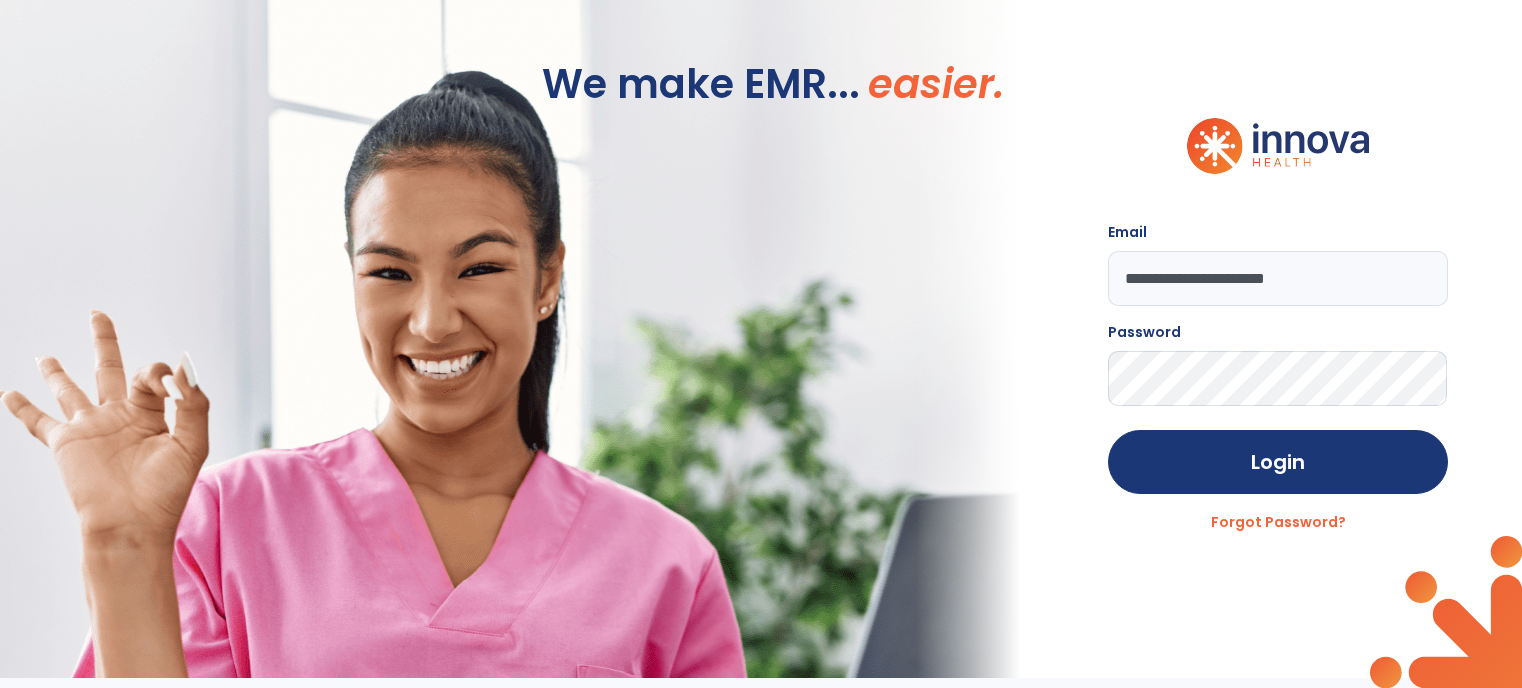 scroll, scrollTop: 0, scrollLeft: 0, axis: both 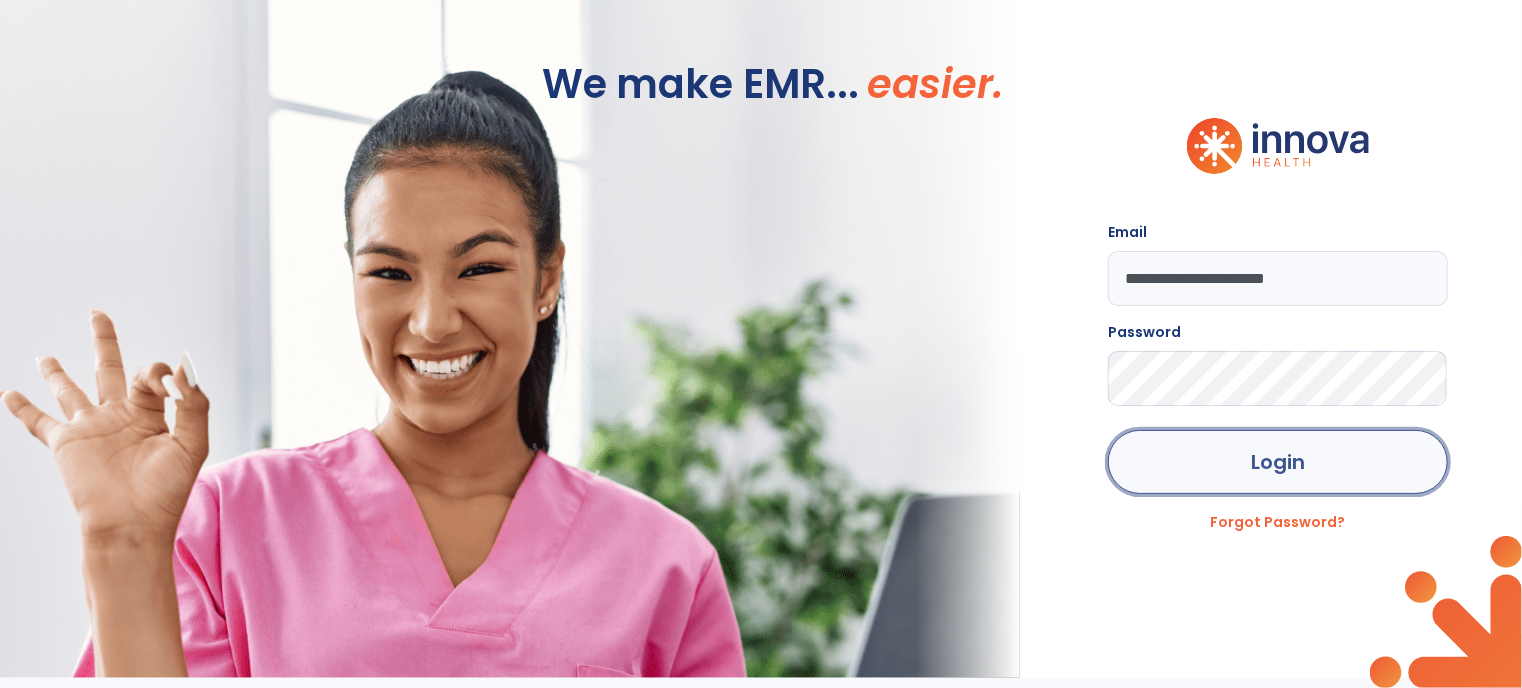 click on "Login" 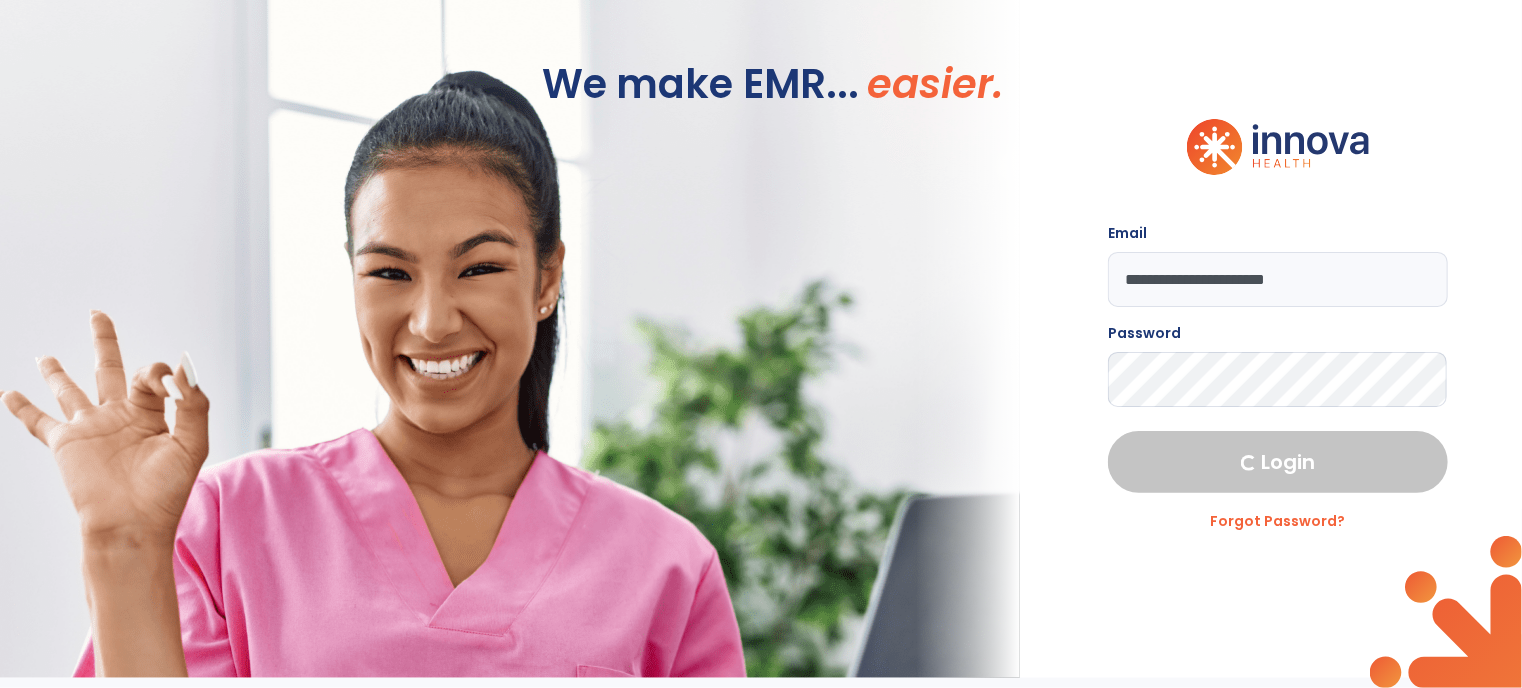 select on "****" 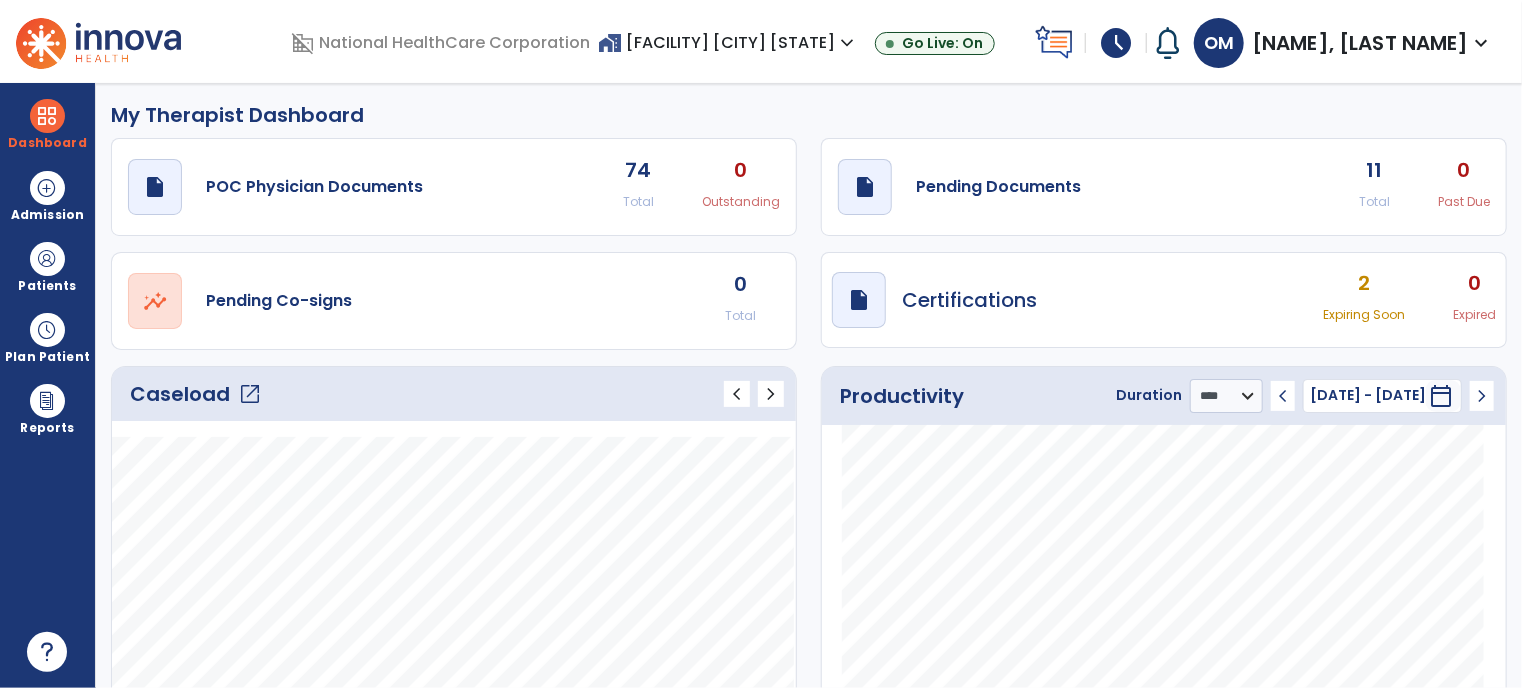 scroll, scrollTop: 0, scrollLeft: 0, axis: both 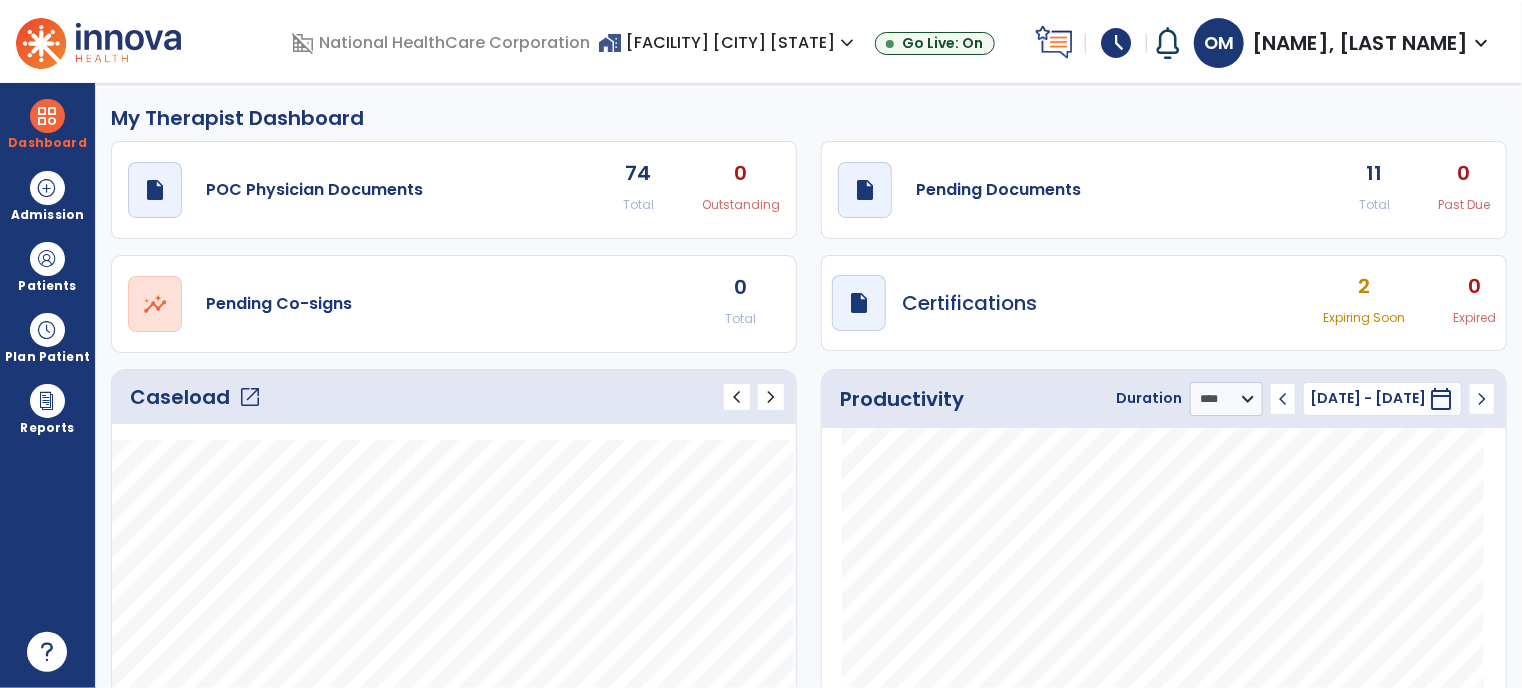 click on "open_in_new" 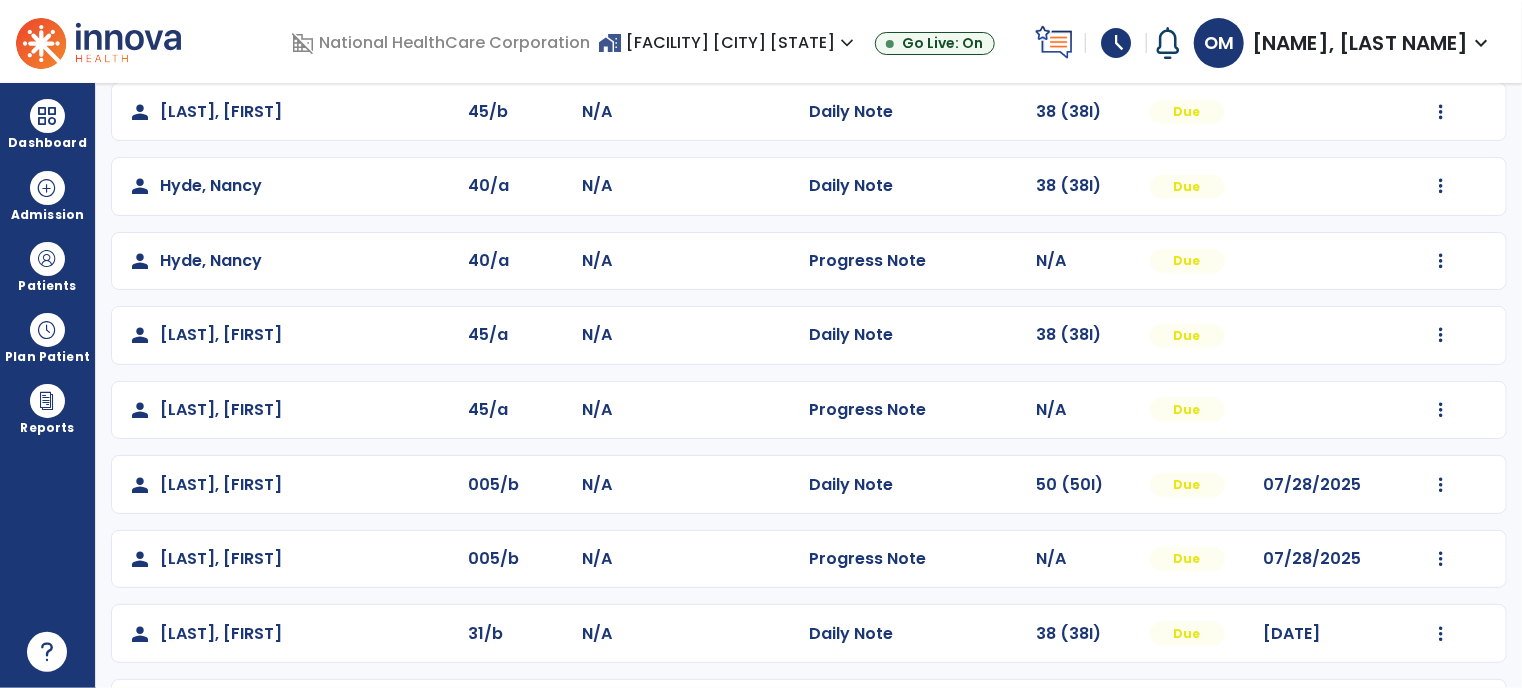 scroll, scrollTop: 475, scrollLeft: 0, axis: vertical 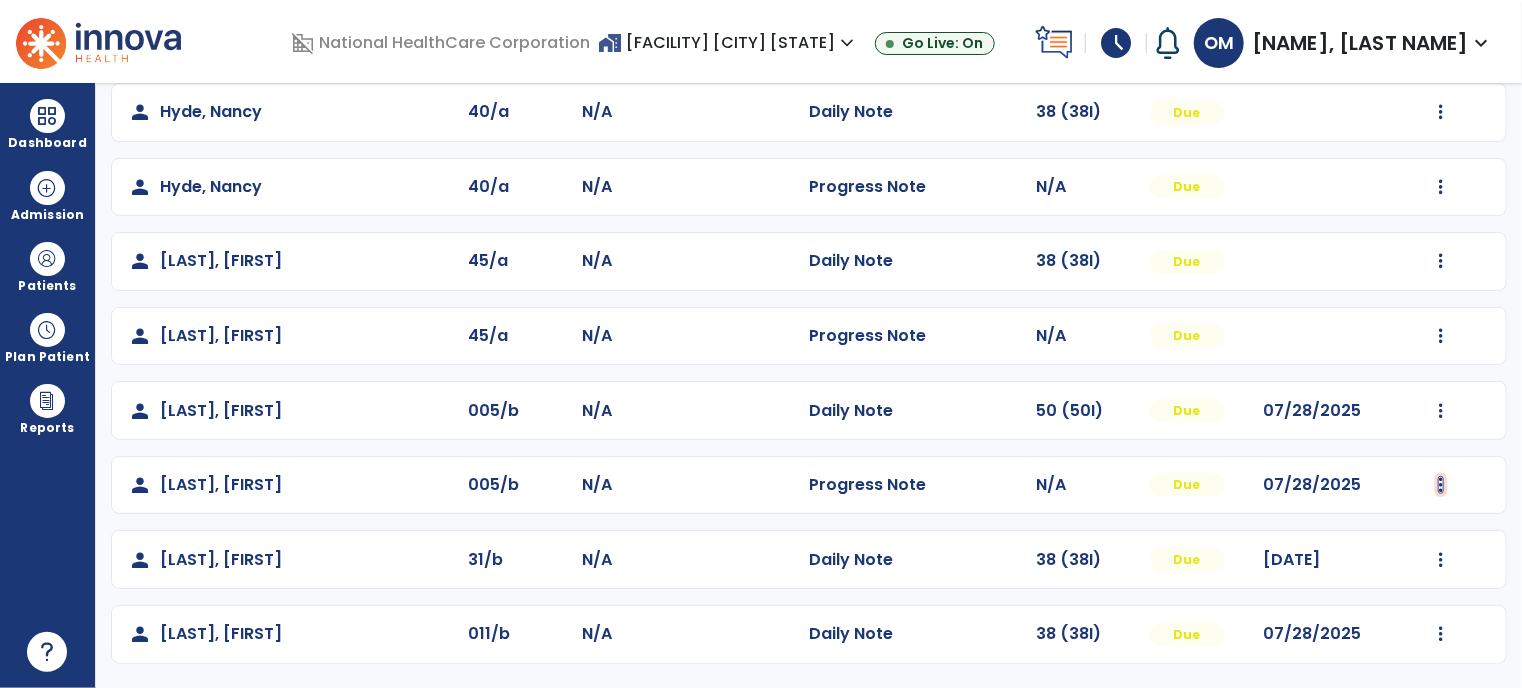 click at bounding box center [1441, -186] 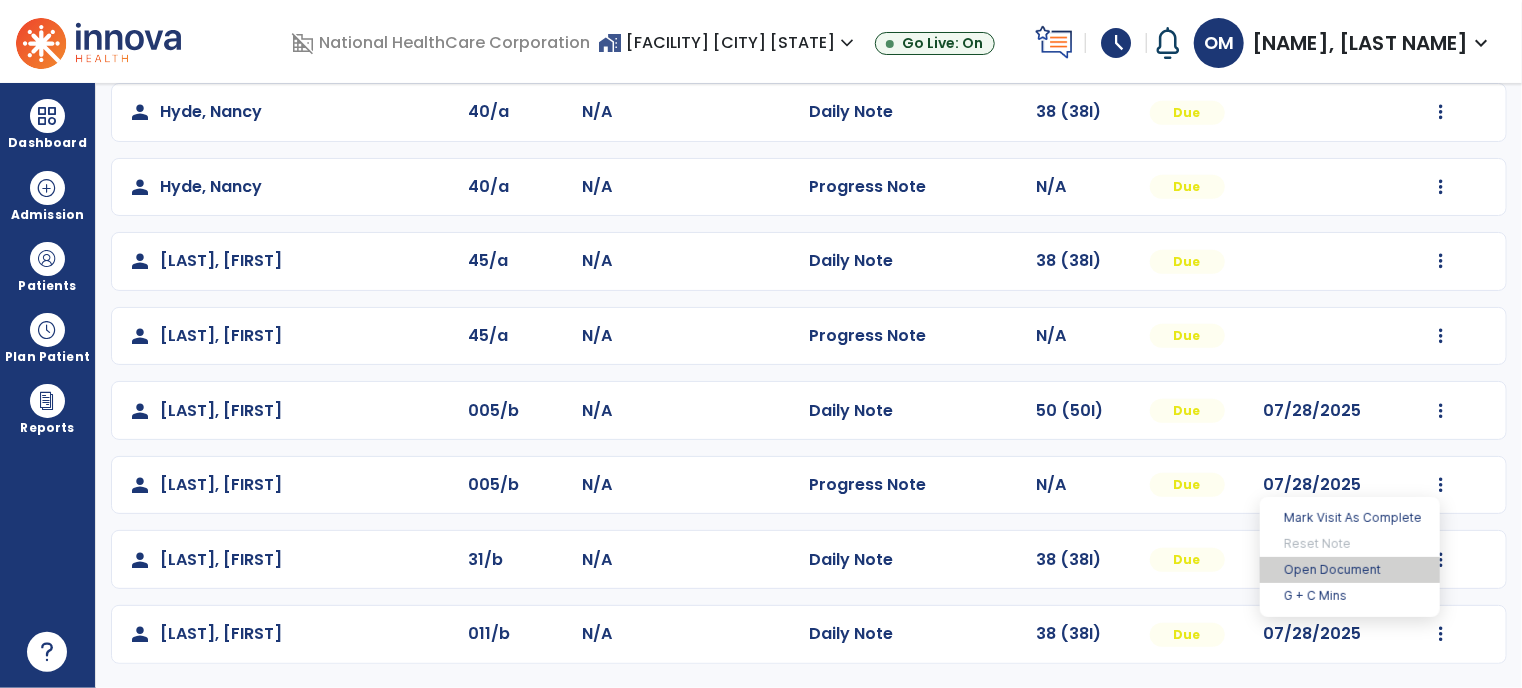 click on "Open Document" at bounding box center [1350, 570] 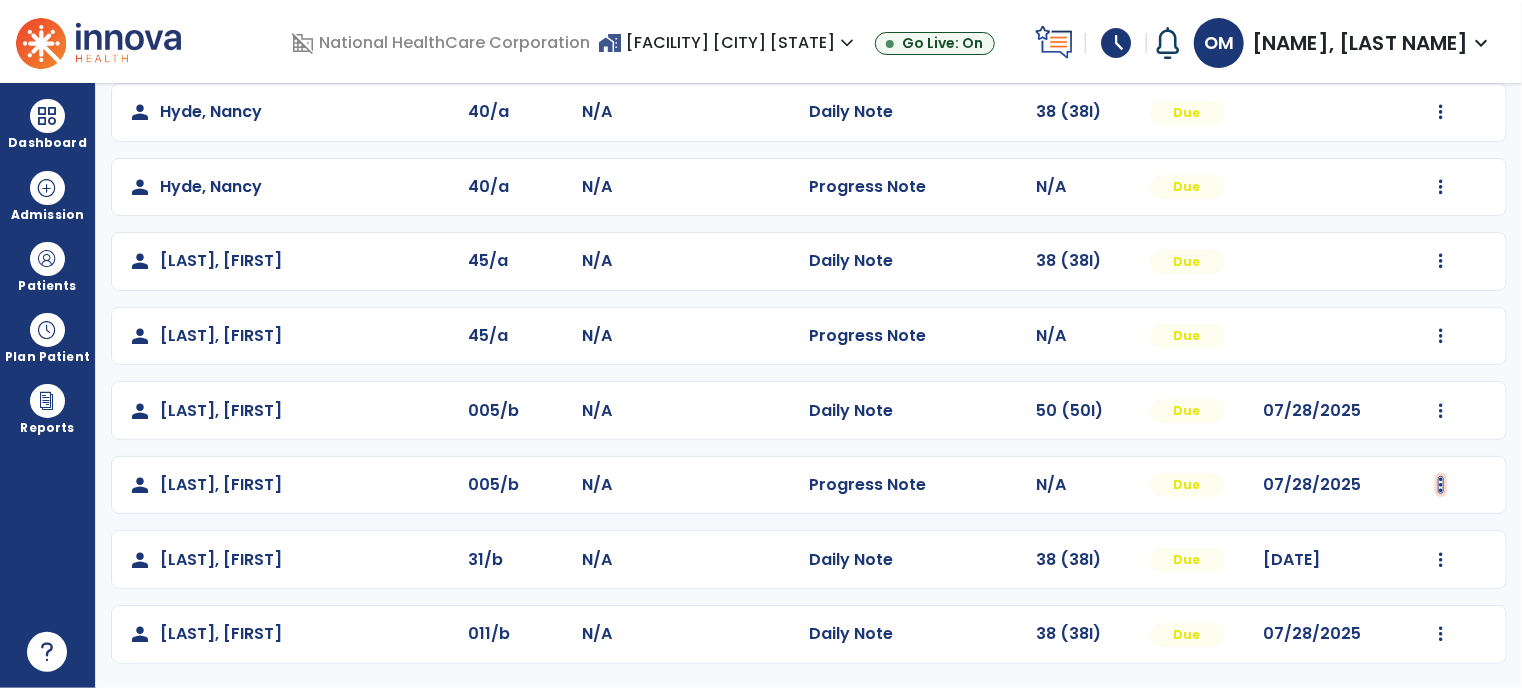 click at bounding box center (1441, -186) 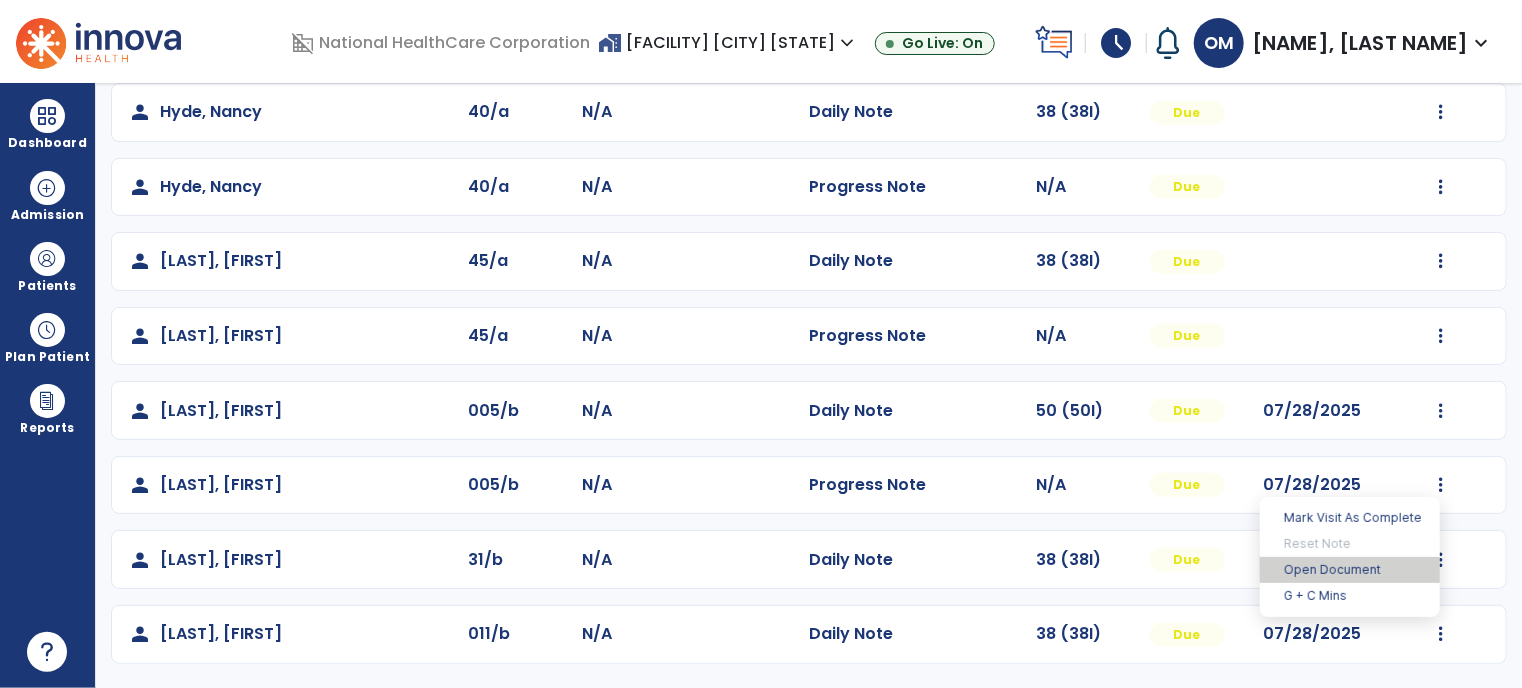 click on "Open Document" at bounding box center (1350, 570) 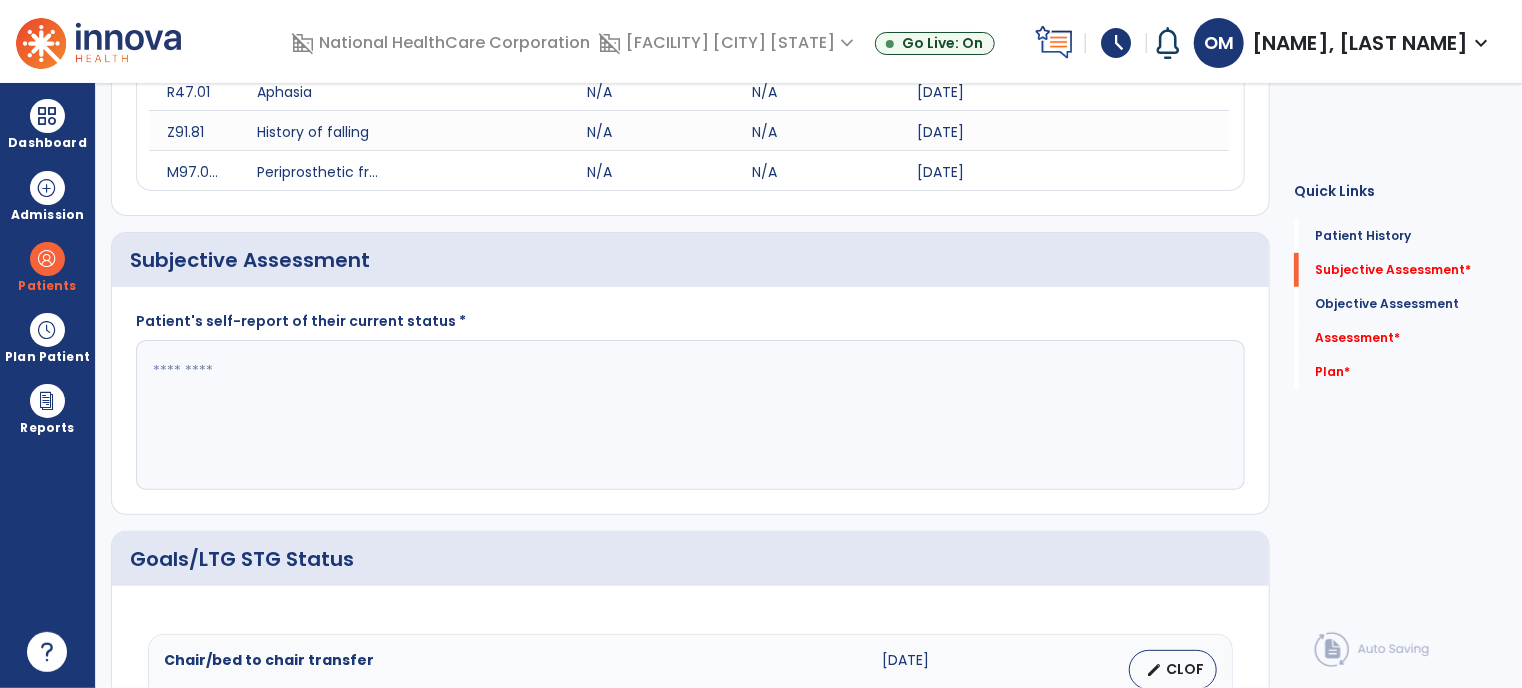 click 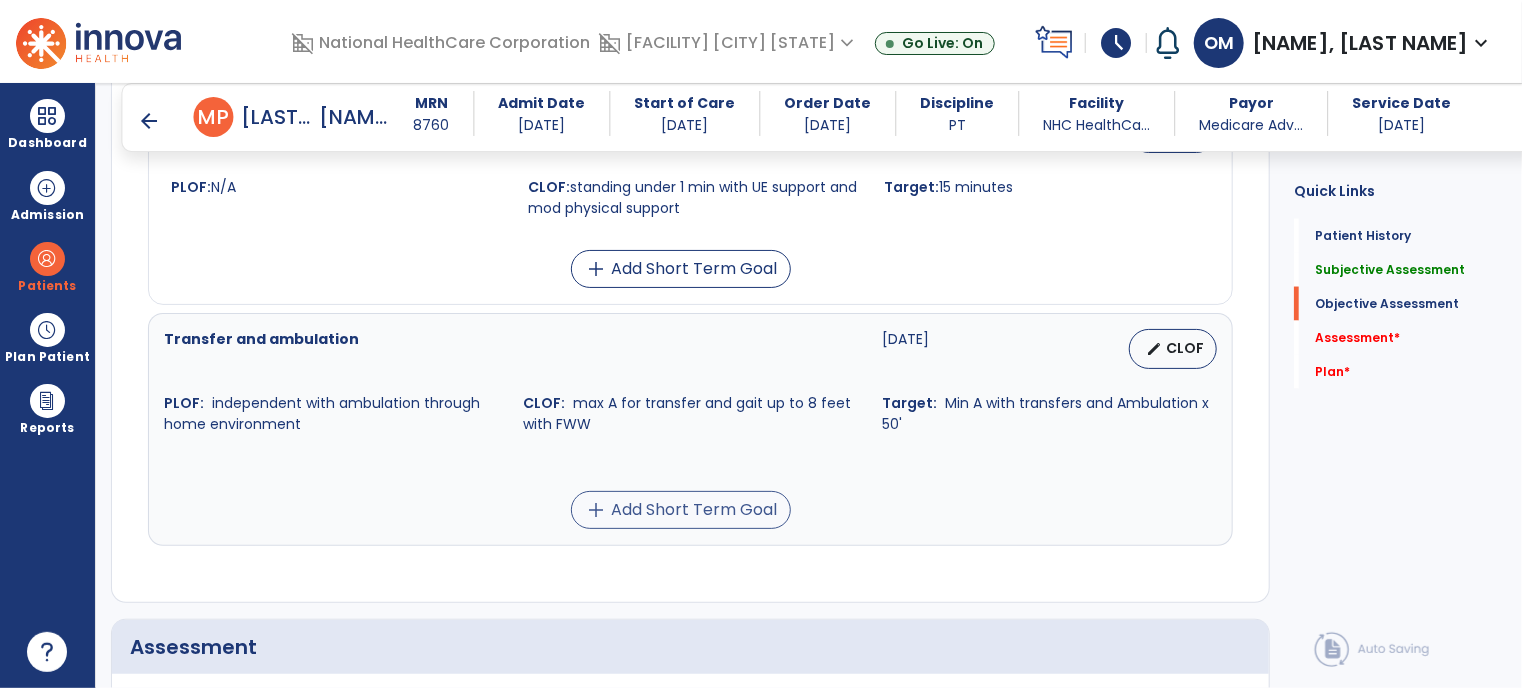 scroll, scrollTop: 1575, scrollLeft: 0, axis: vertical 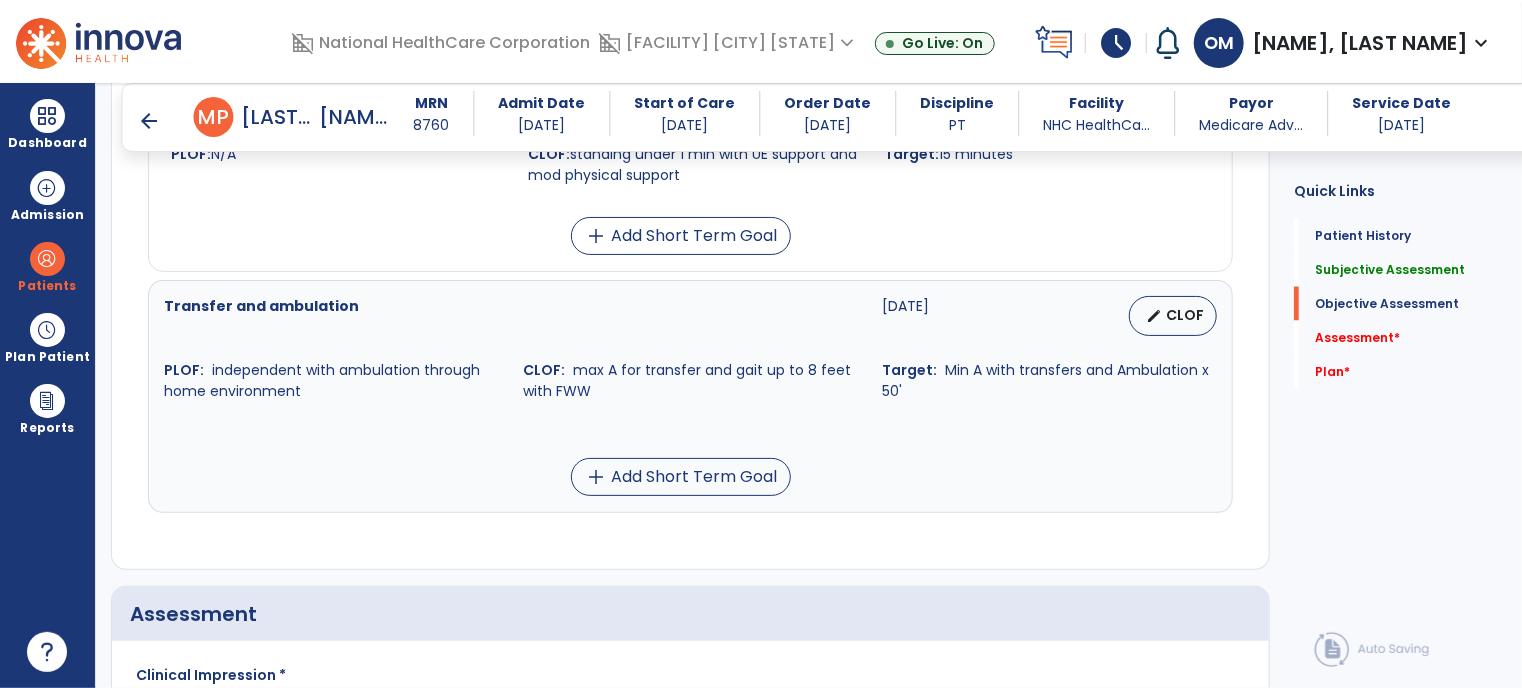 type on "**********" 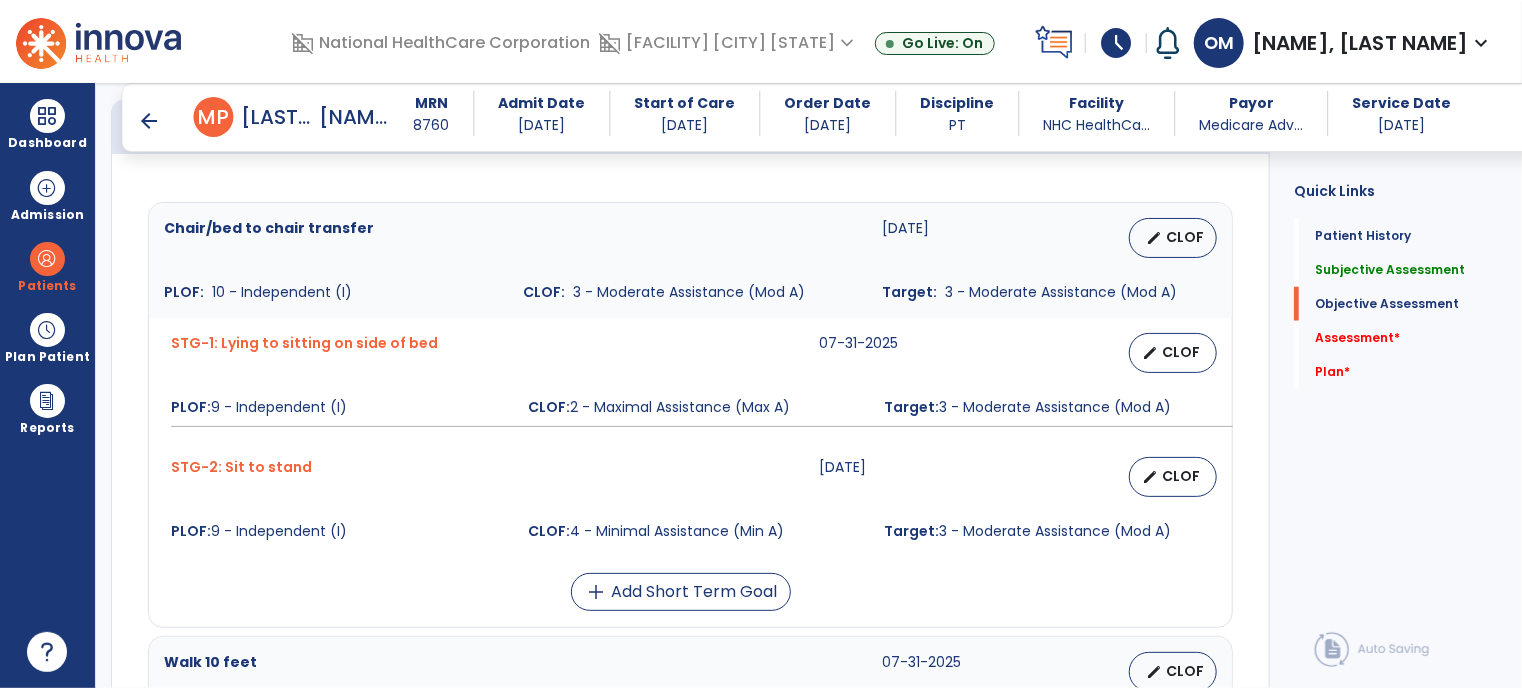 scroll, scrollTop: 875, scrollLeft: 0, axis: vertical 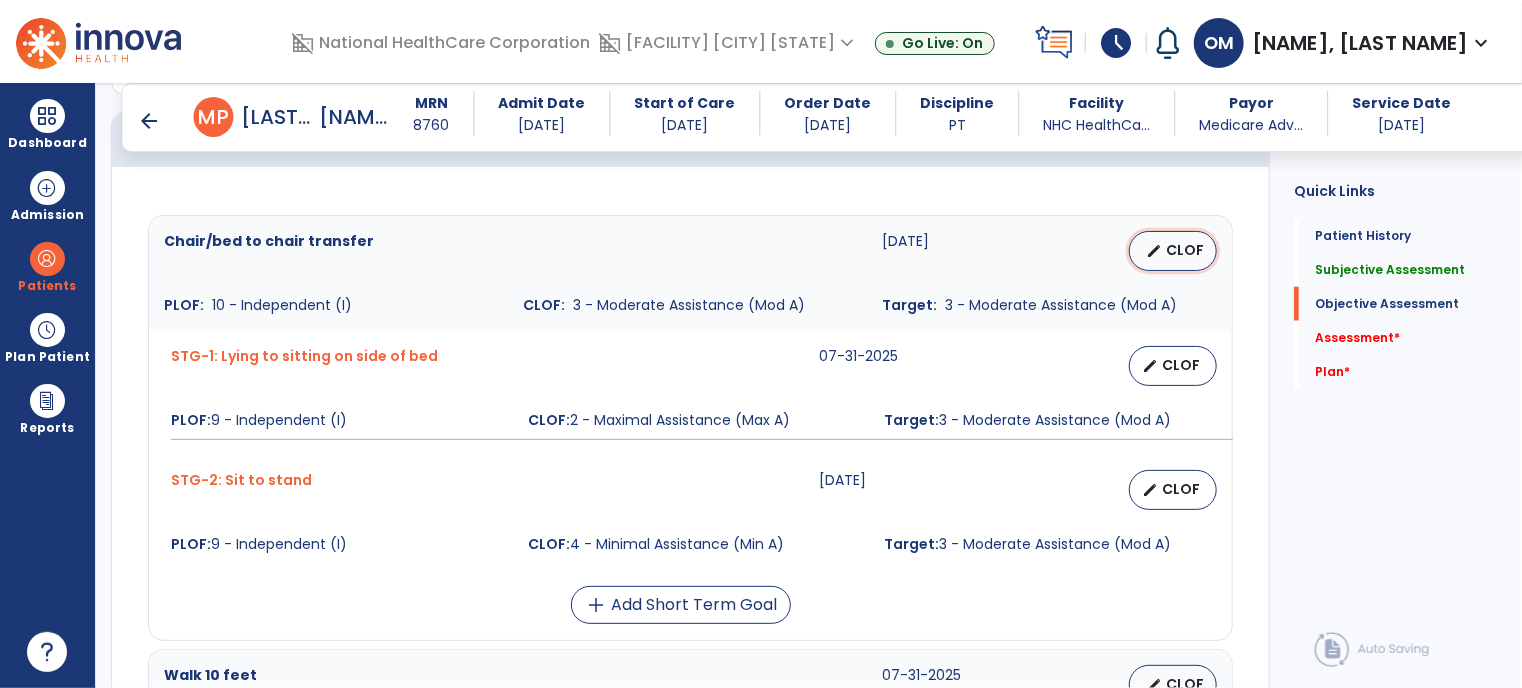 click on "CLOF" at bounding box center (1185, 250) 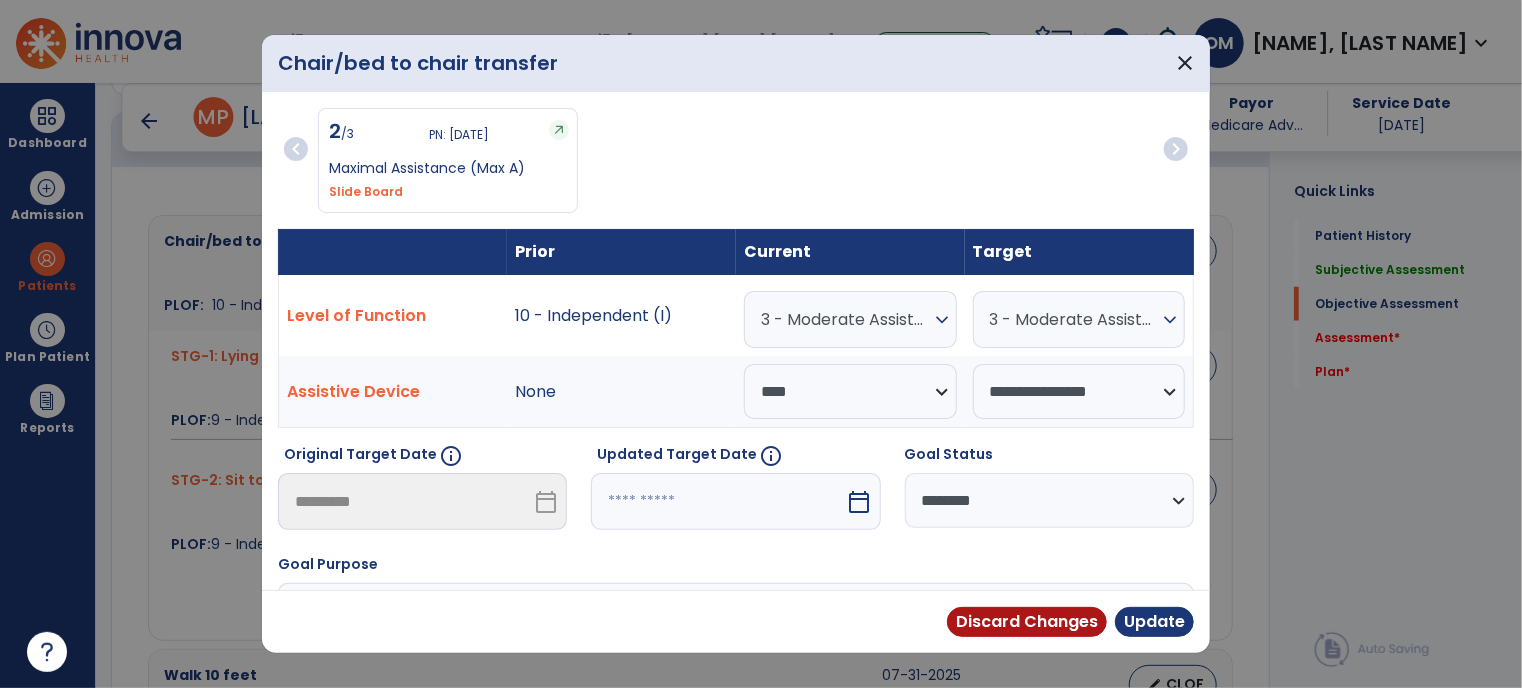 click on "expand_more" at bounding box center (942, 320) 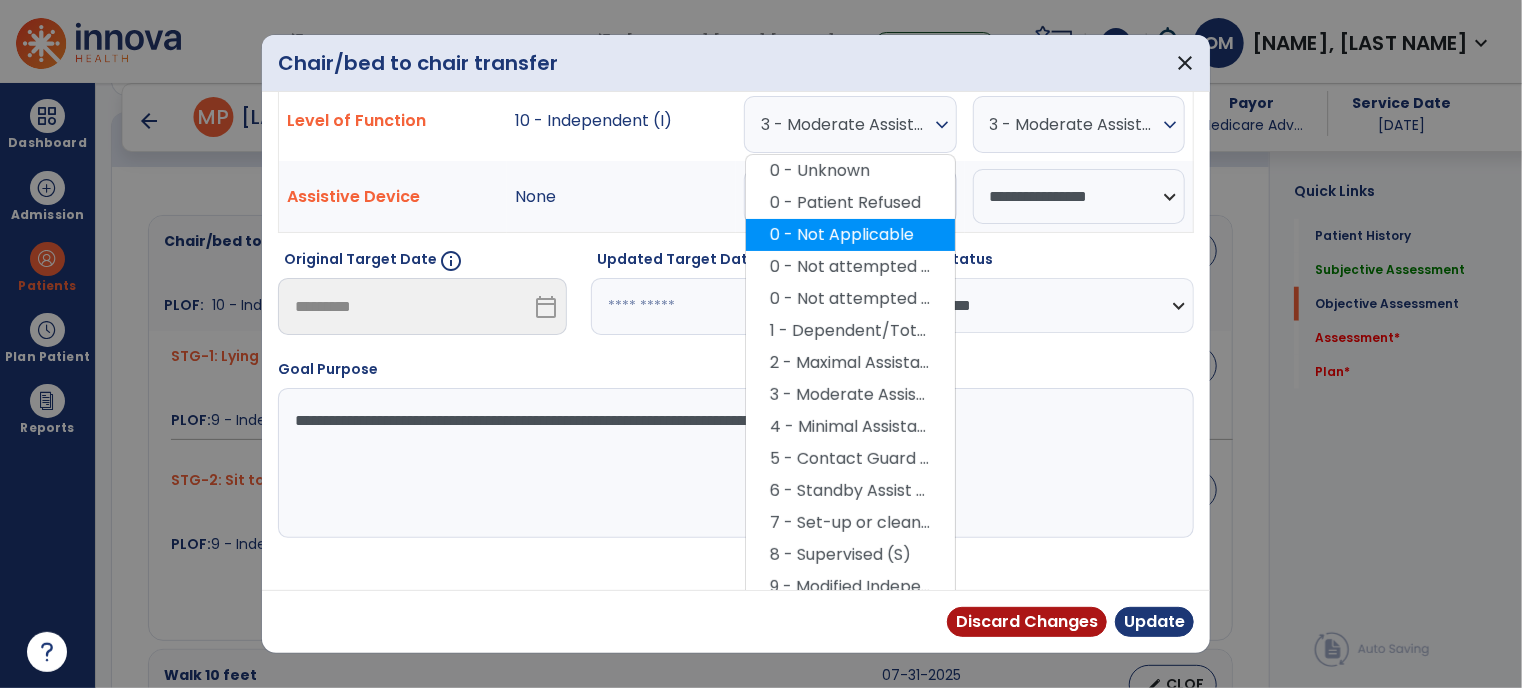scroll, scrollTop: 200, scrollLeft: 0, axis: vertical 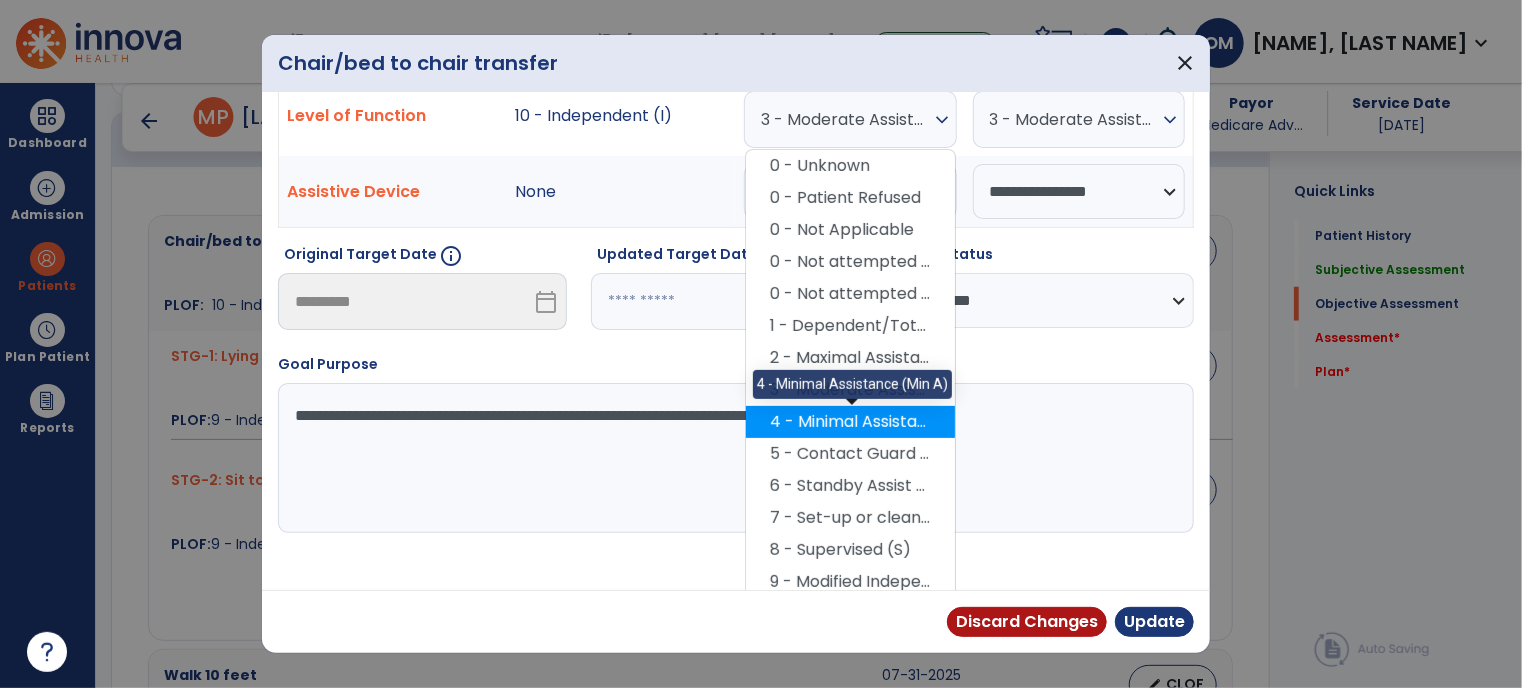 click on "4 - Minimal Assistance (Min A)" at bounding box center [850, 422] 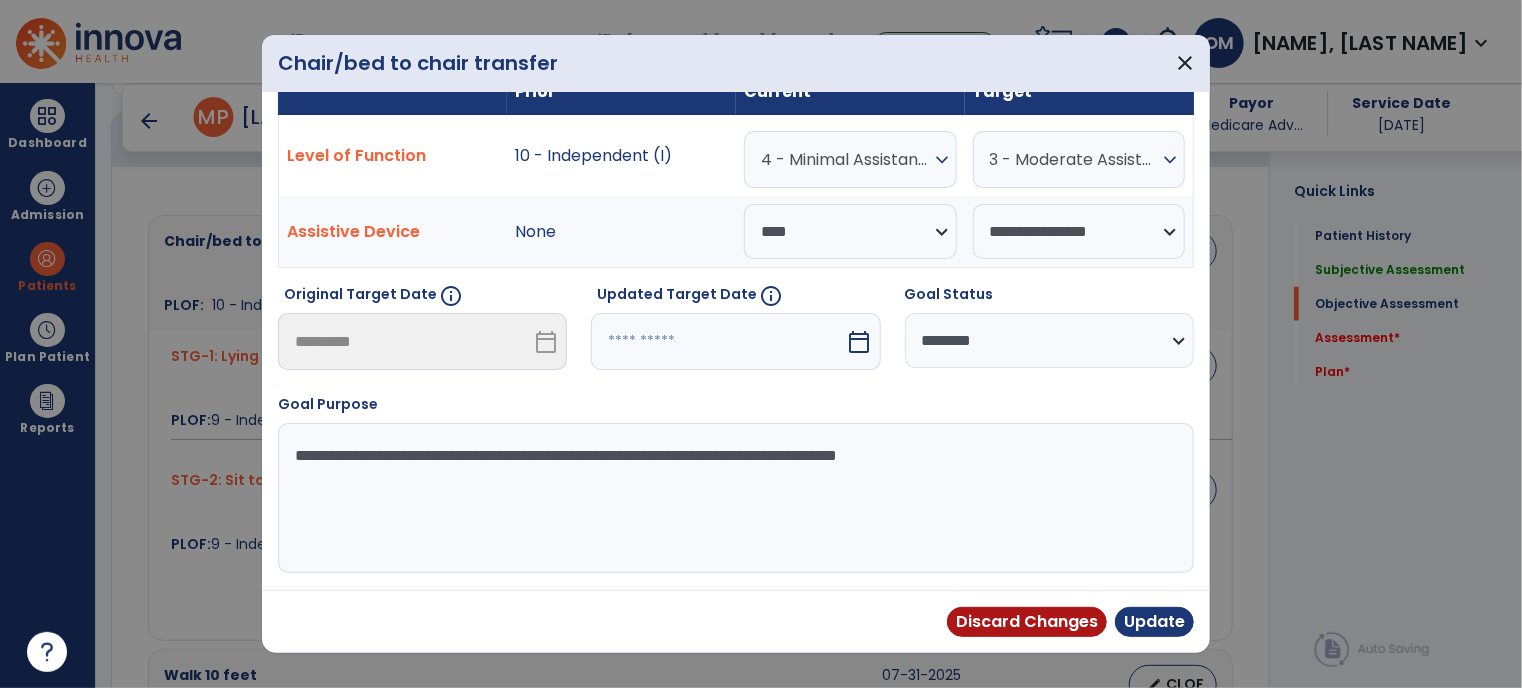 scroll, scrollTop: 156, scrollLeft: 0, axis: vertical 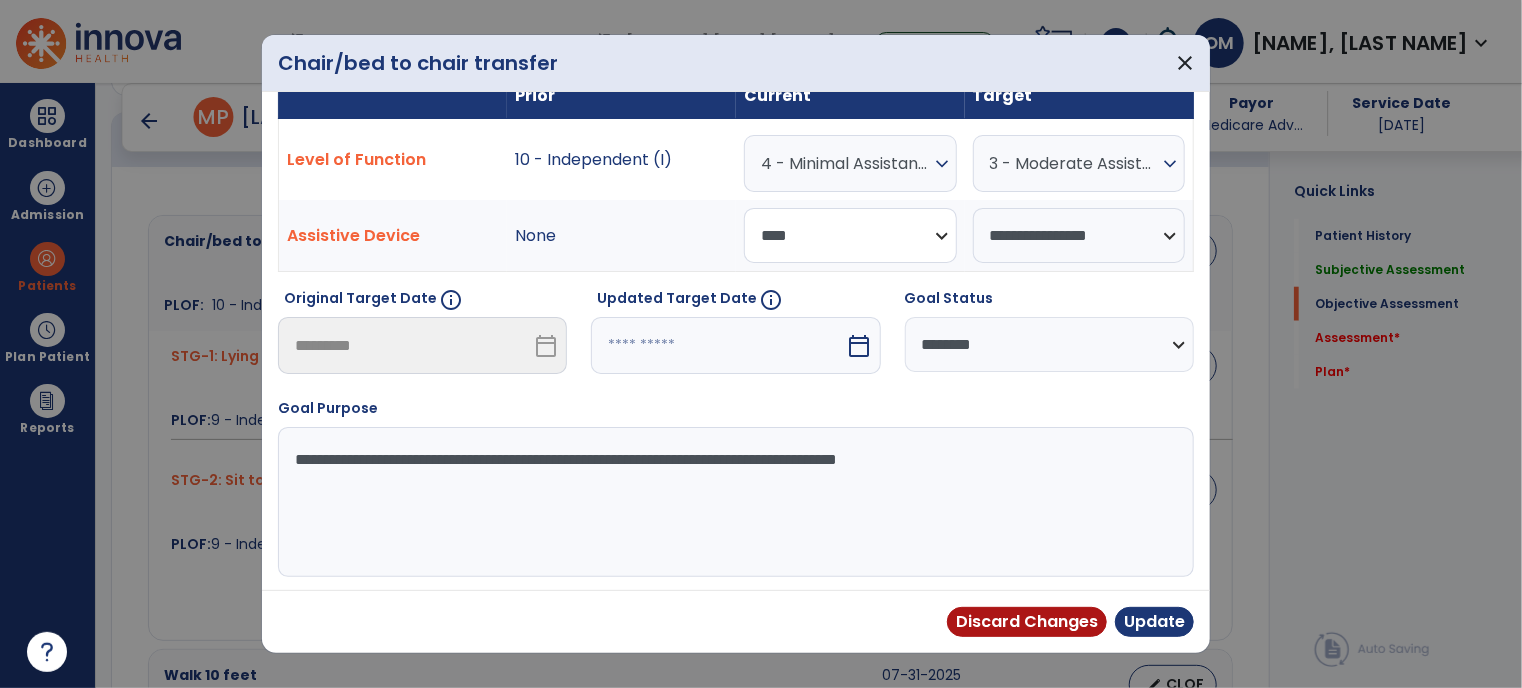 click on "**********" at bounding box center (850, 235) 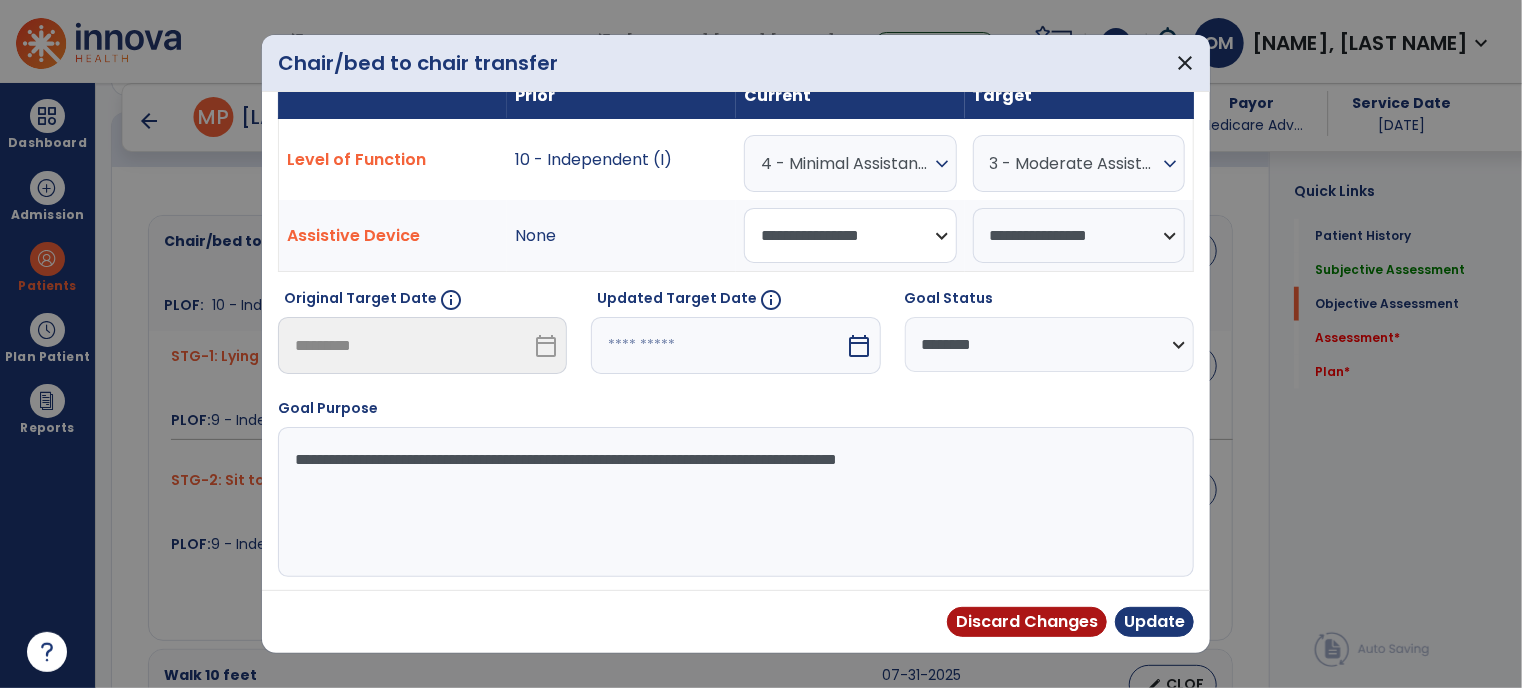 click on "**********" at bounding box center (850, 235) 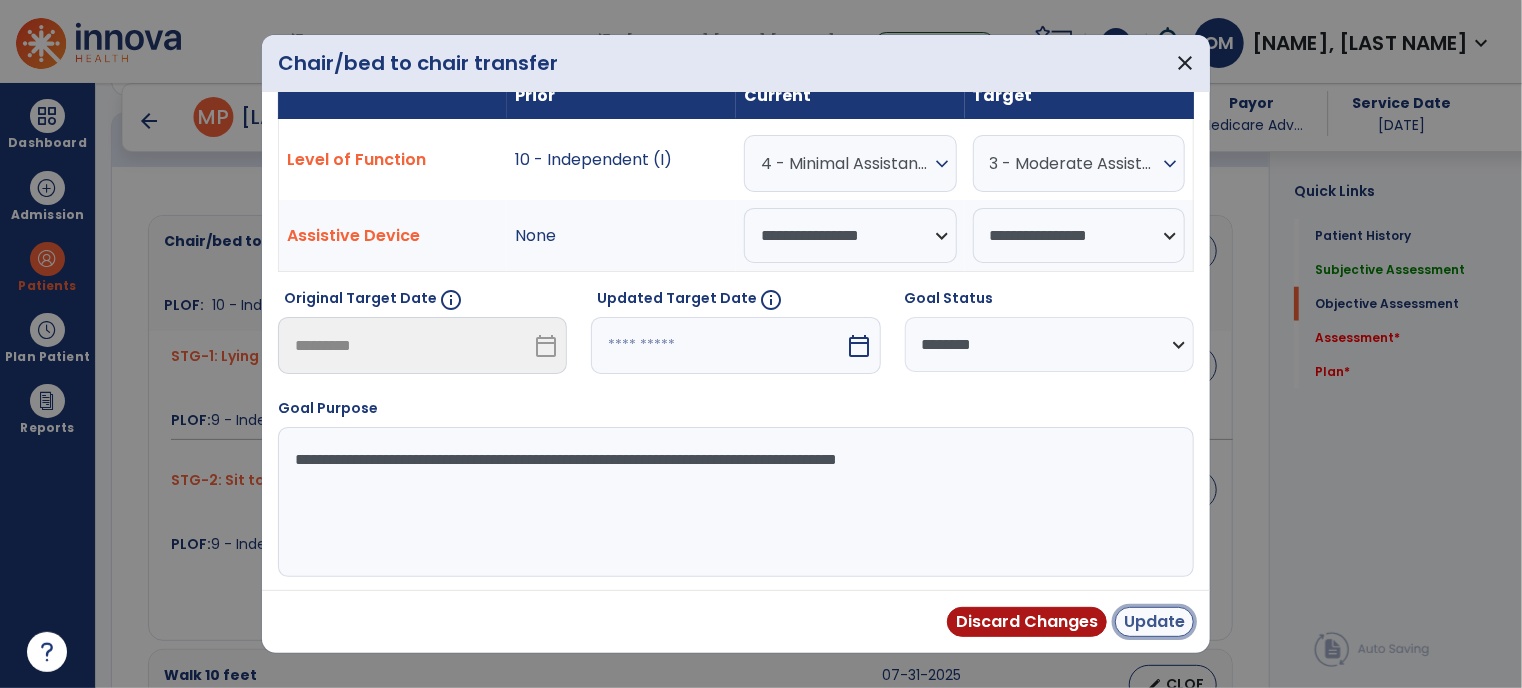 click on "Update" at bounding box center (1154, 622) 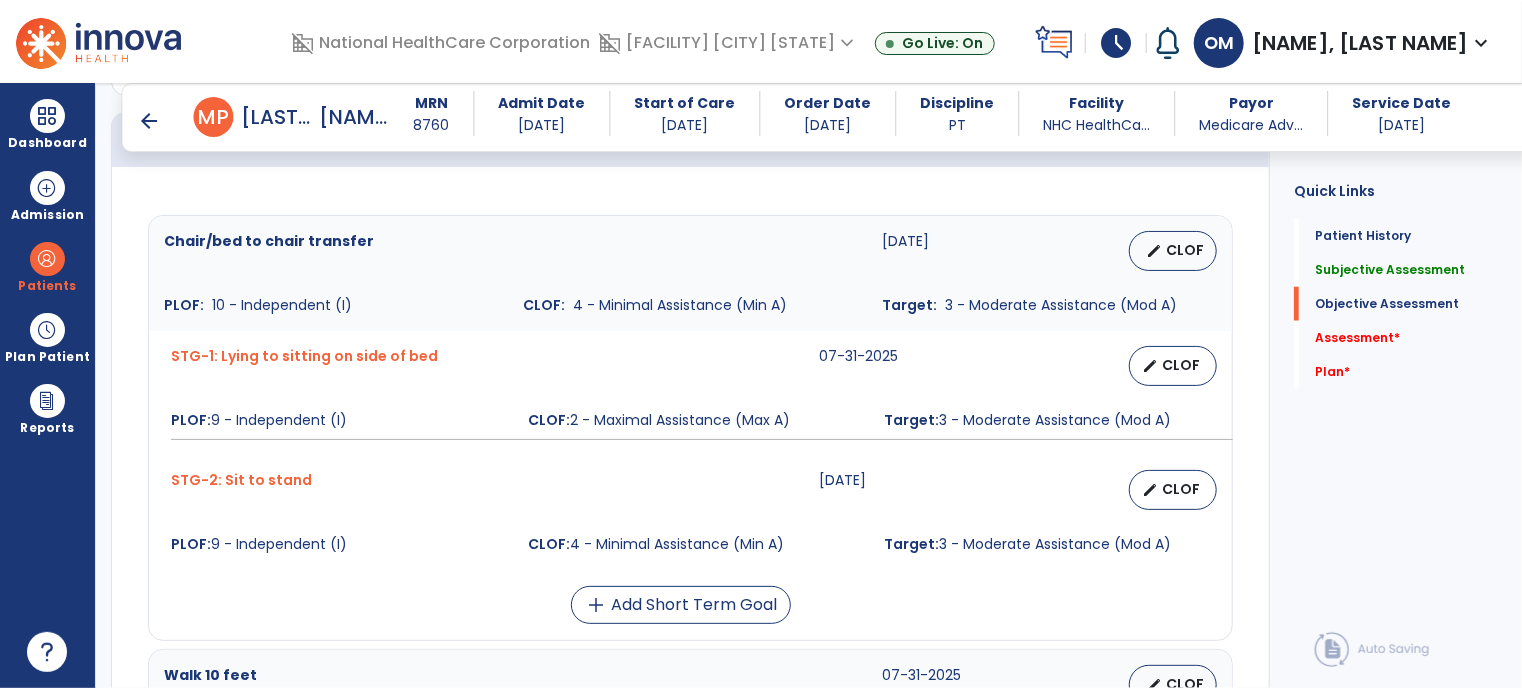 click on "4 - Minimal Assistance (Min A)" at bounding box center (680, 305) 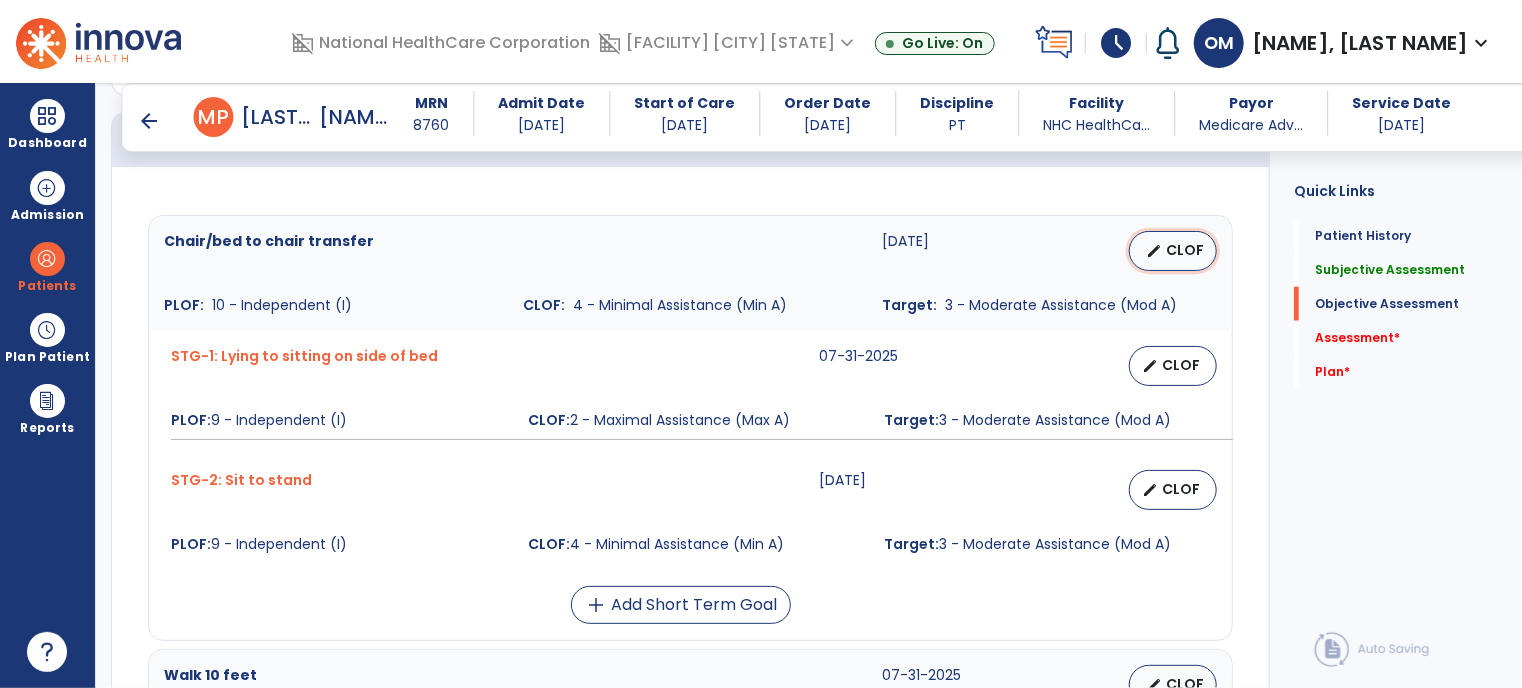 click on "CLOF" at bounding box center (1185, 250) 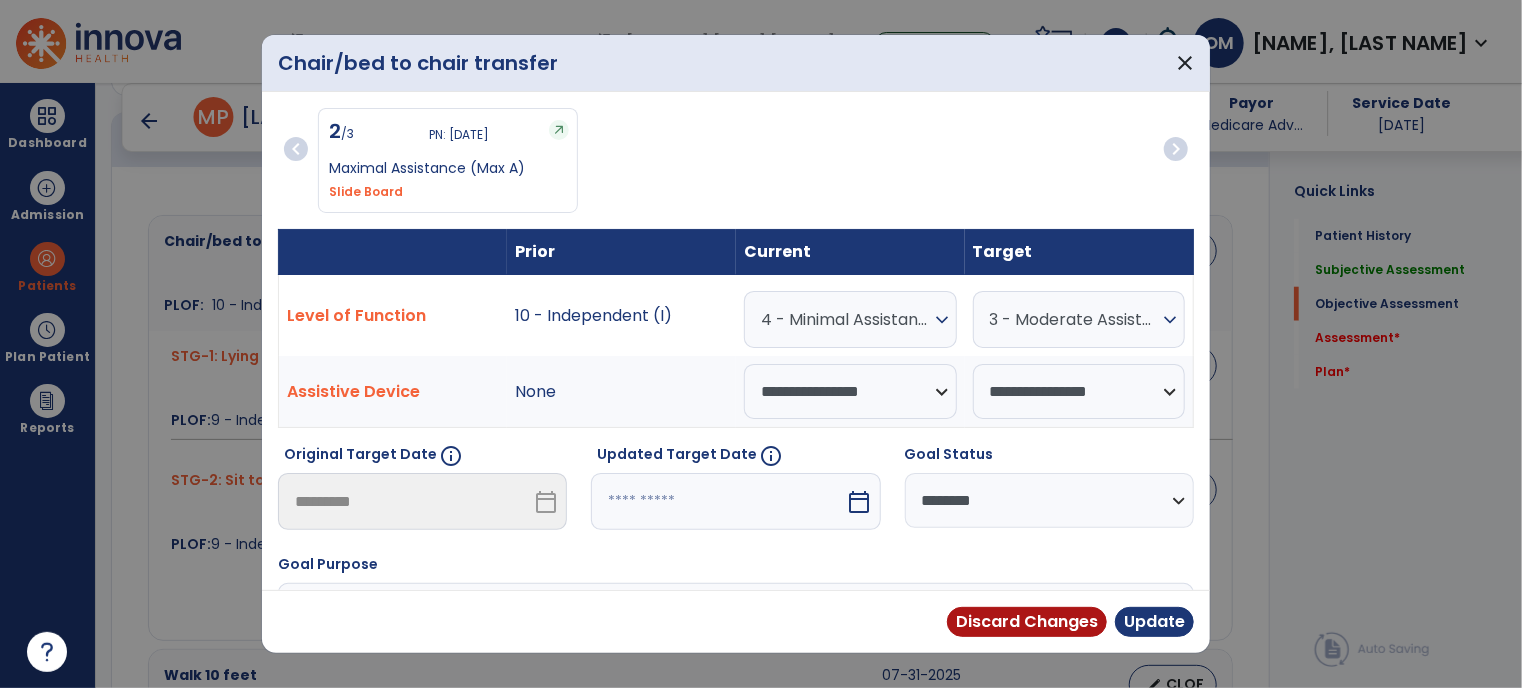 click on "expand_more" at bounding box center [942, 320] 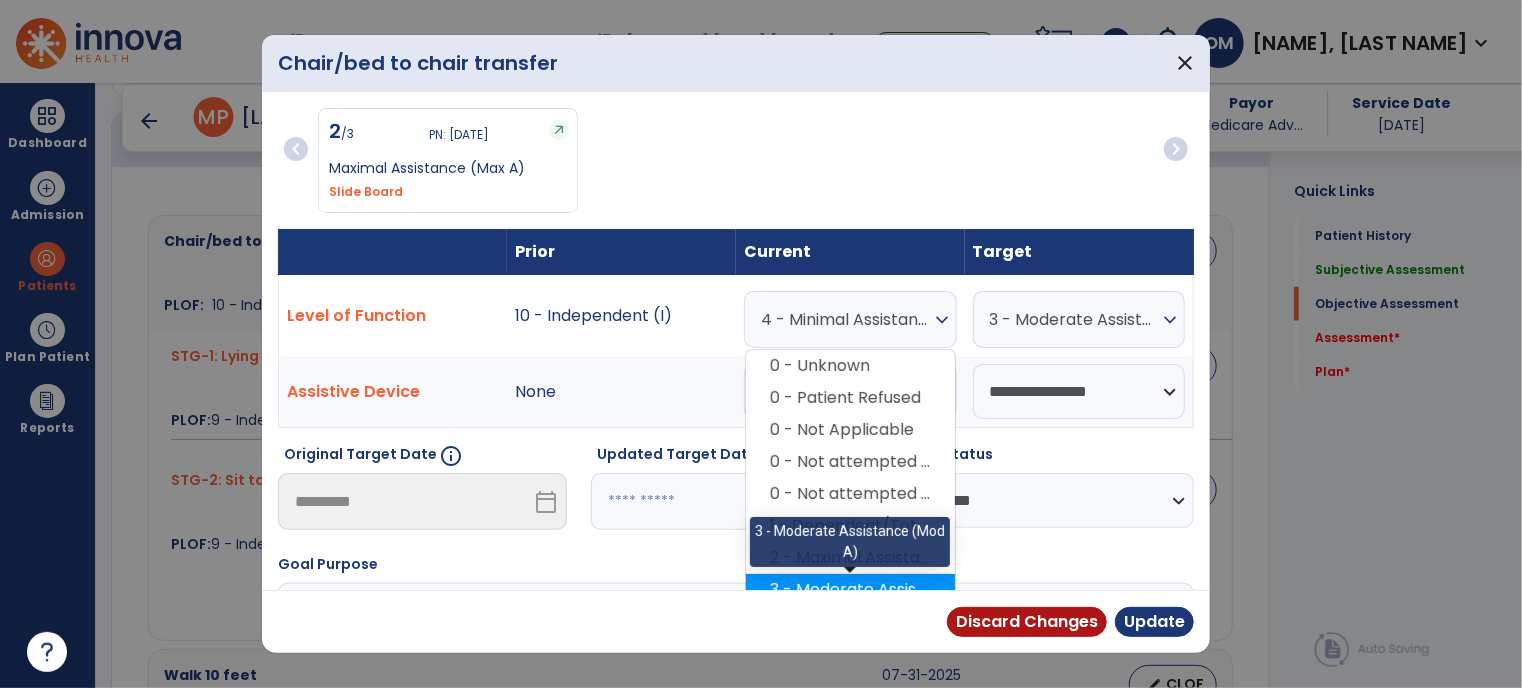 click on "3 - Moderate Assistance (Mod A)" at bounding box center [850, 590] 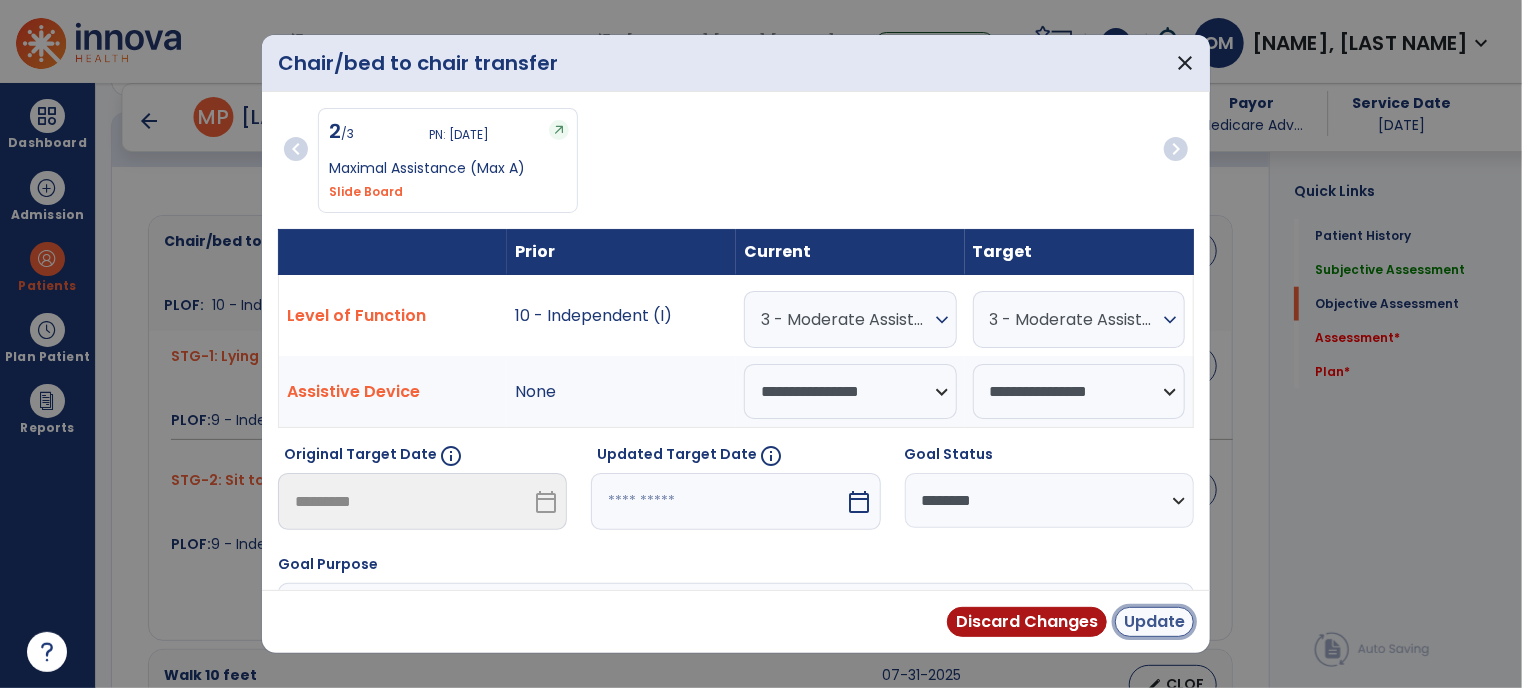 click on "Update" at bounding box center (1154, 622) 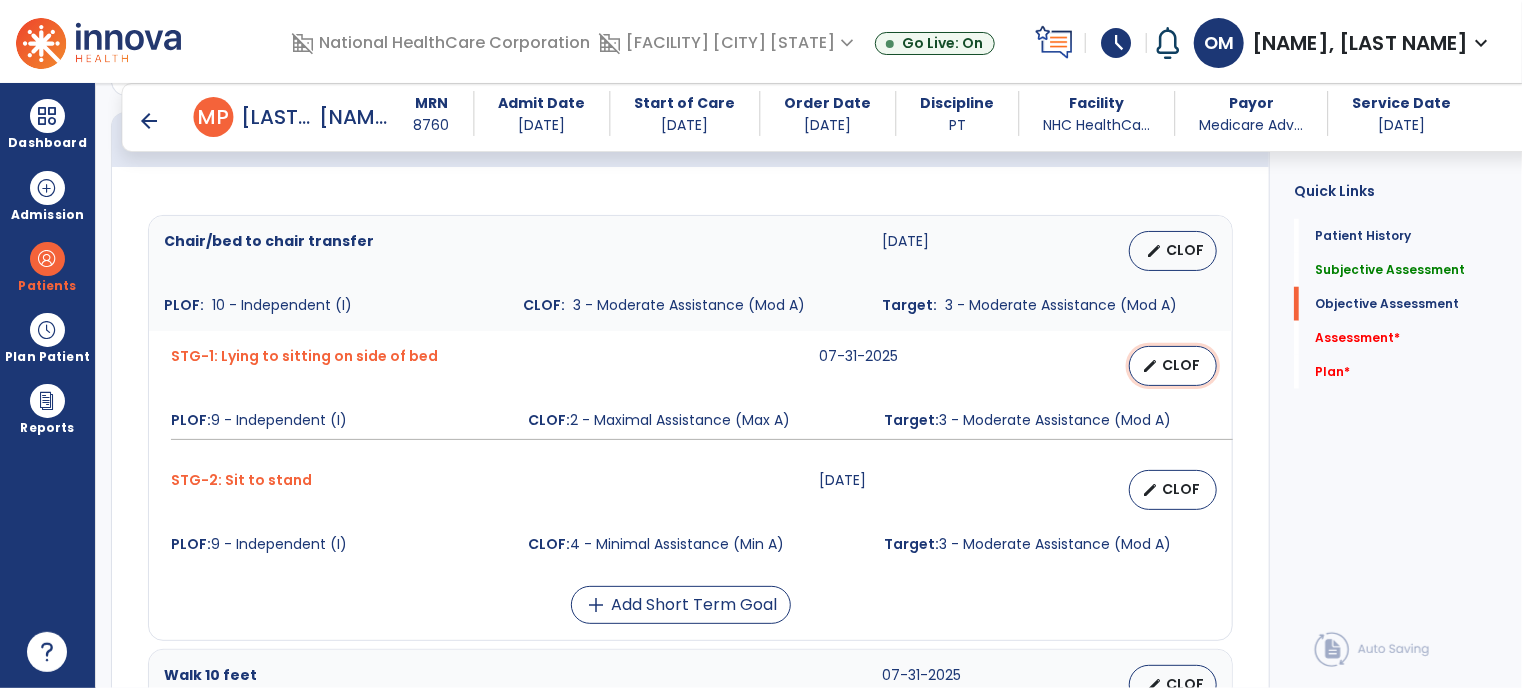 click on "CLOF" at bounding box center [1181, 365] 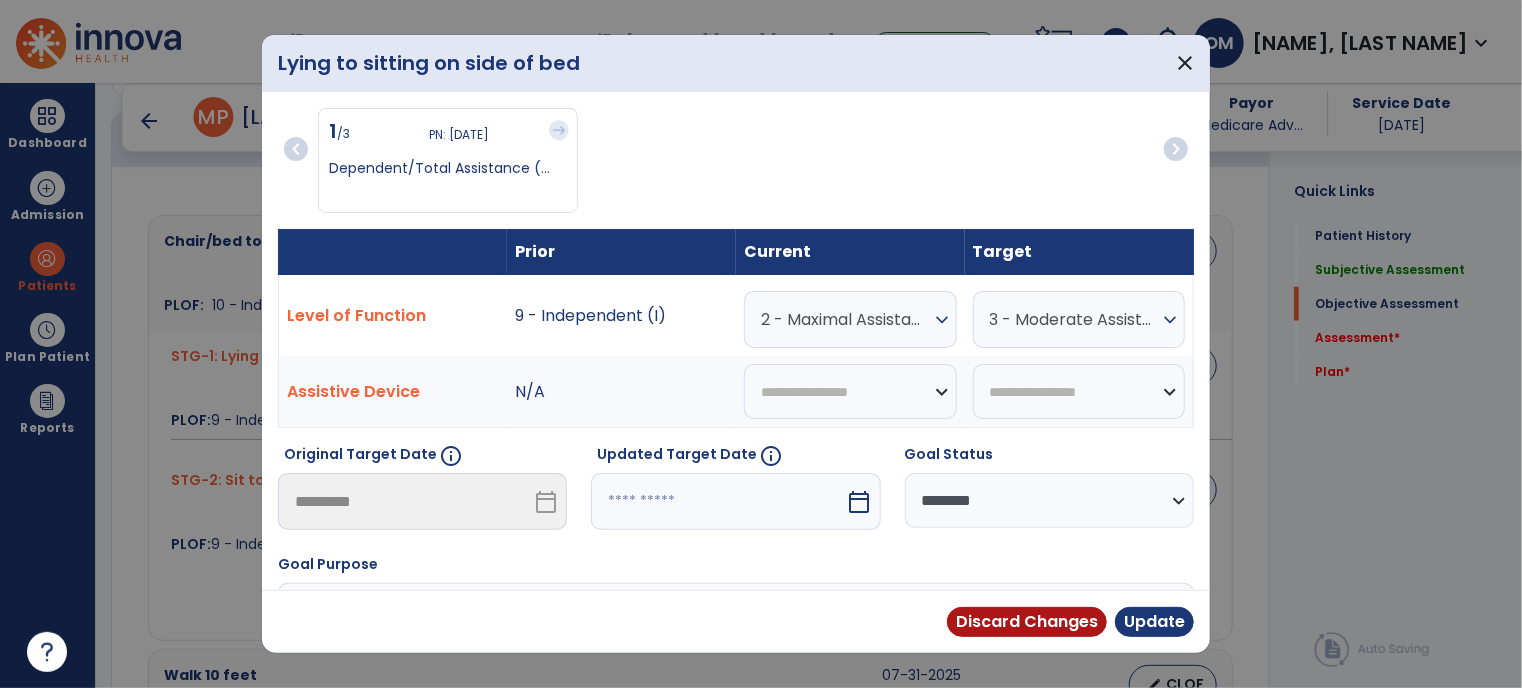 click on "expand_more" at bounding box center (942, 320) 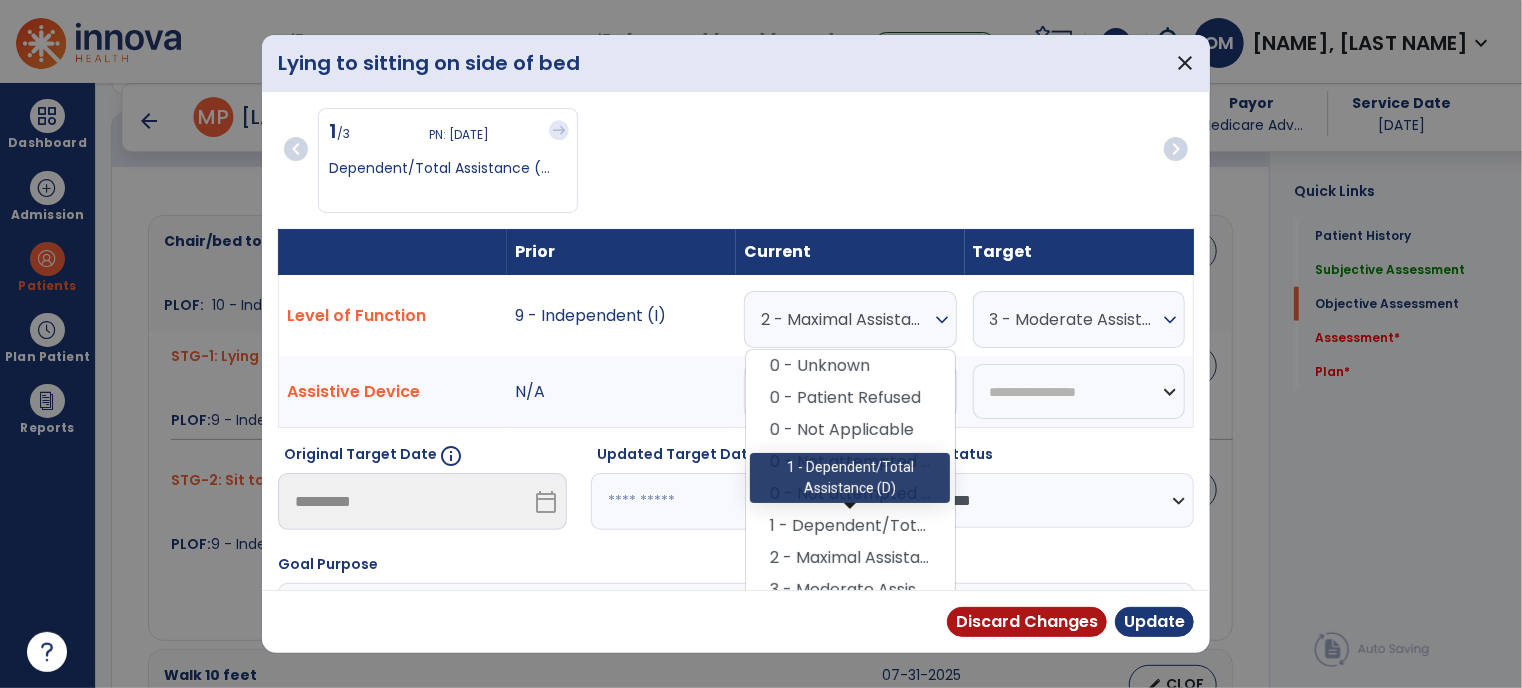 scroll, scrollTop: 100, scrollLeft: 0, axis: vertical 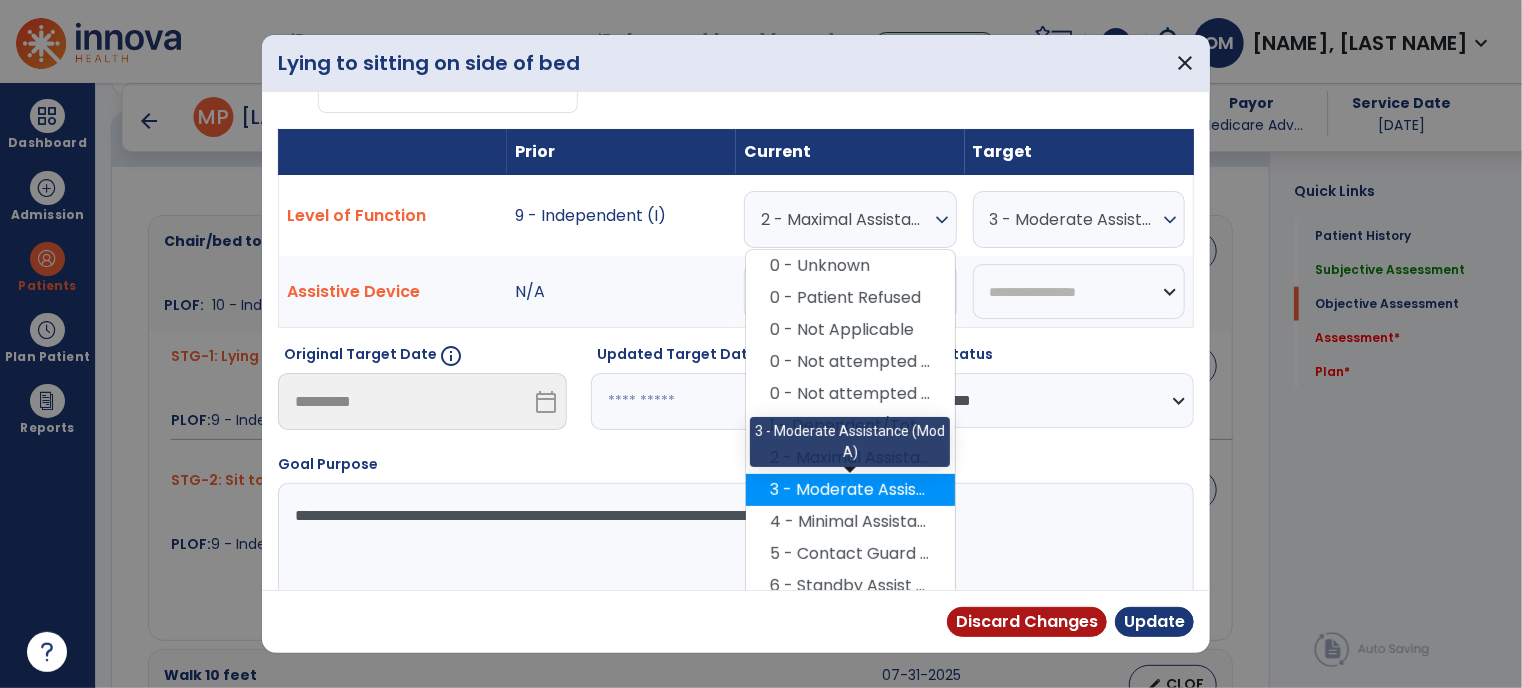 click on "3 - Moderate Assistance (Mod A)" at bounding box center [850, 490] 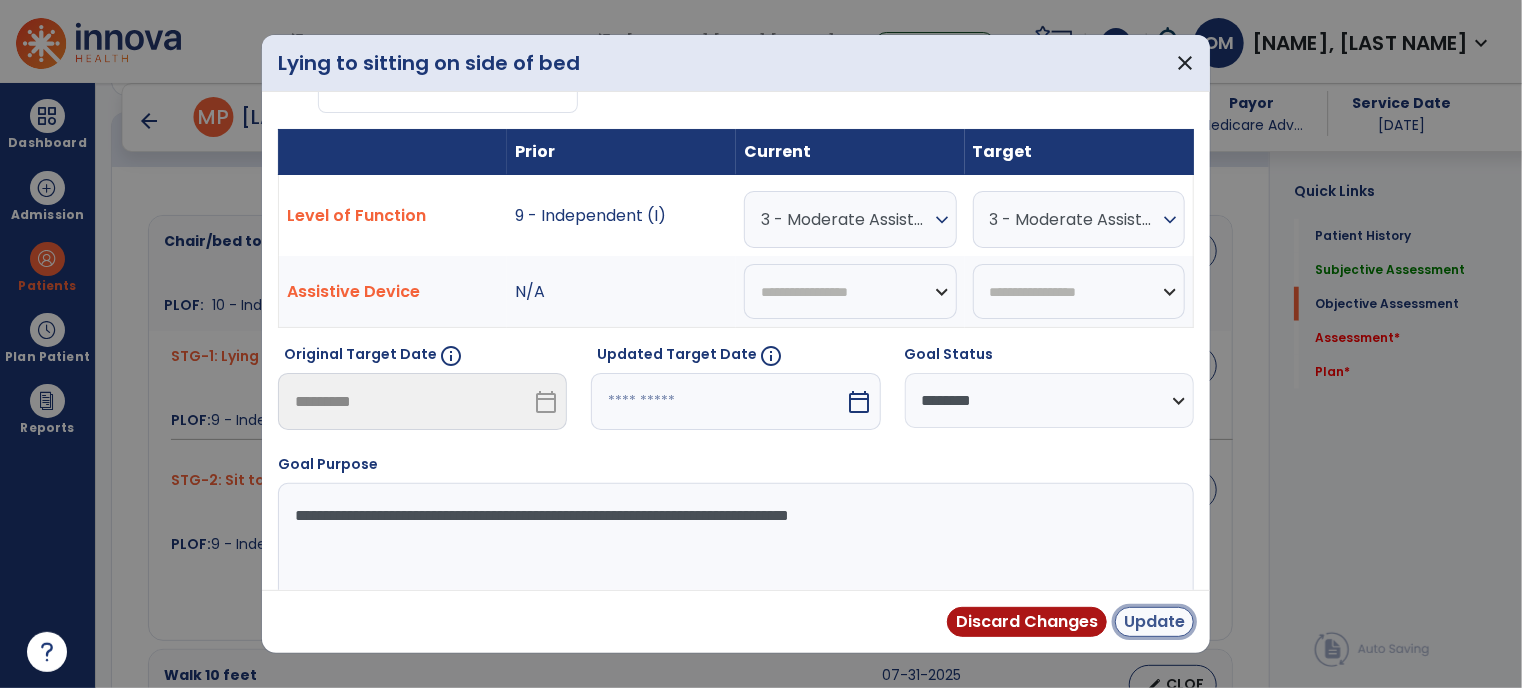 click on "Update" at bounding box center (1154, 622) 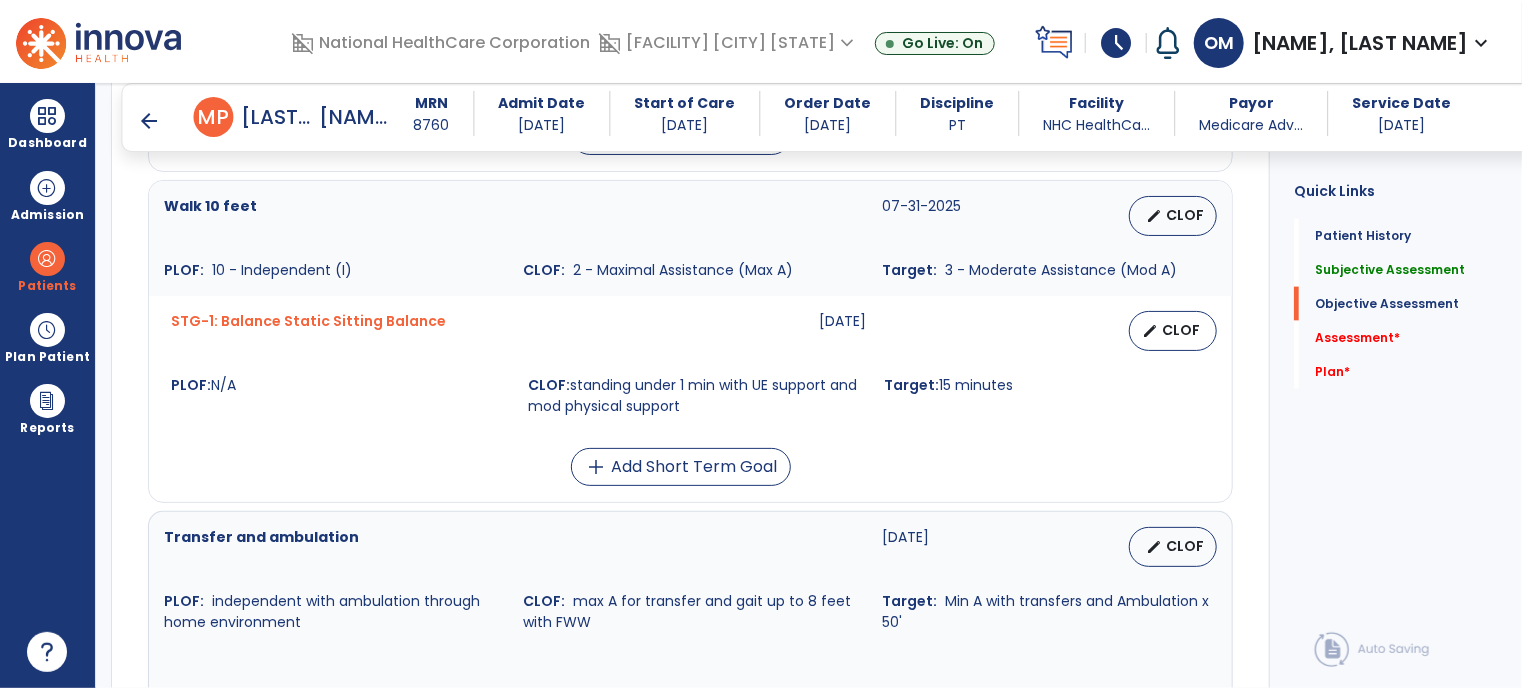 scroll, scrollTop: 1375, scrollLeft: 0, axis: vertical 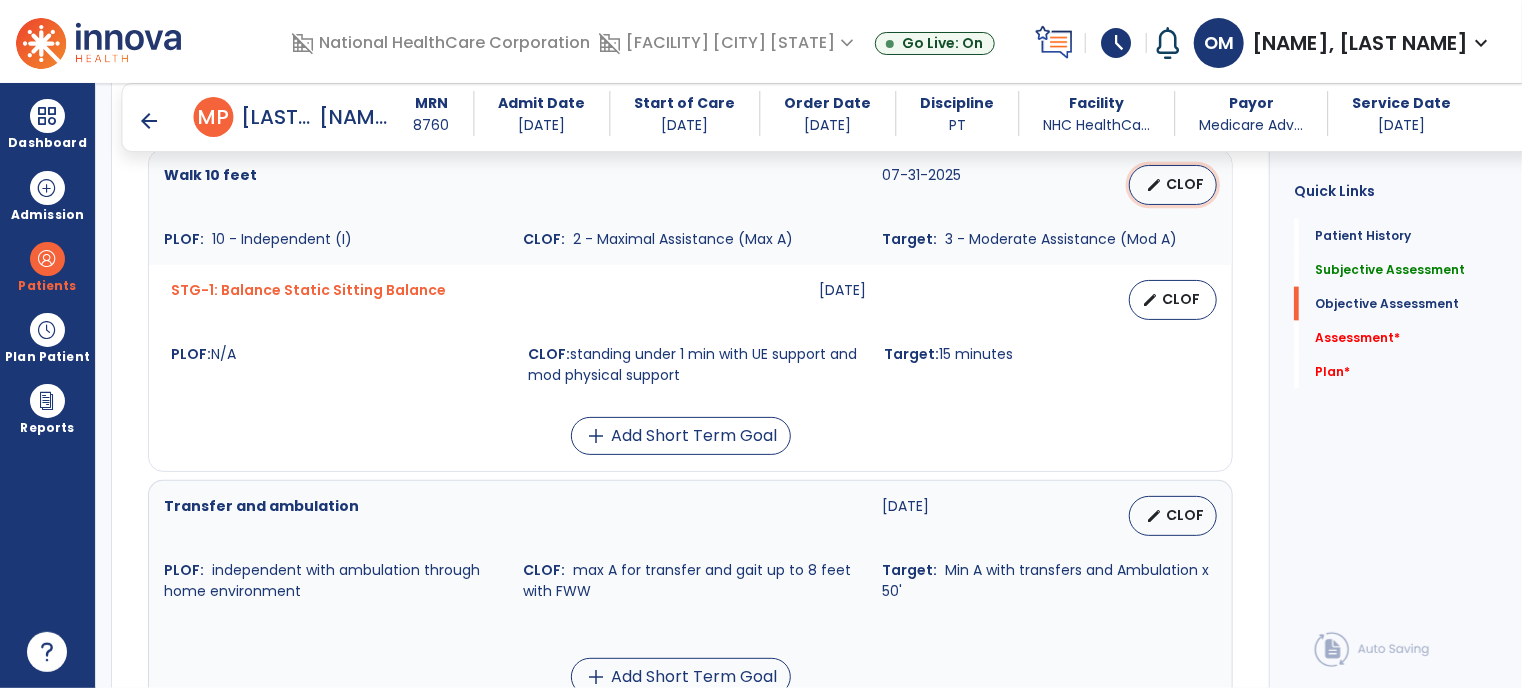 click on "CLOF" at bounding box center (1185, 184) 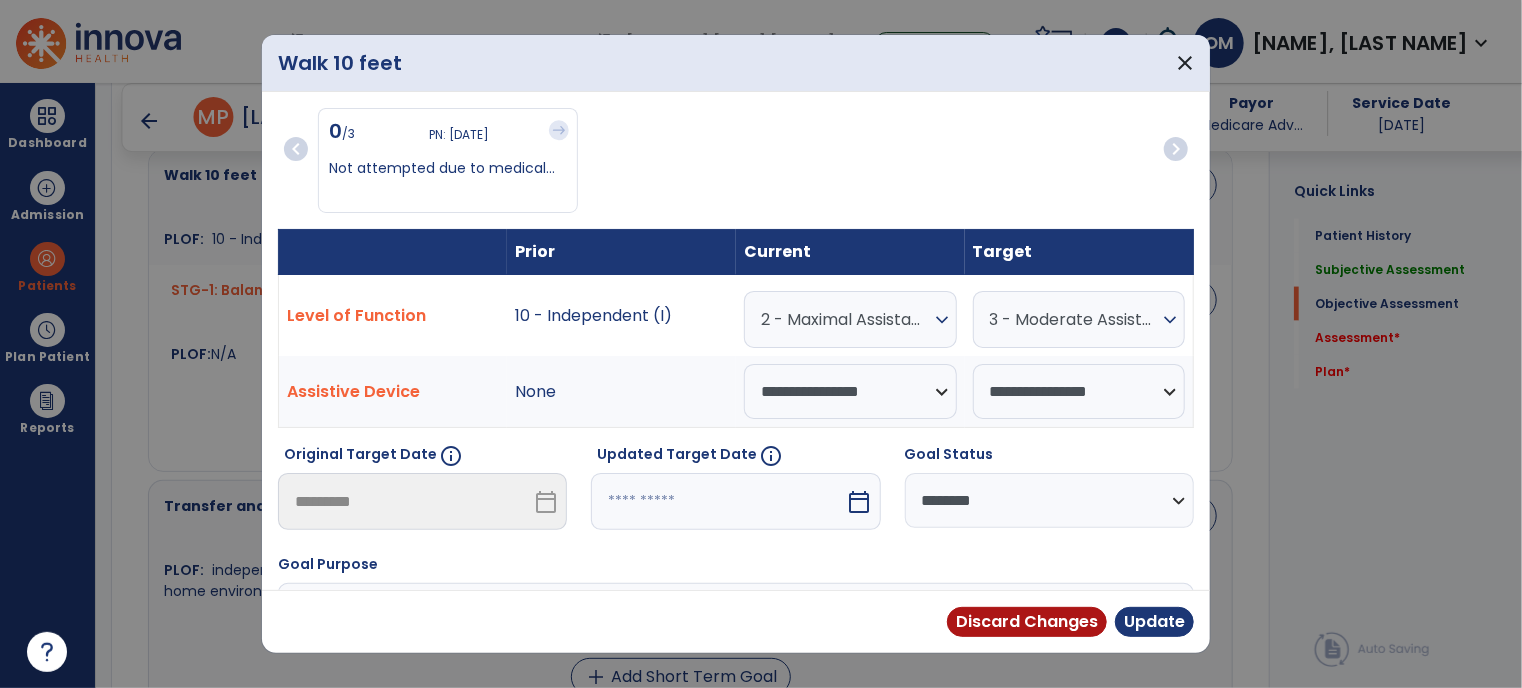 click on "expand_more" at bounding box center [942, 320] 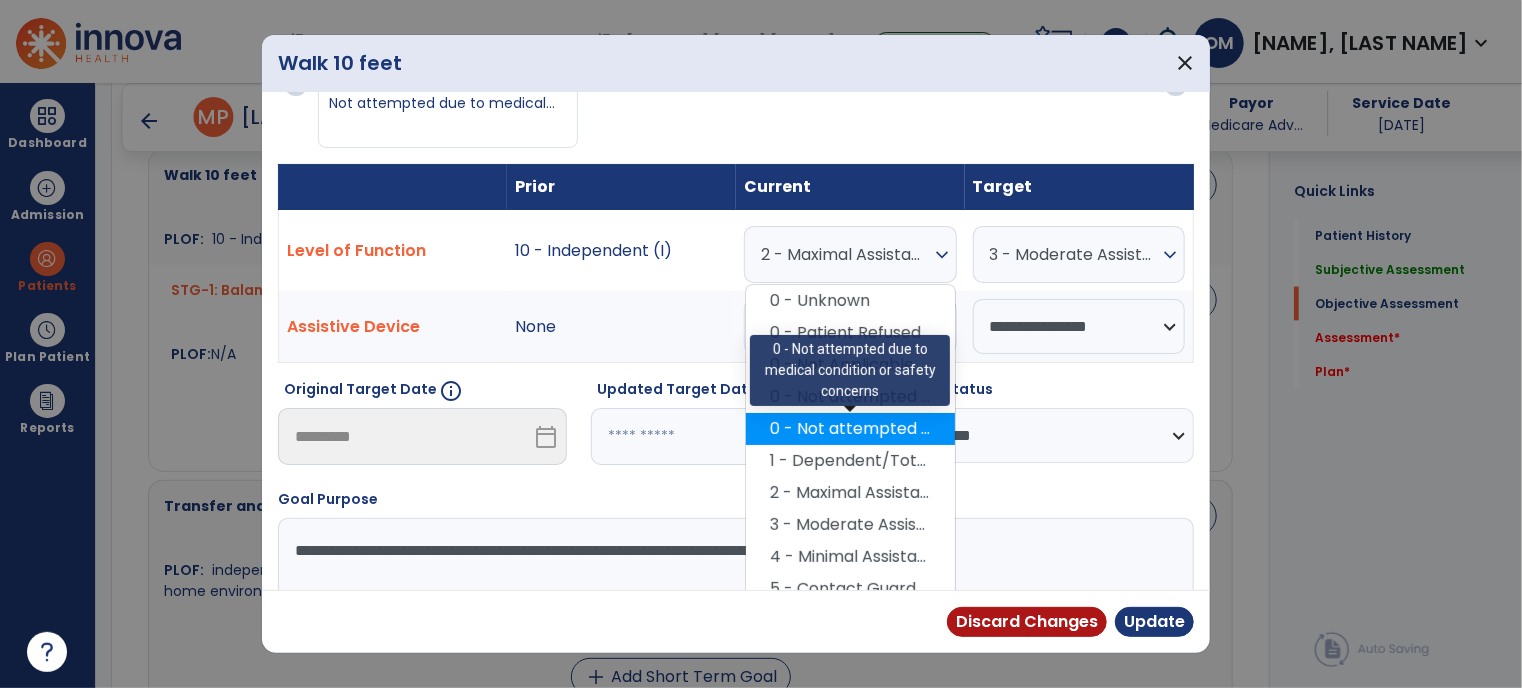 scroll, scrollTop: 100, scrollLeft: 0, axis: vertical 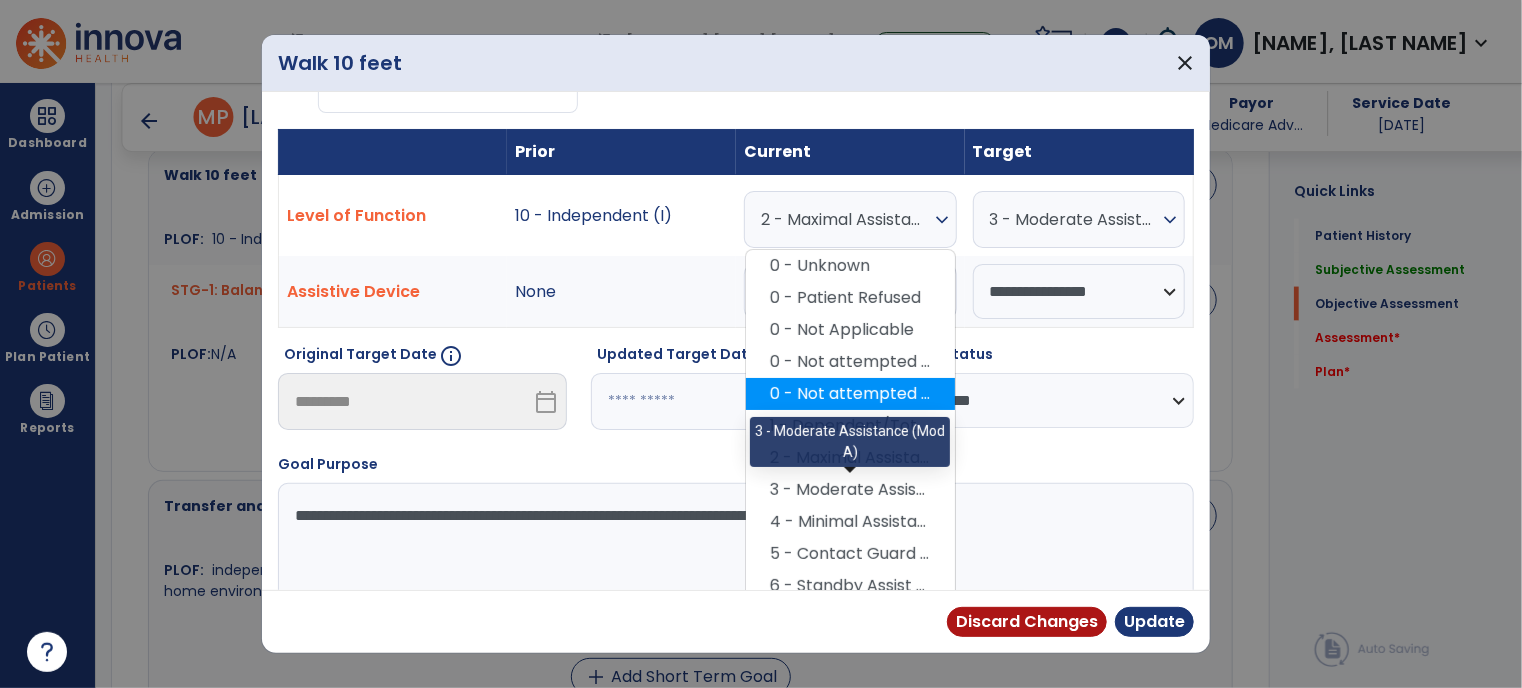 click on "3 - Moderate Assistance (Mod A)" at bounding box center [850, 490] 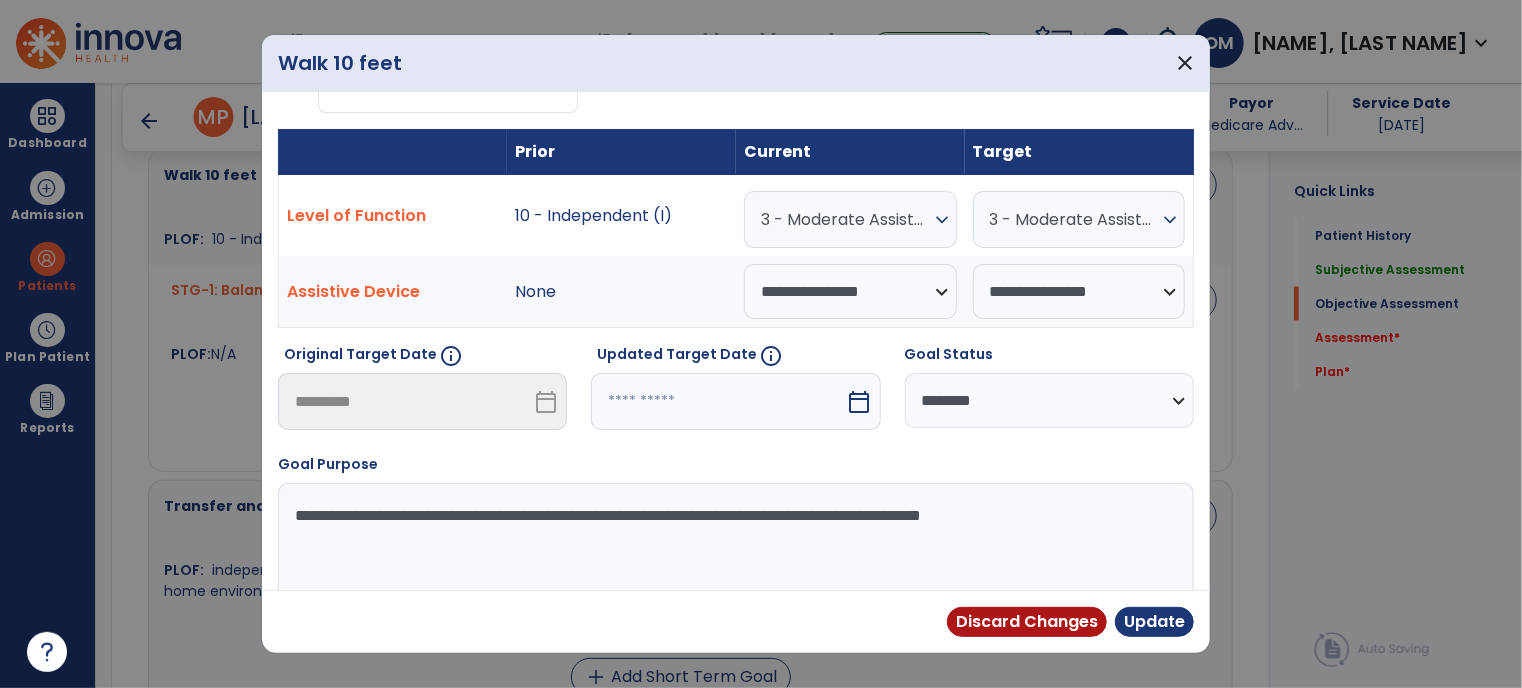 click on "expand_more" at bounding box center [1170, 220] 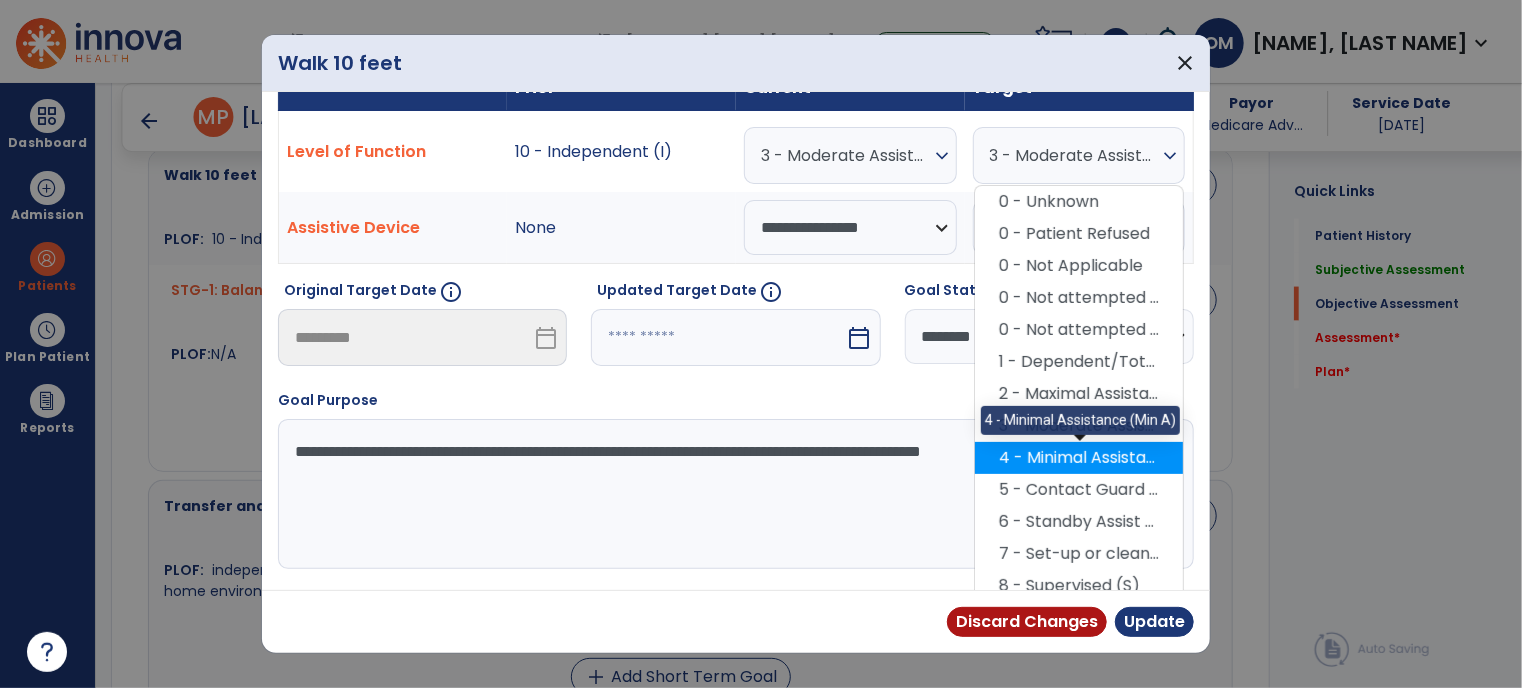 scroll, scrollTop: 200, scrollLeft: 0, axis: vertical 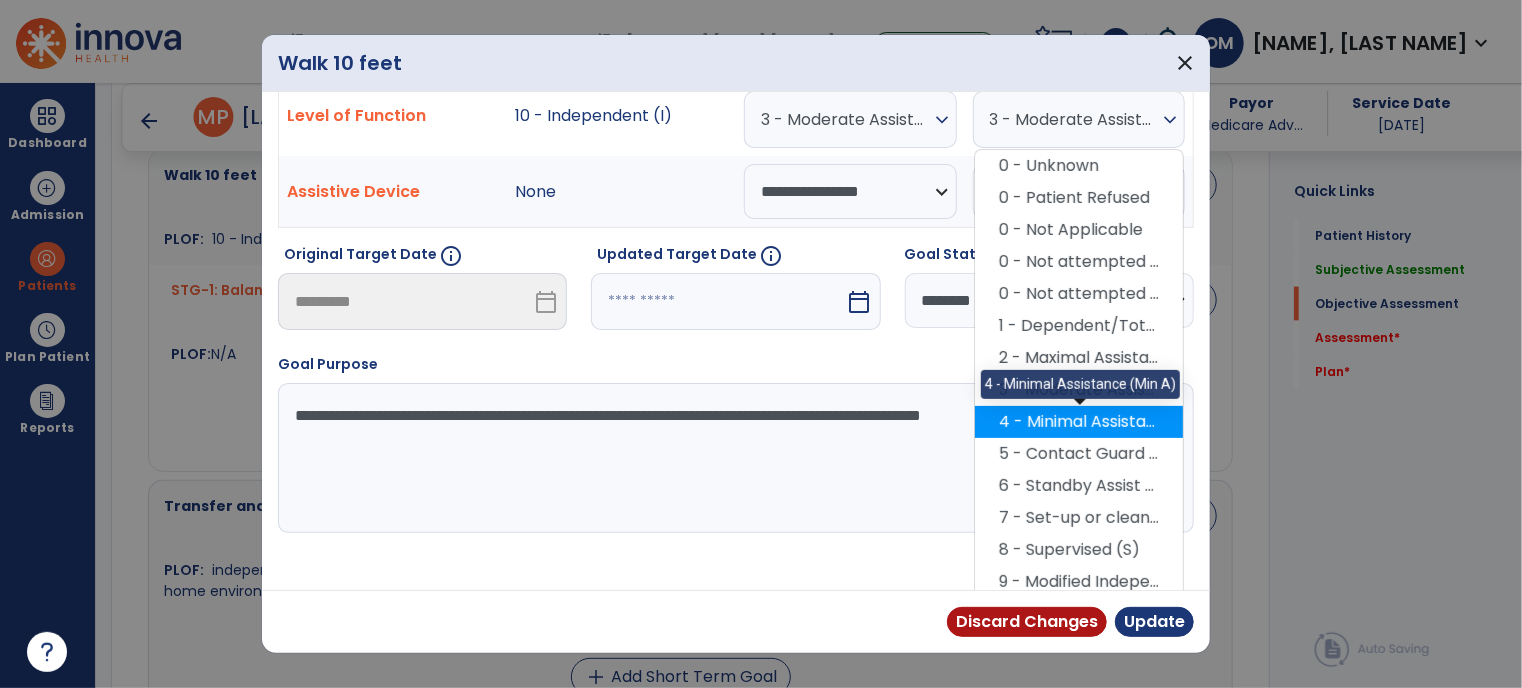click on "4 - Minimal Assistance (Min A)" at bounding box center (1079, 422) 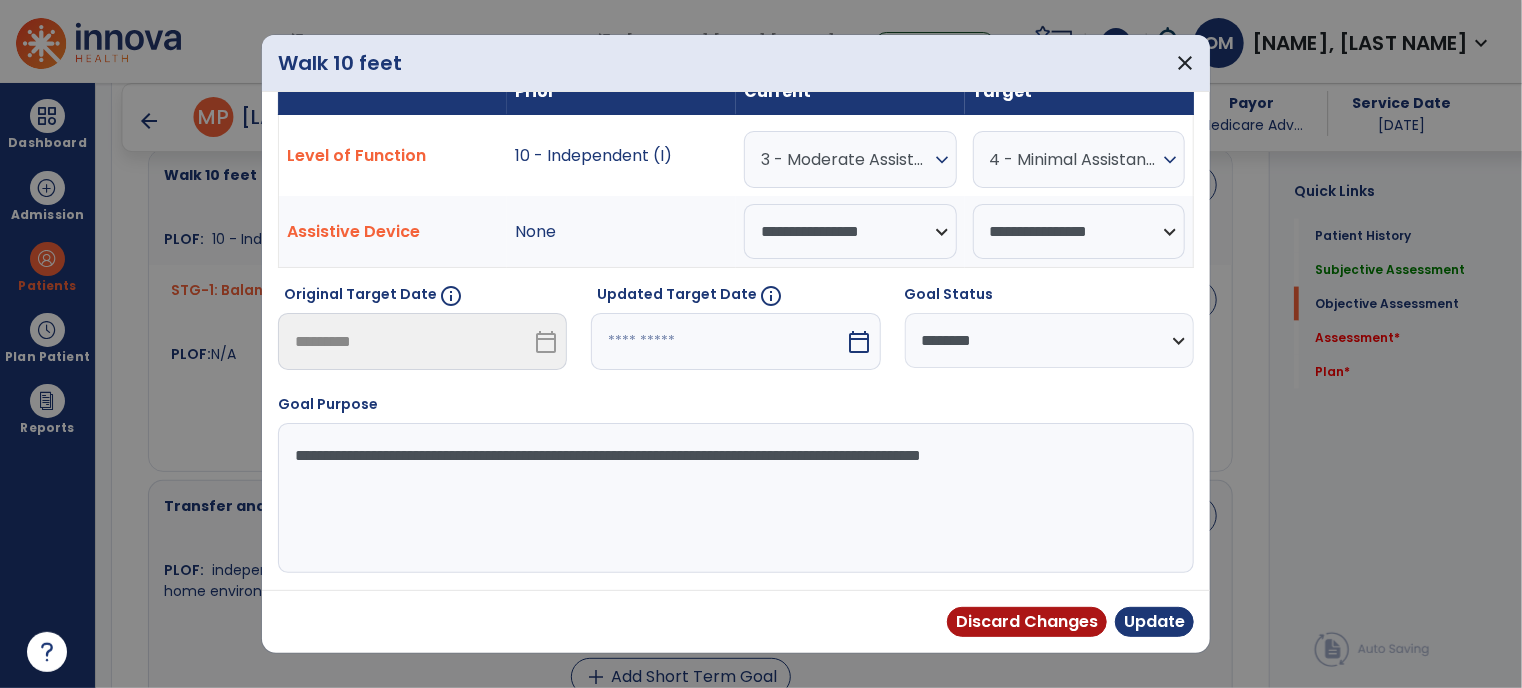 scroll, scrollTop: 156, scrollLeft: 0, axis: vertical 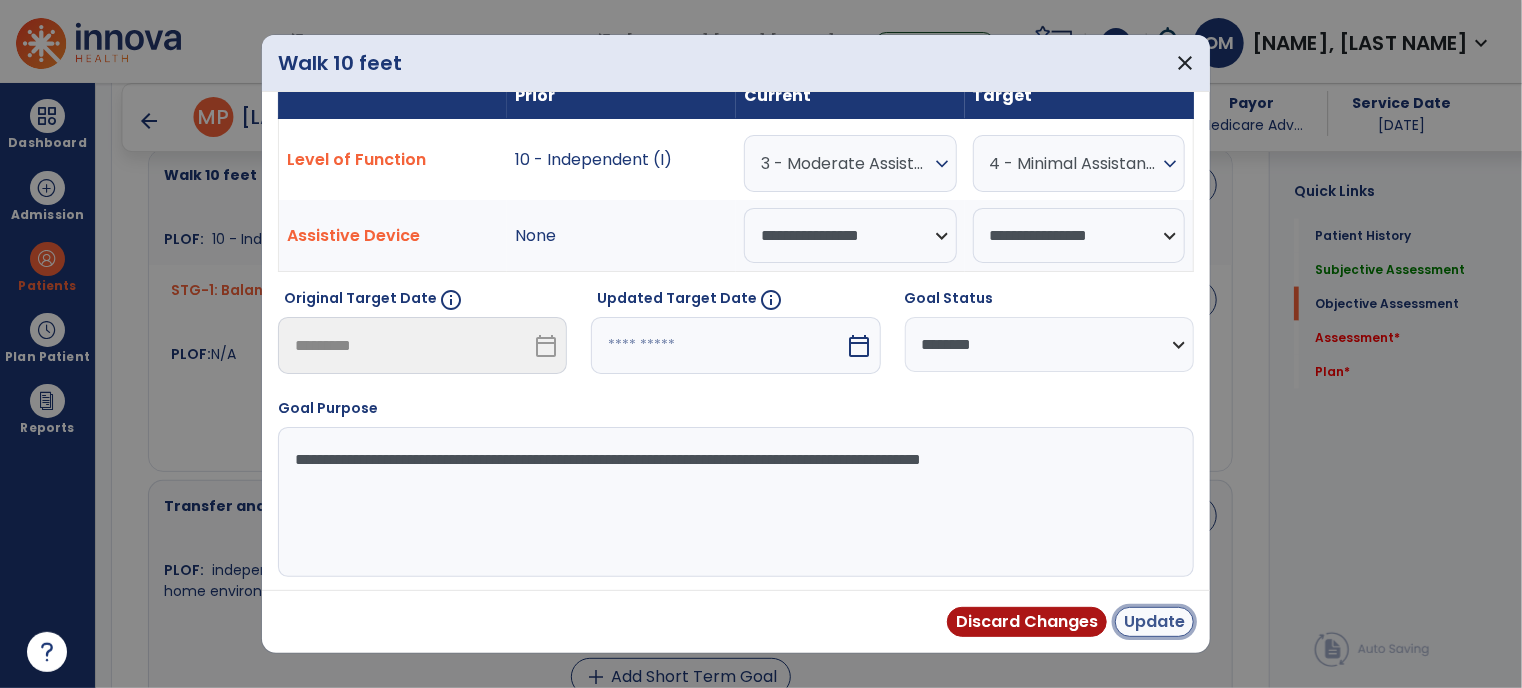 click on "Update" at bounding box center [1154, 622] 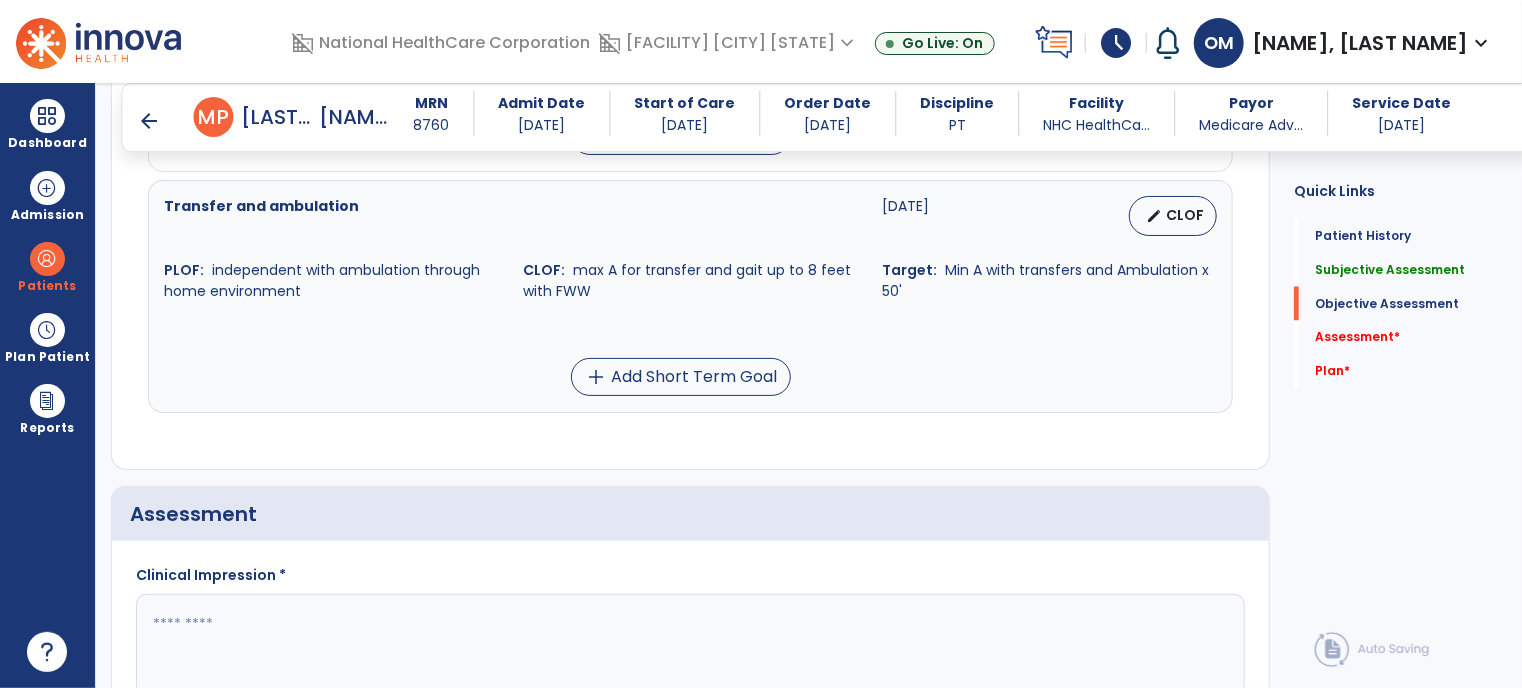 scroll, scrollTop: 1775, scrollLeft: 0, axis: vertical 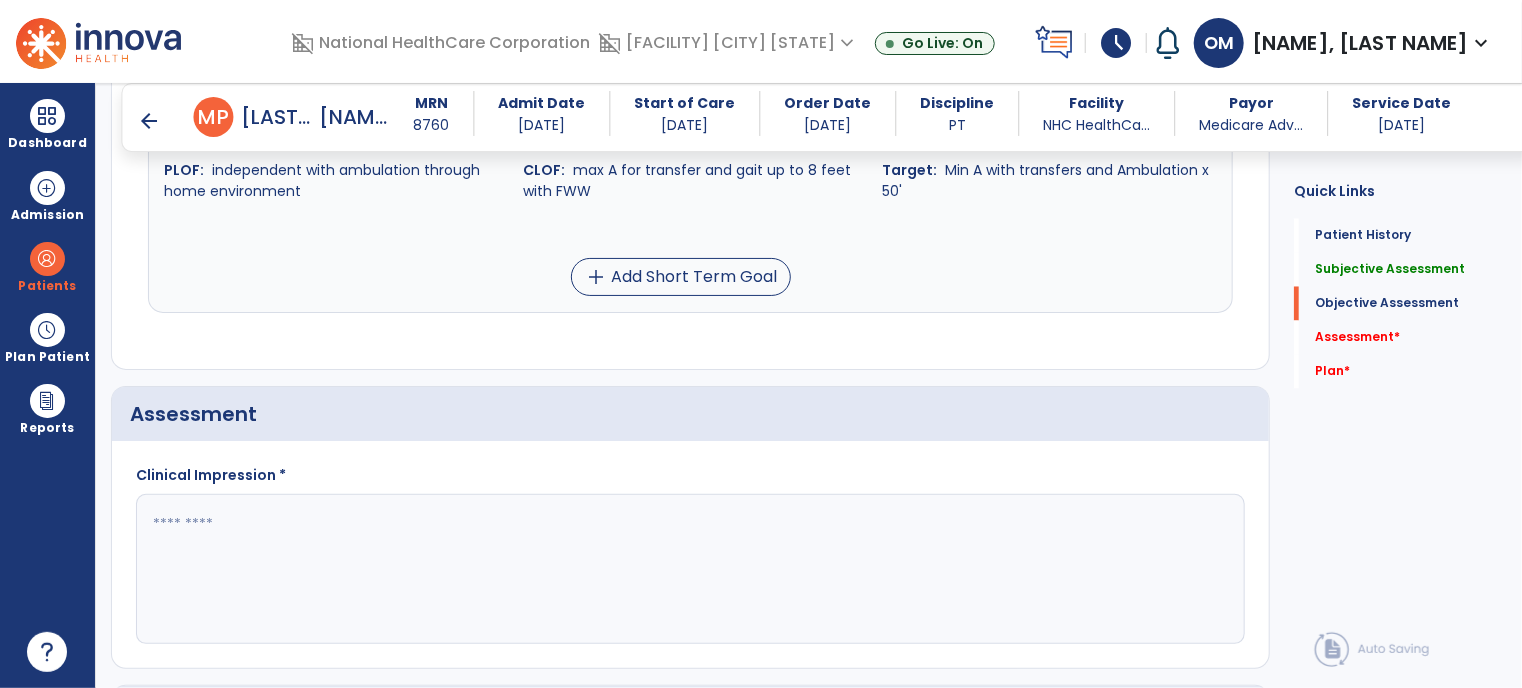 click 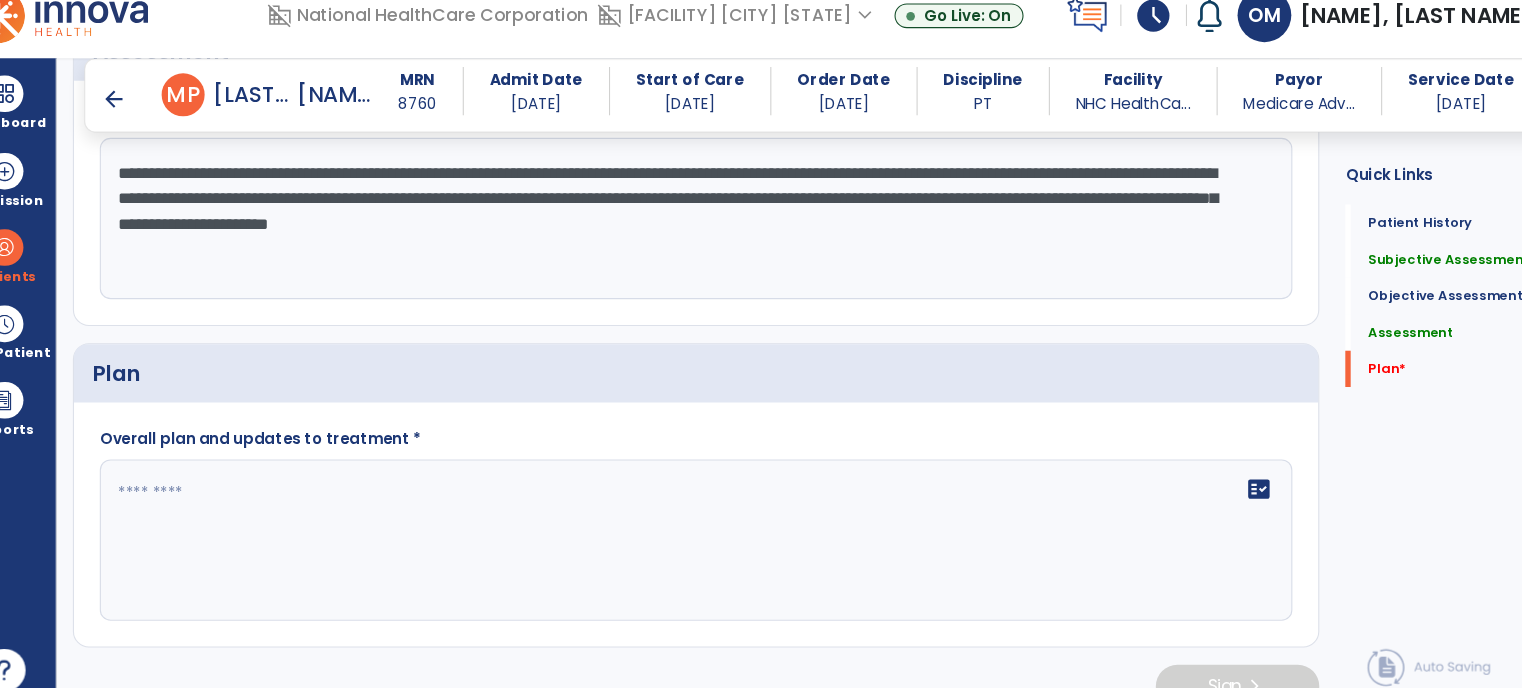 scroll, scrollTop: 2120, scrollLeft: 0, axis: vertical 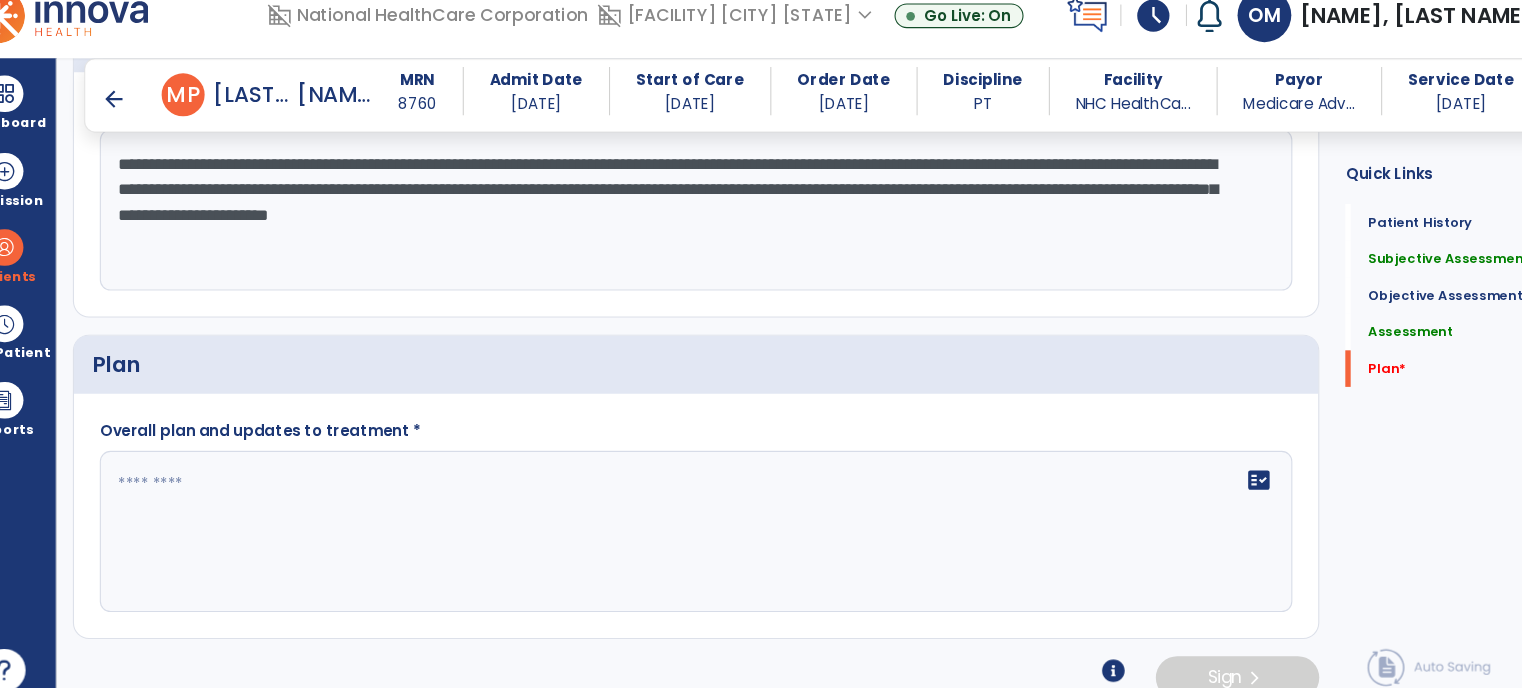 type on "**********" 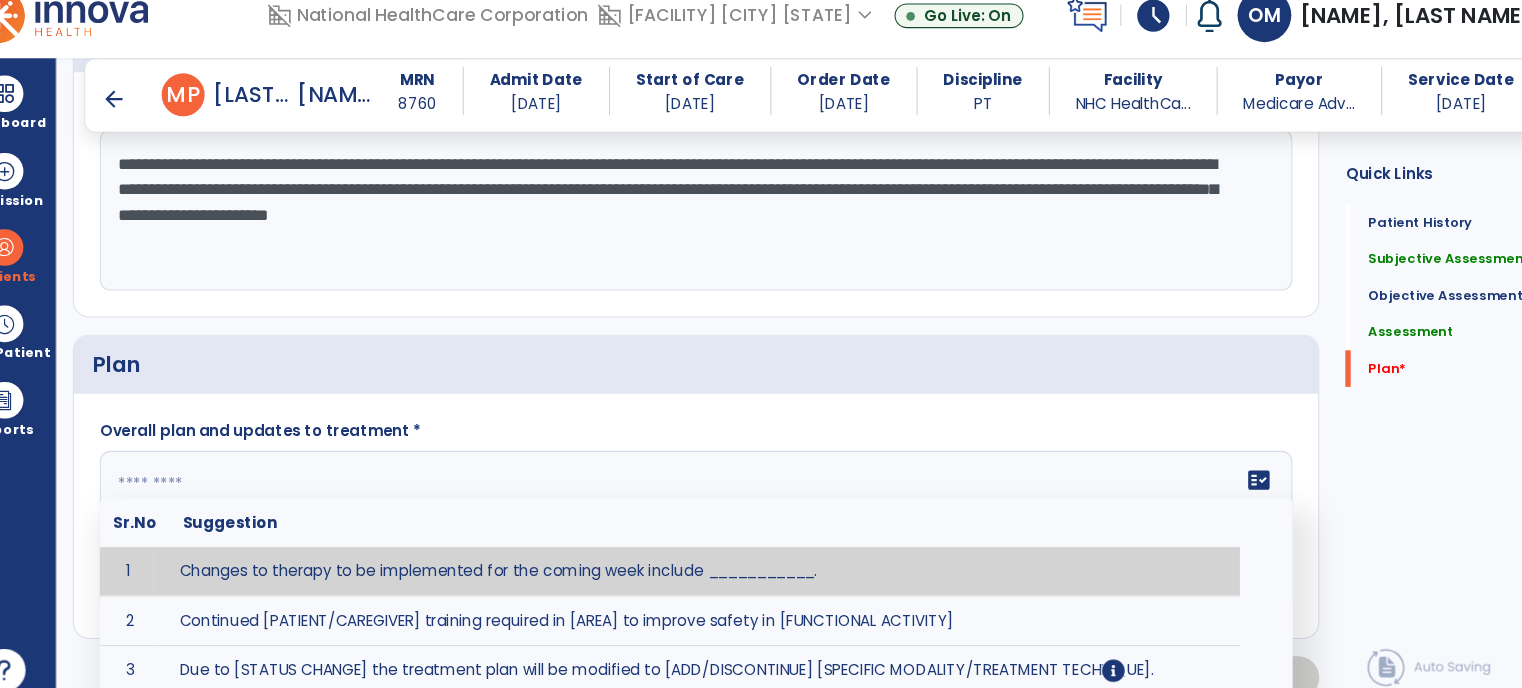 click on "fact_check  Sr.No Suggestion 1 Changes to therapy to be implemented for the coming week include ___________. 2 Continued [PATIENT/CAREGIVER] training required in [AREA] to improve safety in [FUNCTIONAL ACTIVITY] 3 Due to [STATUS CHANGE] the treatment plan will be modified to [ADD/DISCONTINUE] [SPECIFIC MODALITY/TREATMENT TECHNIQUE]. 4 Goals related to ___________ have been met.  Will add new STG's to address _______ in the upcoming week. 5 Updated precautions include ________. 6 Progress treatment to include ____________. 7 Requires further [PATIENT/CAREGIVER] training in ______ to improve safety in ________. 8 Short term goals related to _________ have been met and new short term goals to be added as appropriate for patient. 9 STGs have been met, will now focus on LTGs. 10 The plan for next week's visits include [INTERVENTIONS] with the objective of improving [IMPAIRMENTS] to continue to progress toward long term goal(s). 11 12 13 Changes to therapy to be implemented for the coming week include ___________." 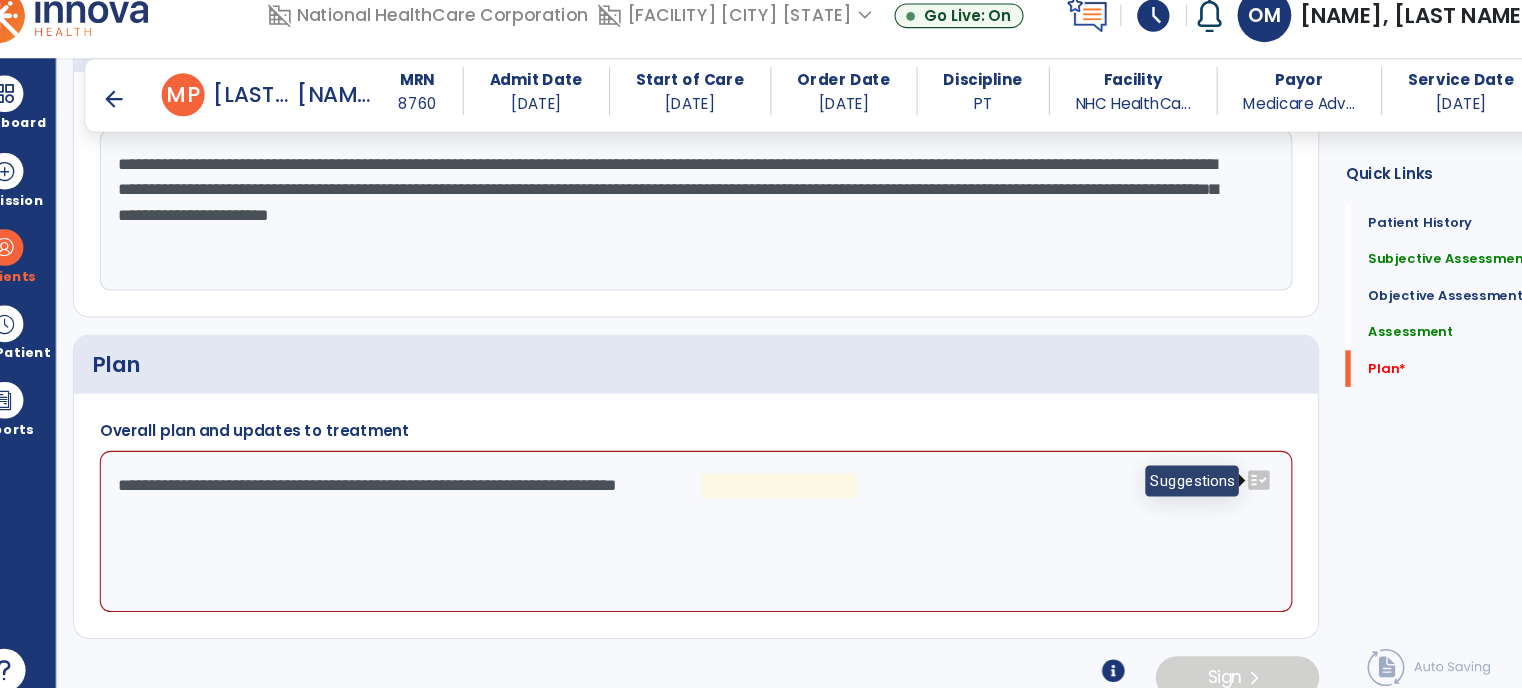 click on "fact_check" 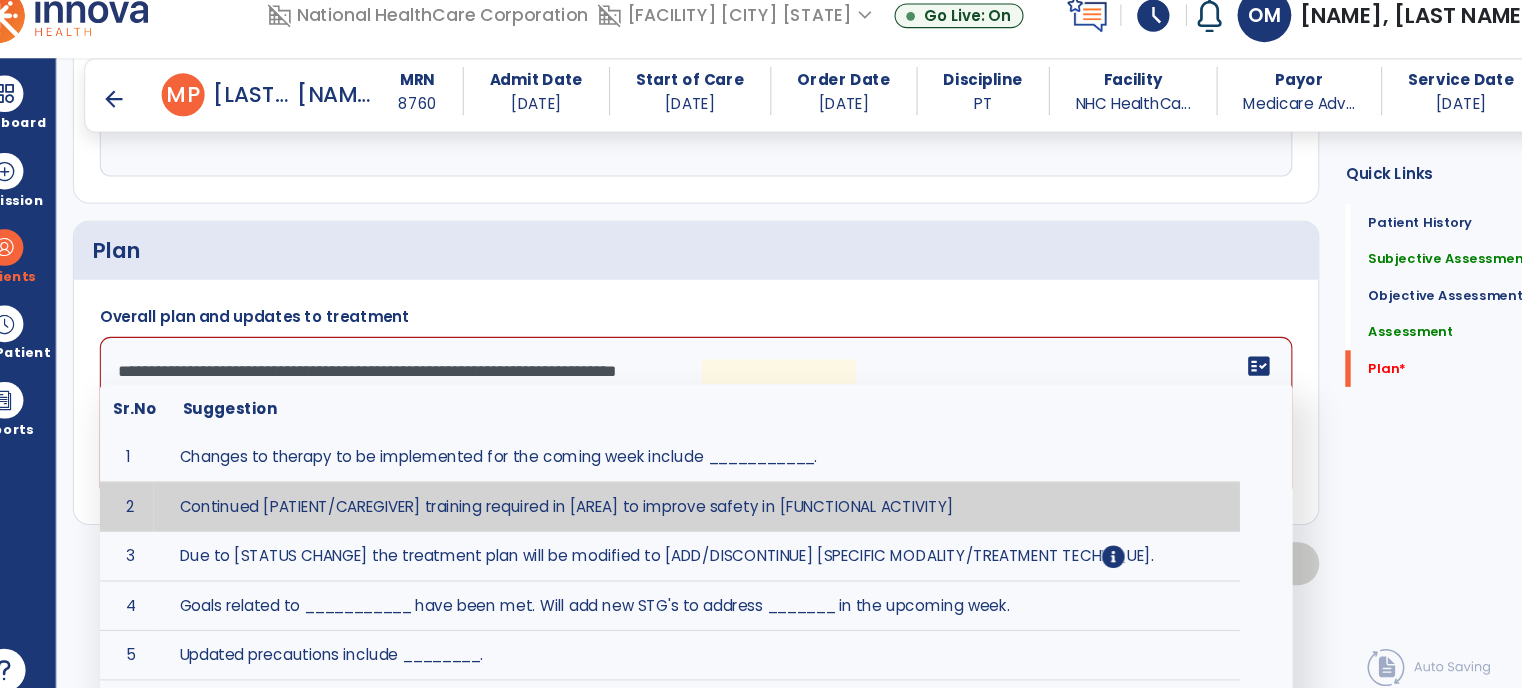 scroll, scrollTop: 2229, scrollLeft: 0, axis: vertical 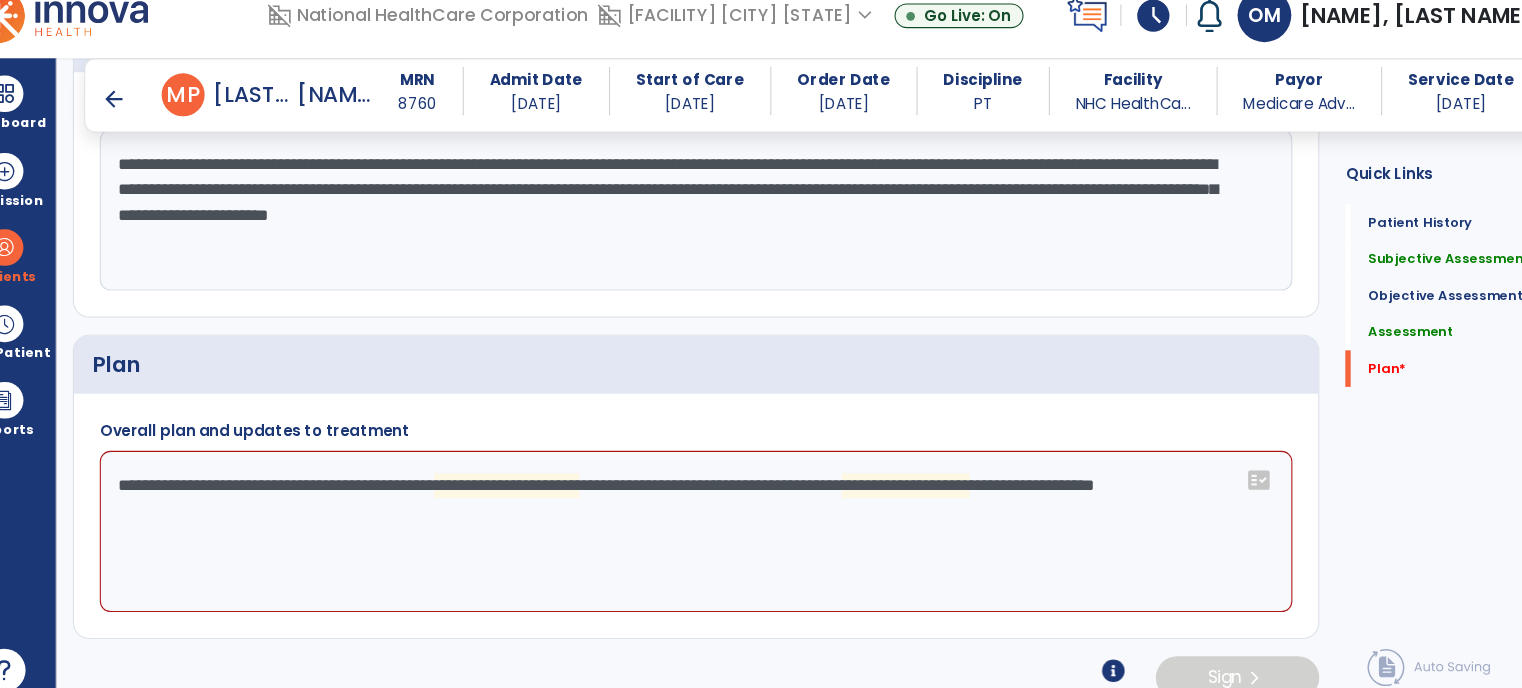click on "**********" 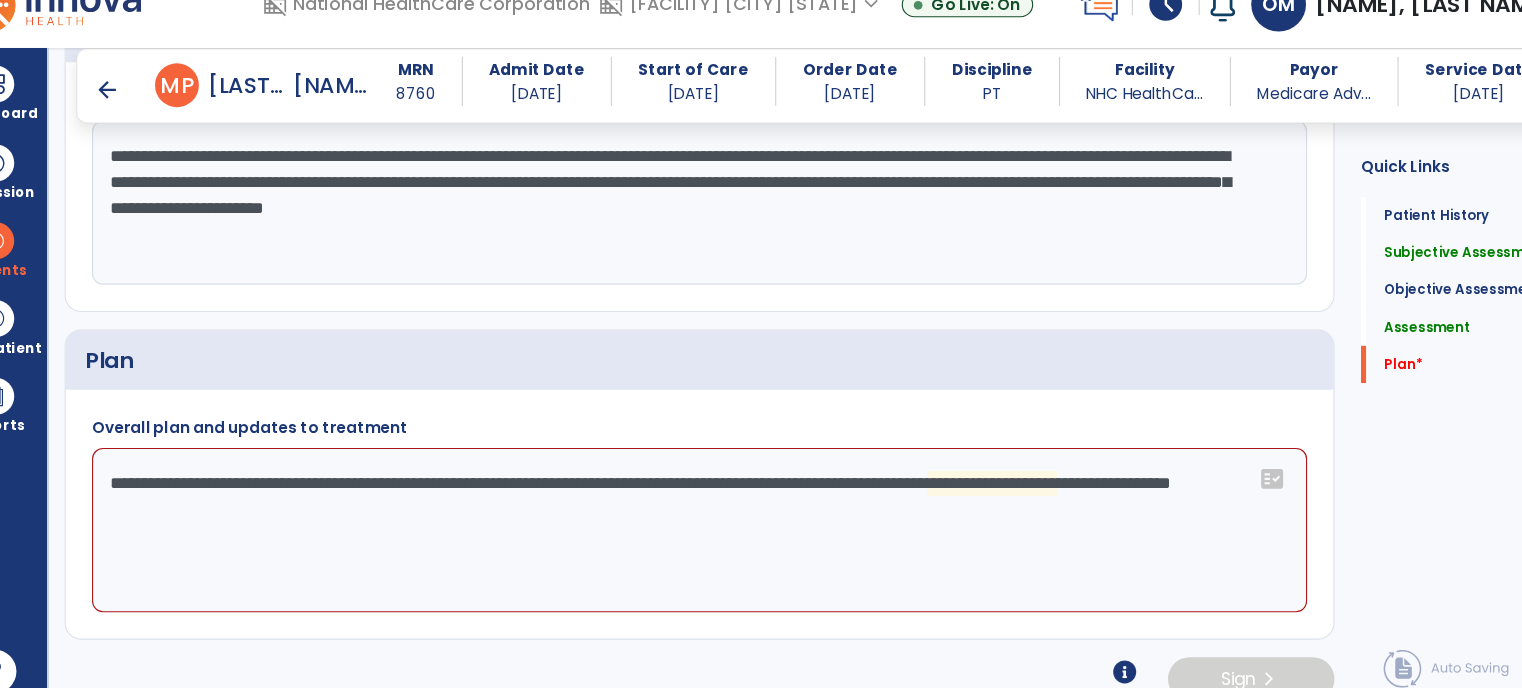 click on "**********" 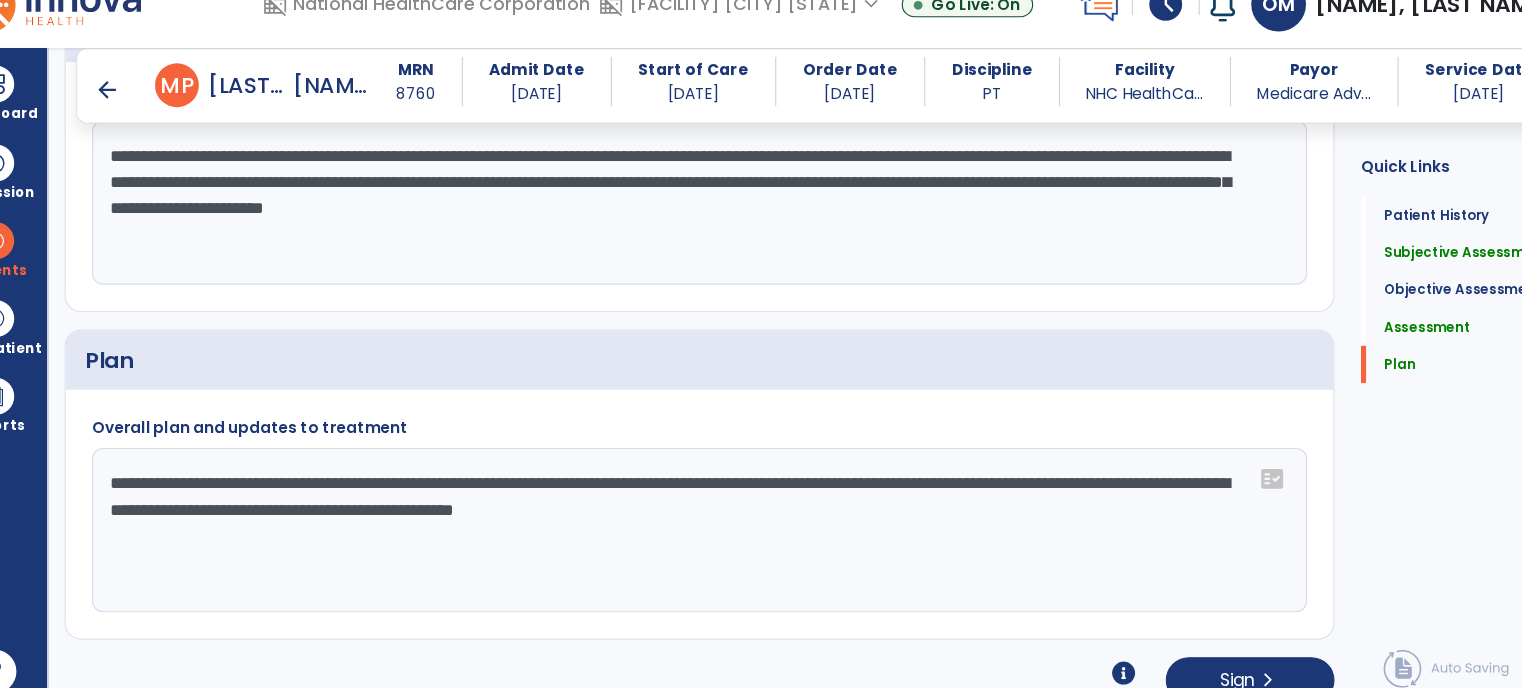 scroll, scrollTop: 2121, scrollLeft: 0, axis: vertical 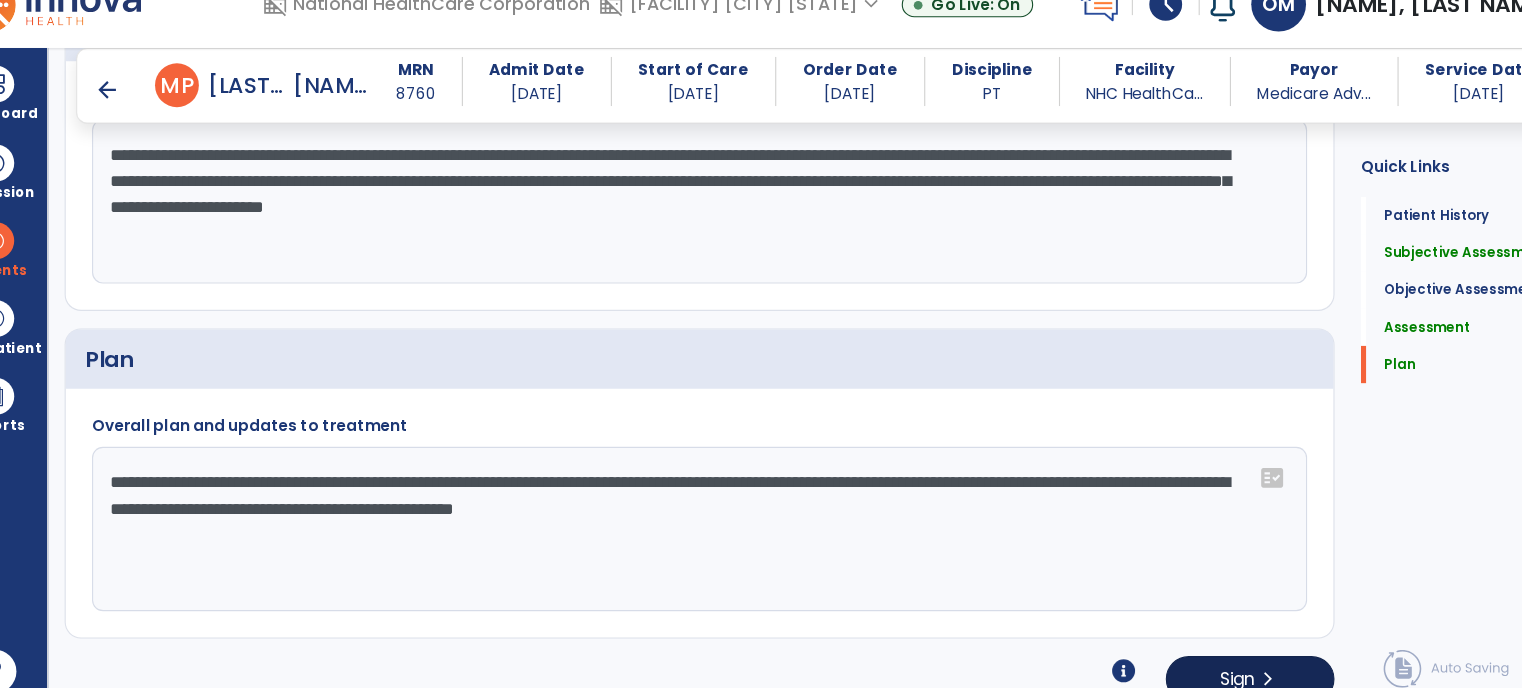 type on "**********" 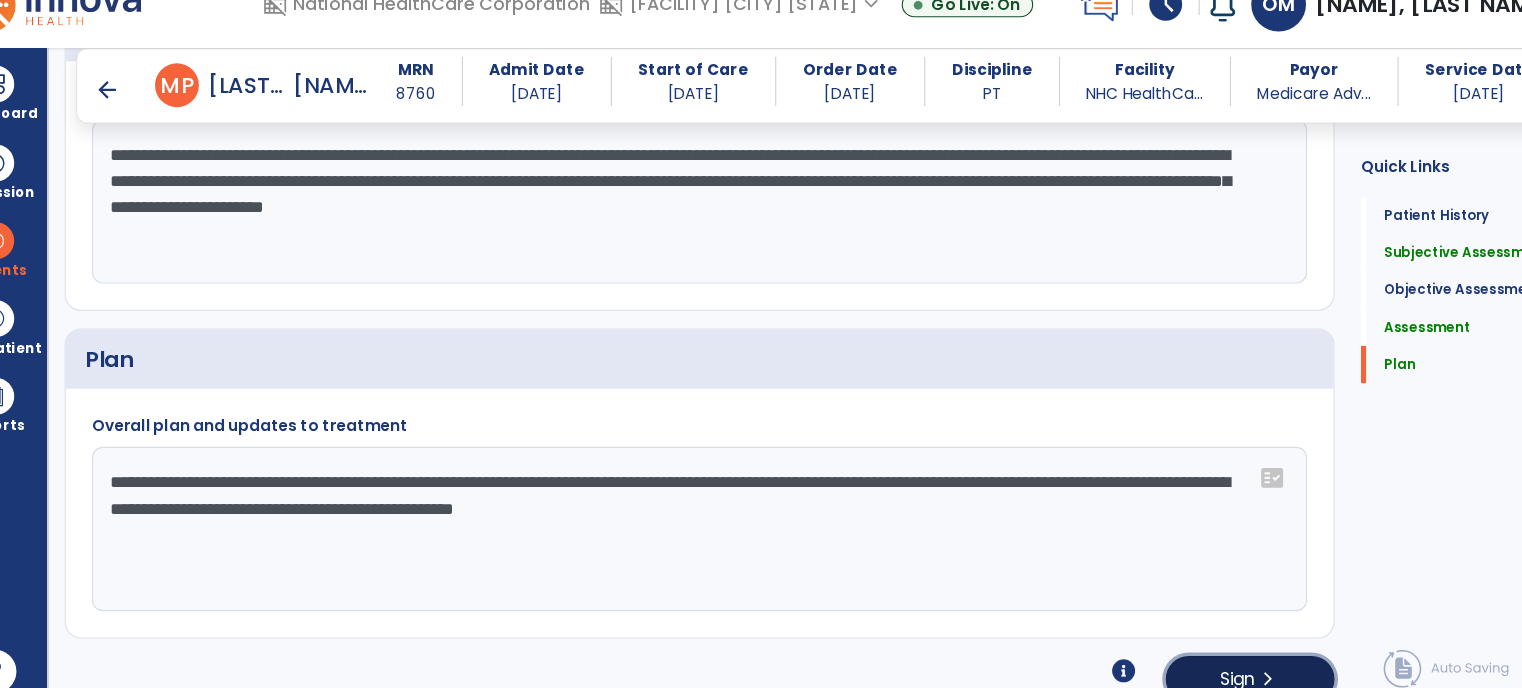 click on "Sign" 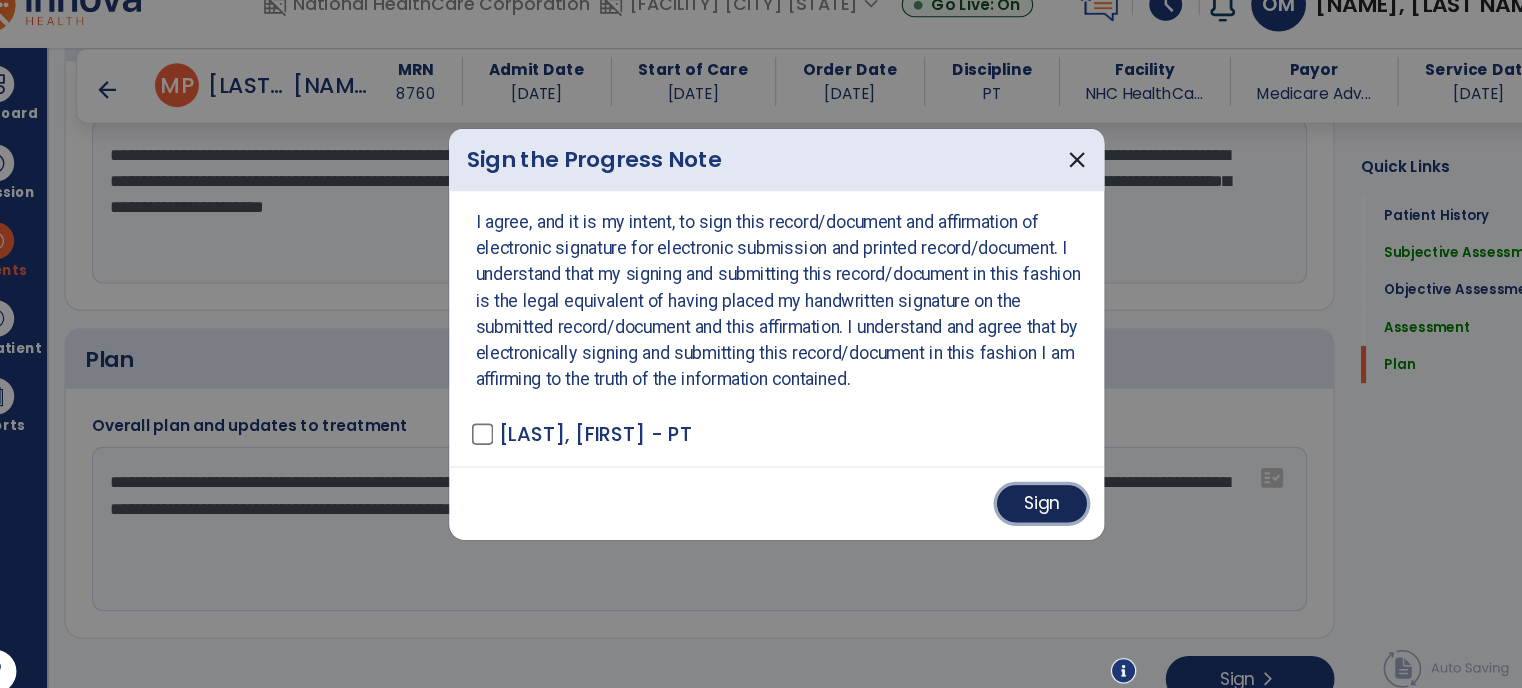 click on "Sign" at bounding box center [1003, 499] 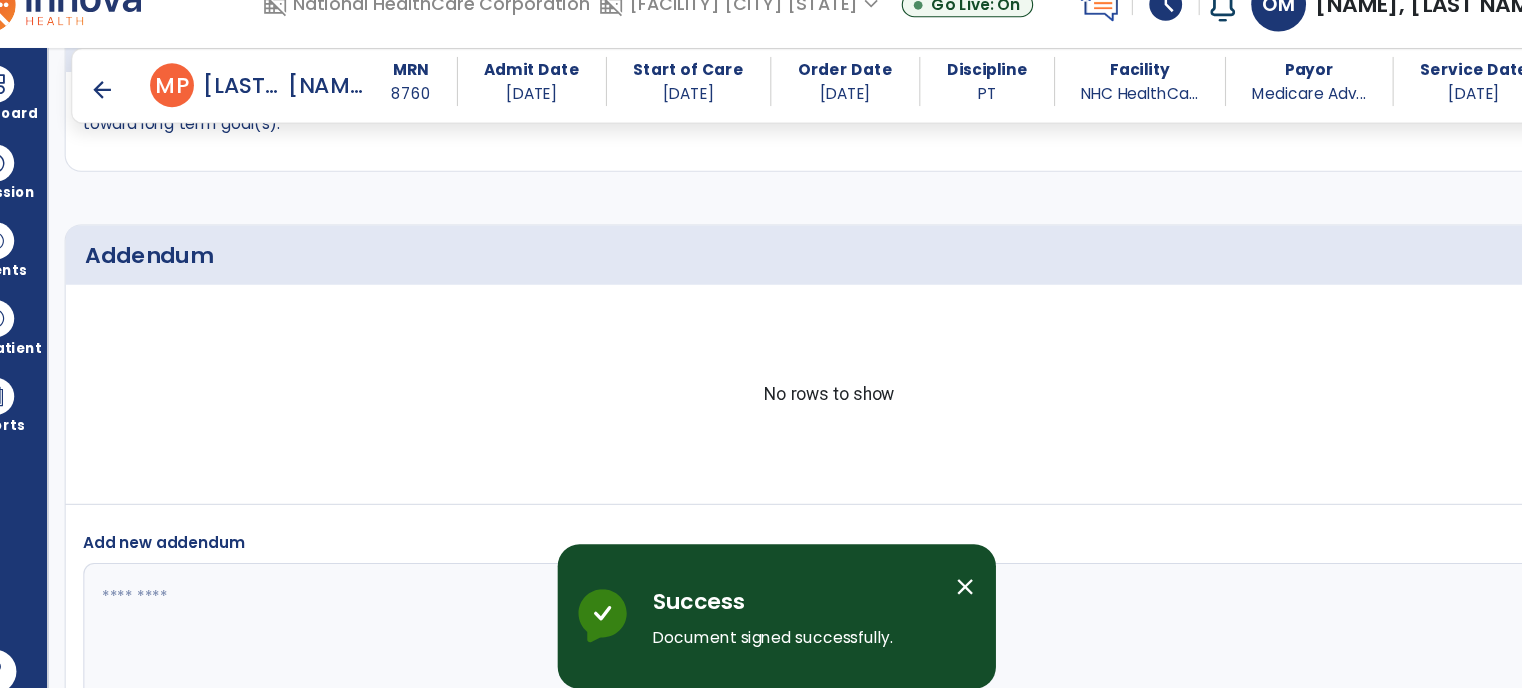 scroll, scrollTop: 3027, scrollLeft: 0, axis: vertical 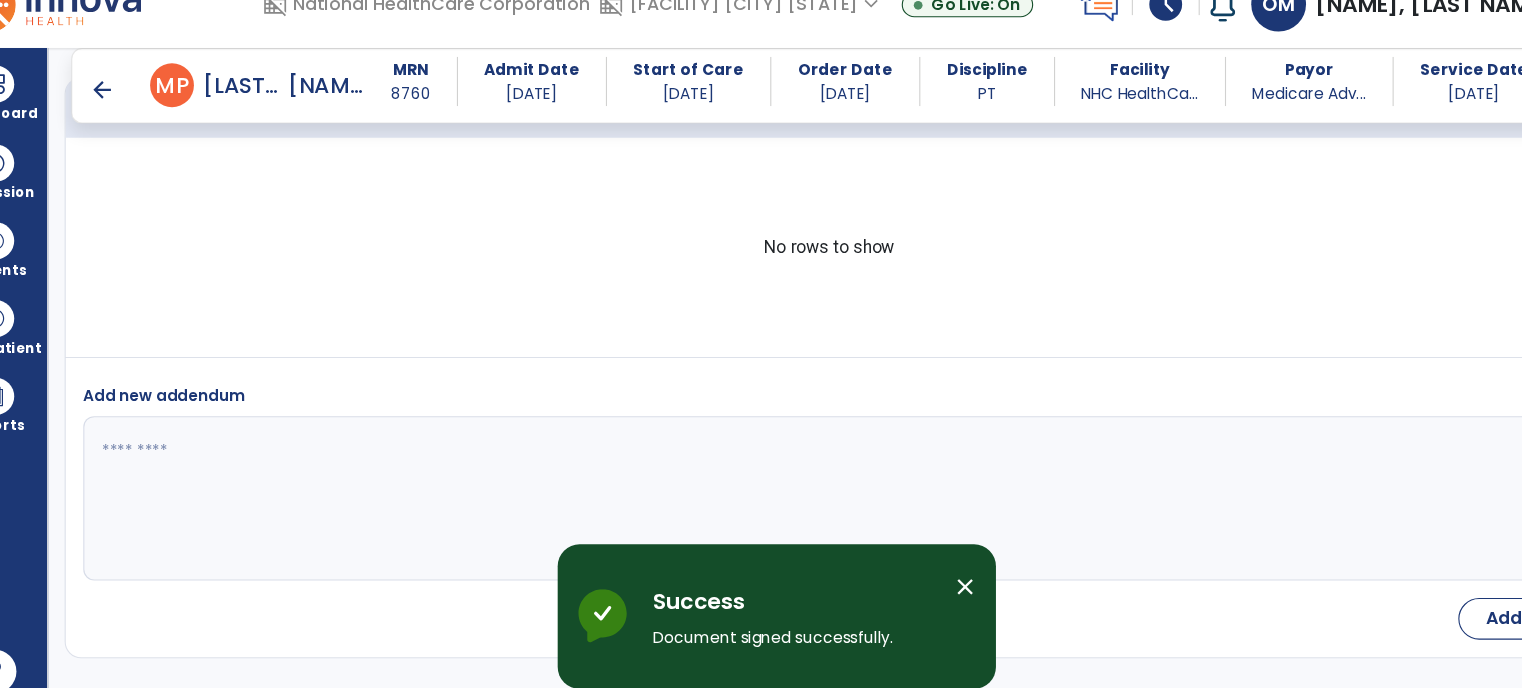 click on "arrow_back" at bounding box center [145, 121] 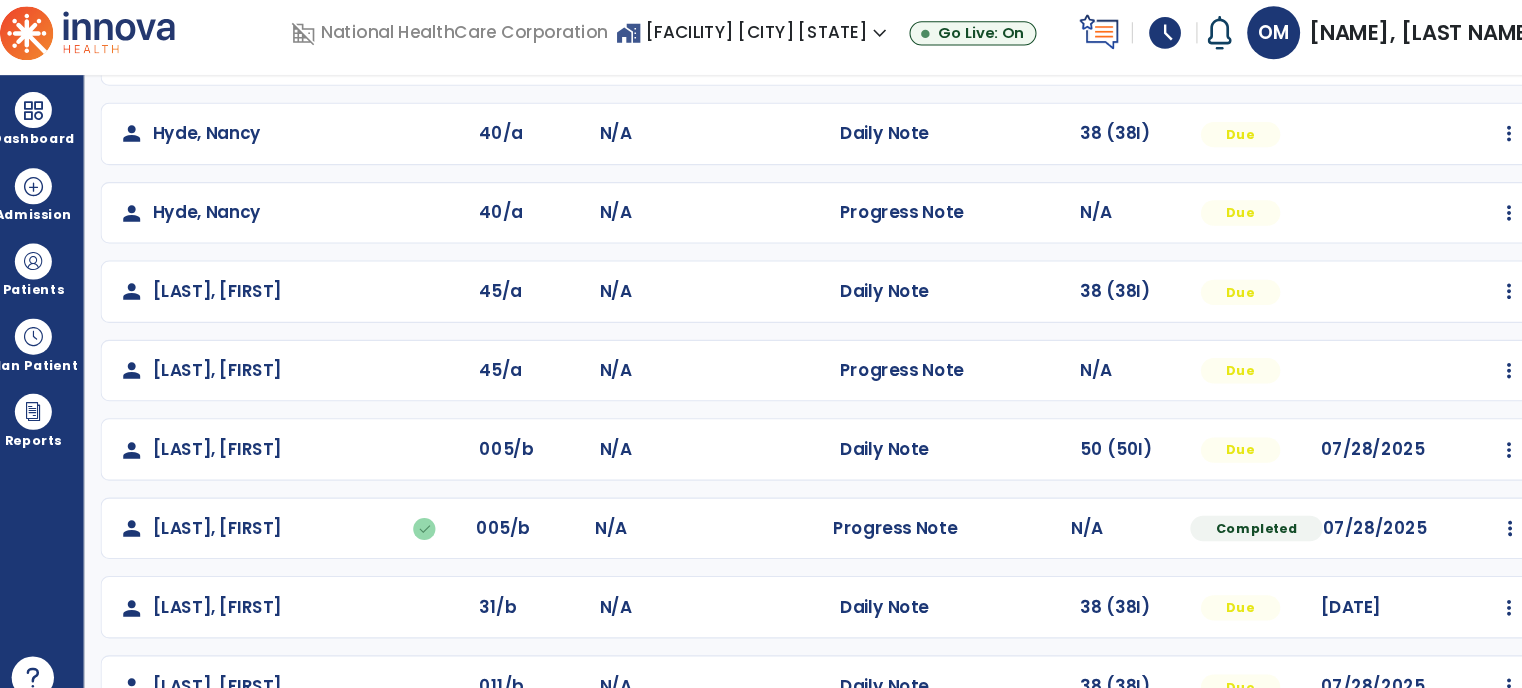 scroll, scrollTop: 468, scrollLeft: 0, axis: vertical 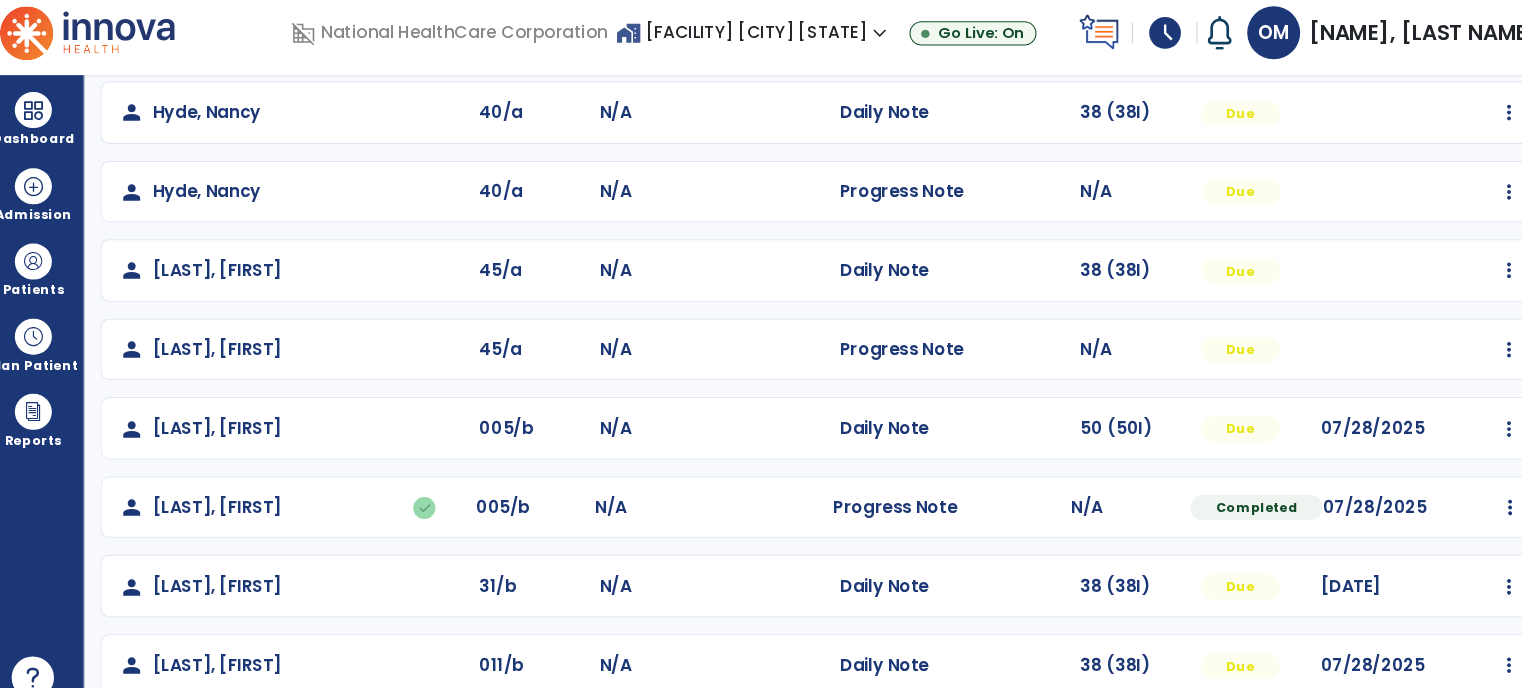 click on "Mark Visit As Complete   Reset Note   Open Document   G + C Mins" 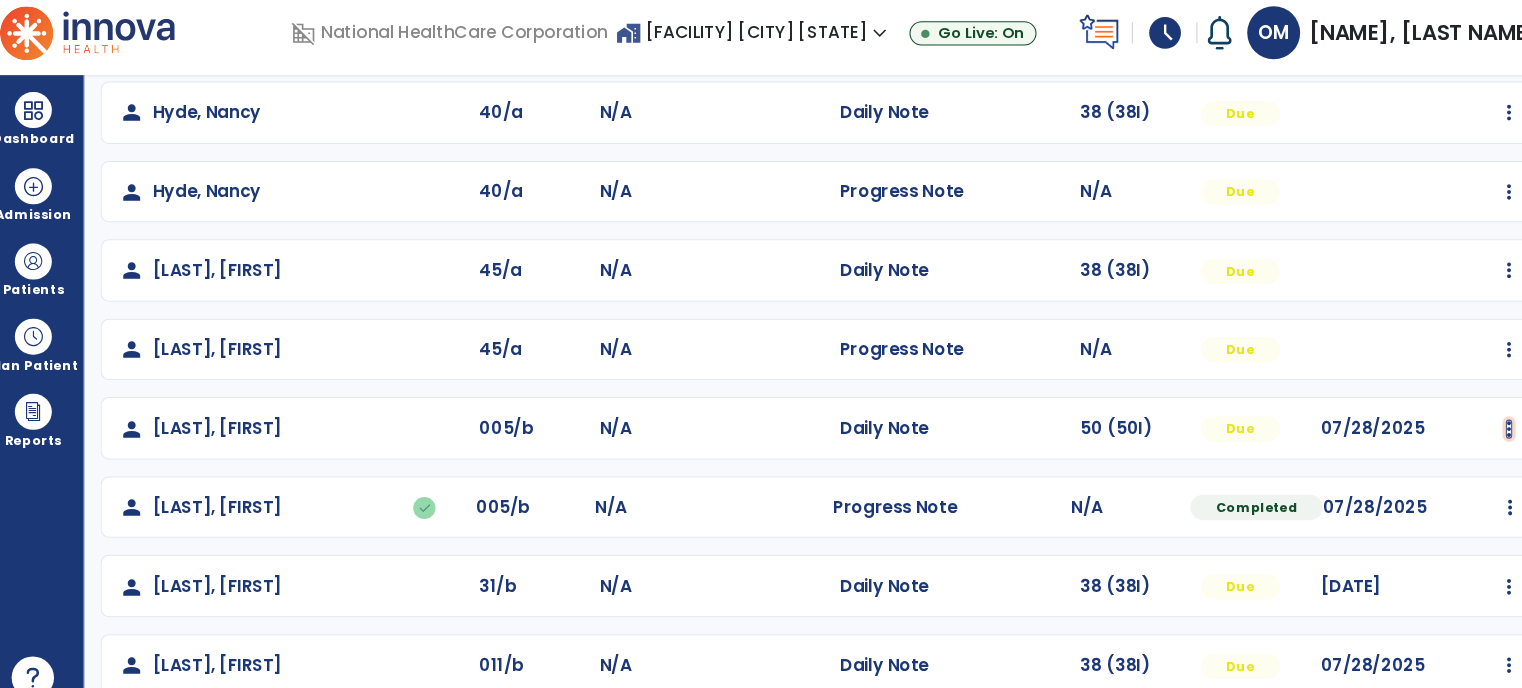 click at bounding box center [1441, -180] 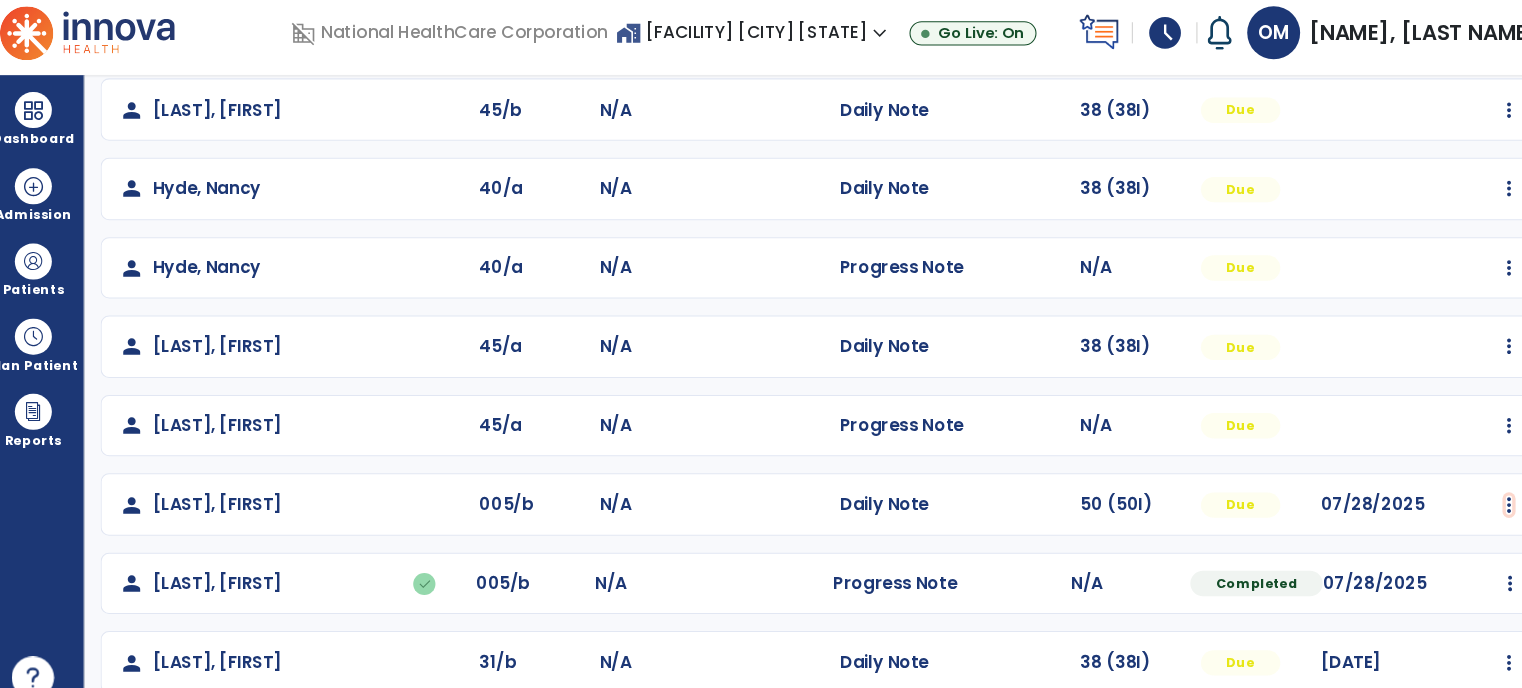 scroll, scrollTop: 475, scrollLeft: 0, axis: vertical 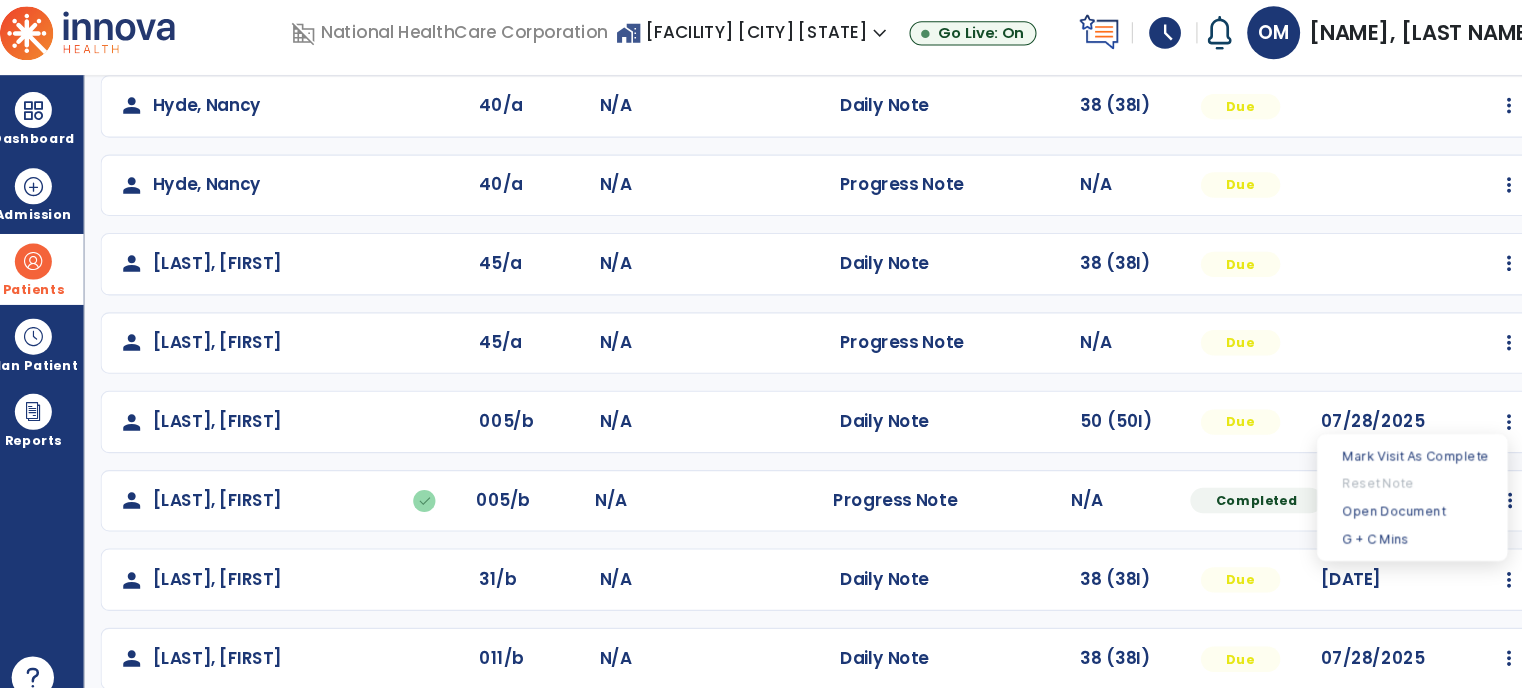 click at bounding box center (47, 259) 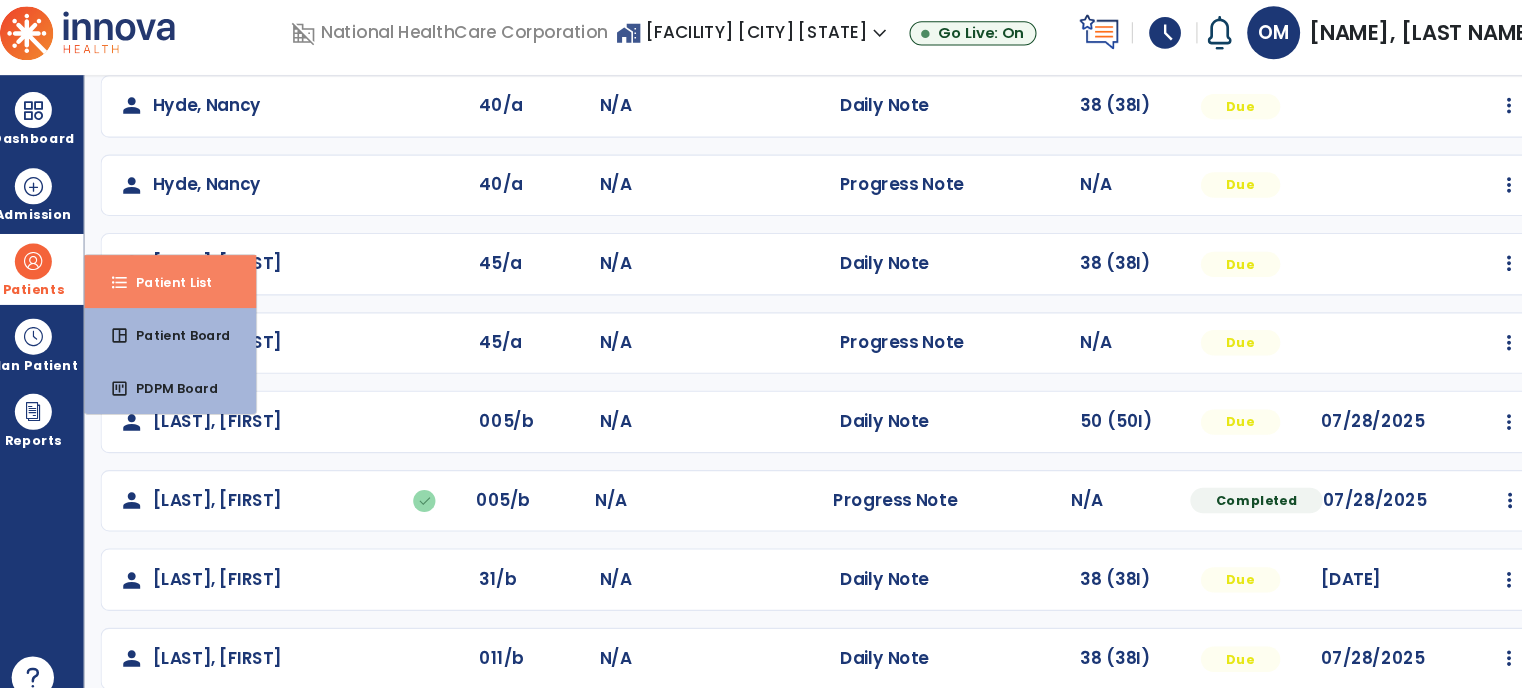 click on "format_list_bulleted" at bounding box center (129, 279) 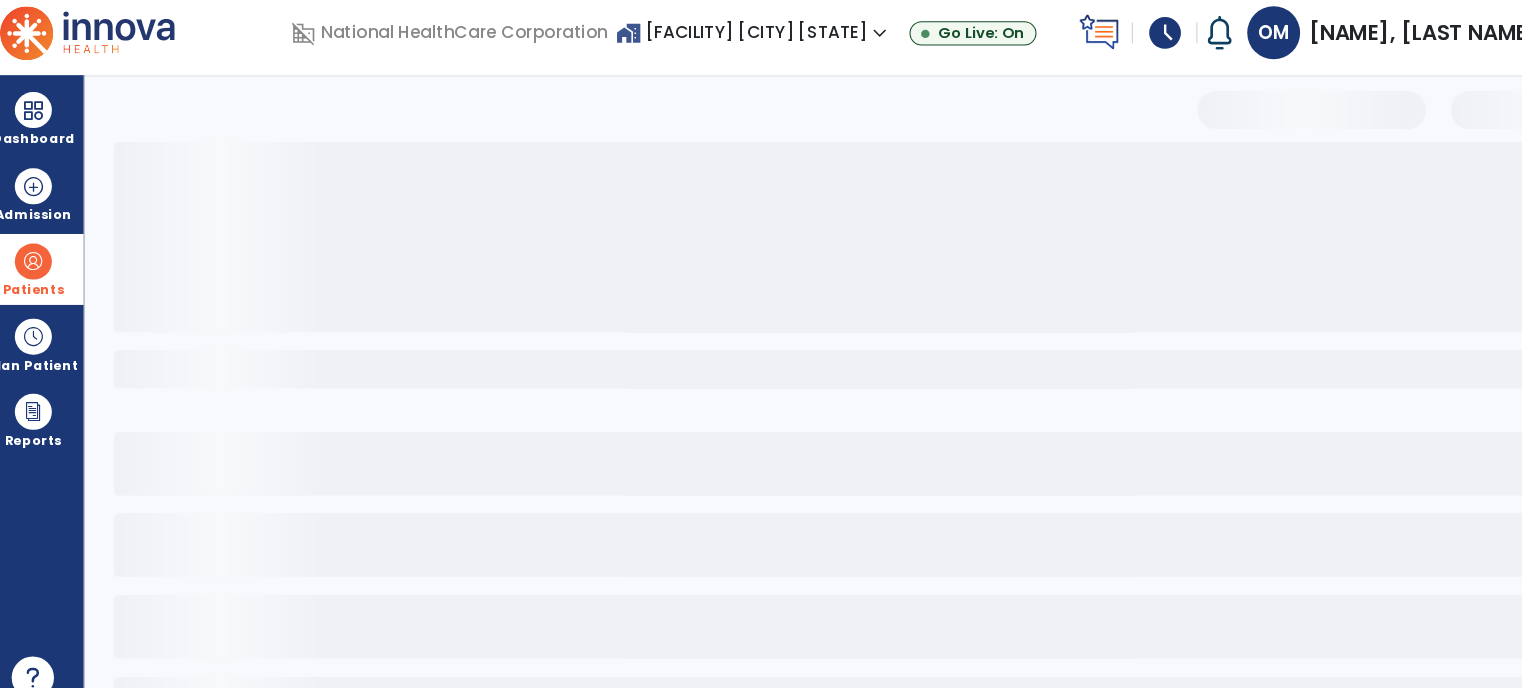 scroll, scrollTop: 53, scrollLeft: 0, axis: vertical 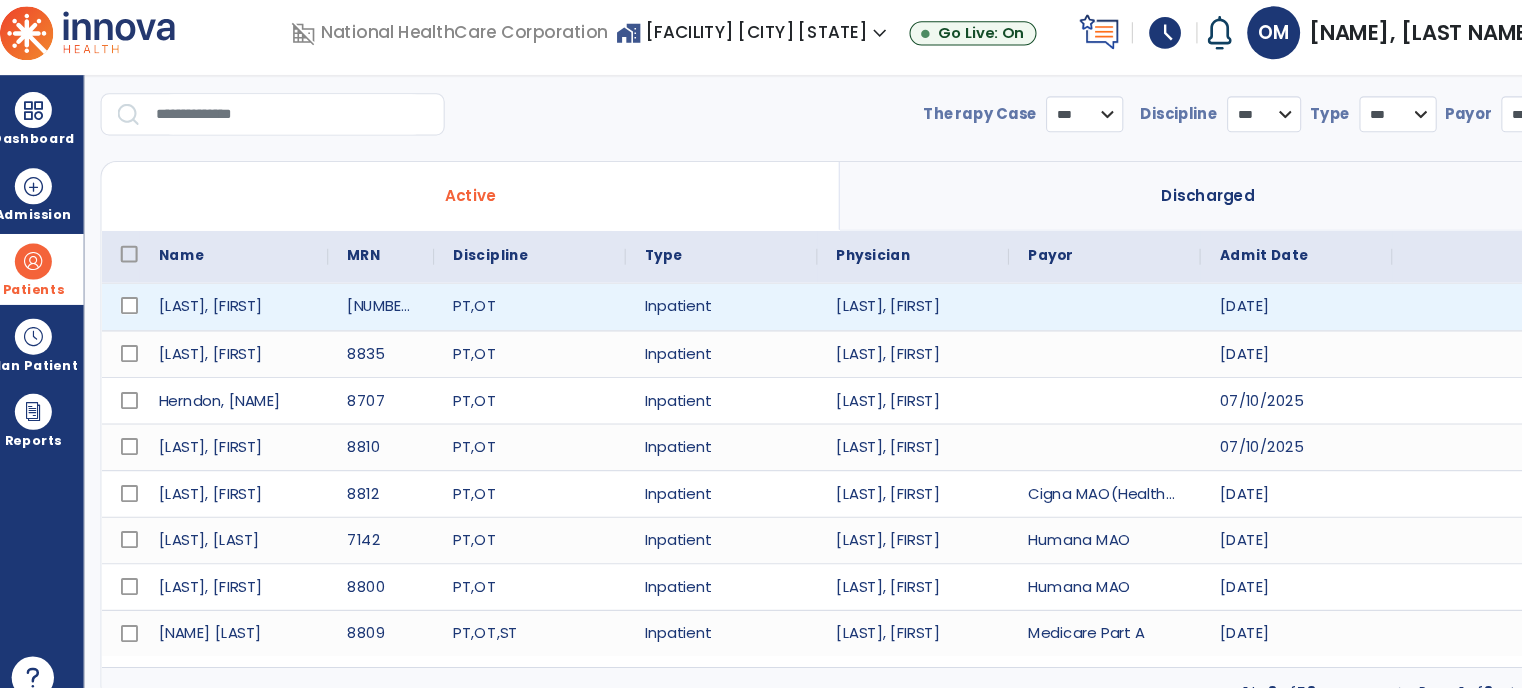 select on "***" 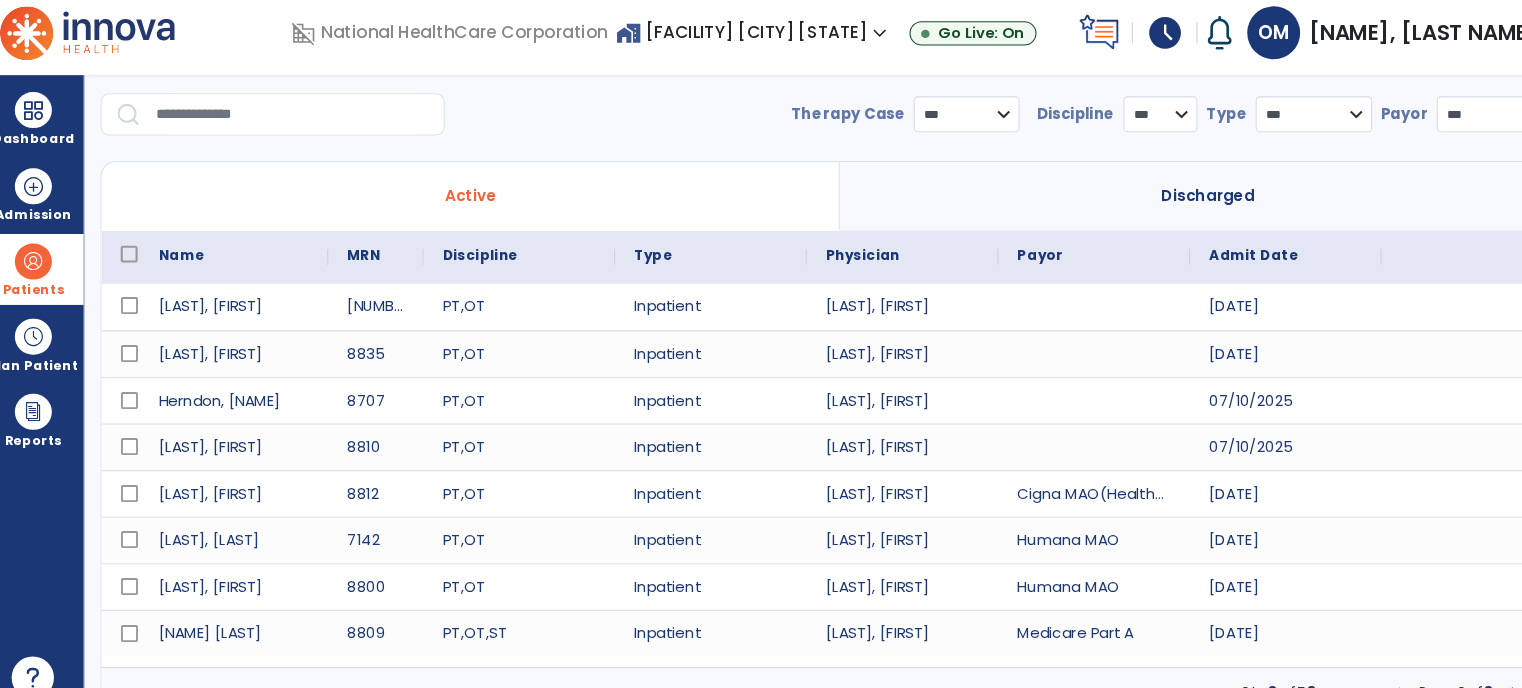 click at bounding box center [292, 120] 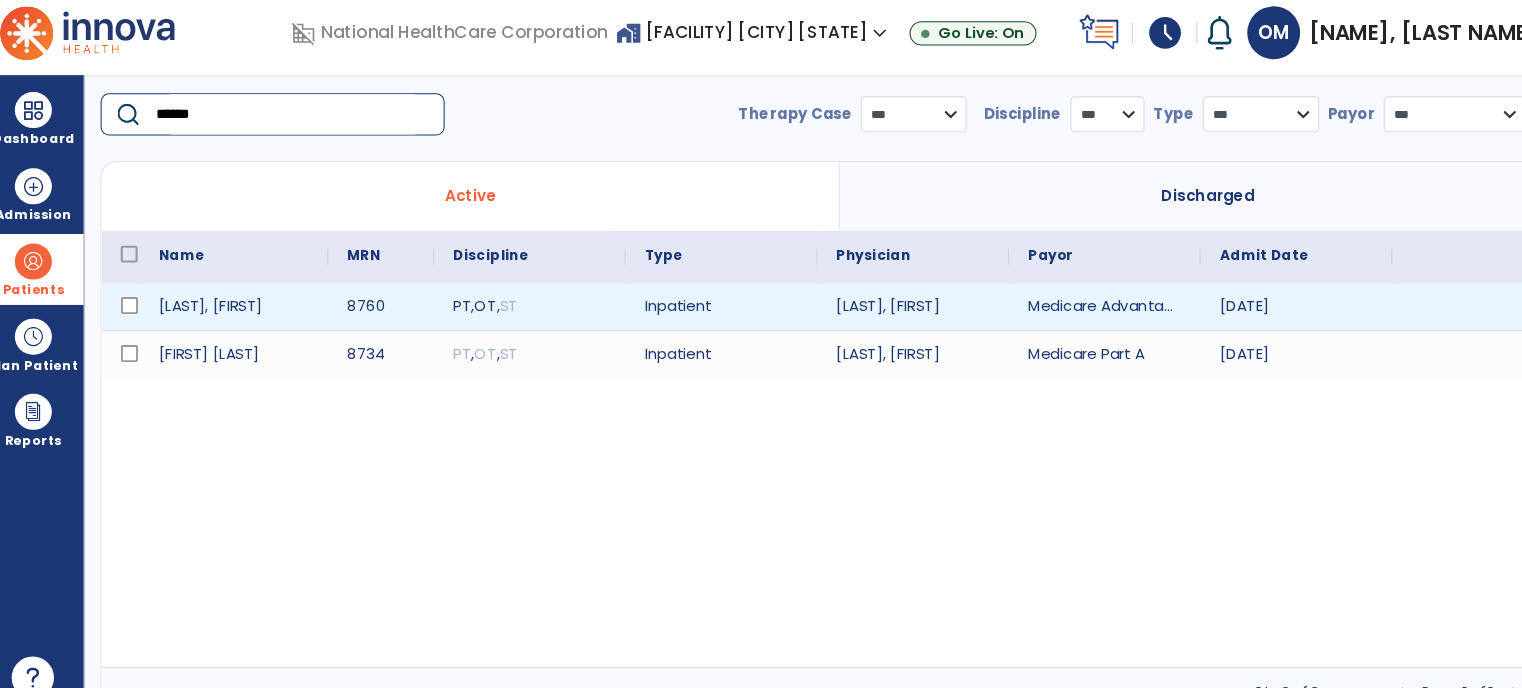 type on "******" 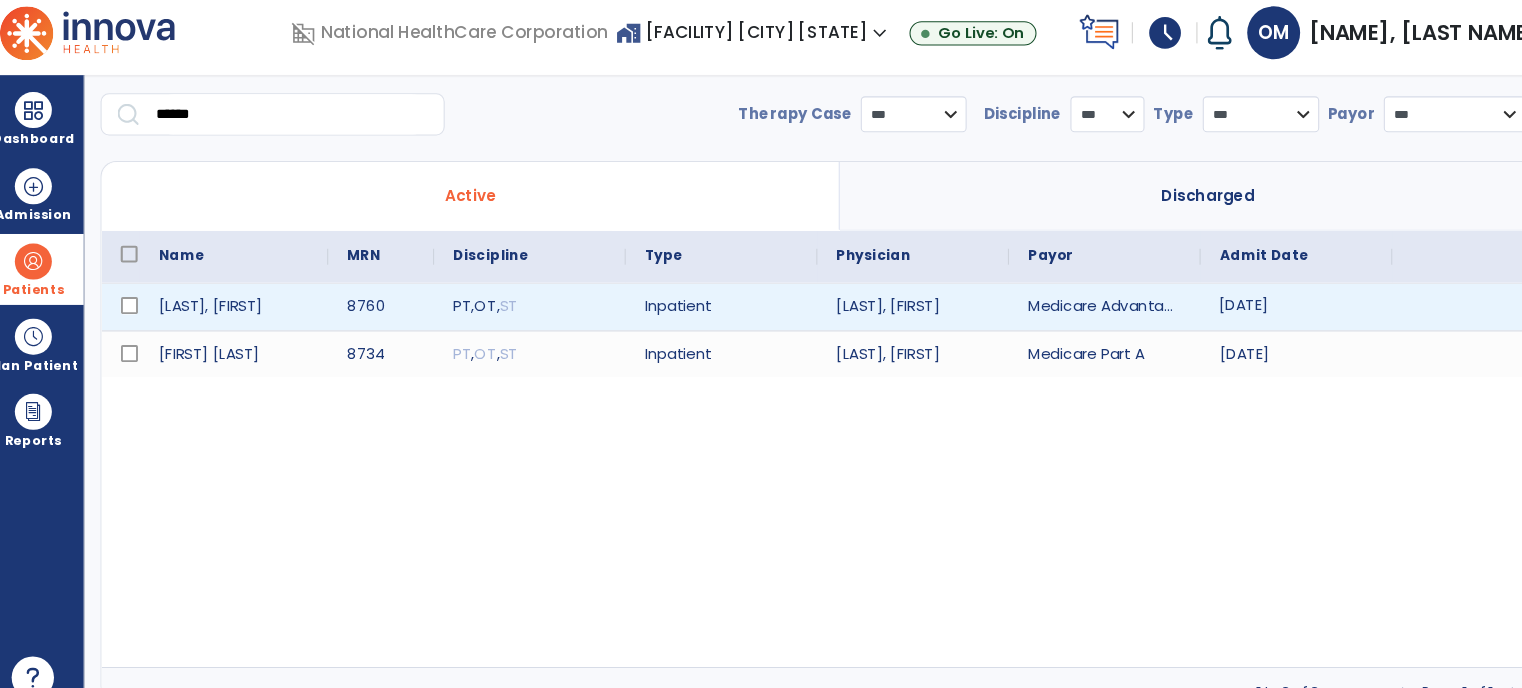 click on "[DATE]" at bounding box center (1240, 302) 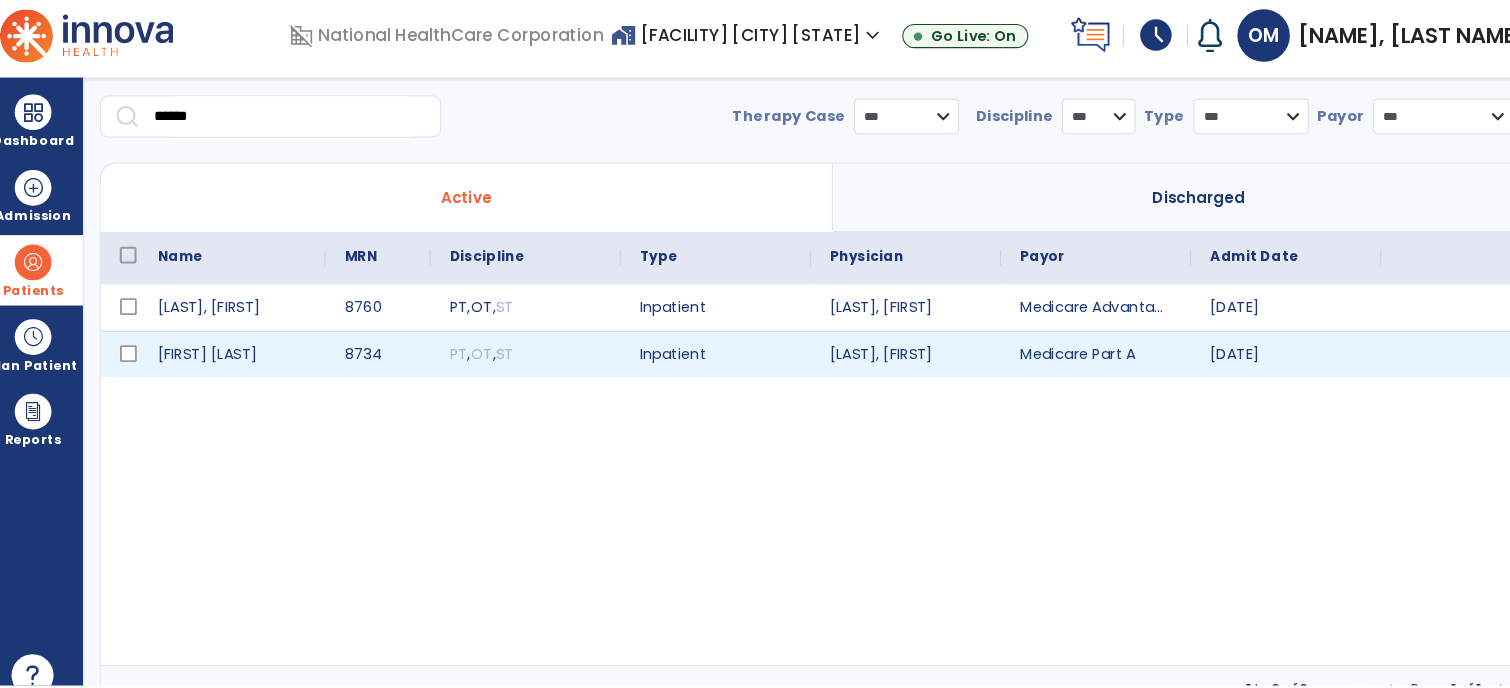 scroll, scrollTop: 0, scrollLeft: 0, axis: both 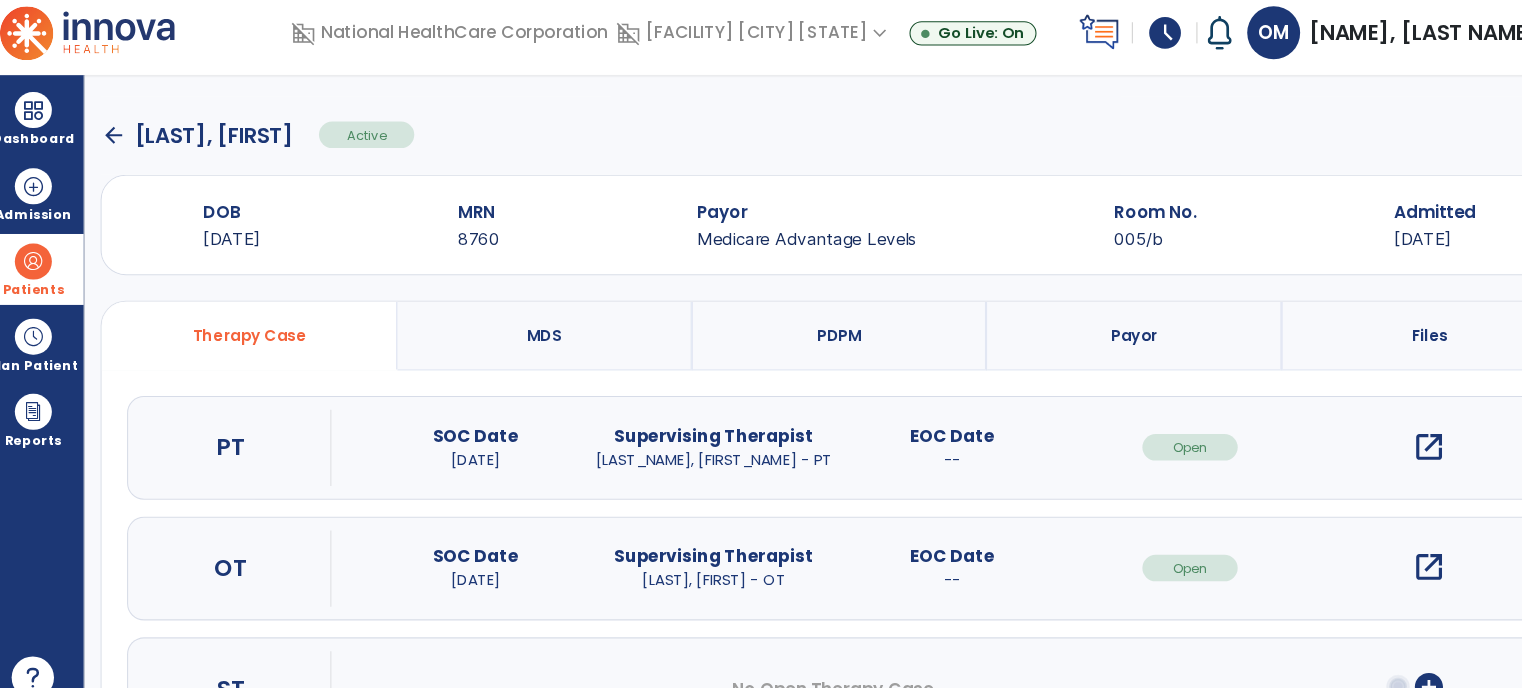 click on "open_in_new" at bounding box center (1365, 434) 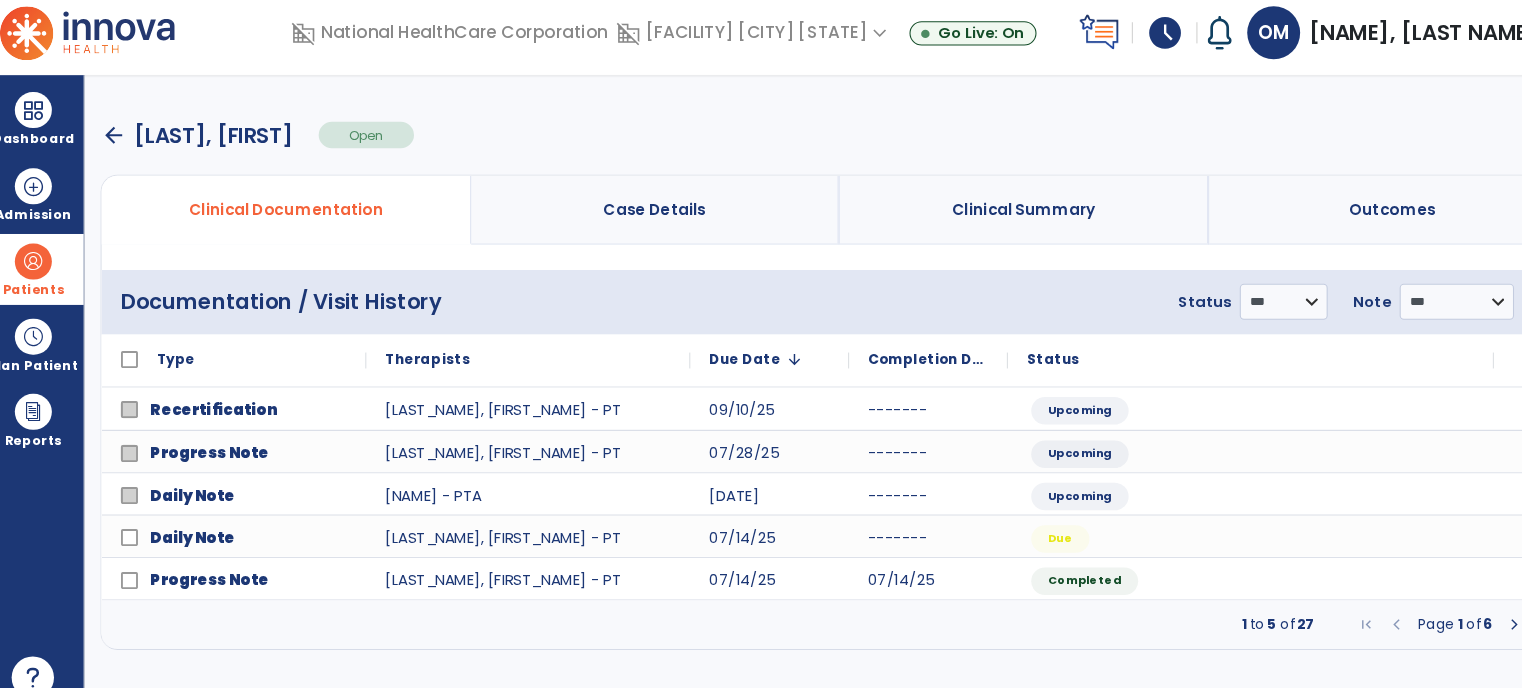 click on "arrow_back" at bounding box center (123, 140) 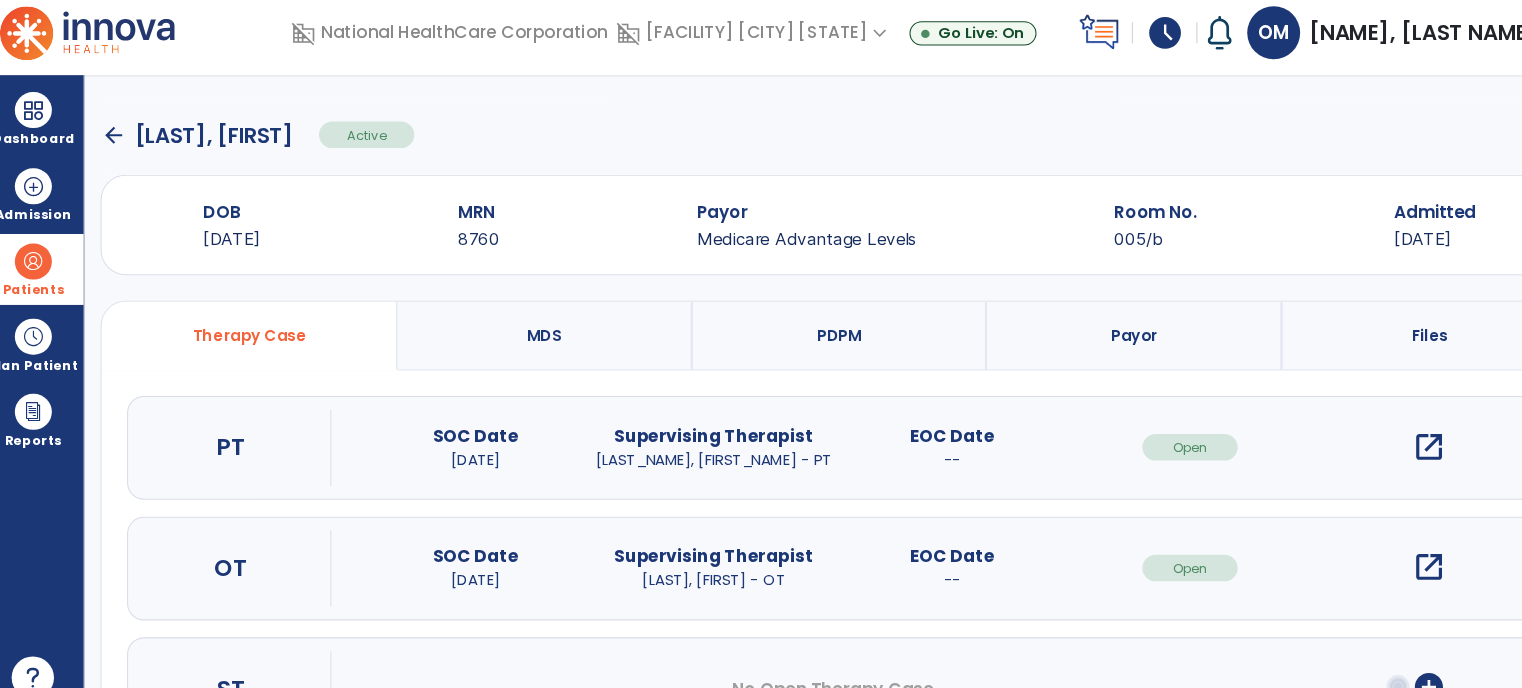 click on "open_in_new" at bounding box center (1365, 434) 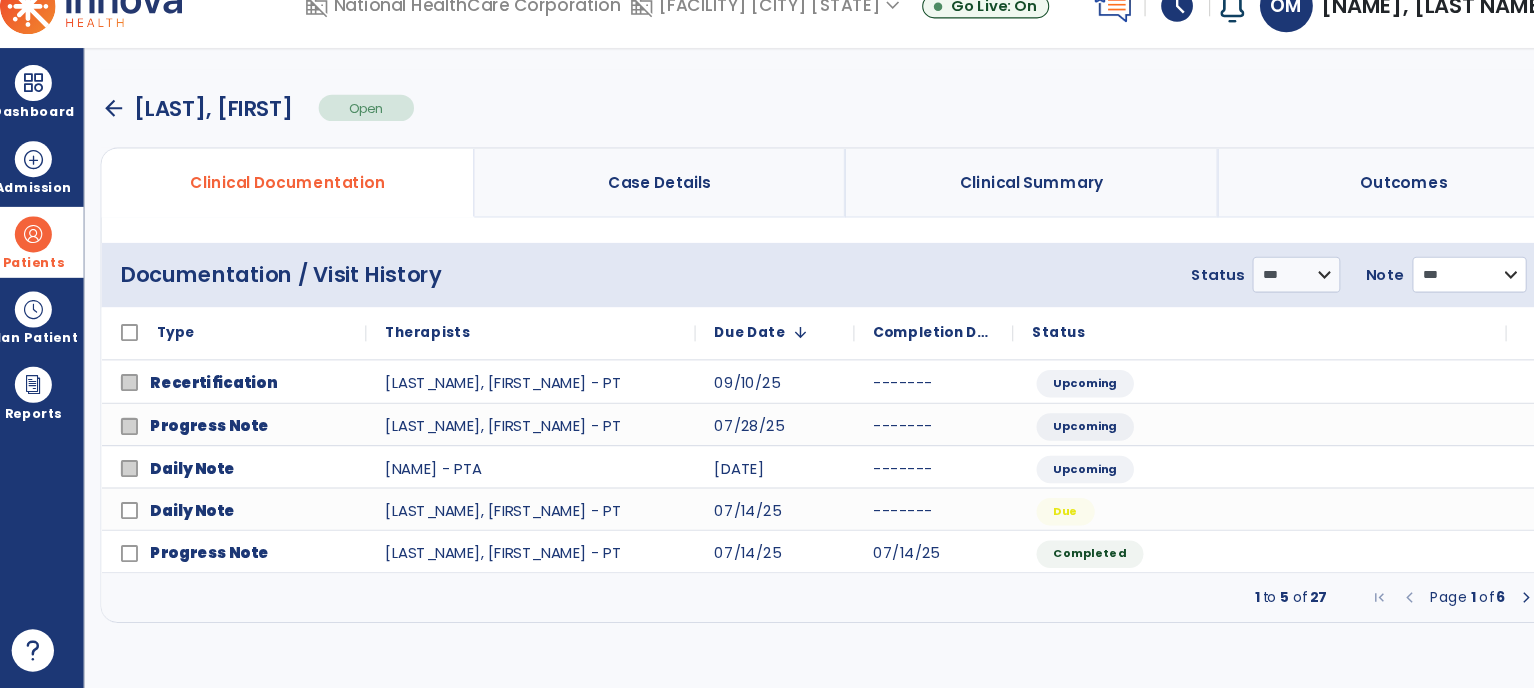 click on "**********" at bounding box center (1240, 297) 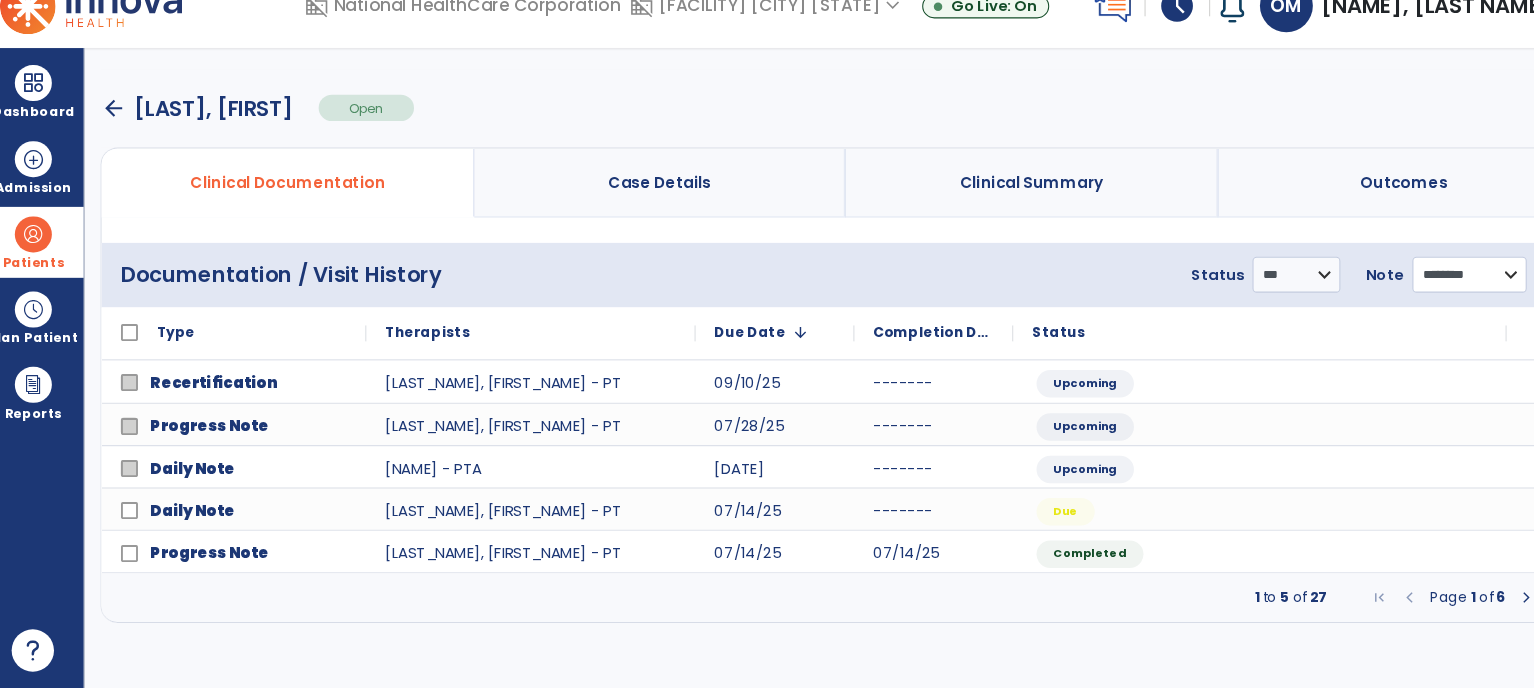 click on "**********" at bounding box center (1240, 297) 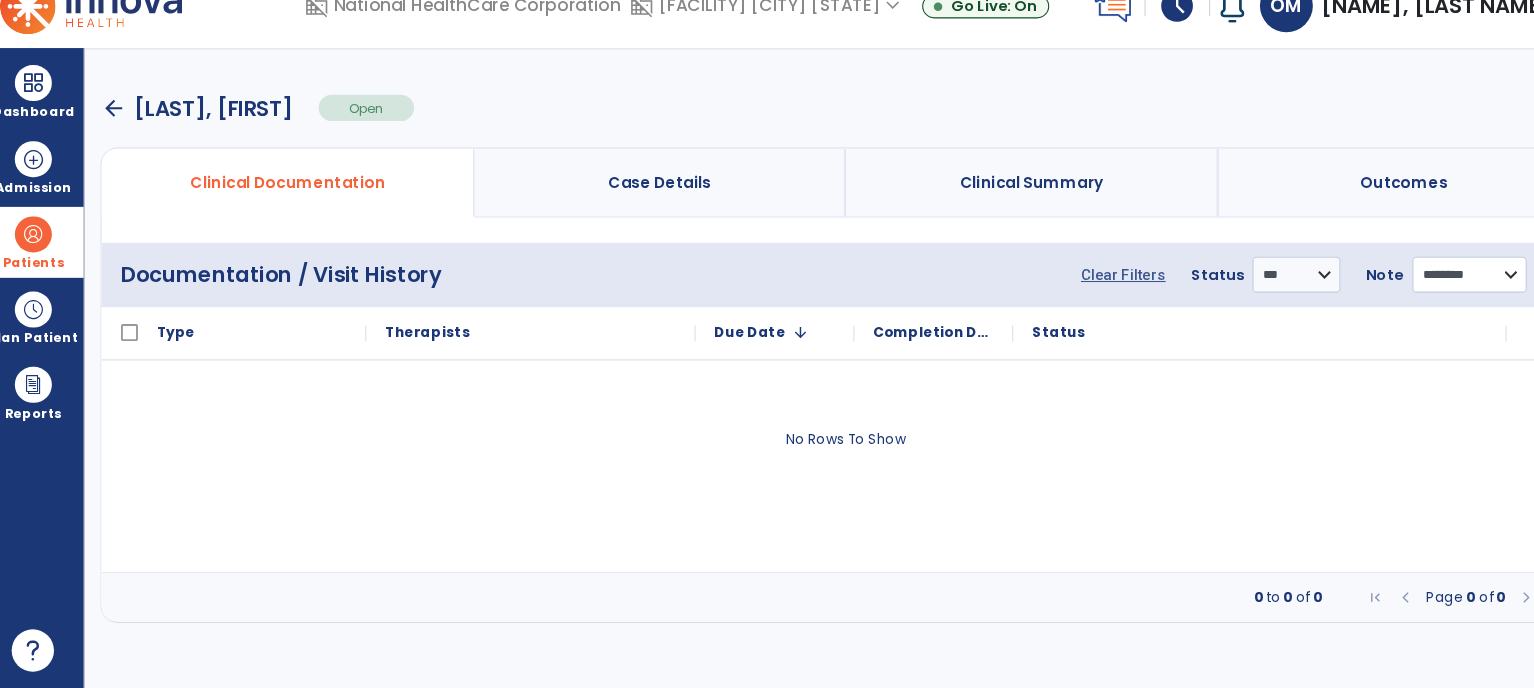 click on "**********" at bounding box center [1404, 297] 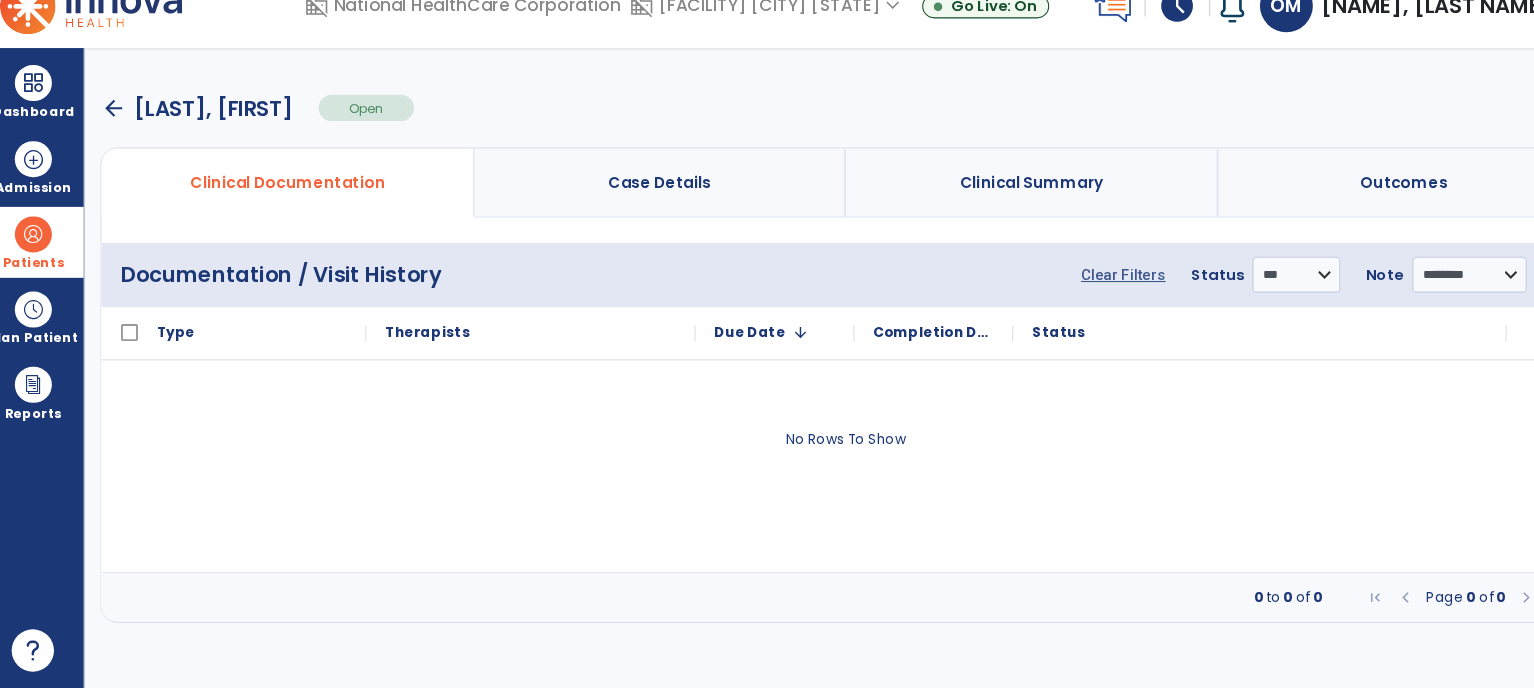 click on "arrow_back" at bounding box center [123, 140] 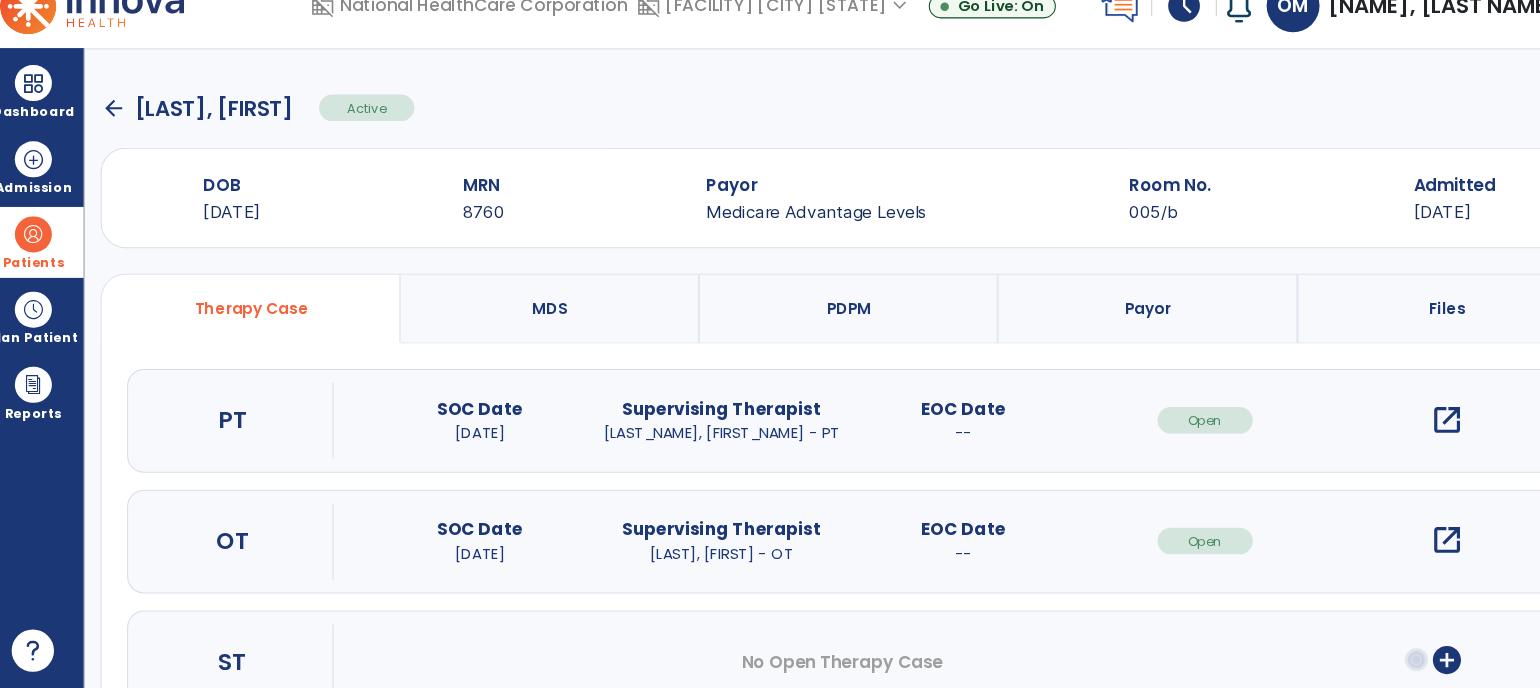 click on "PT" at bounding box center (235, 435) 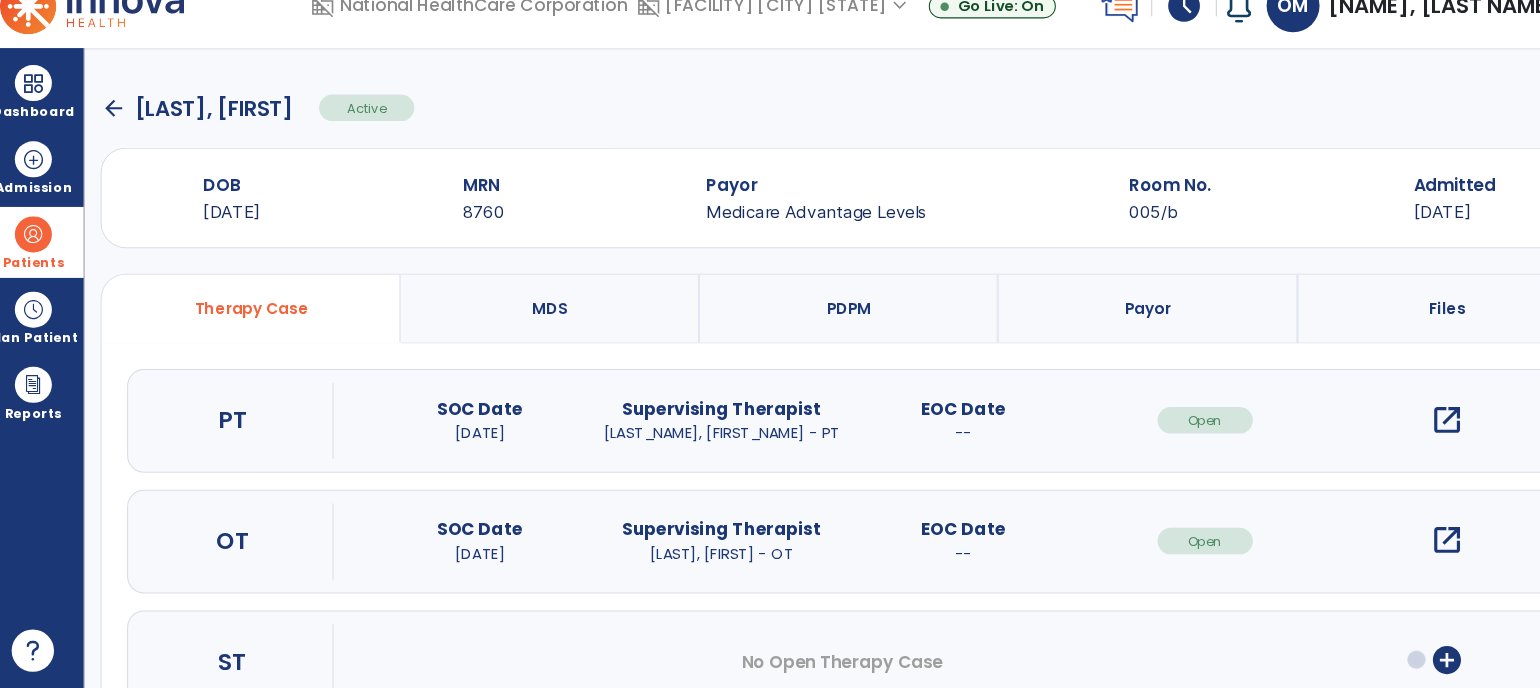 click on "open_in_new" at bounding box center (1382, 434) 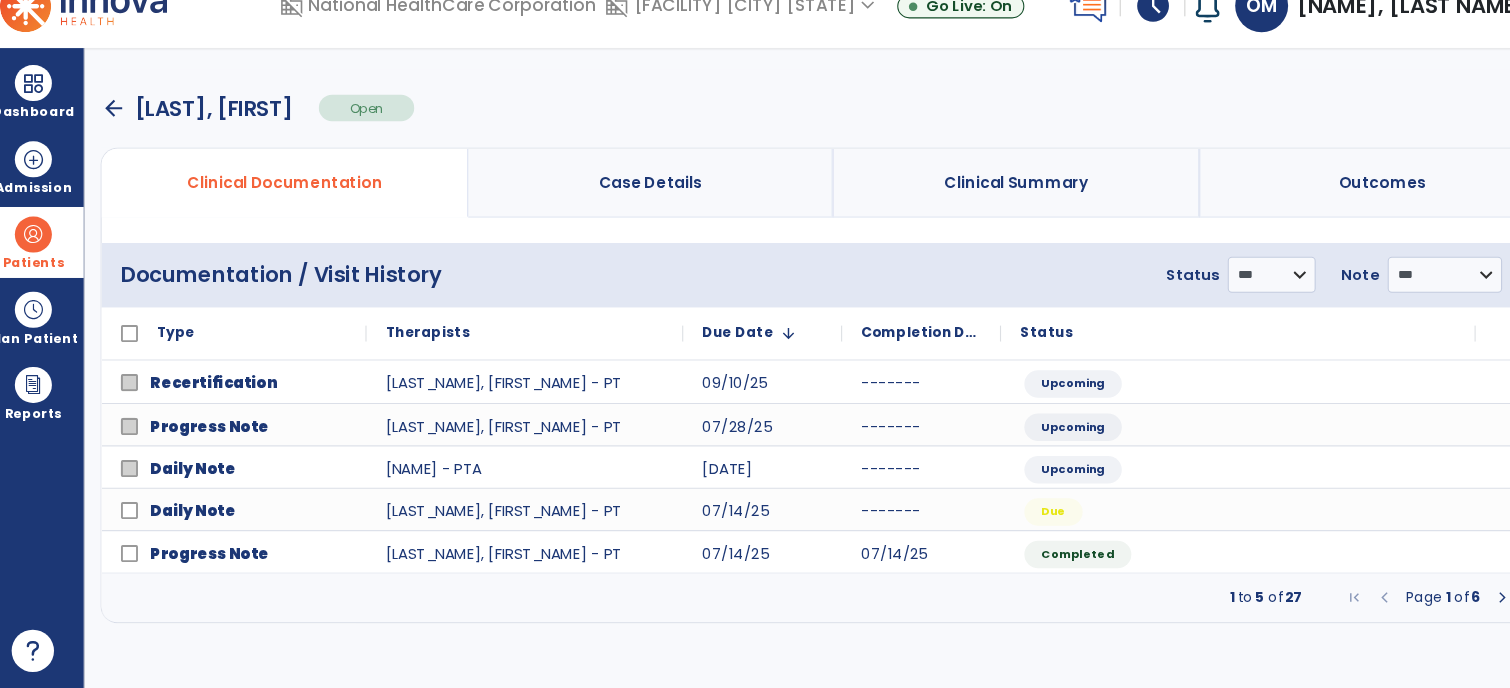 drag, startPoint x: 1201, startPoint y: 202, endPoint x: 1089, endPoint y: 223, distance: 113.951744 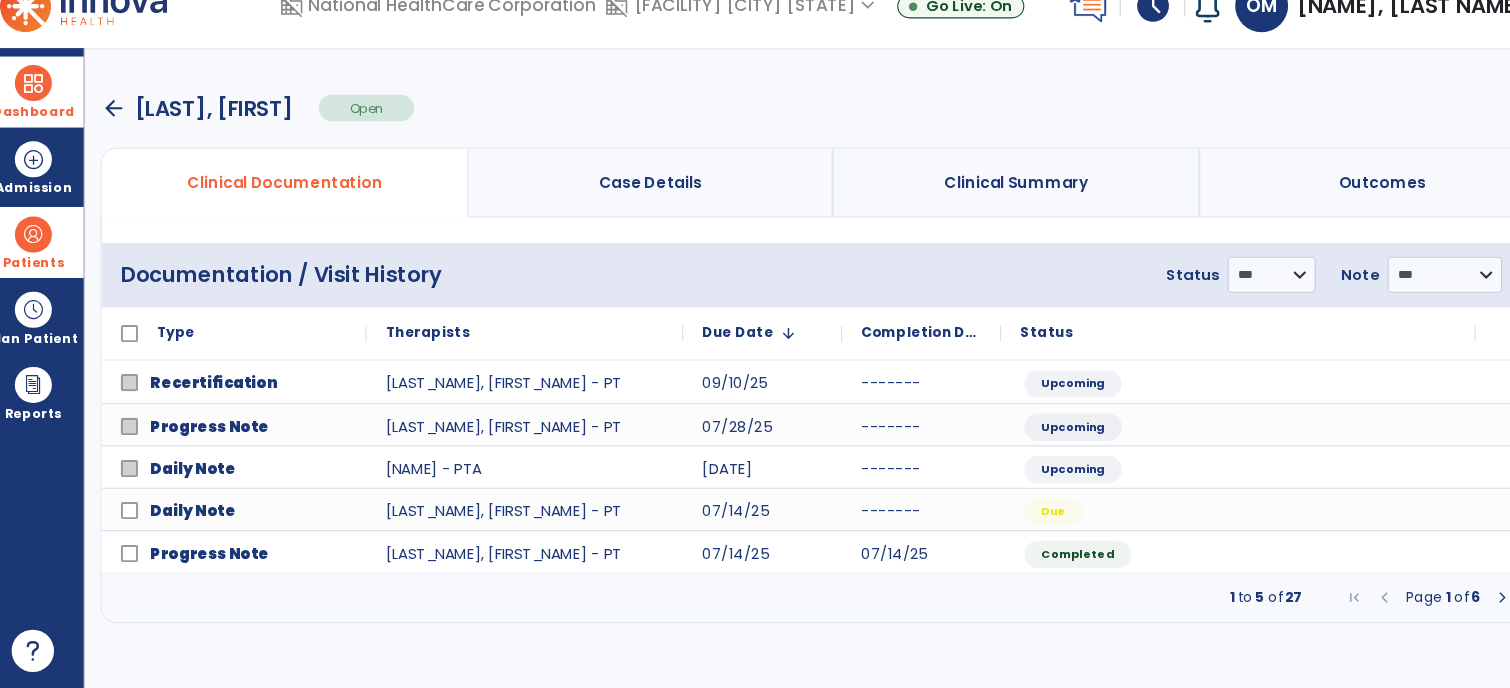 click at bounding box center [47, 116] 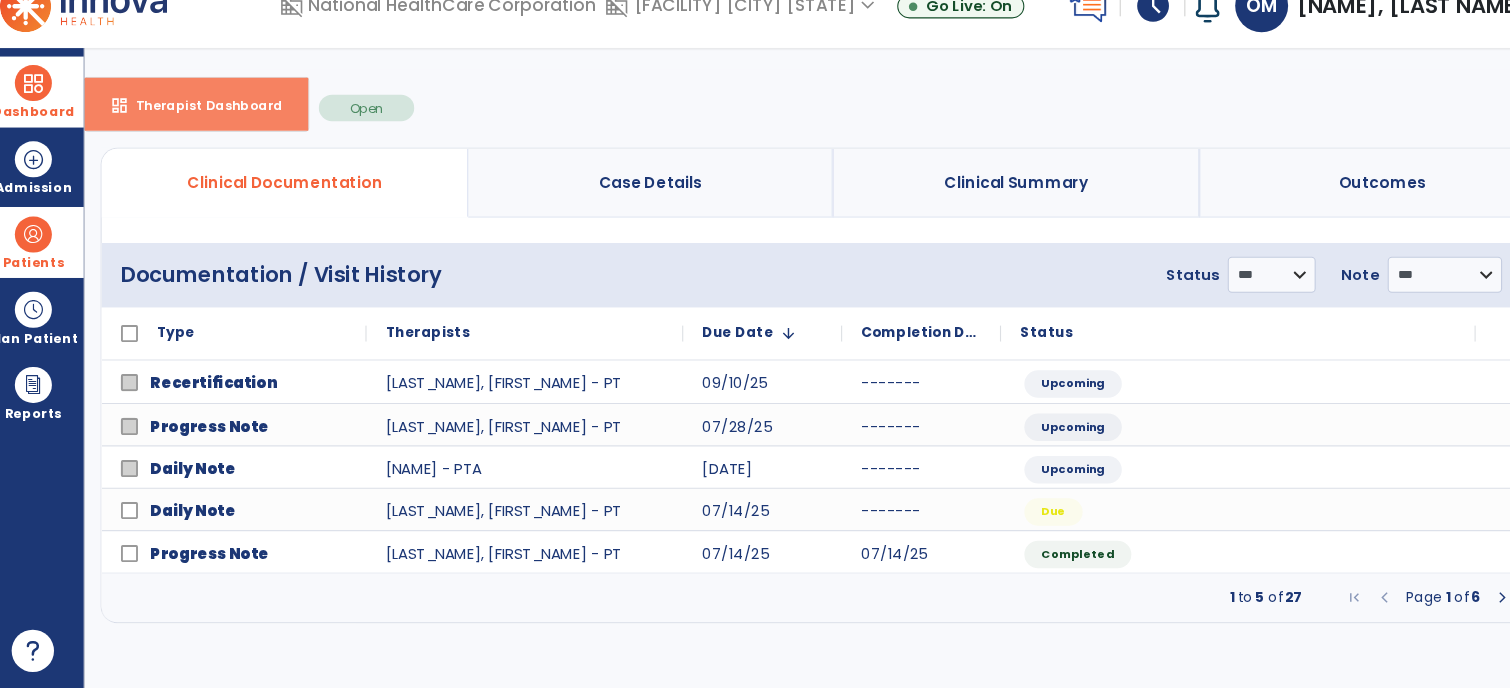 click on "dashboard" at bounding box center (129, 137) 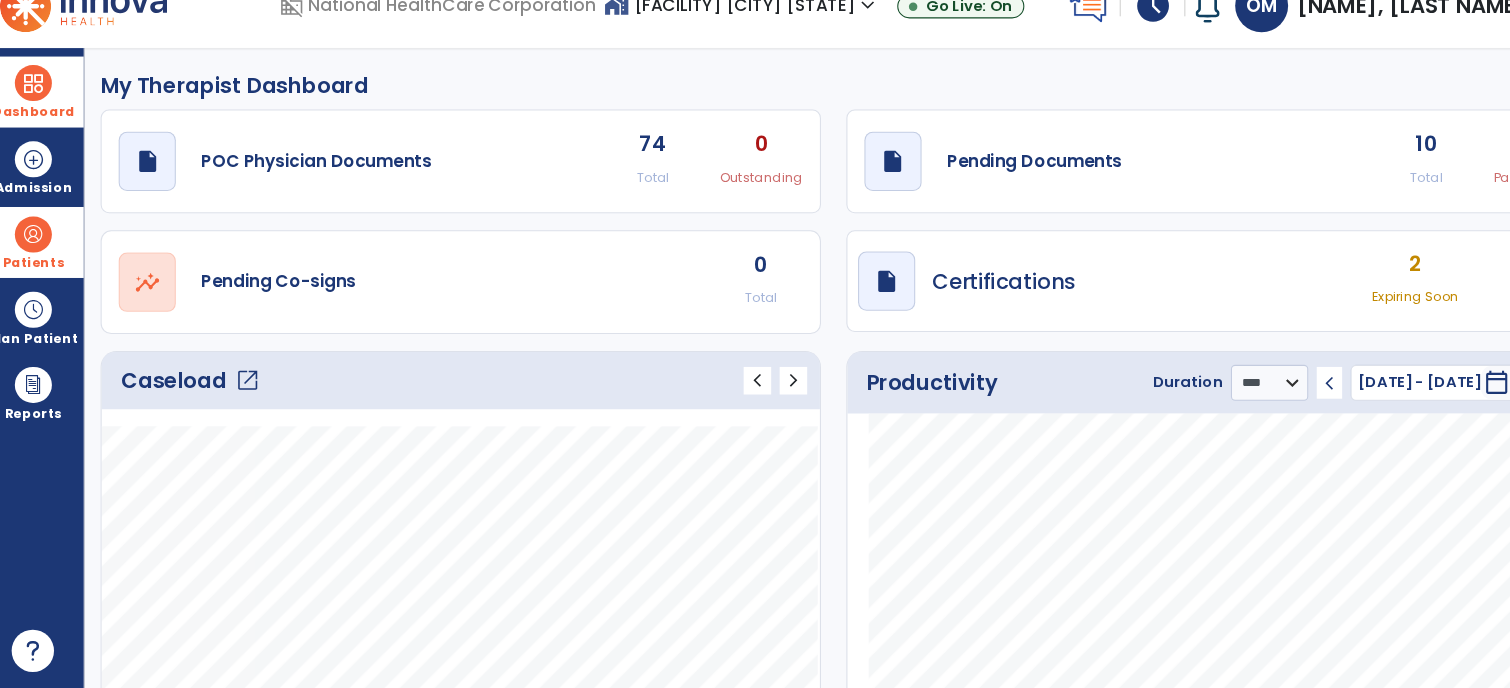 click on "open_in_new" 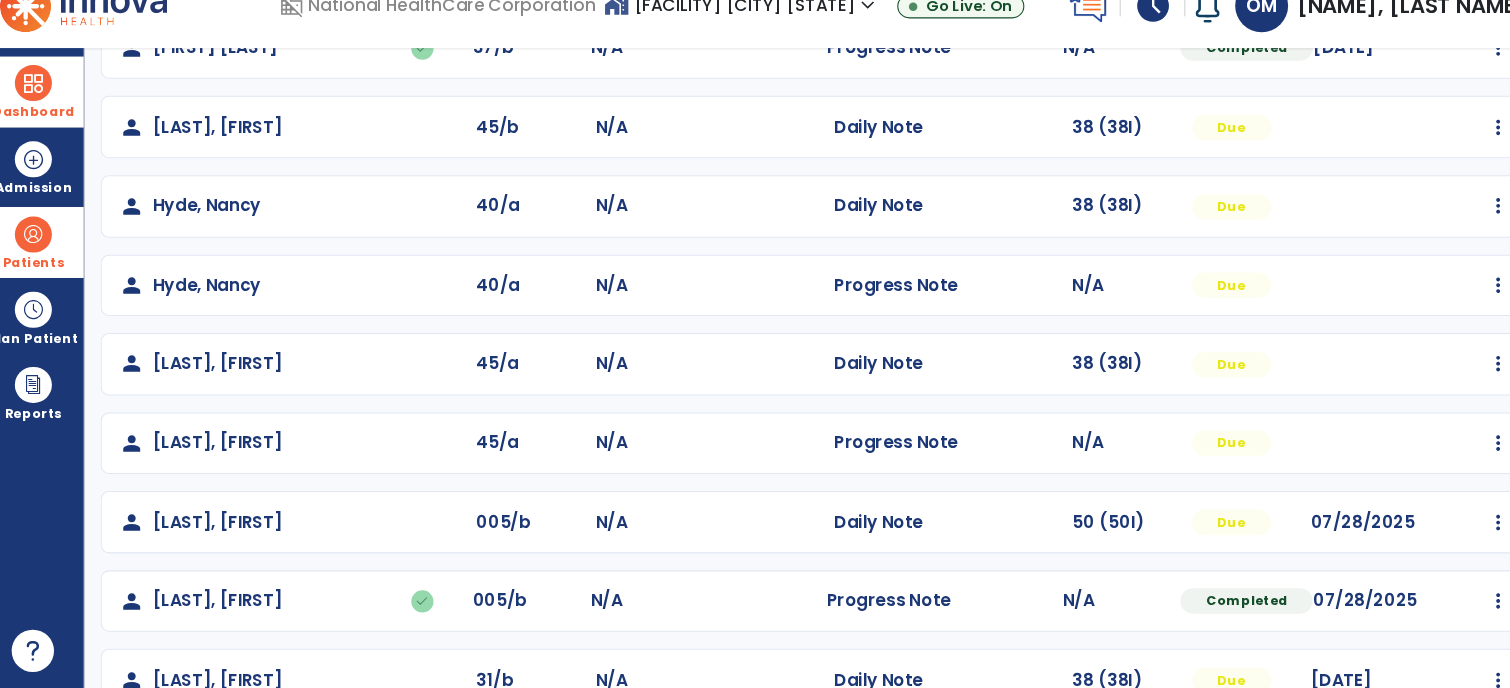 scroll, scrollTop: 475, scrollLeft: 0, axis: vertical 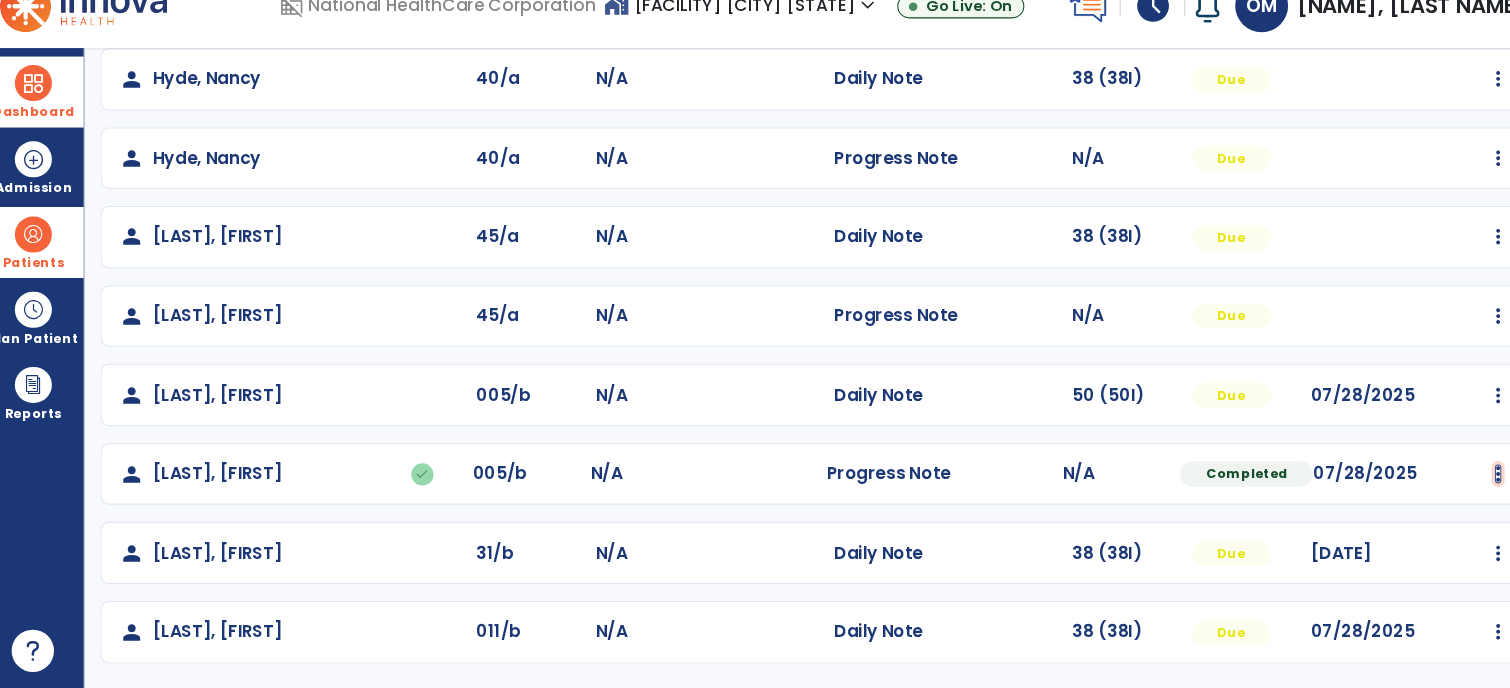 click at bounding box center (1430, -186) 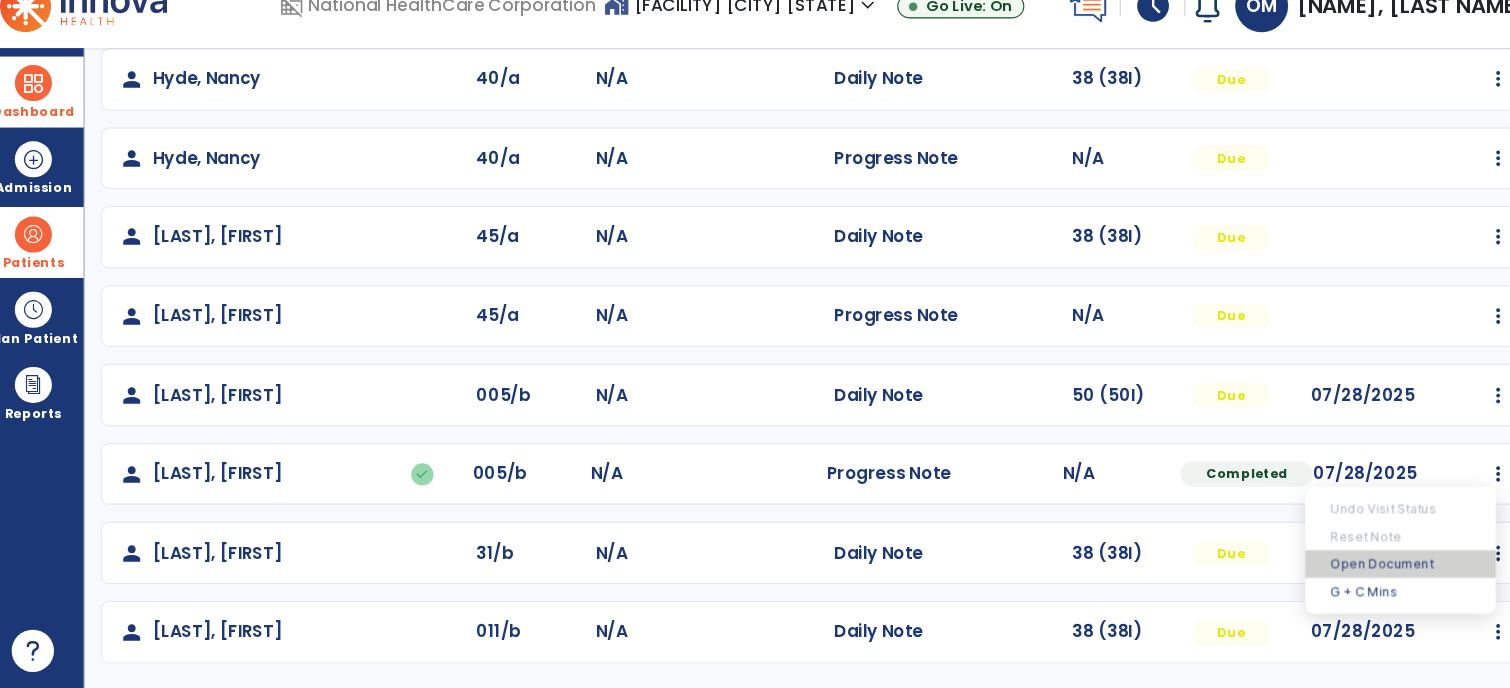 click on "Open Document" at bounding box center [1338, 570] 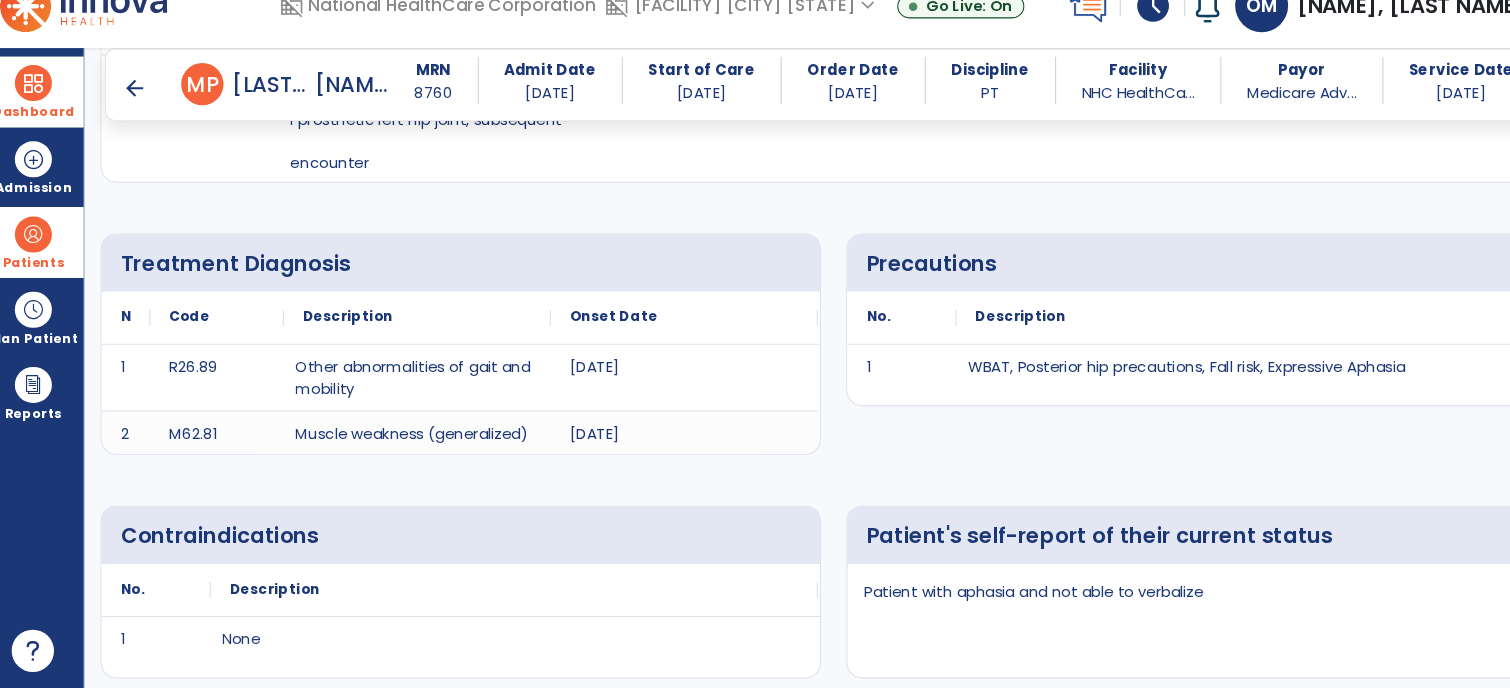 scroll, scrollTop: 684, scrollLeft: 0, axis: vertical 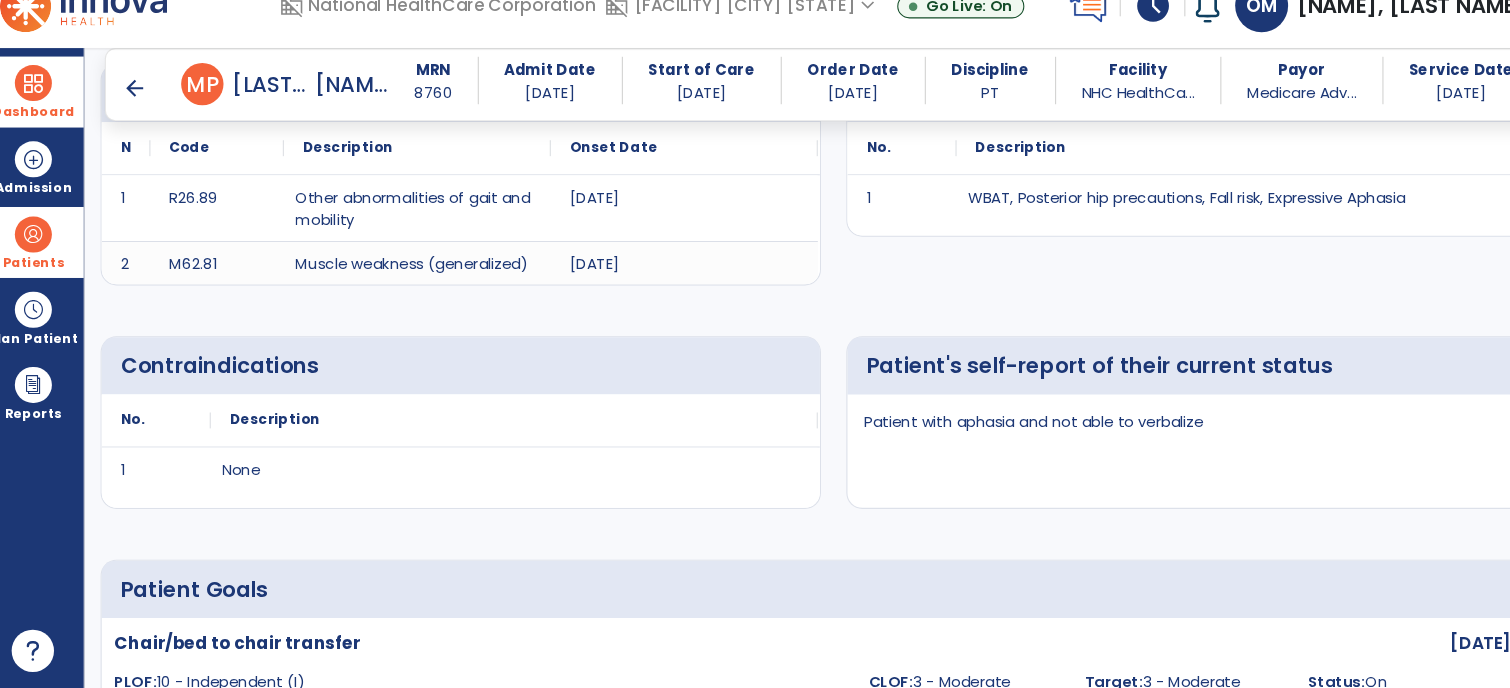 click at bounding box center [47, 116] 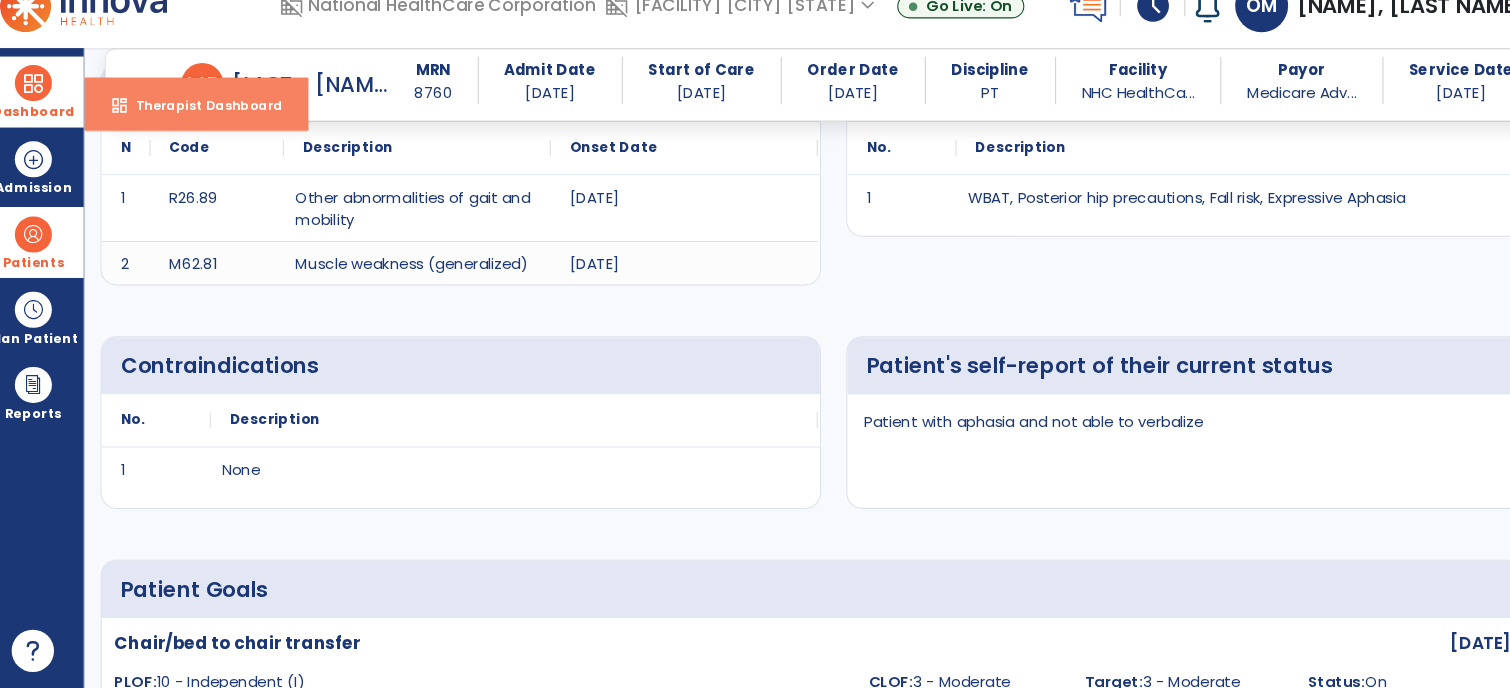 click on "dashboard" at bounding box center (129, 137) 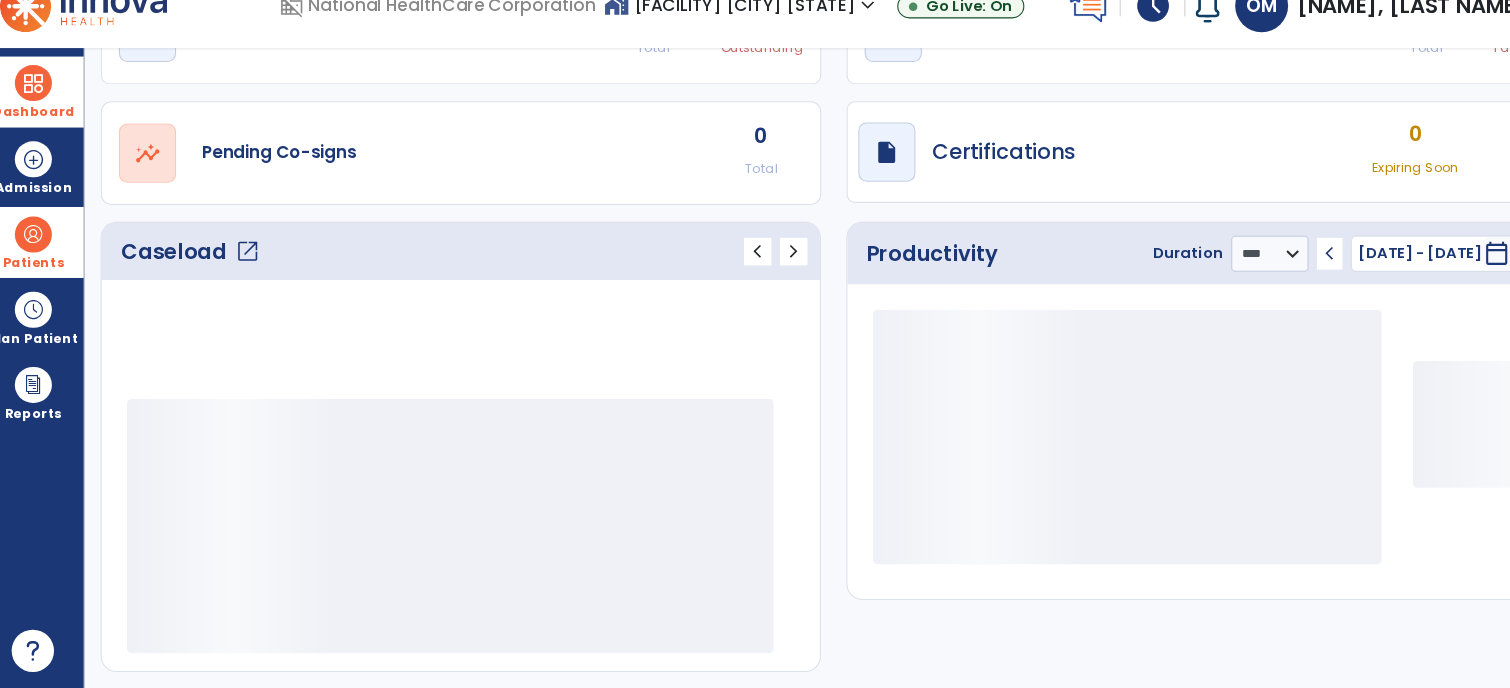 scroll, scrollTop: 59, scrollLeft: 0, axis: vertical 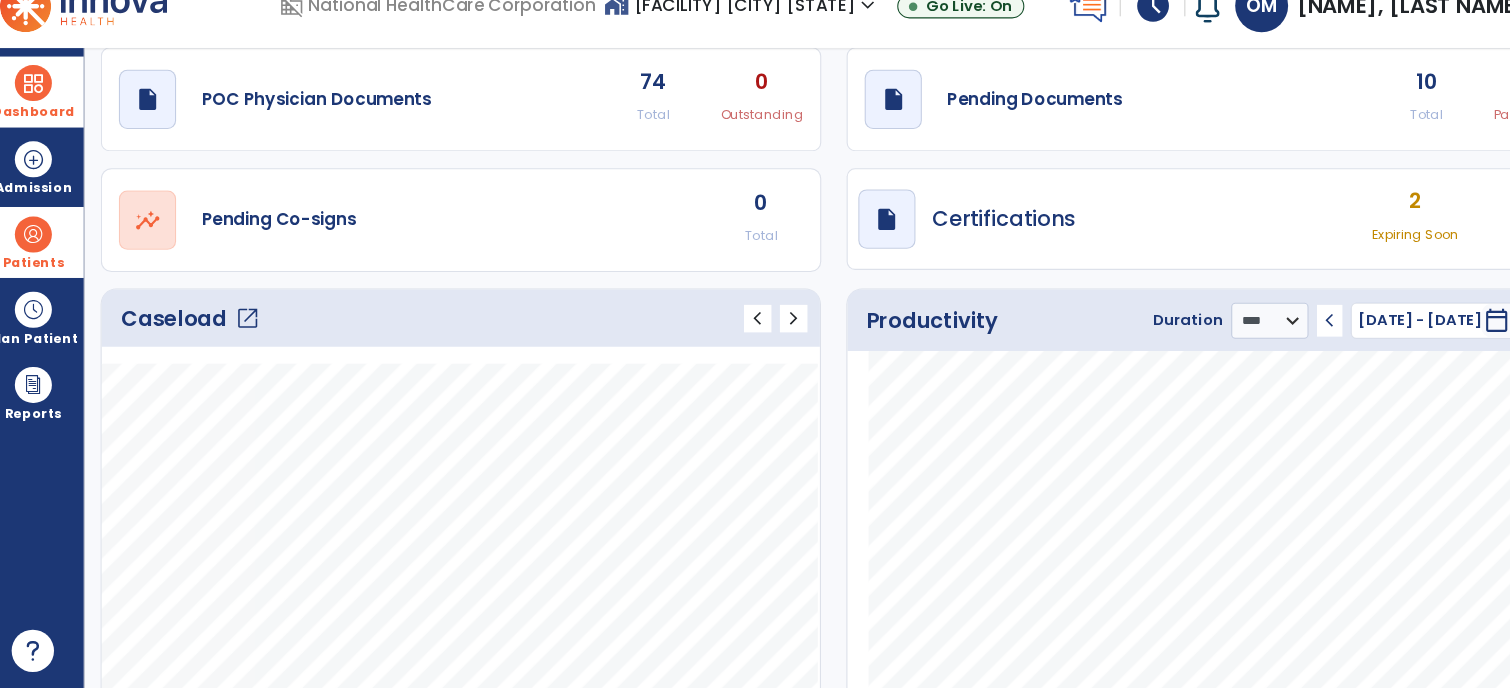 click on "open_in_new" 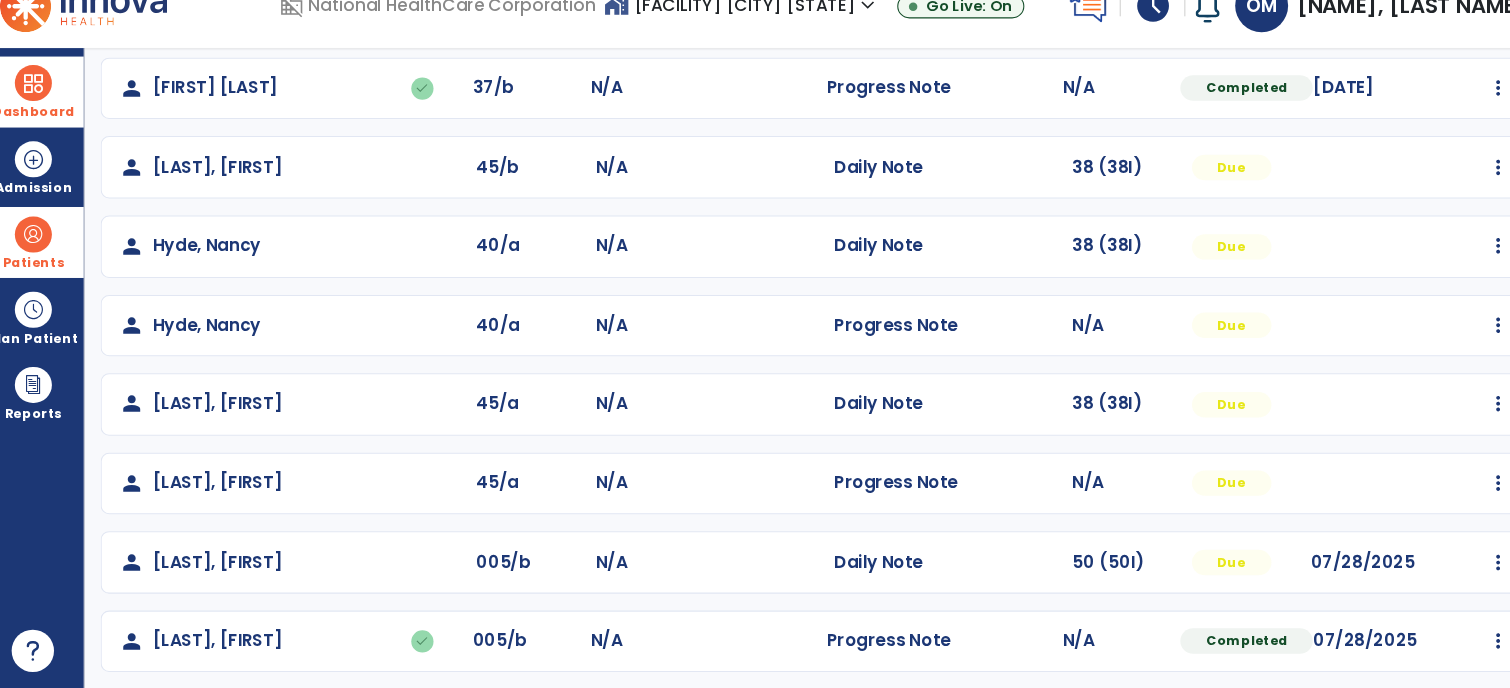 scroll, scrollTop: 377, scrollLeft: 0, axis: vertical 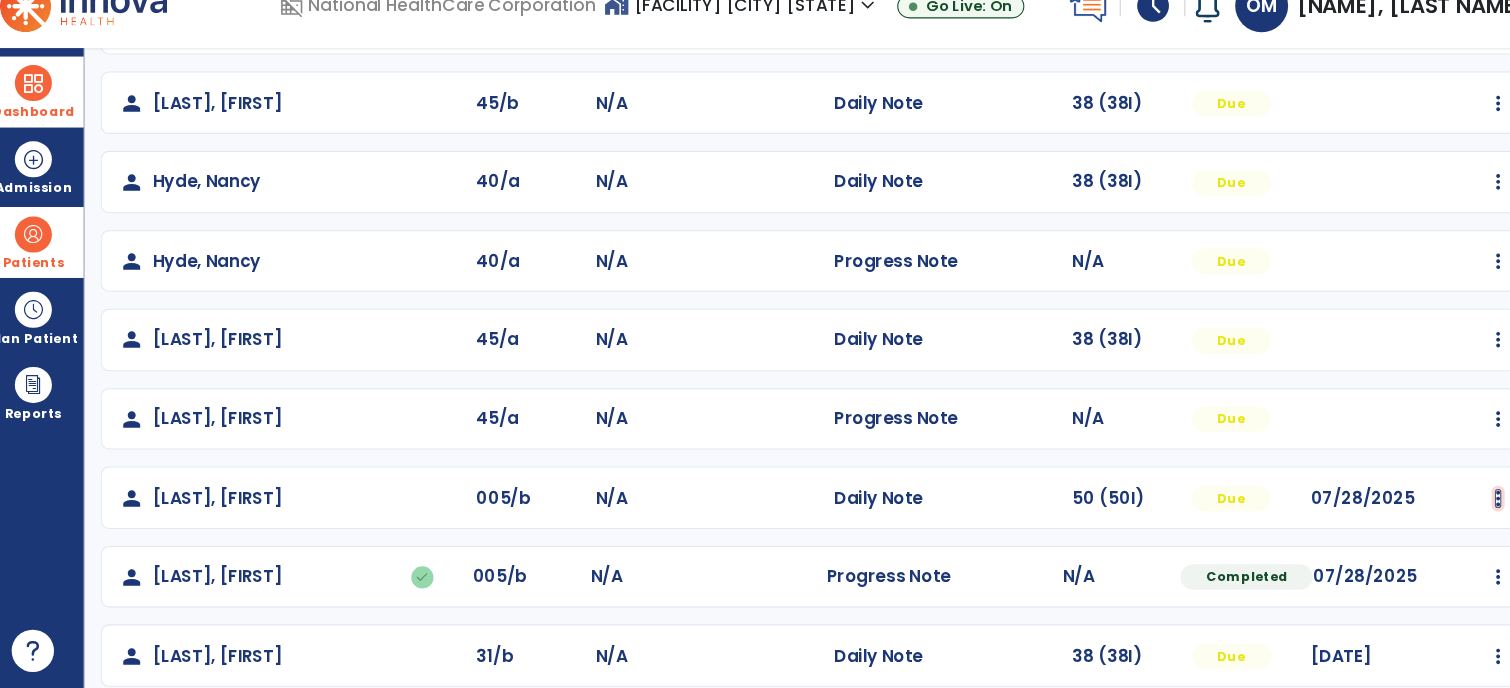 click at bounding box center [1430, -89] 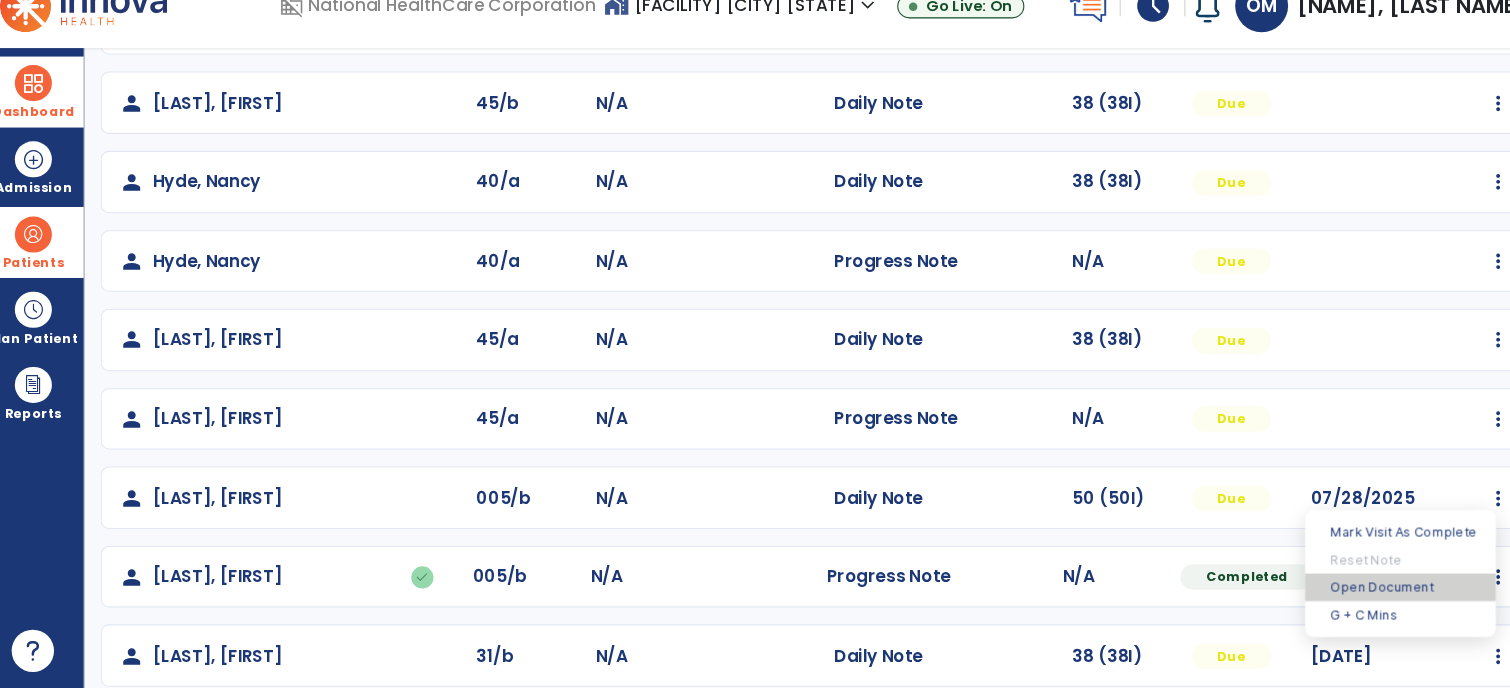 click on "Open Document" at bounding box center (1338, 592) 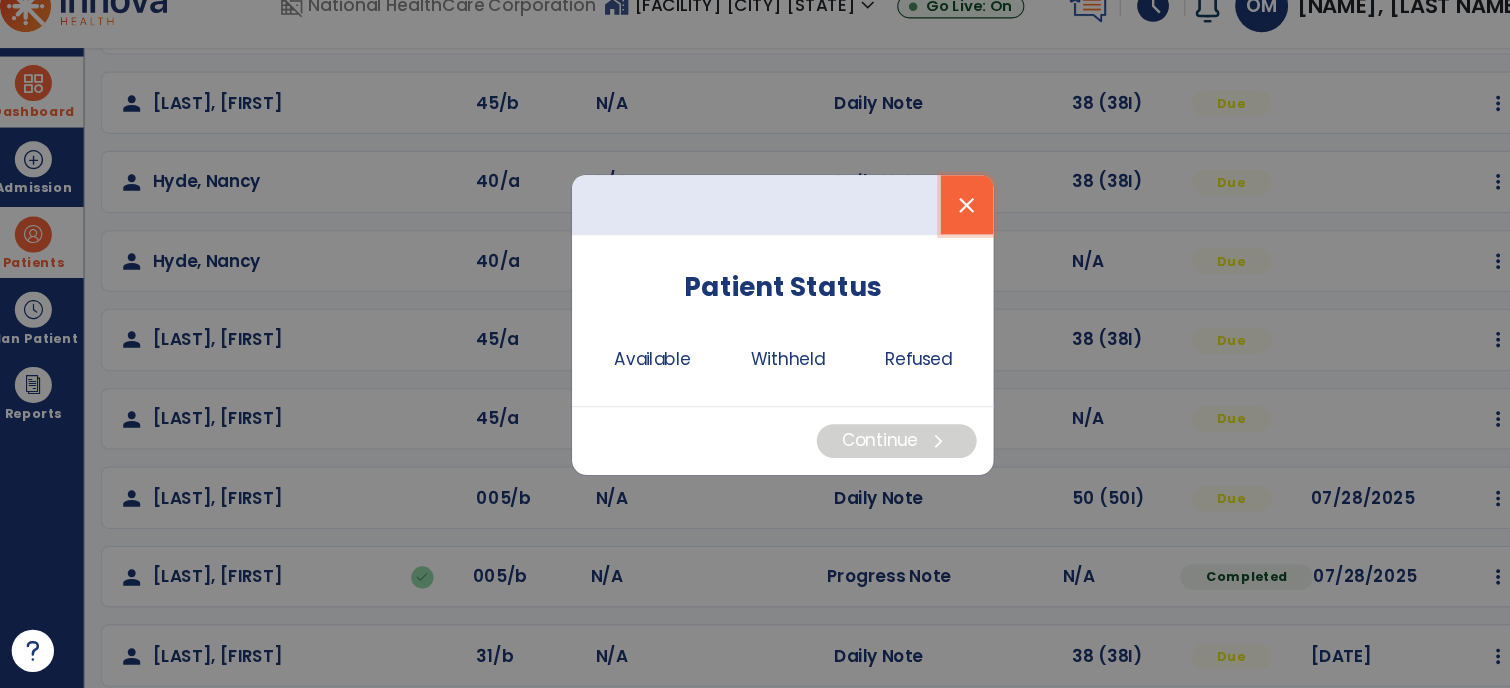 click on "close" at bounding box center (929, 231) 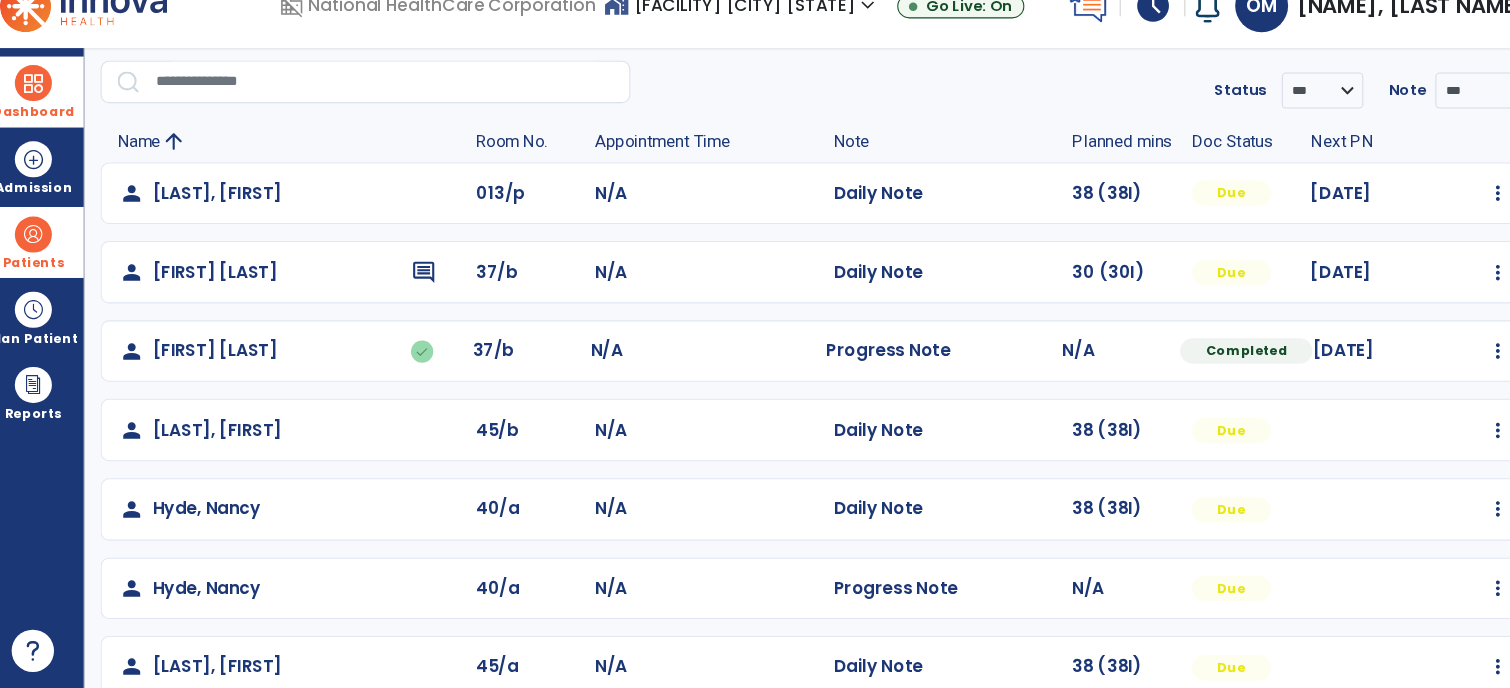 scroll, scrollTop: 0, scrollLeft: 0, axis: both 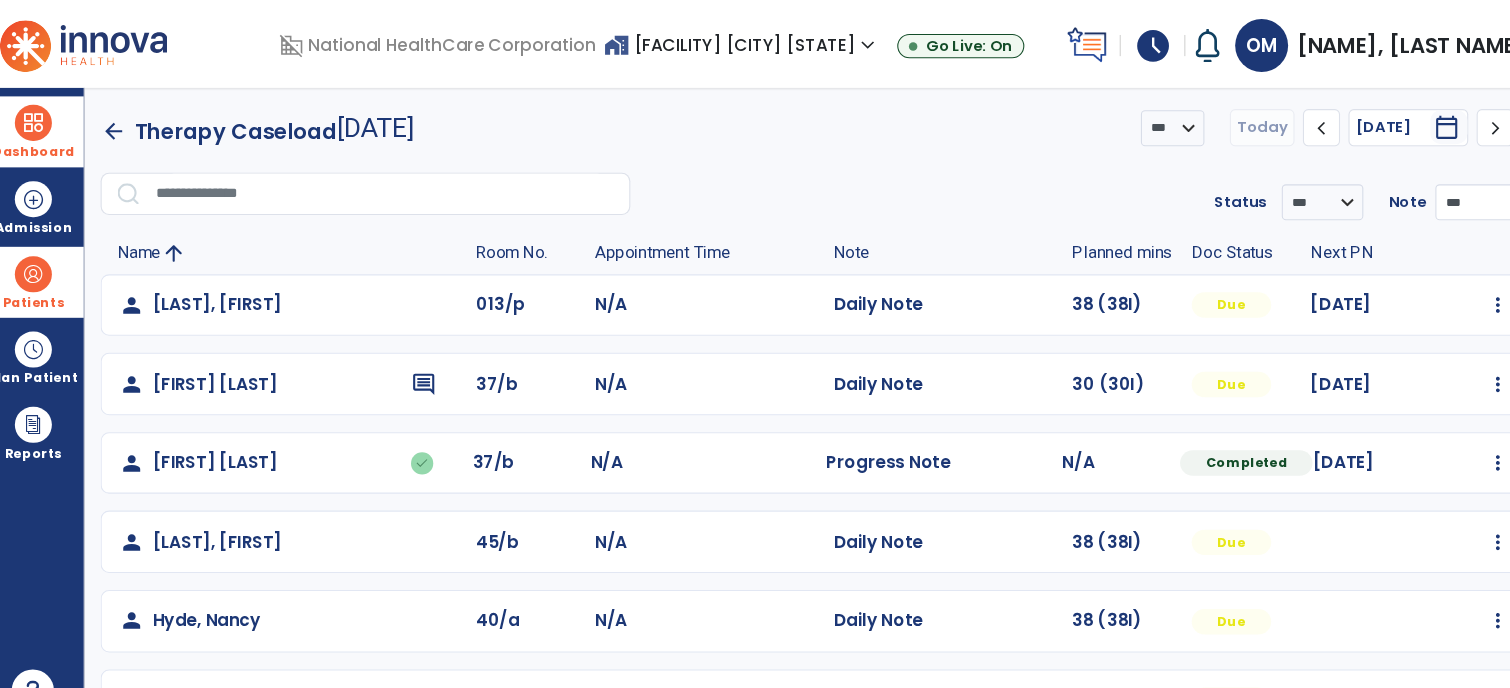 click on "**********" at bounding box center [1264, 191] 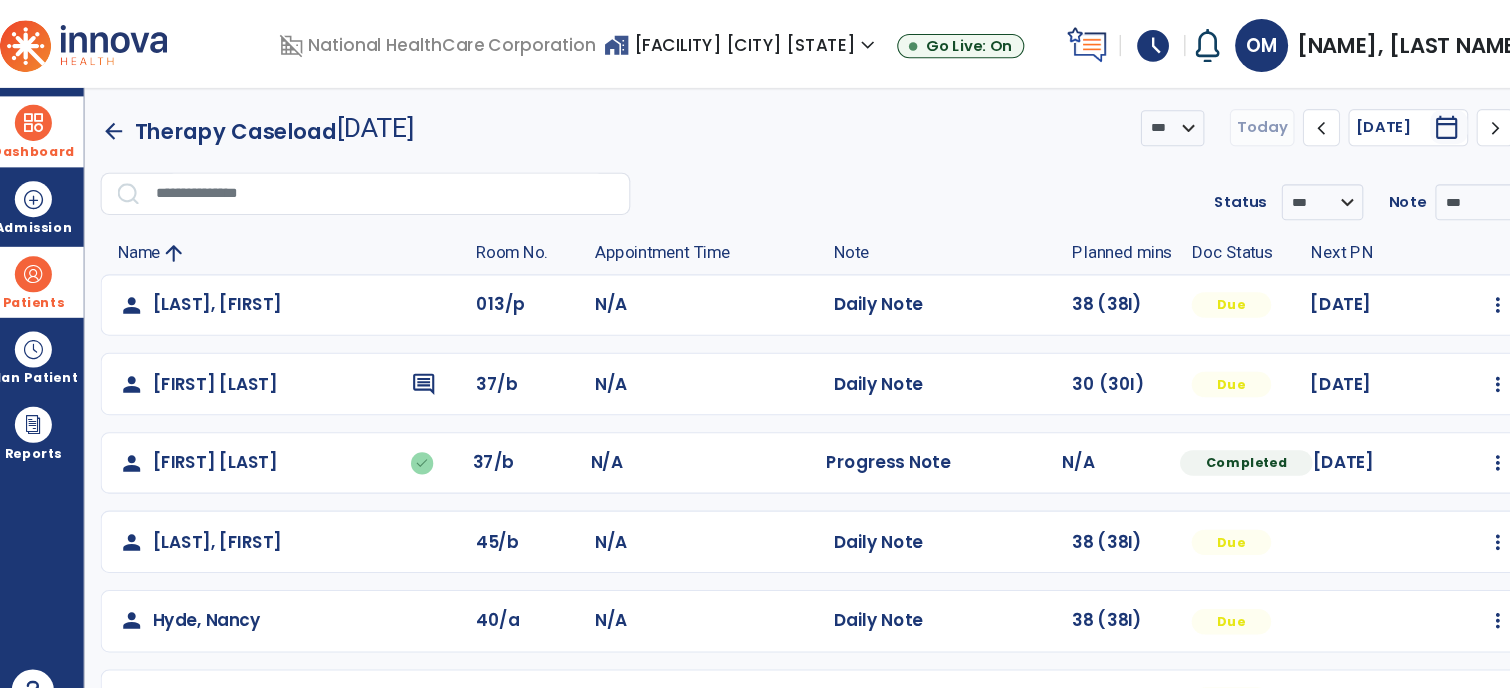 click at bounding box center (47, 259) 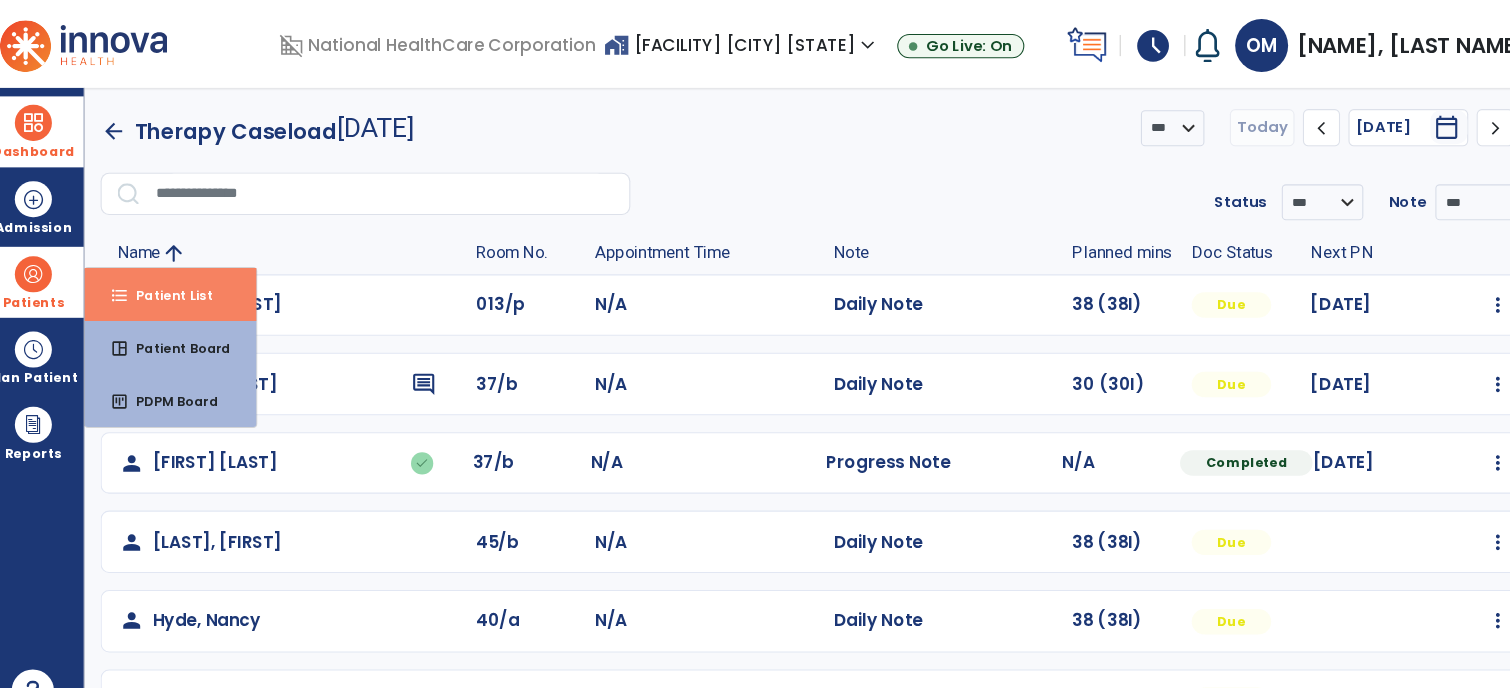 click on "format_list_bulleted" at bounding box center [129, 279] 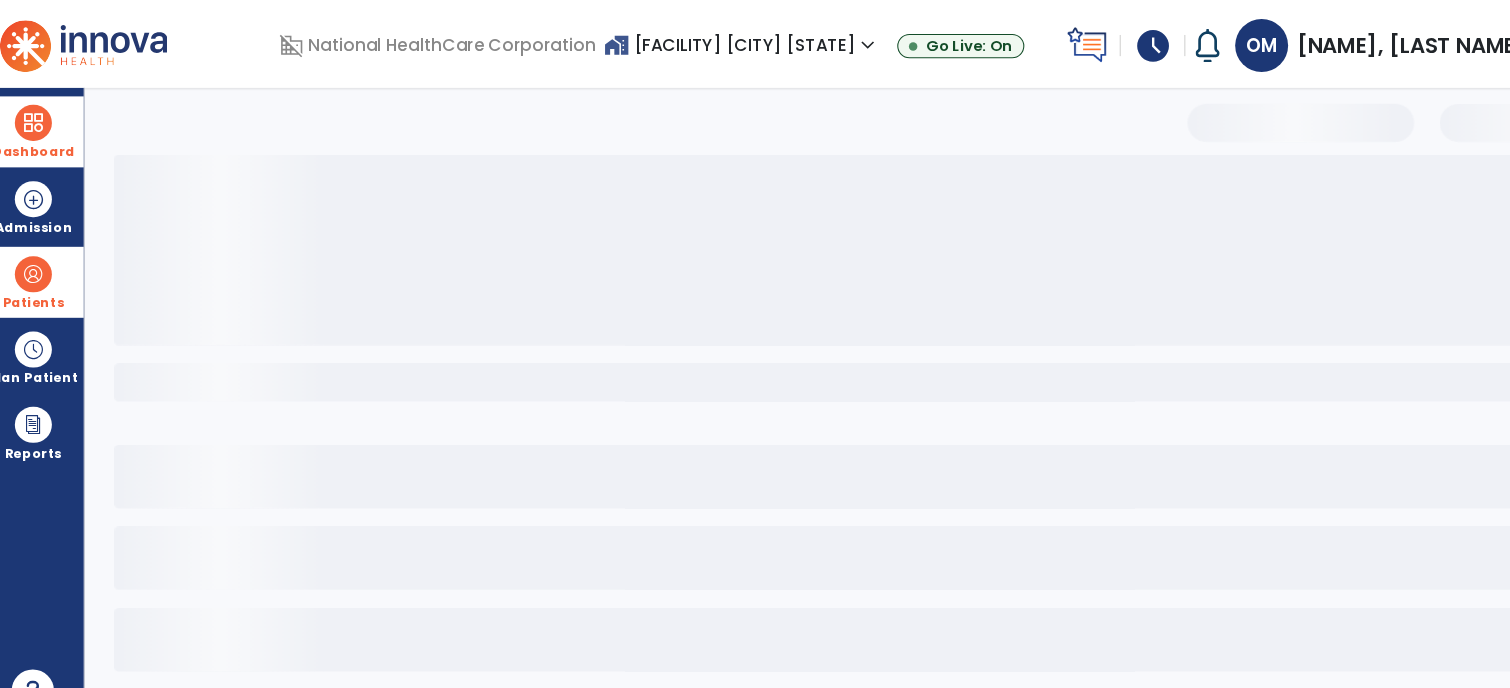 select on "***" 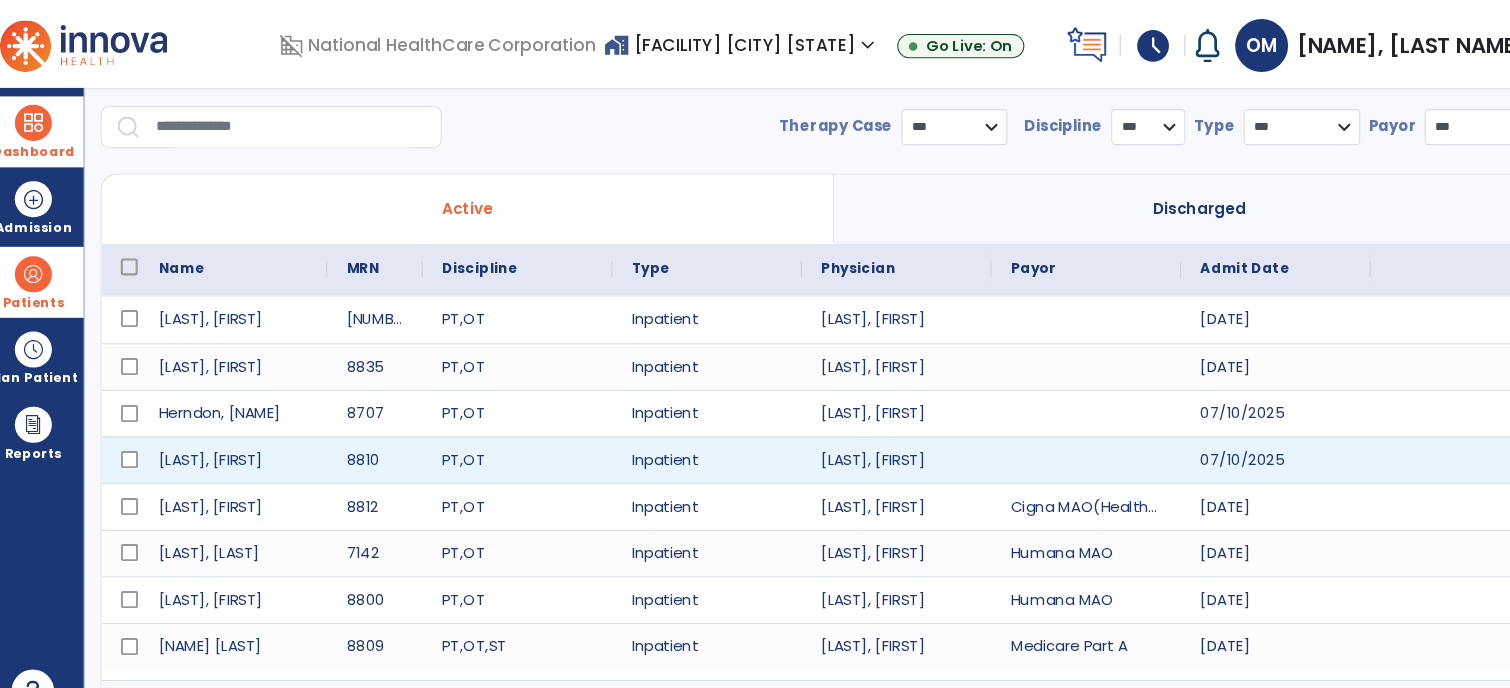 scroll, scrollTop: 0, scrollLeft: 0, axis: both 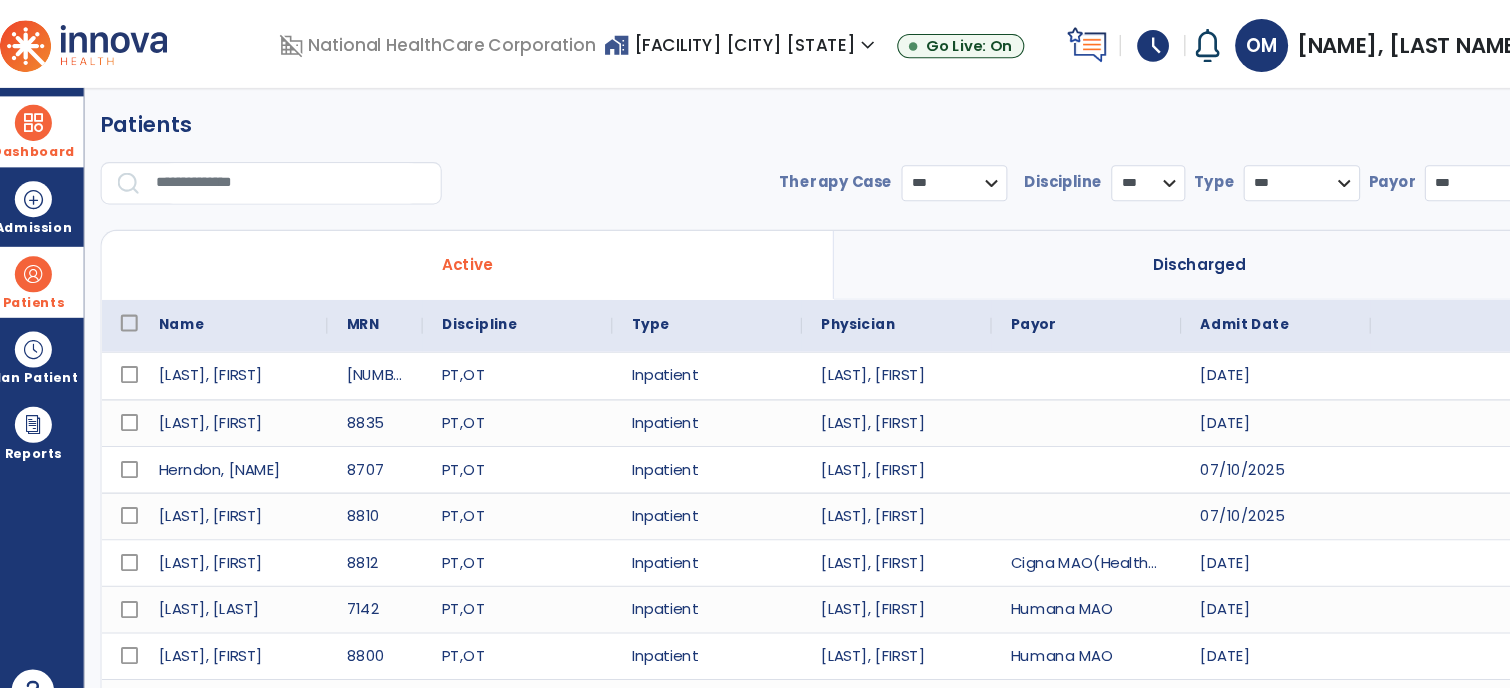 click at bounding box center (137, 172) 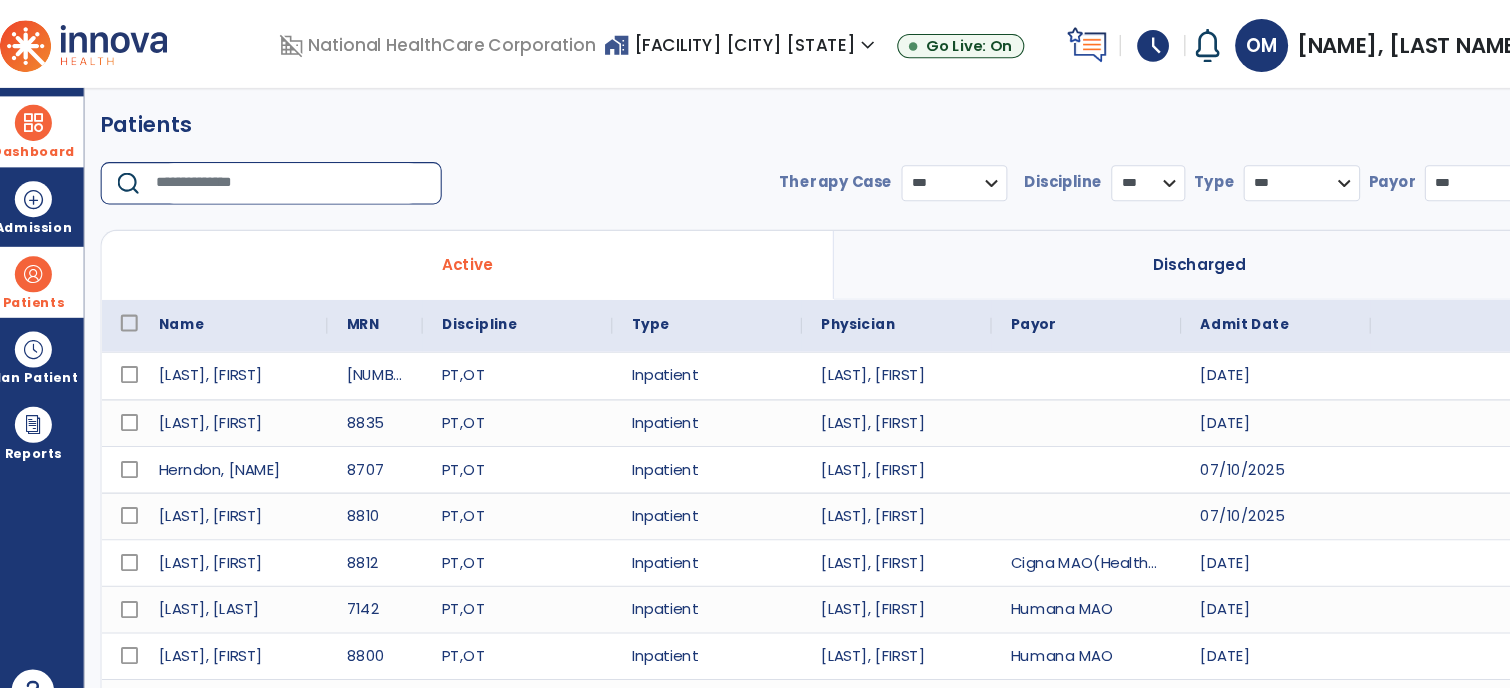click at bounding box center [291, 173] 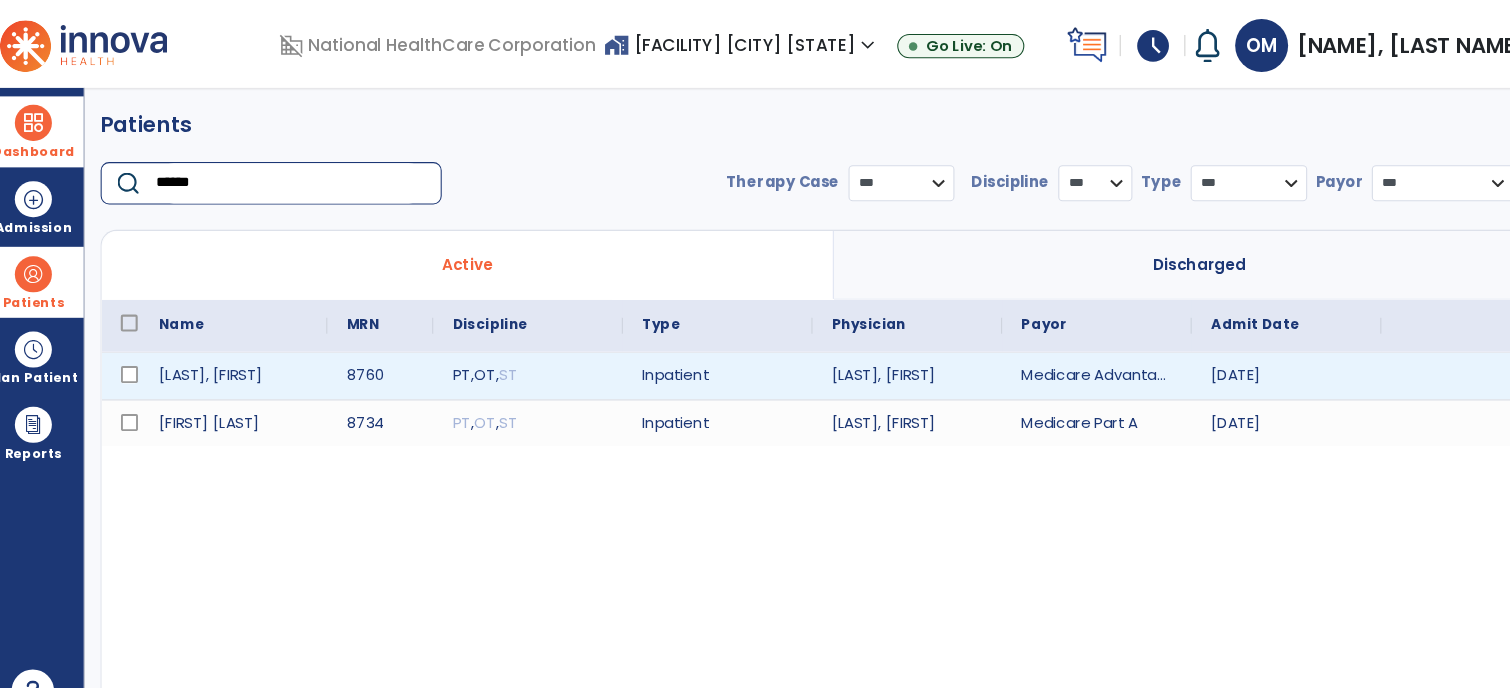 type on "******" 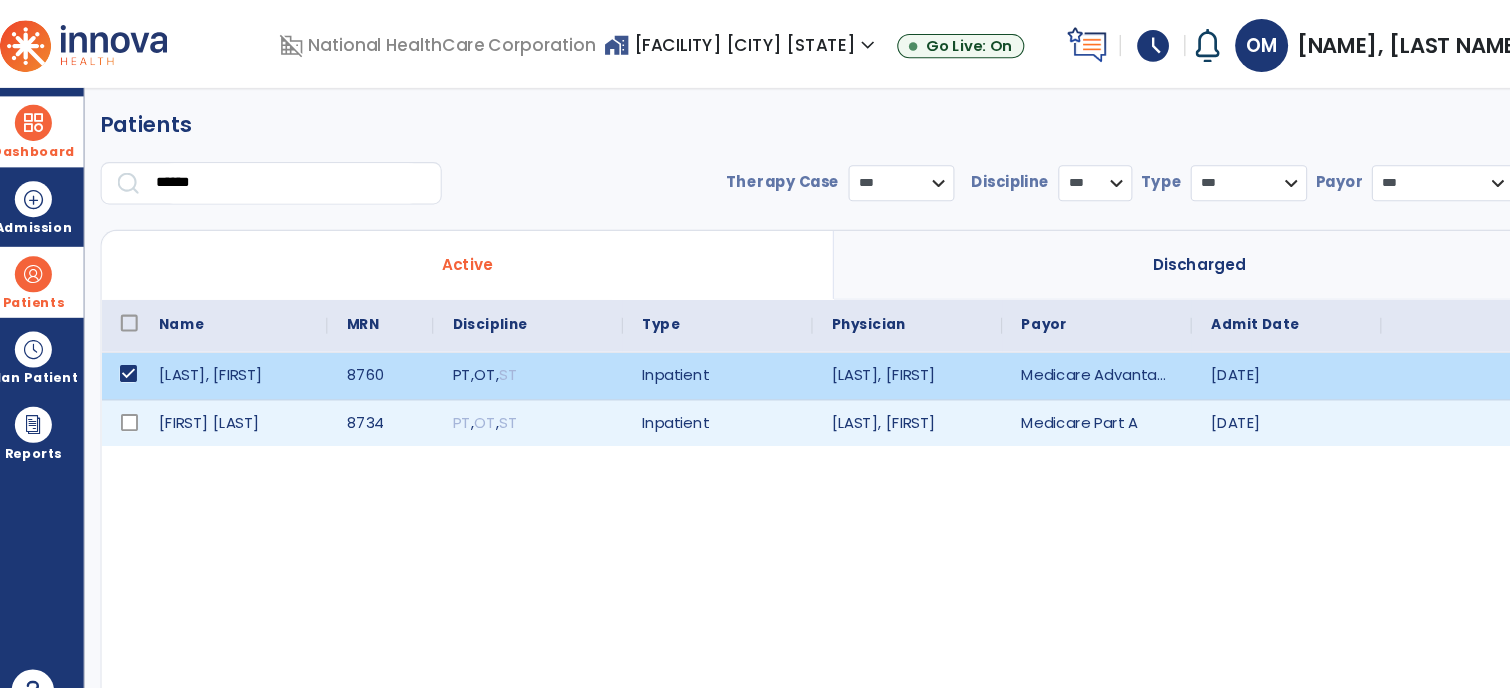 click on "open_in_new" at bounding box center [1409, 399] 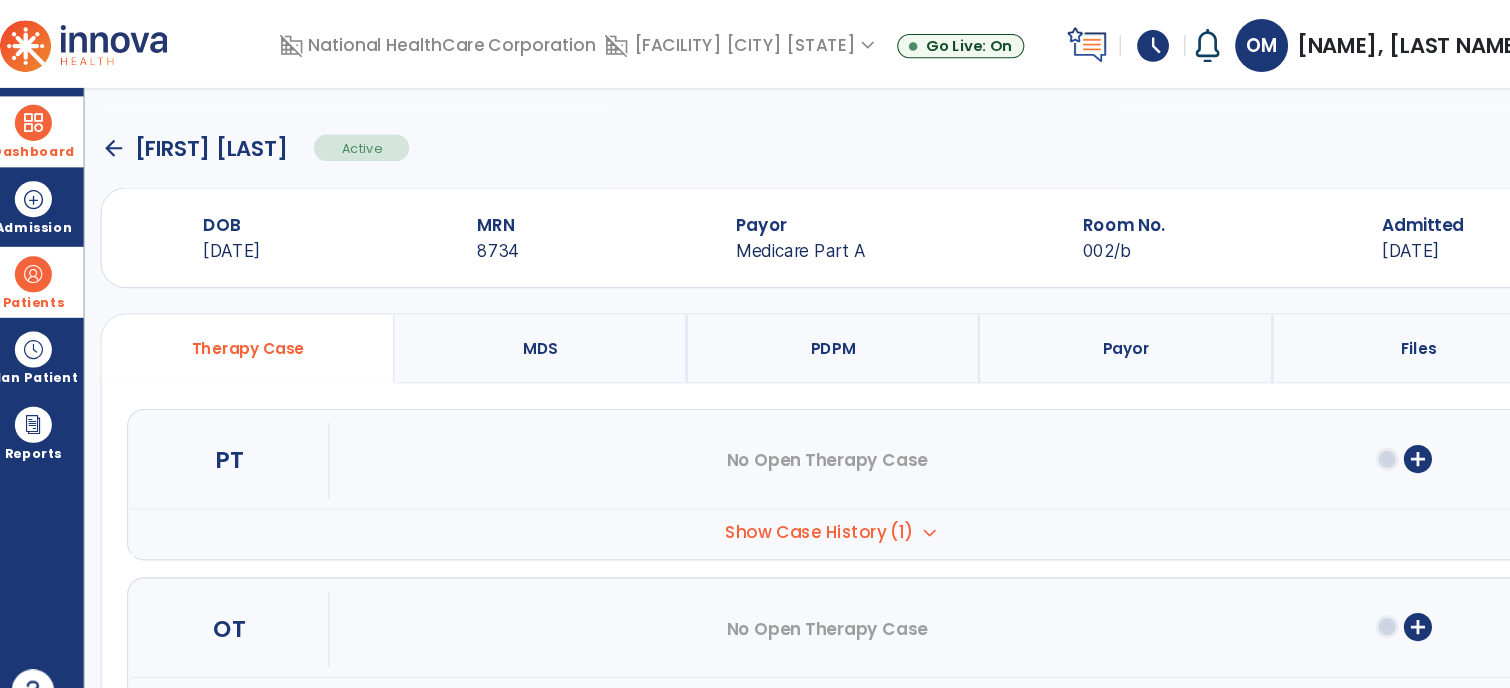 click on "arrow_back" 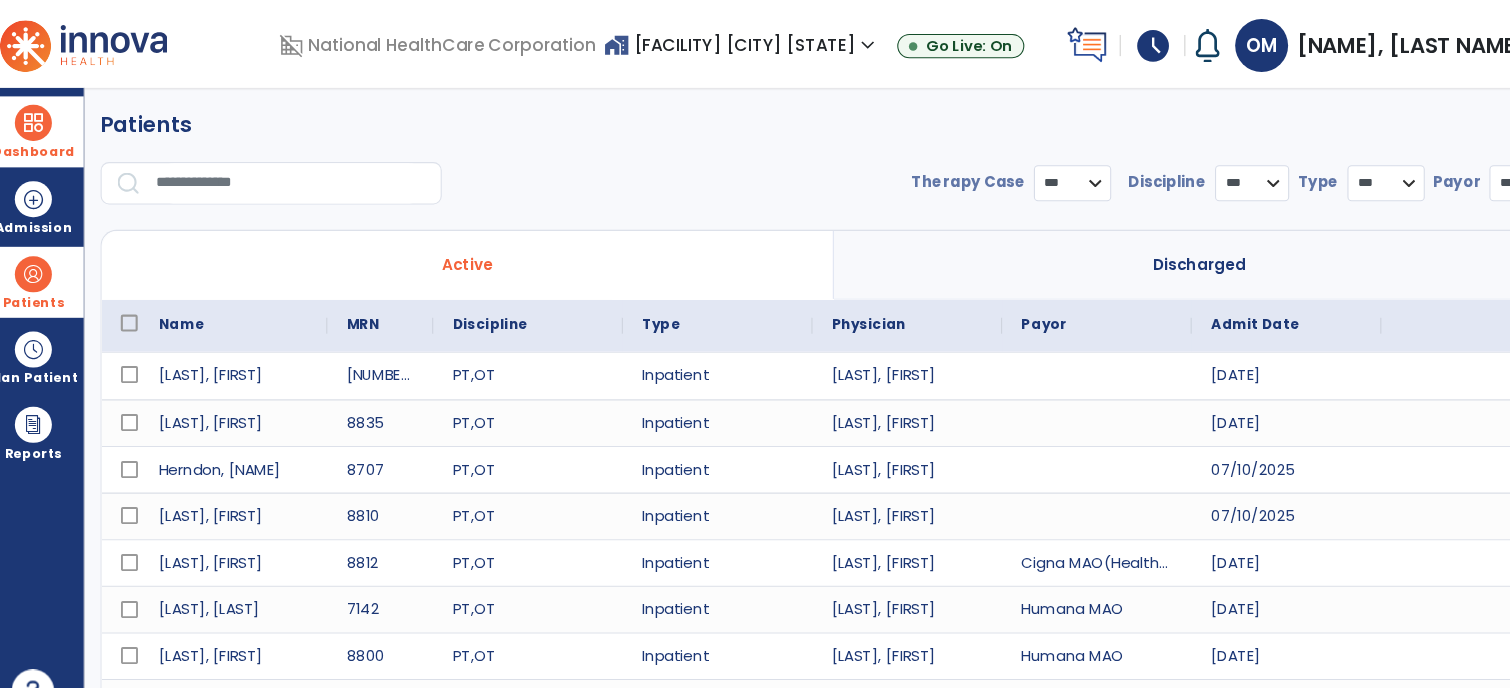 select on "***" 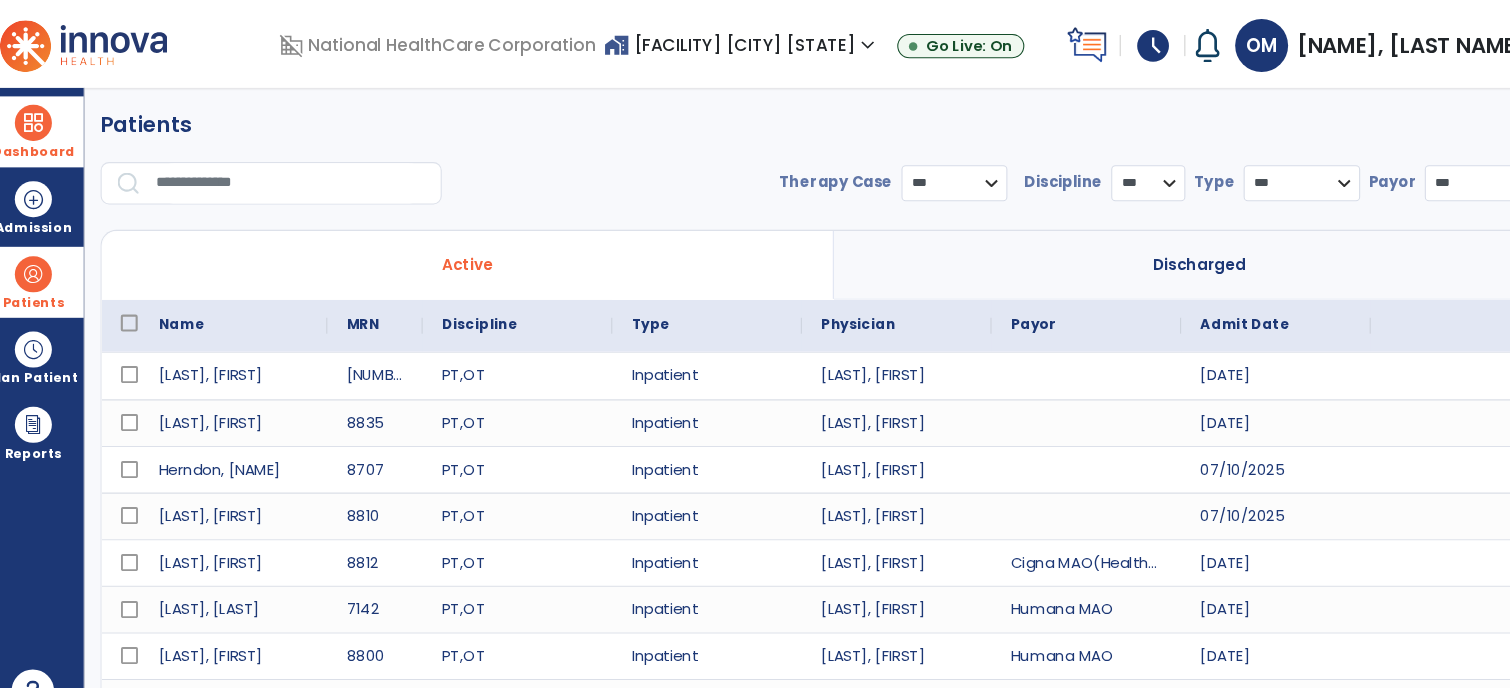 click at bounding box center (291, 173) 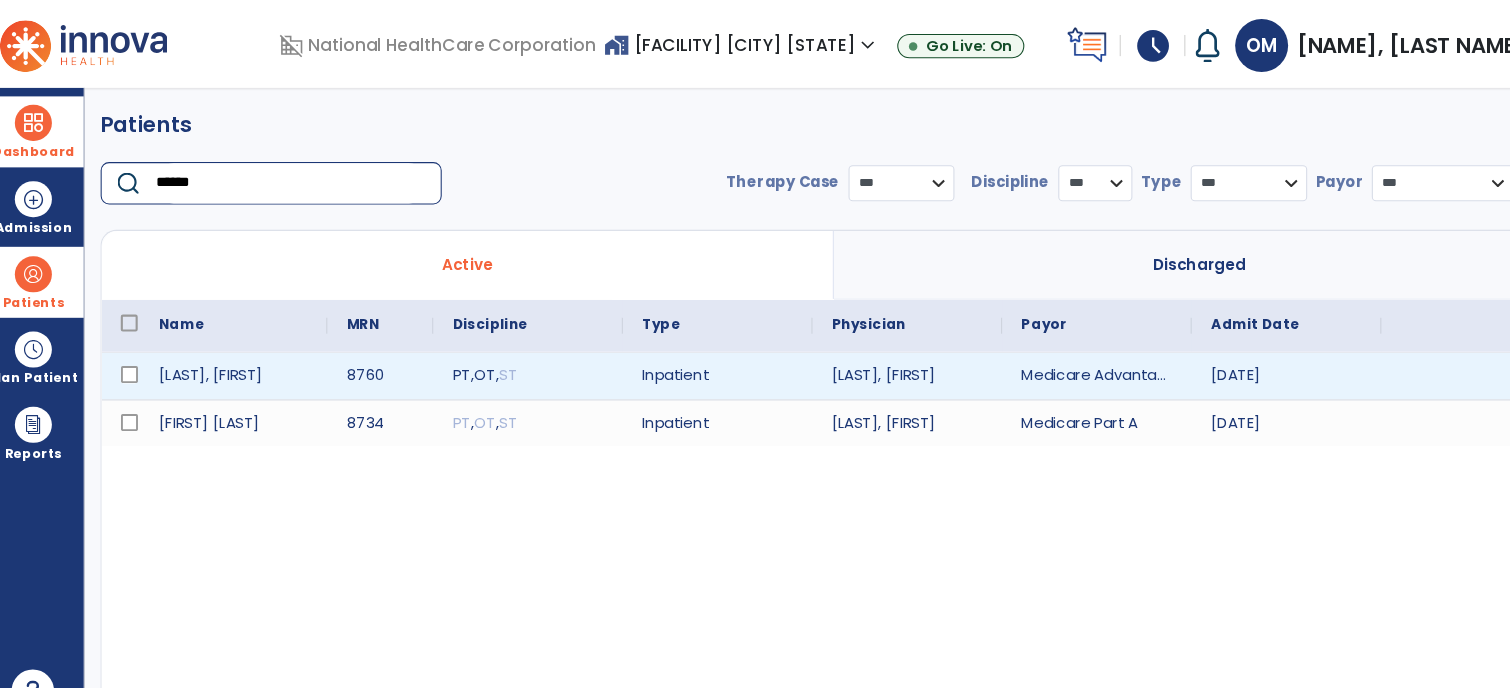type on "******" 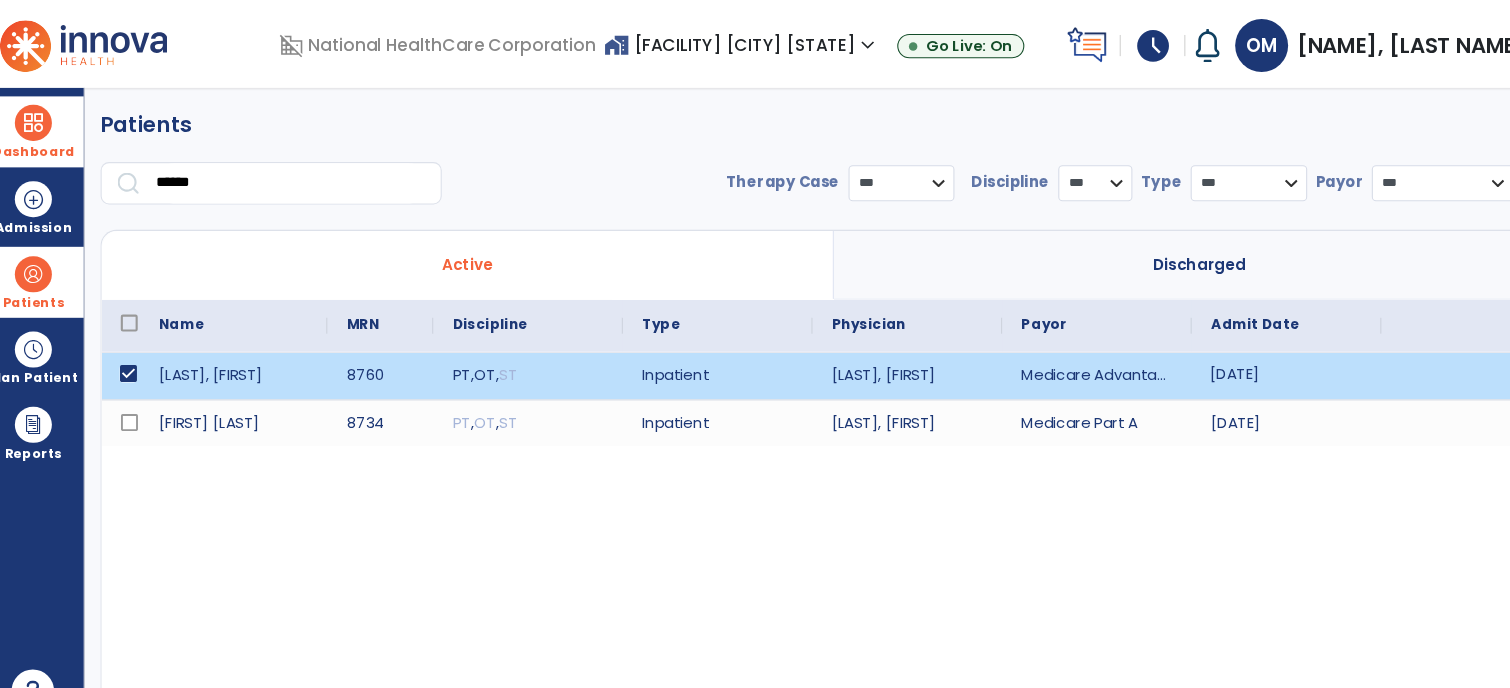 click on "[DATE]" at bounding box center [1230, 355] 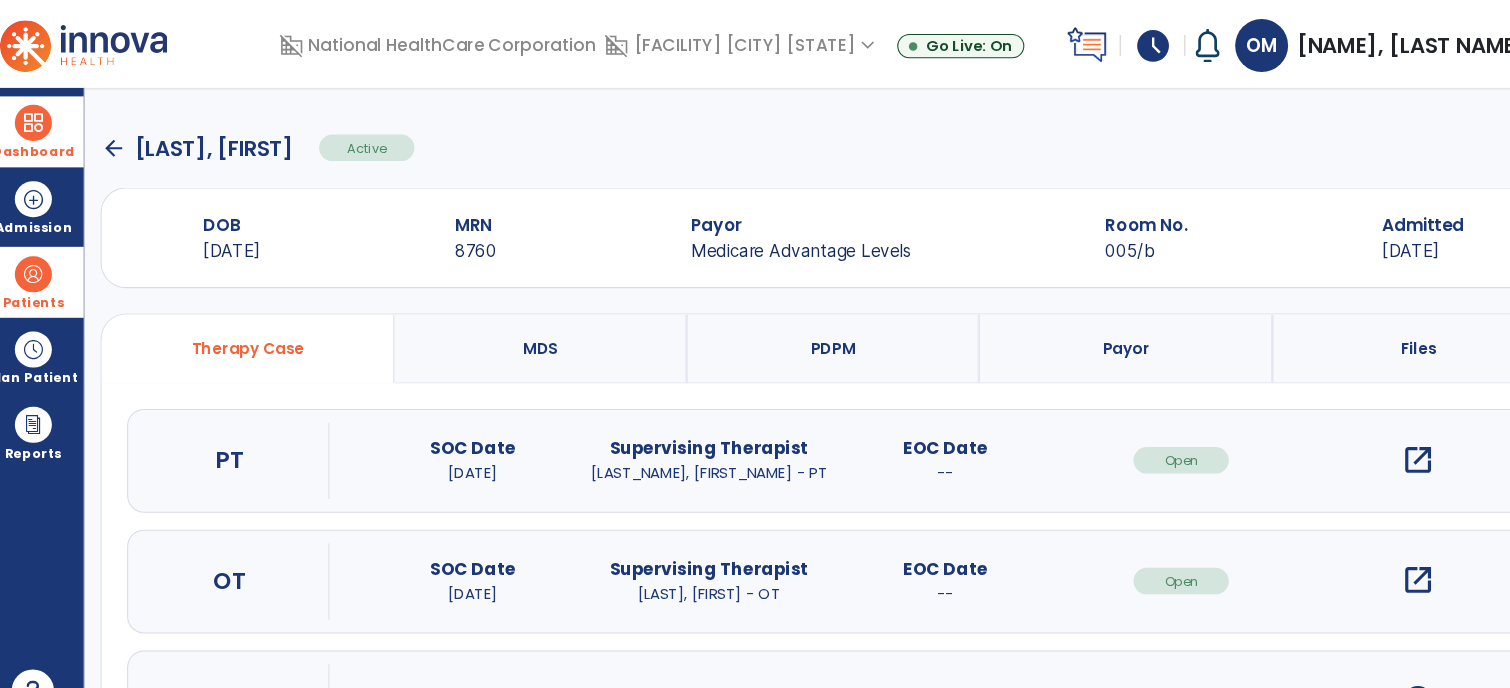 click on "open_in_new" at bounding box center [1355, 434] 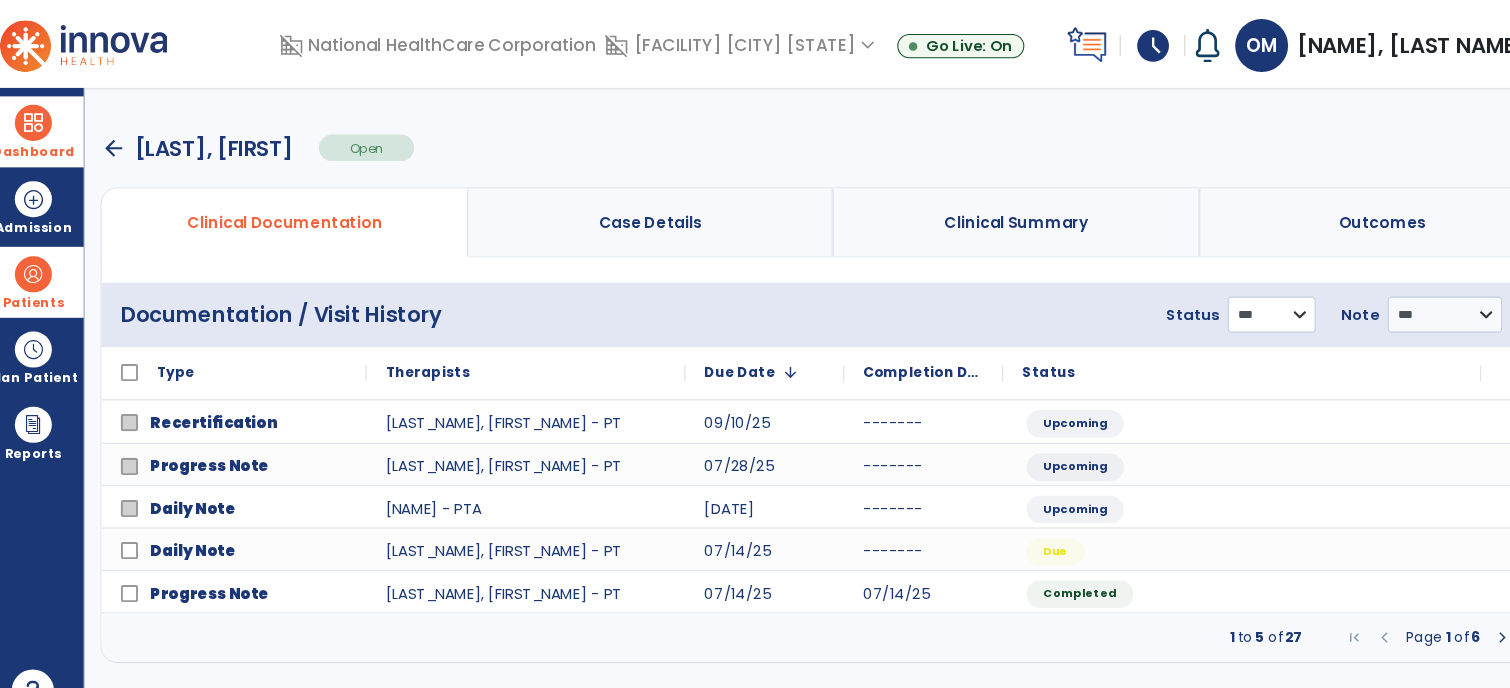 click on "**********" at bounding box center [1216, 297] 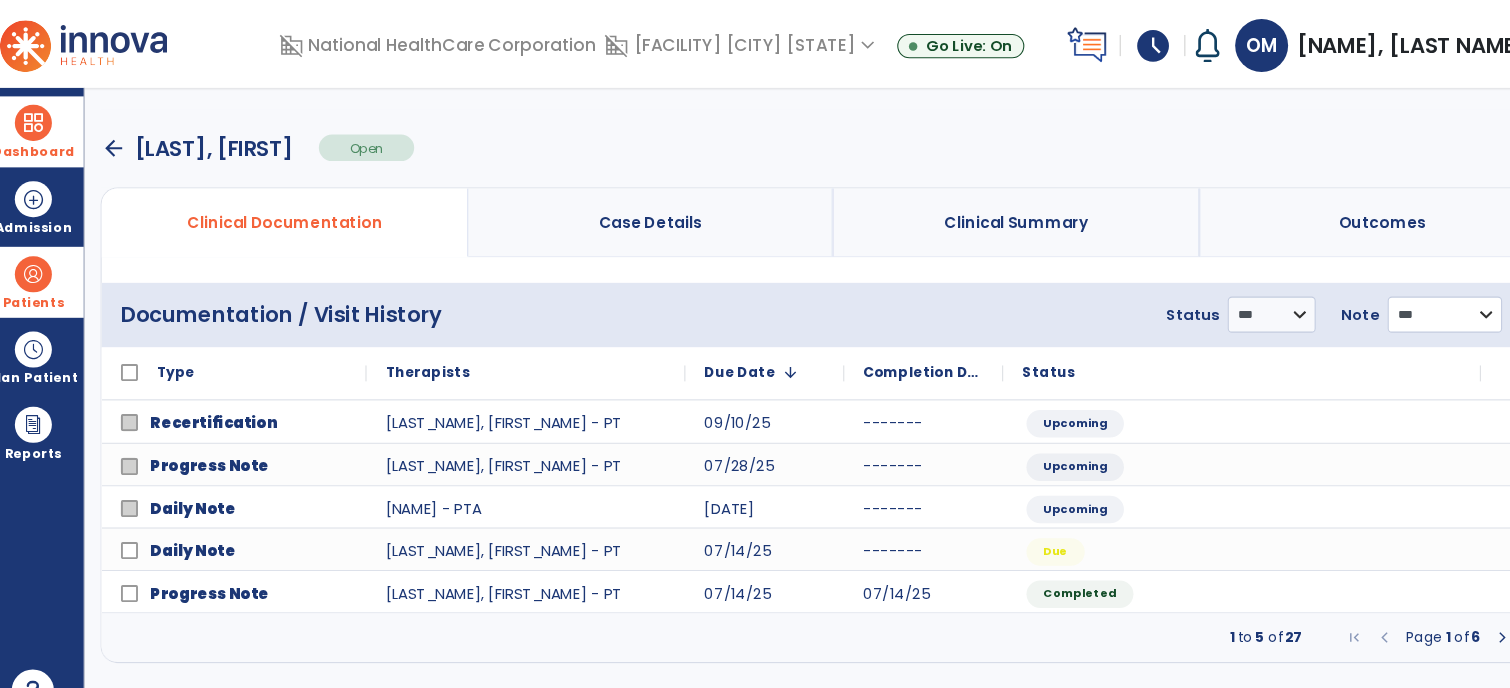 click on "**********" at bounding box center [1380, 297] 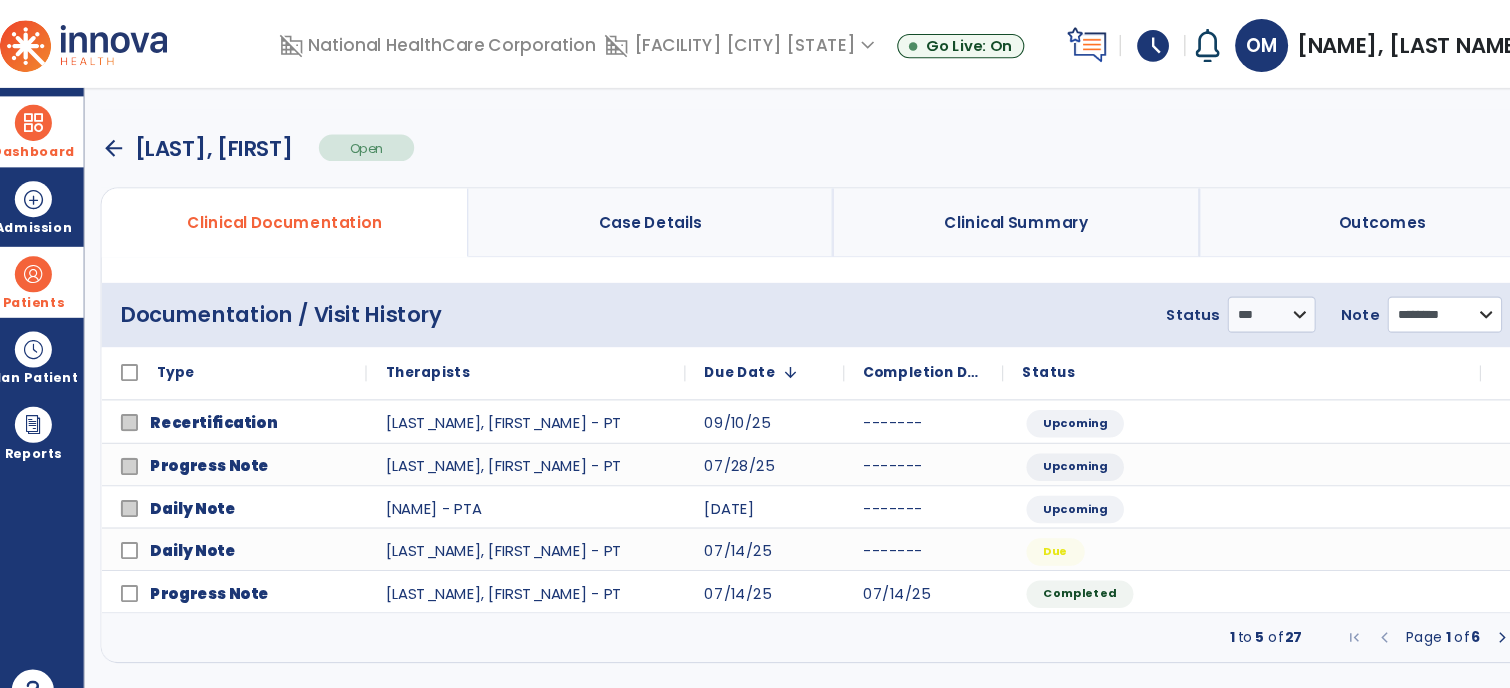 click on "**********" at bounding box center (1380, 297) 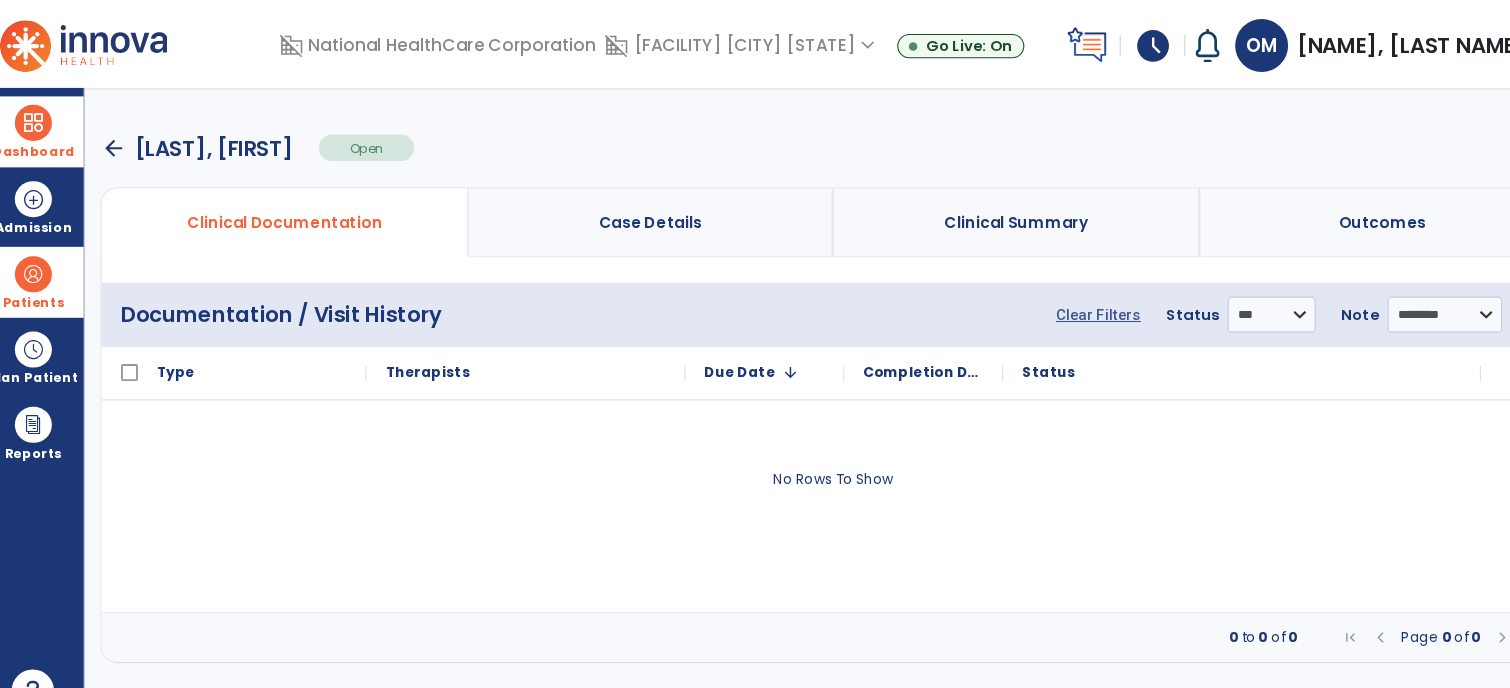 drag, startPoint x: 1204, startPoint y: 395, endPoint x: 1245, endPoint y: 409, distance: 43.32436 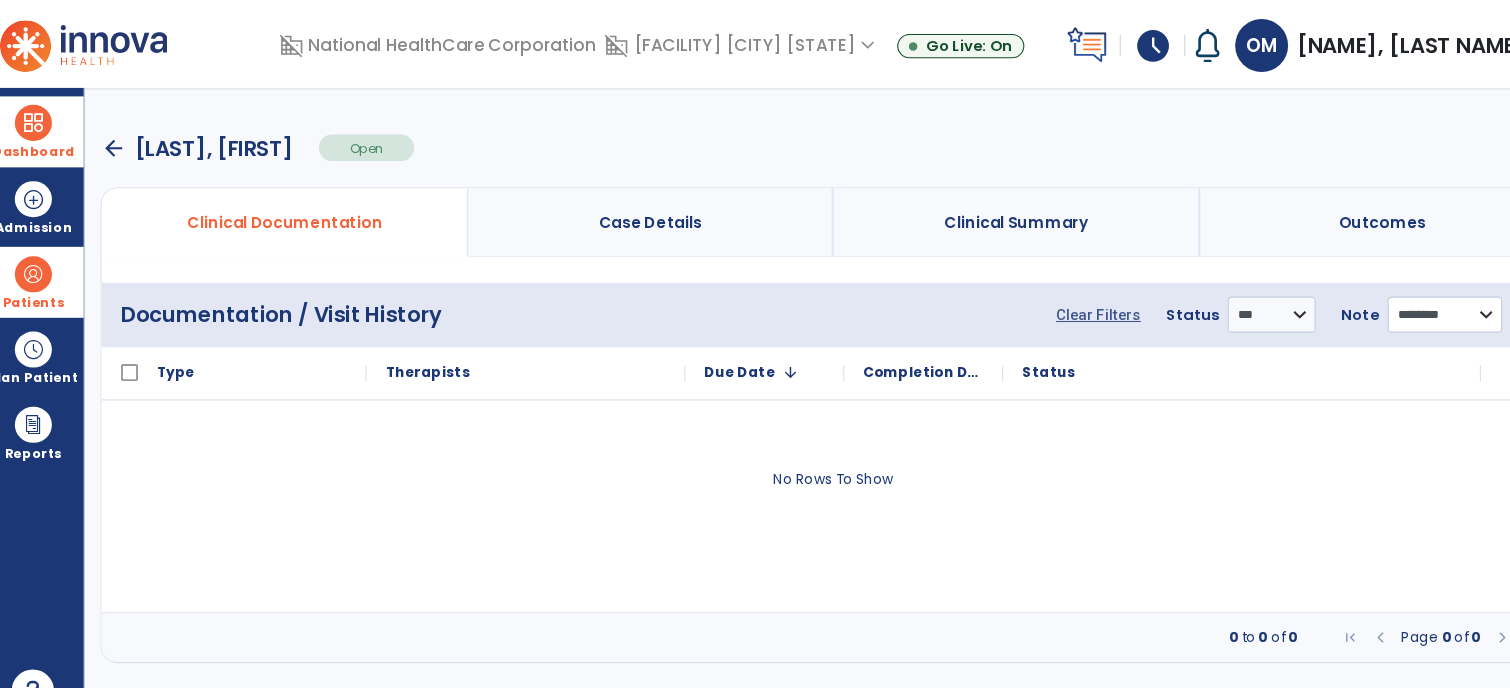 click on "**********" at bounding box center [1380, 297] 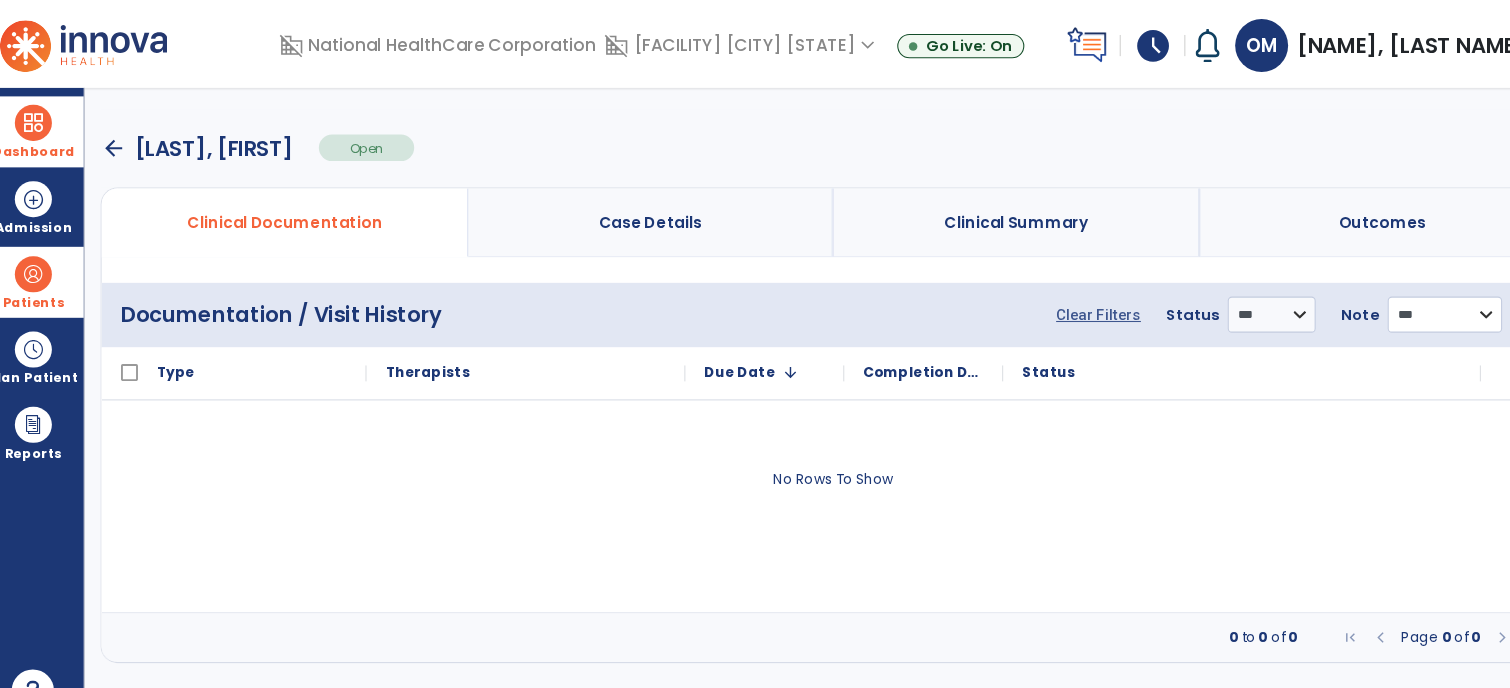 click on "**********" at bounding box center [1380, 297] 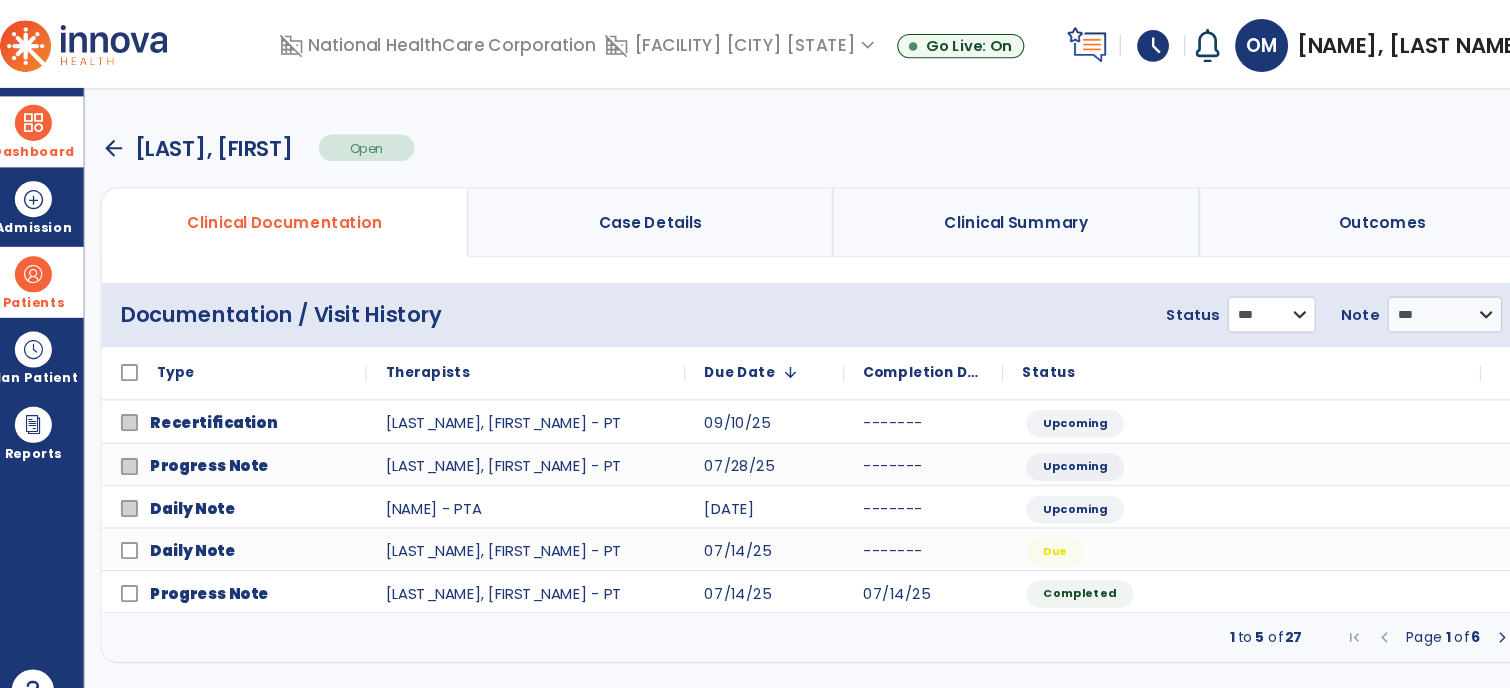 click on "**********" at bounding box center [1216, 297] 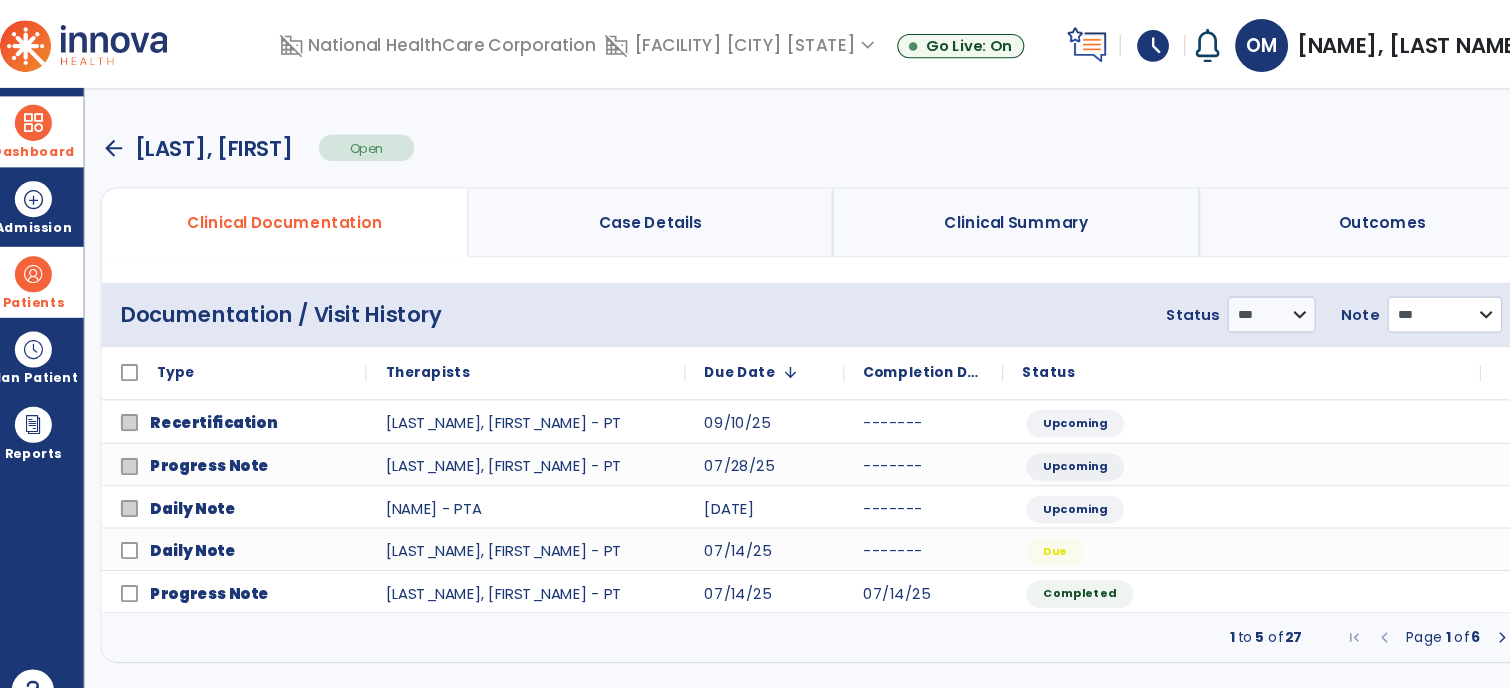 click on "**********" at bounding box center (1380, 297) 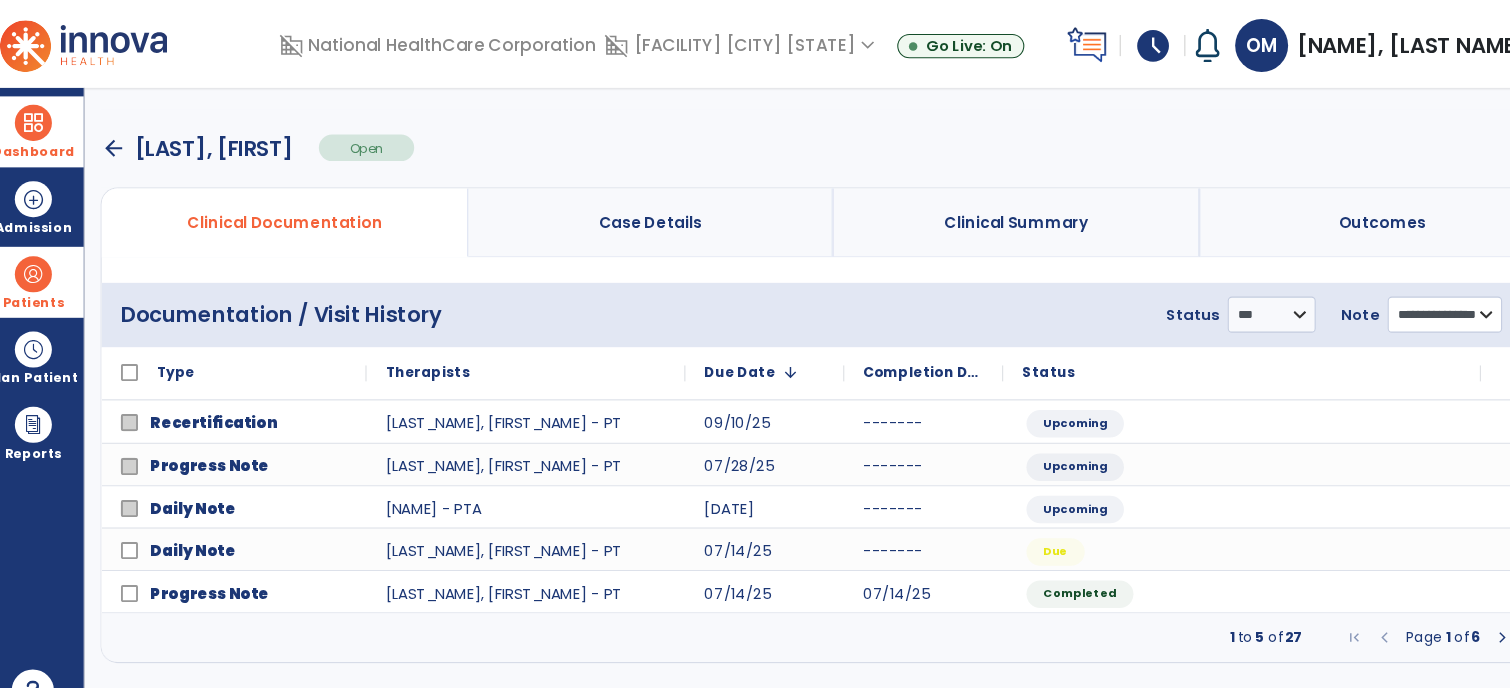 click on "**********" at bounding box center [1380, 297] 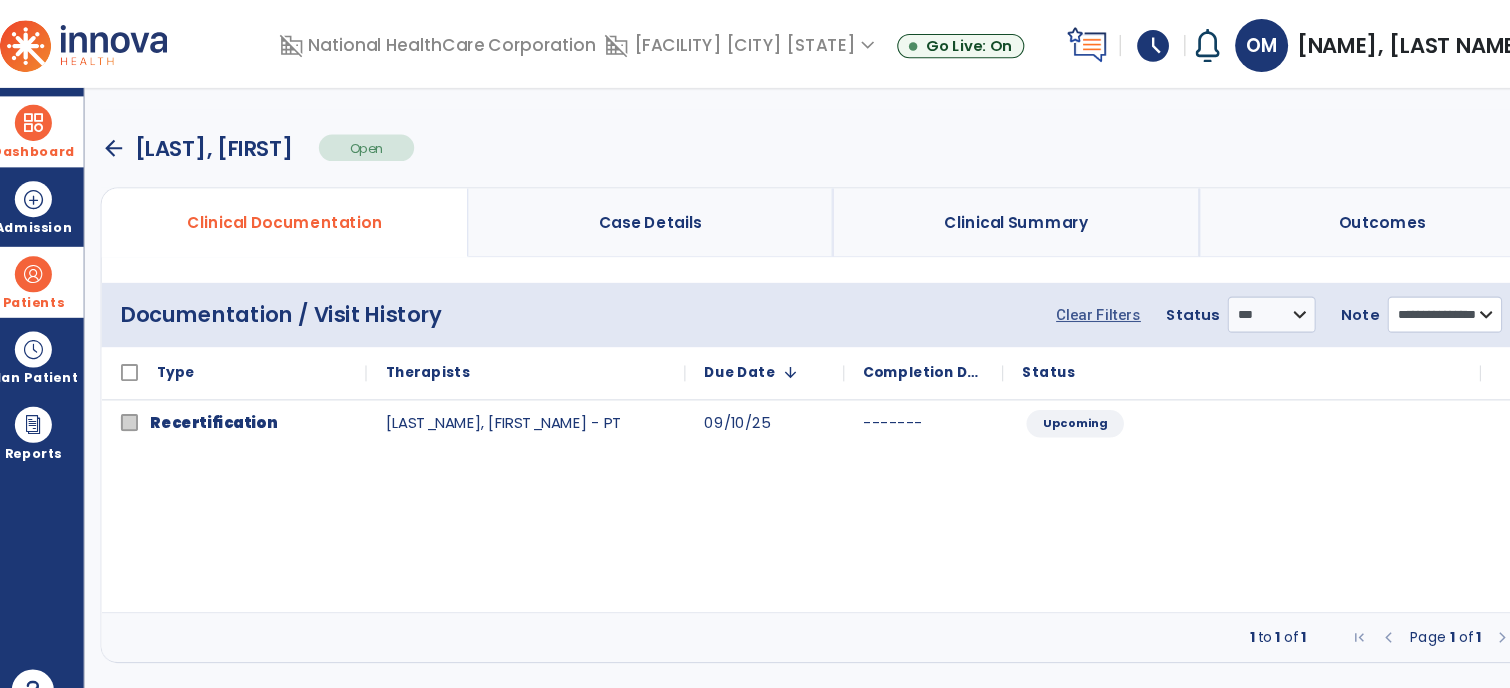 click on "**********" at bounding box center [1380, 297] 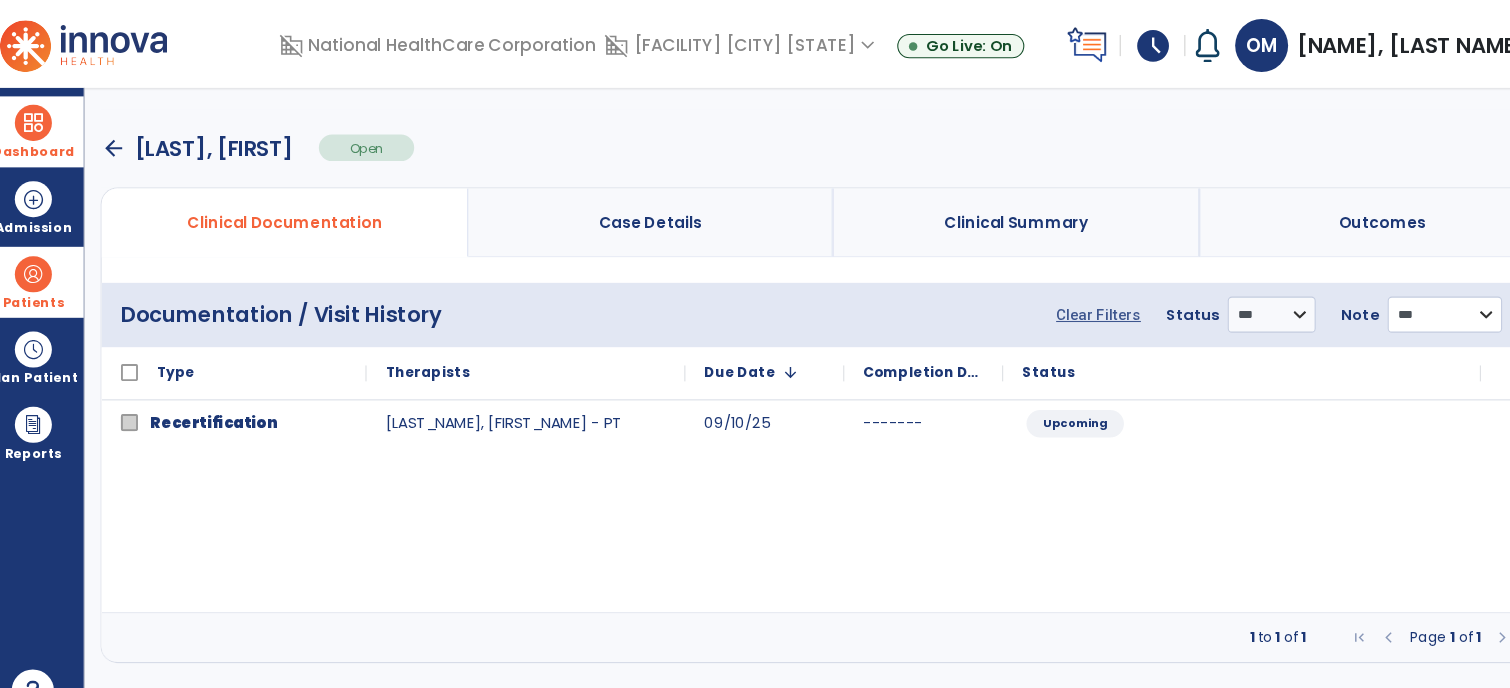 click on "**********" at bounding box center [1380, 297] 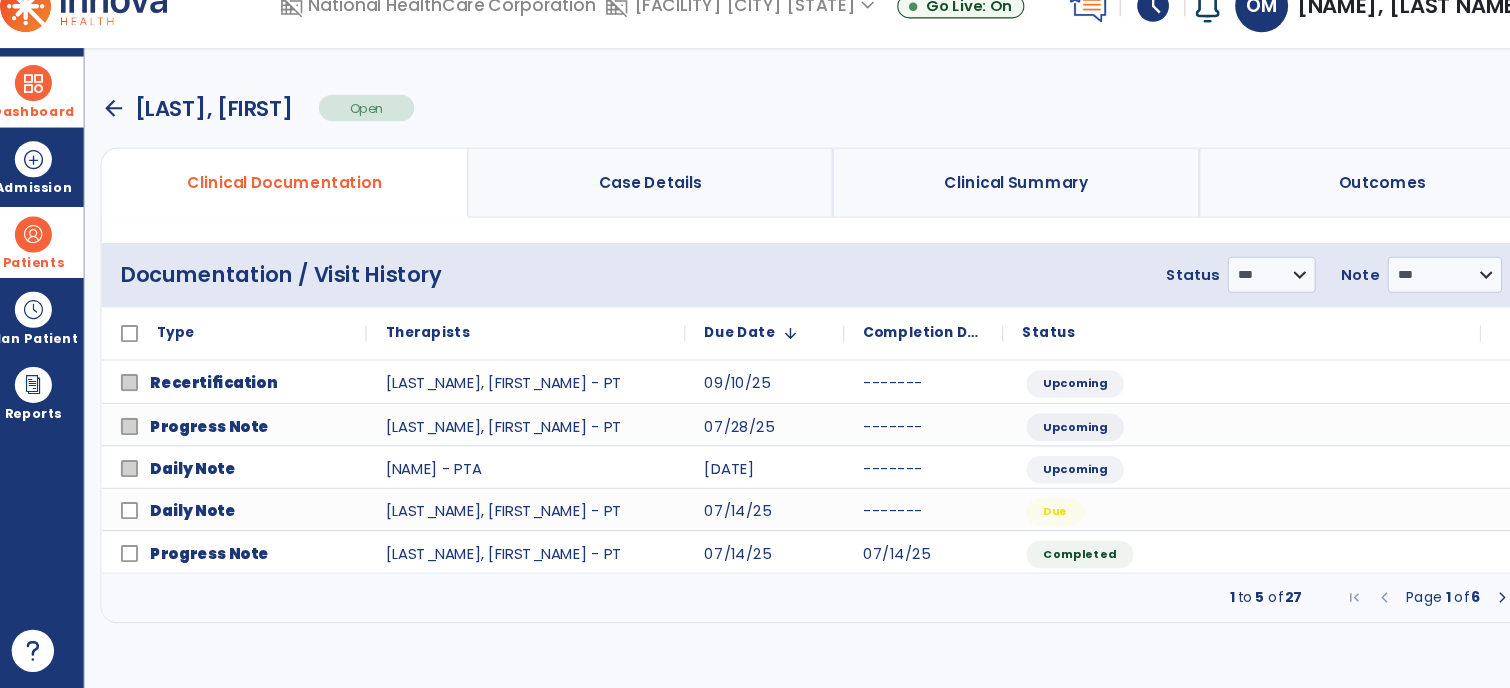 click at bounding box center [47, 116] 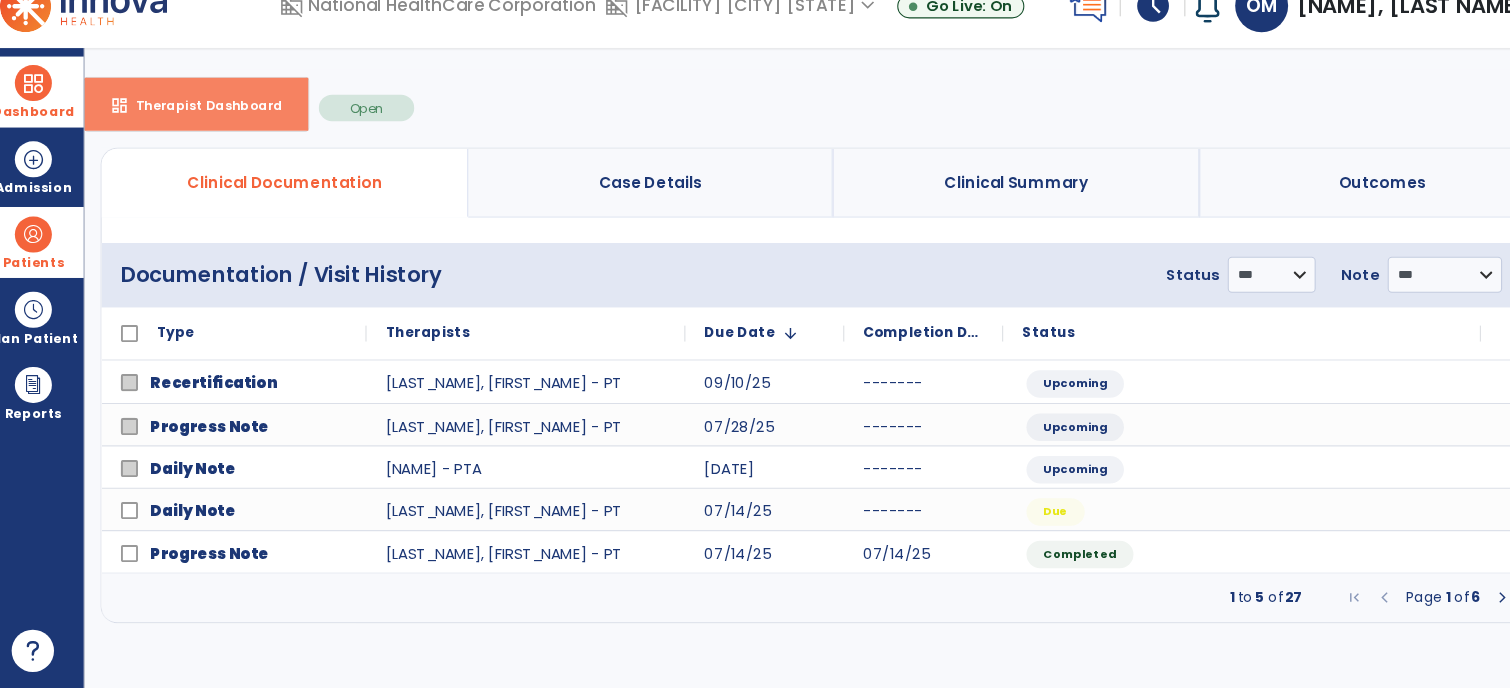 click on "dashboard" at bounding box center (129, 137) 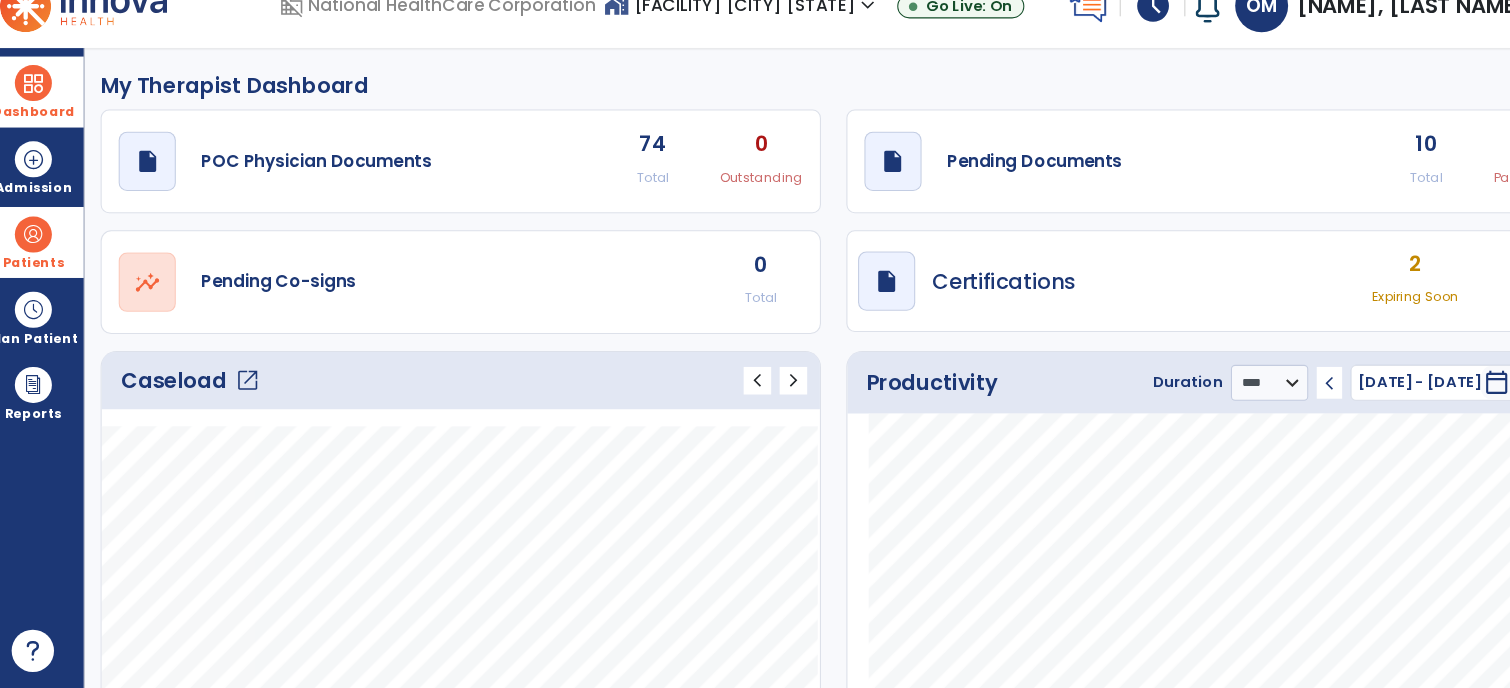 click on "open_in_new" 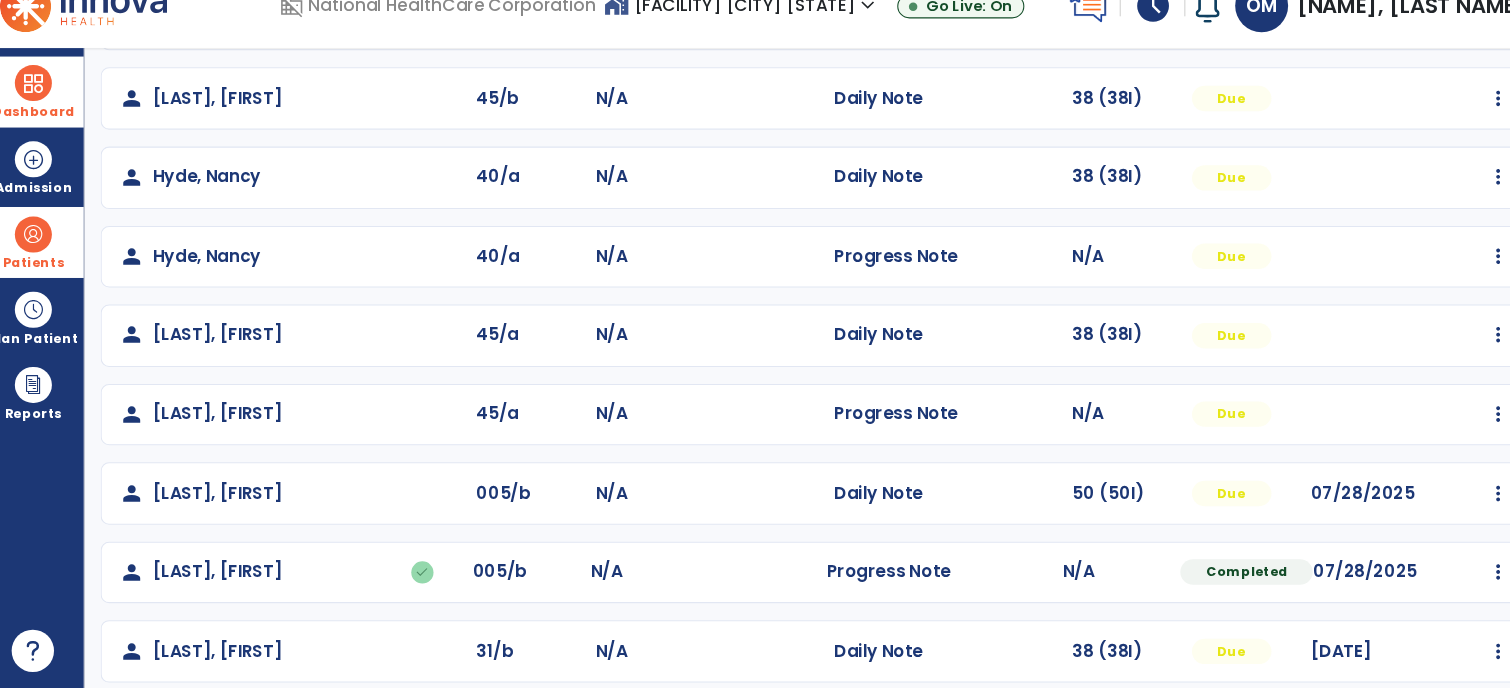 scroll, scrollTop: 475, scrollLeft: 0, axis: vertical 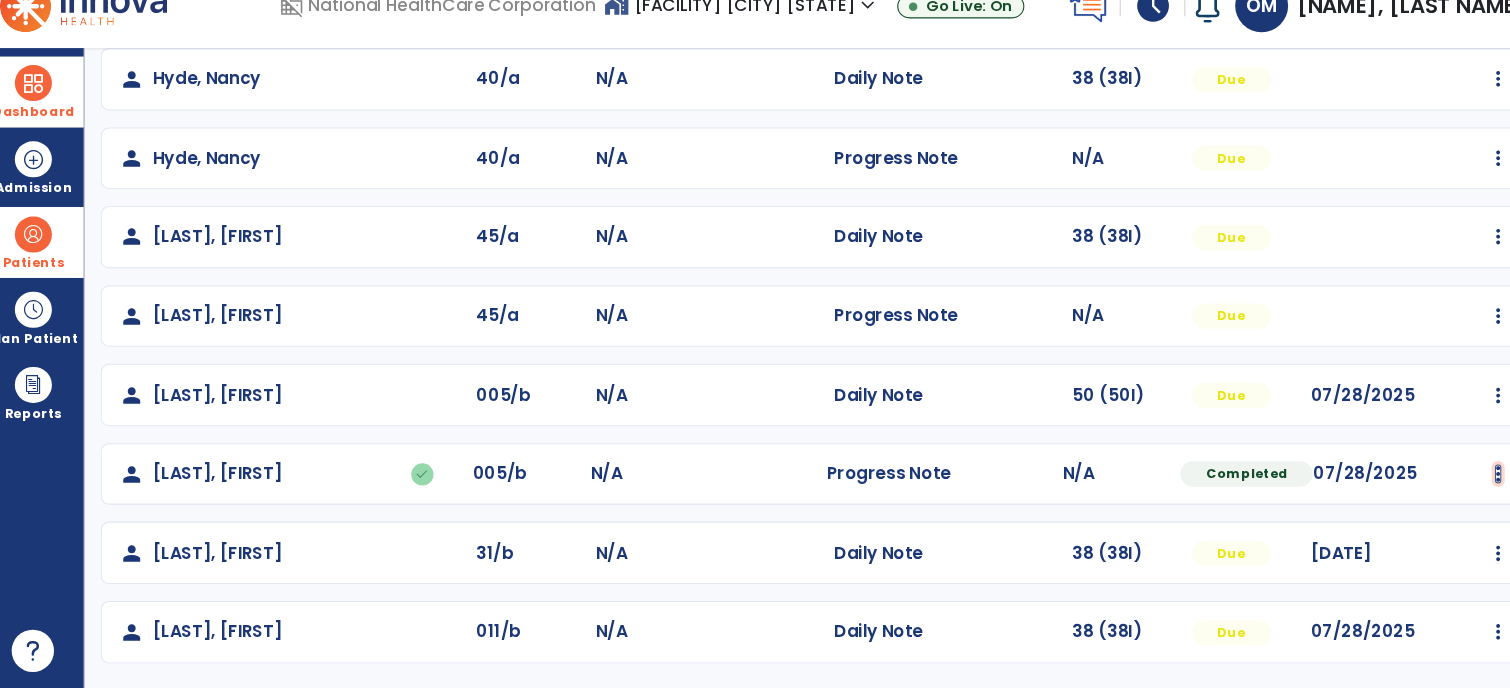 click at bounding box center [1430, -186] 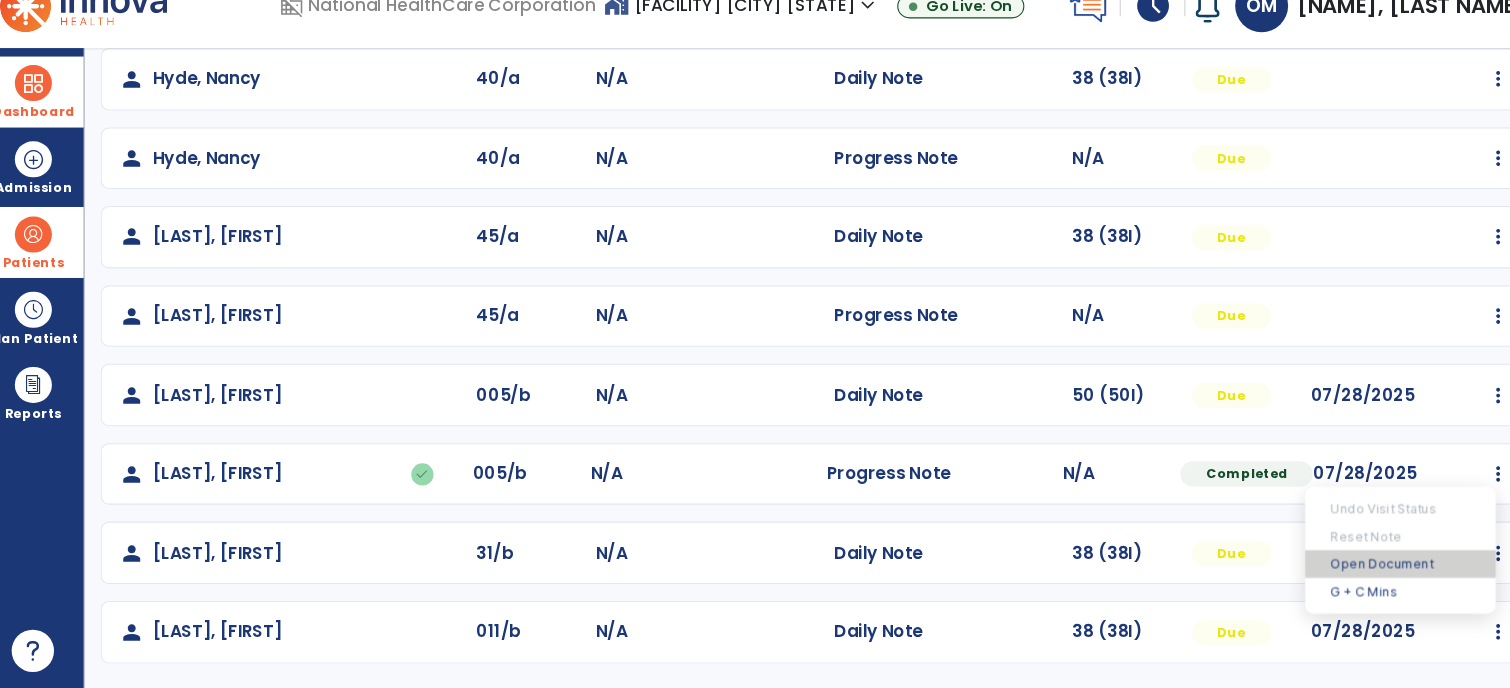 click on "Open Document" at bounding box center [1338, 570] 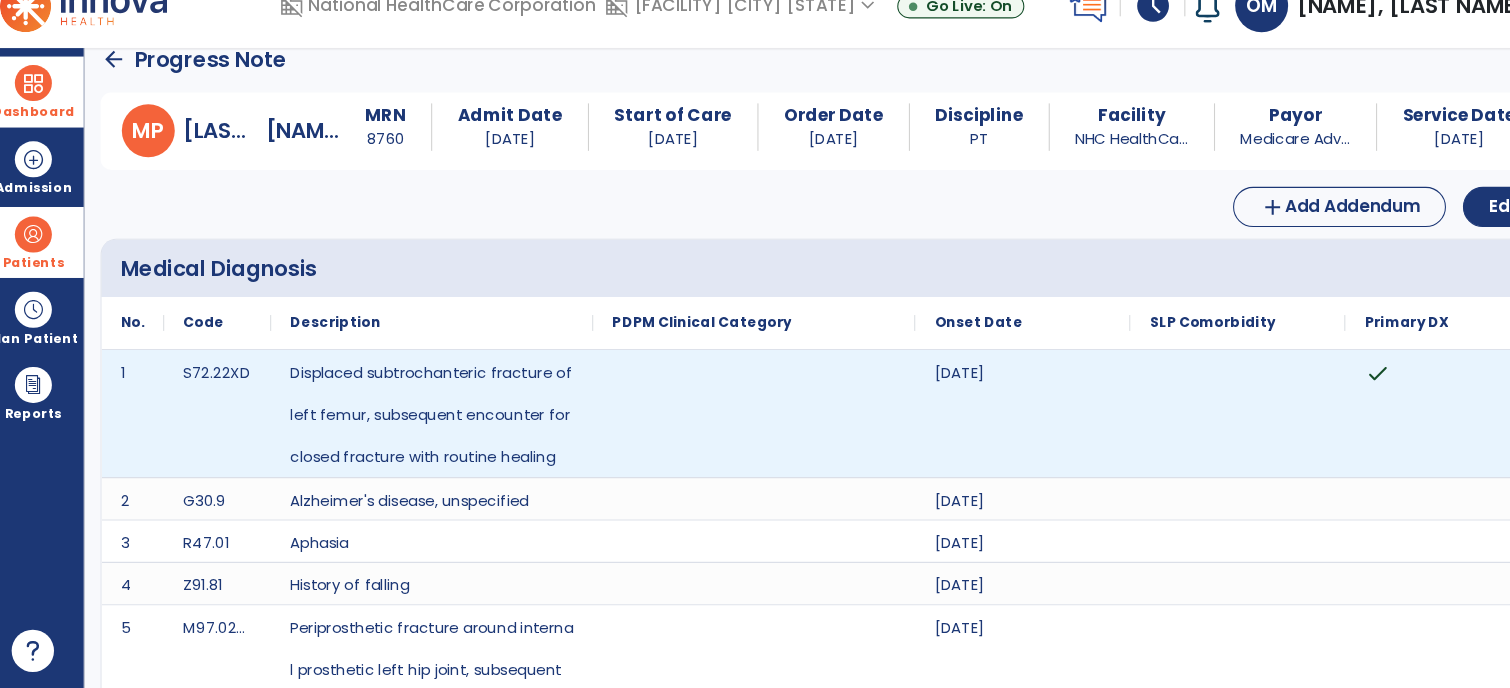 scroll, scrollTop: 0, scrollLeft: 0, axis: both 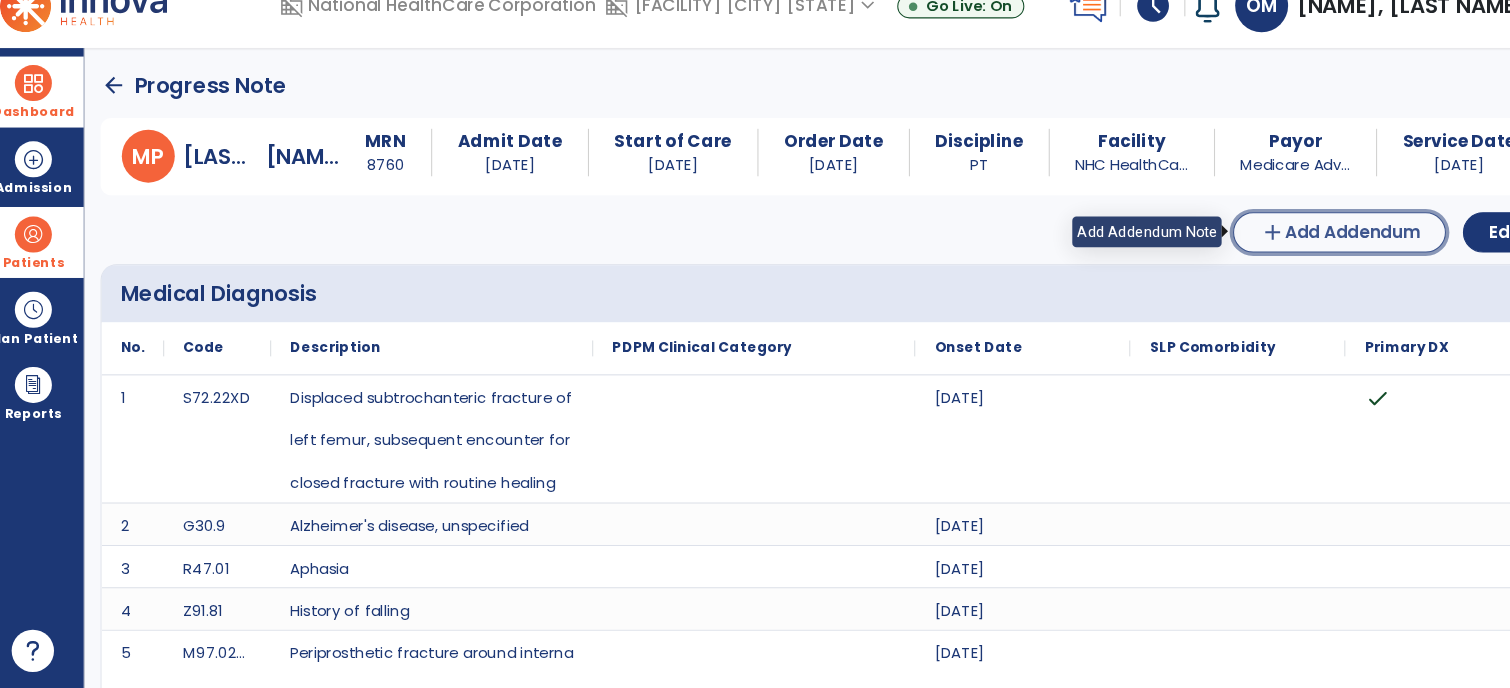 click on "Add Addendum" 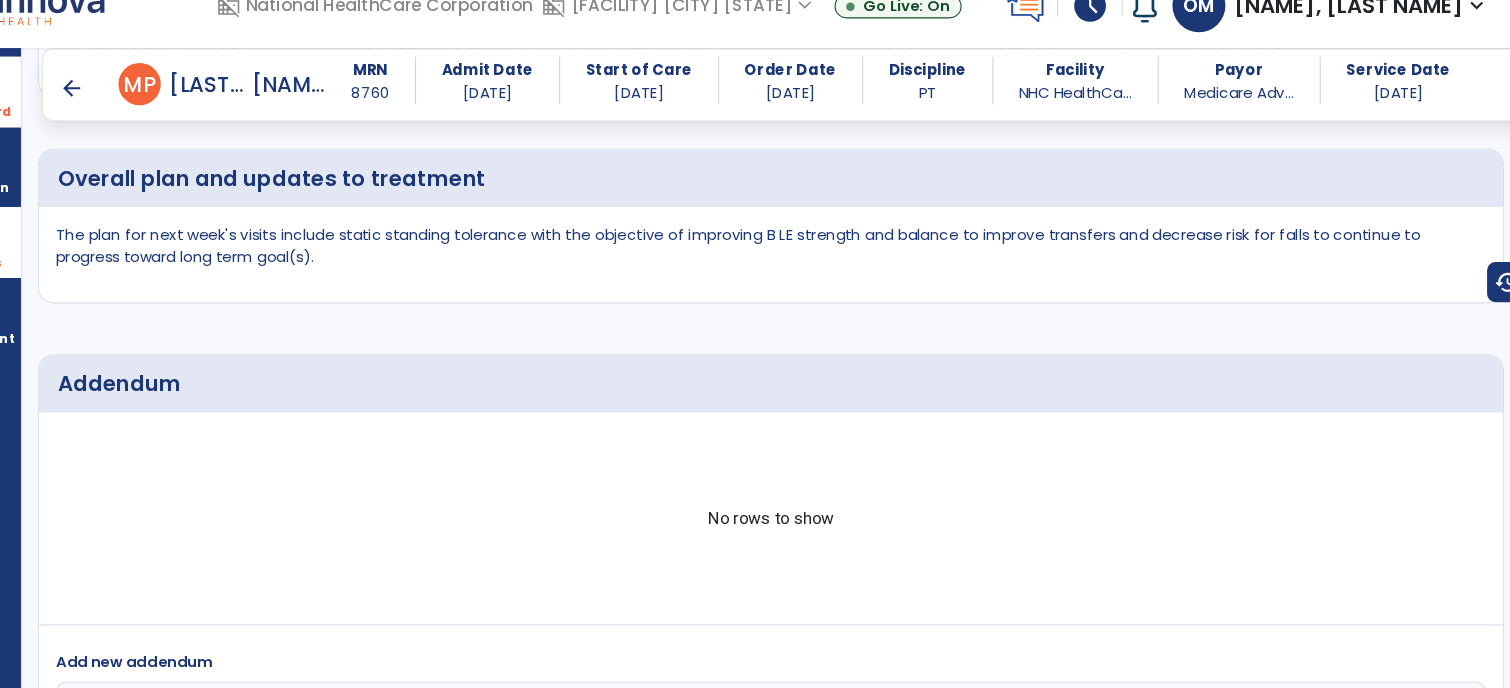 scroll, scrollTop: 3027, scrollLeft: 0, axis: vertical 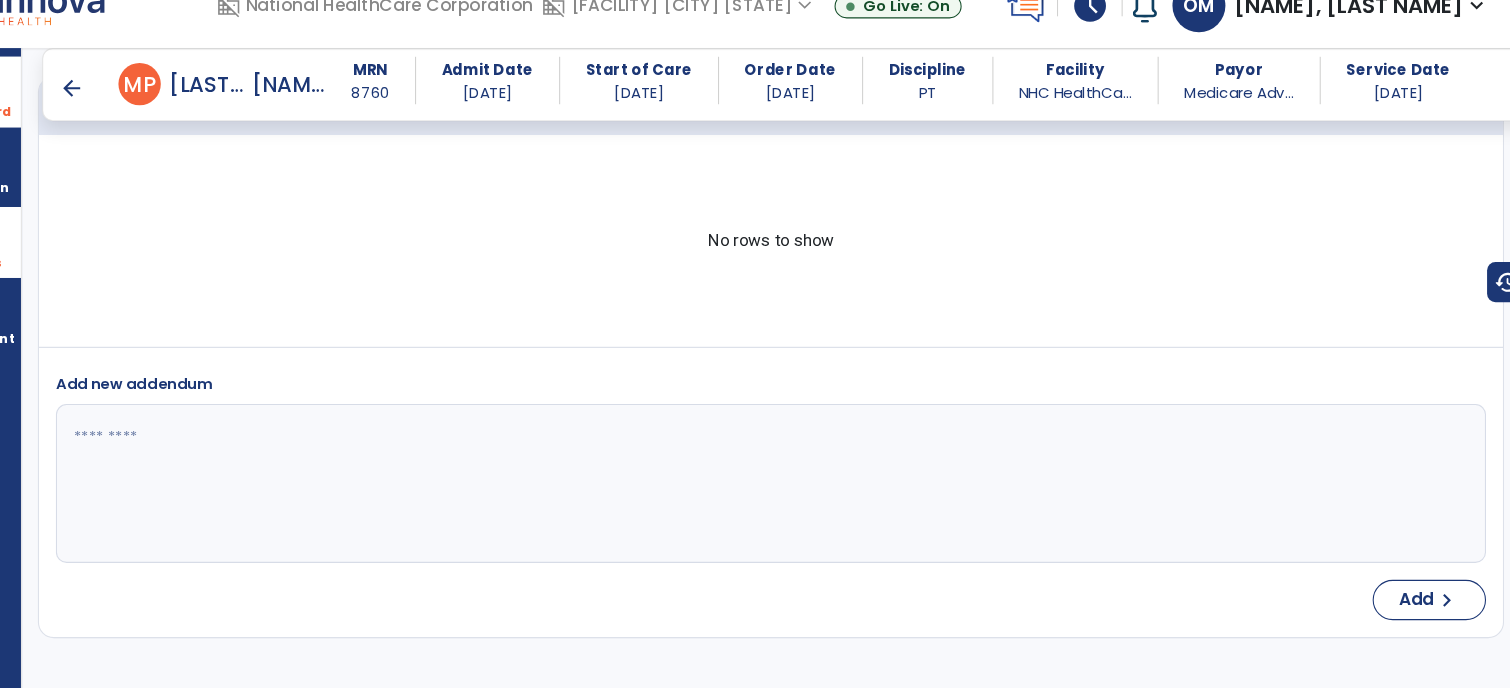 click at bounding box center [801, 494] 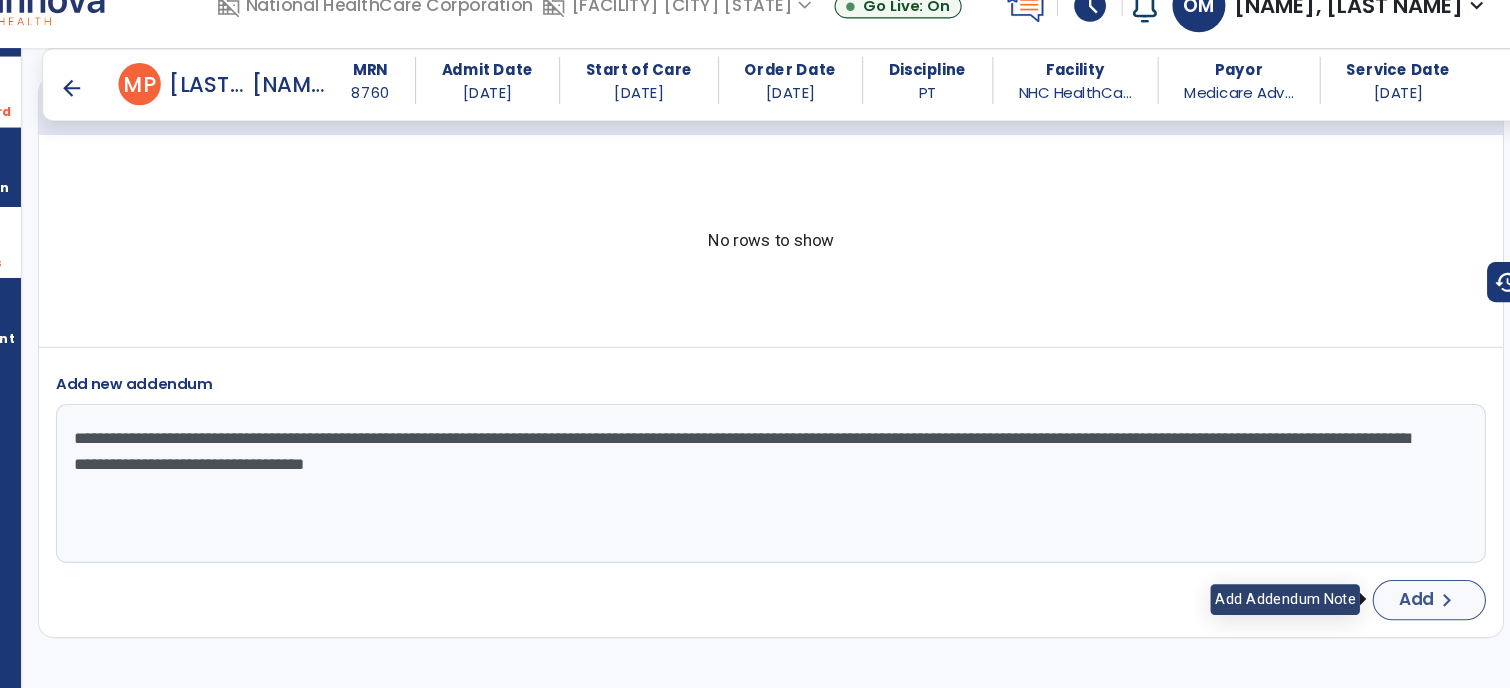 type on "**********" 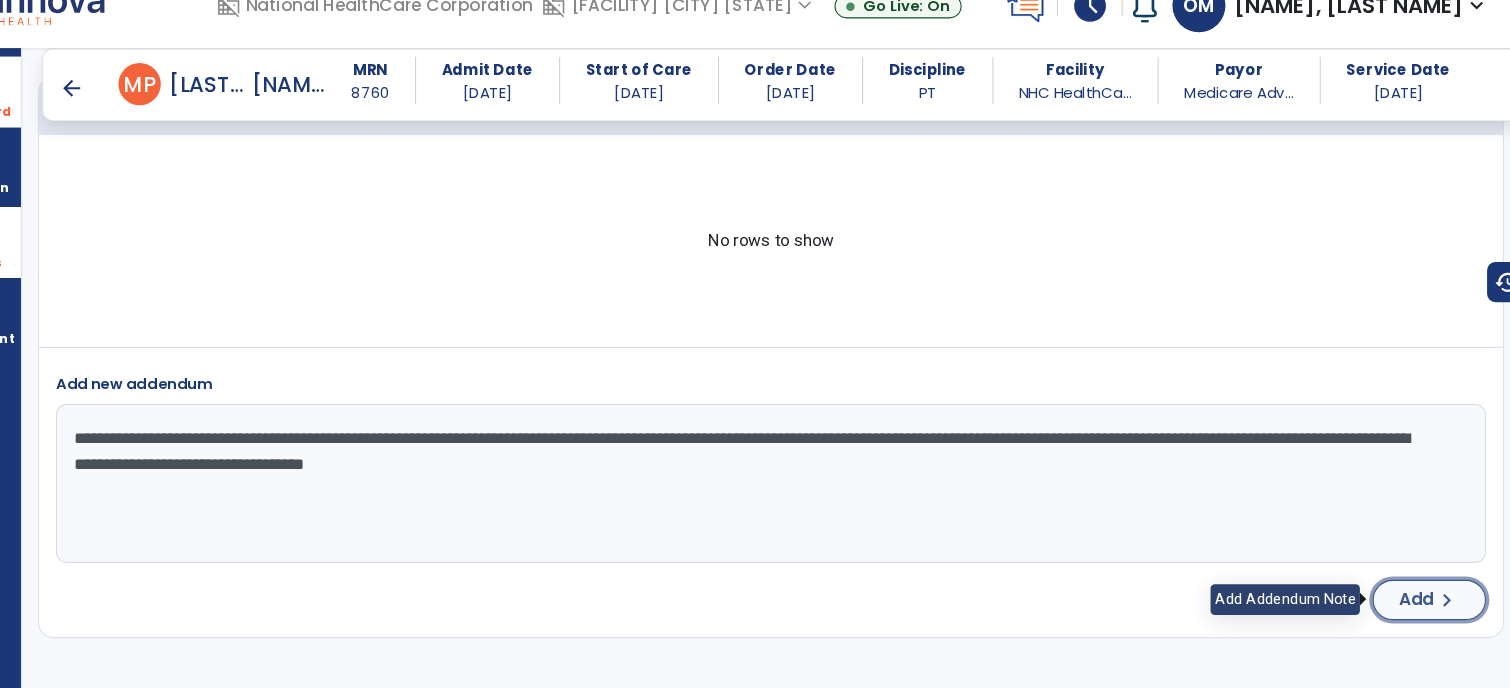 click on "Add" at bounding box center [1412, 604] 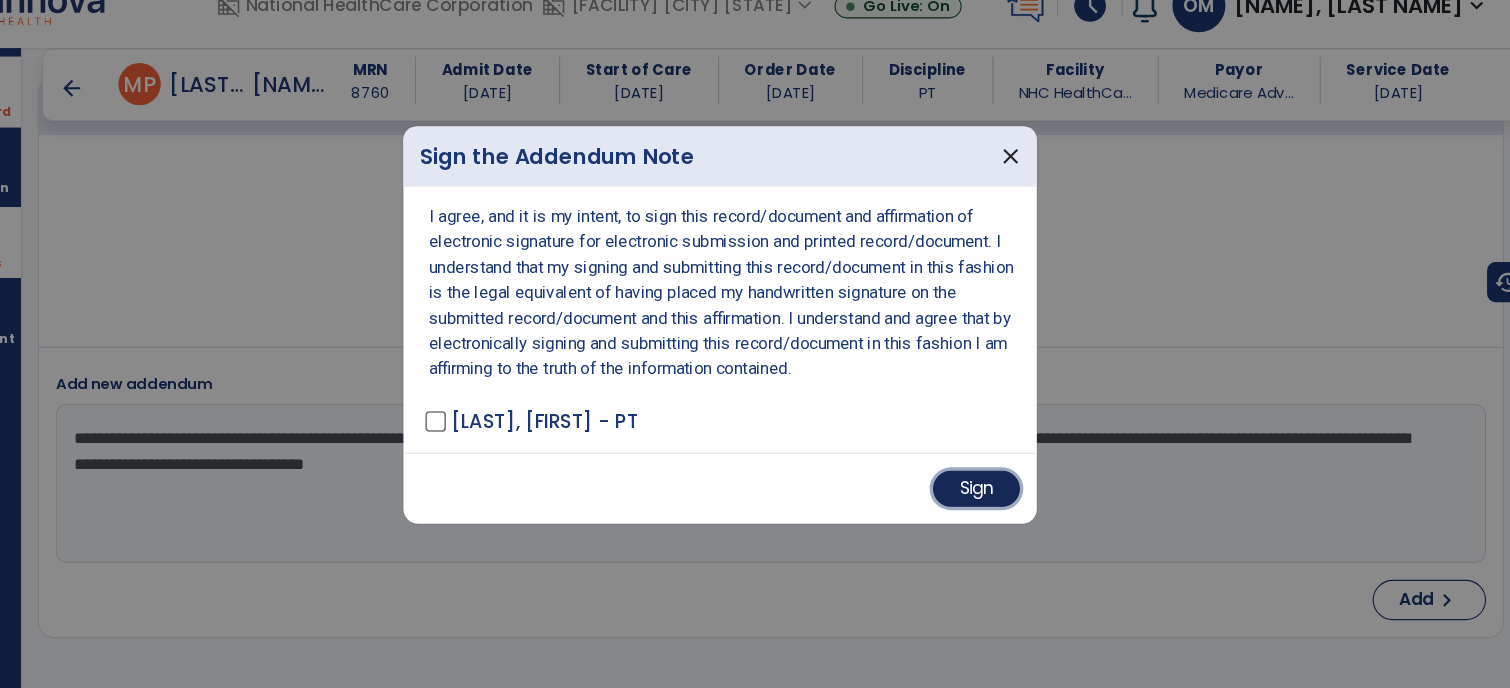 click on "Sign" at bounding box center (997, 499) 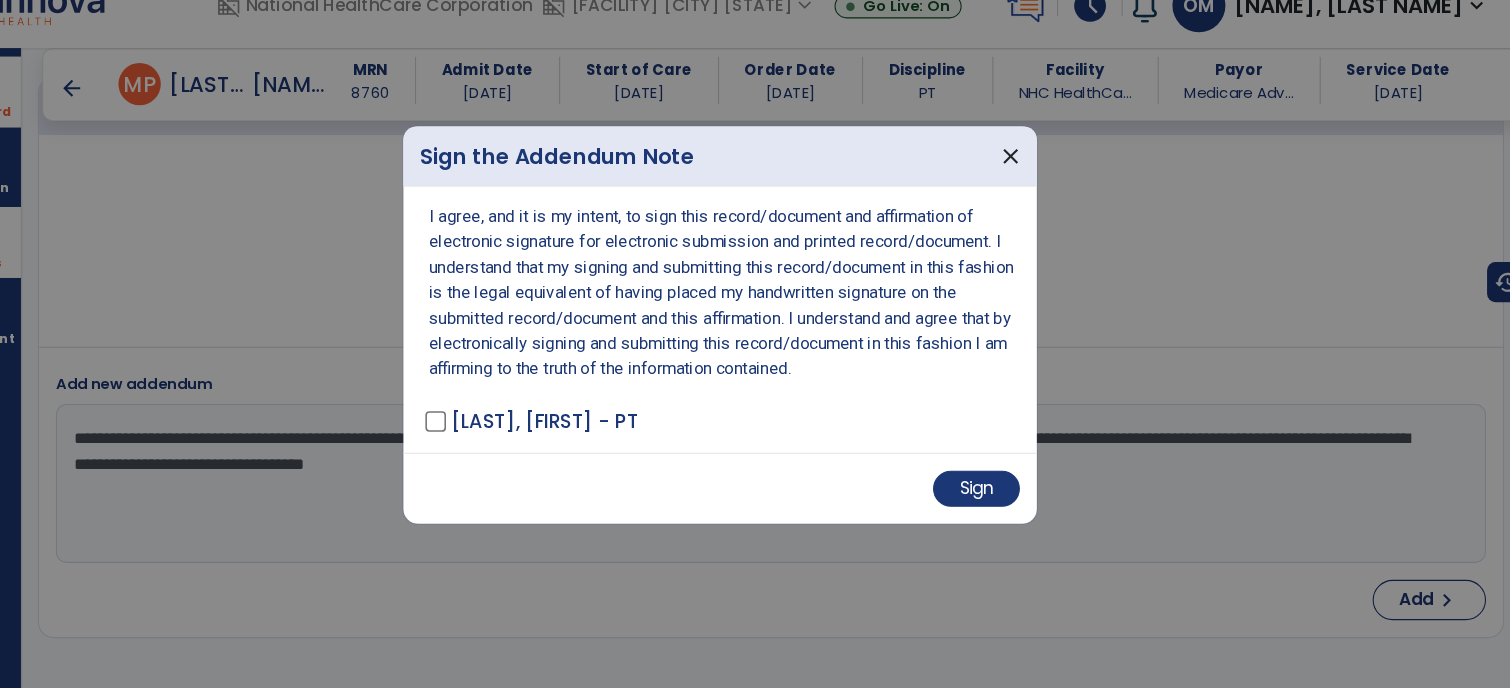 type 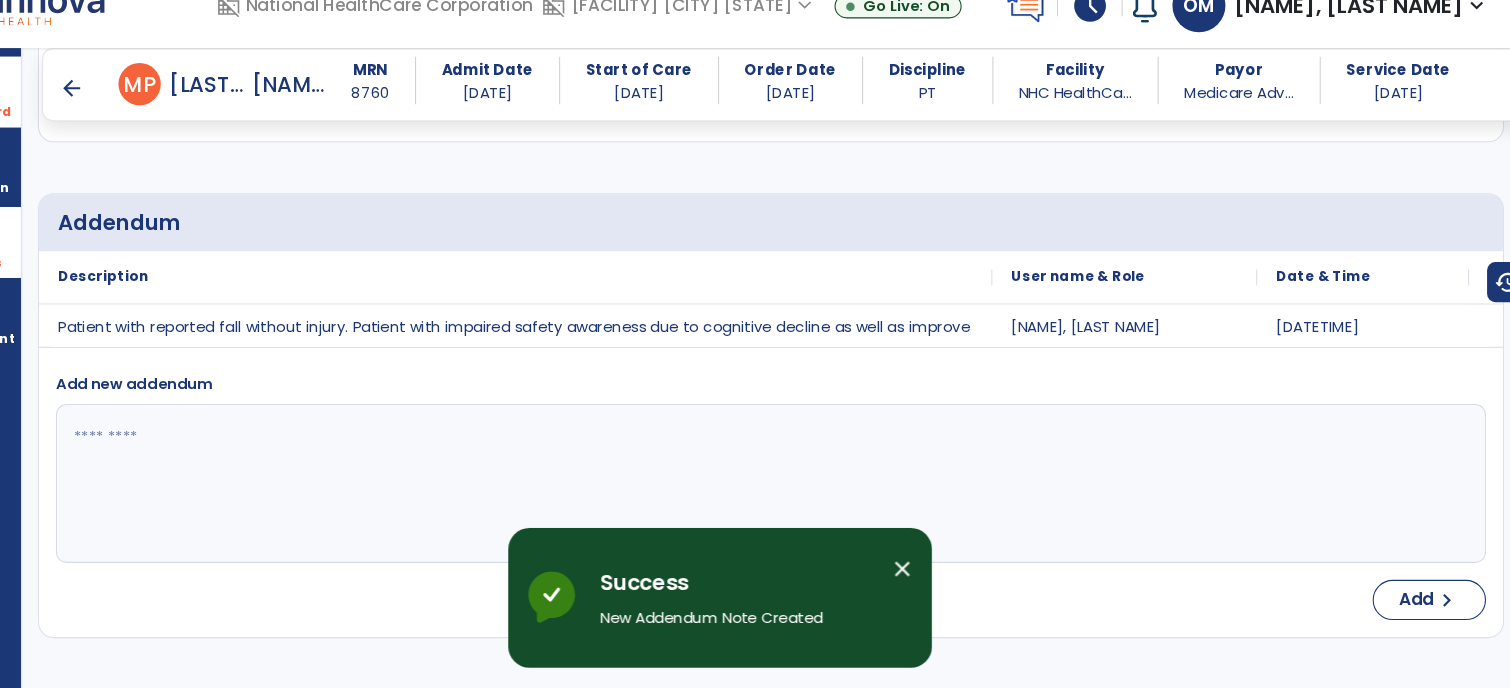 scroll, scrollTop: 2957, scrollLeft: 0, axis: vertical 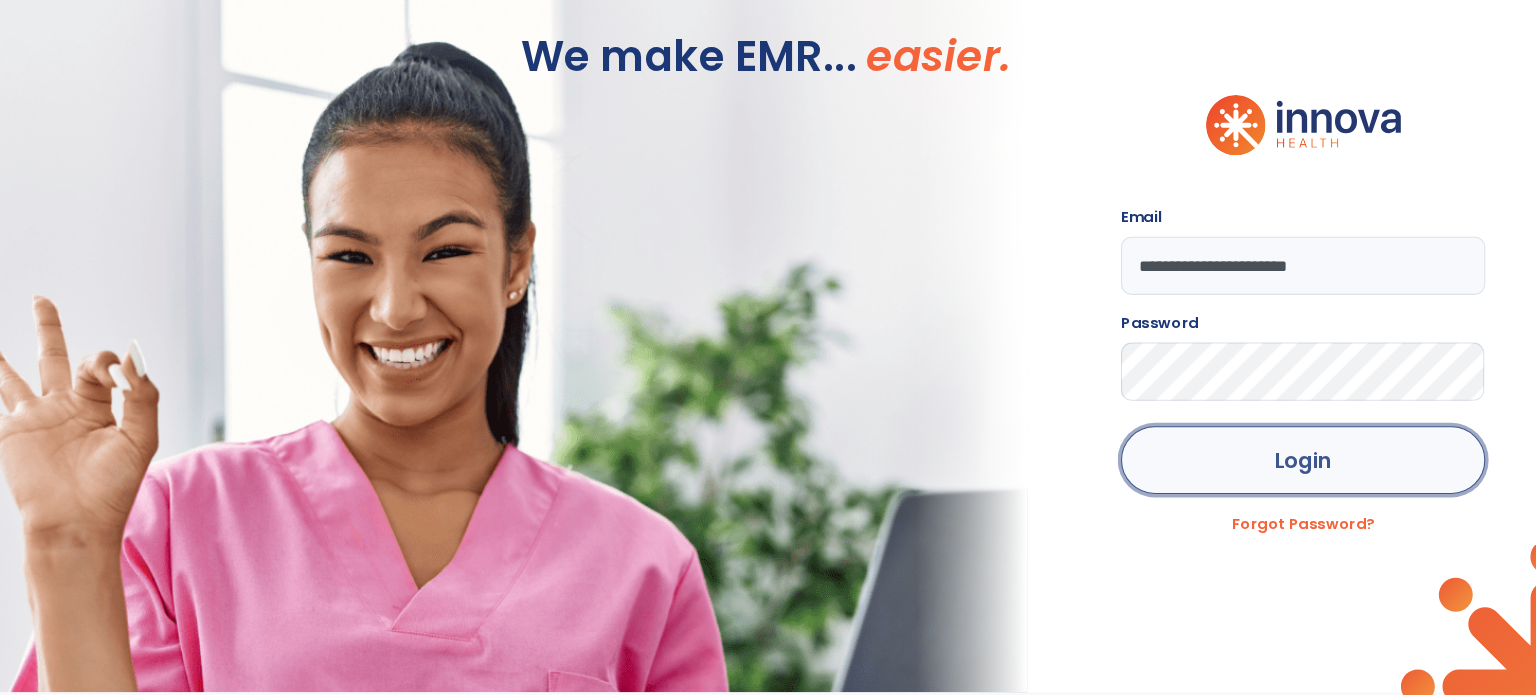 click on "Login" 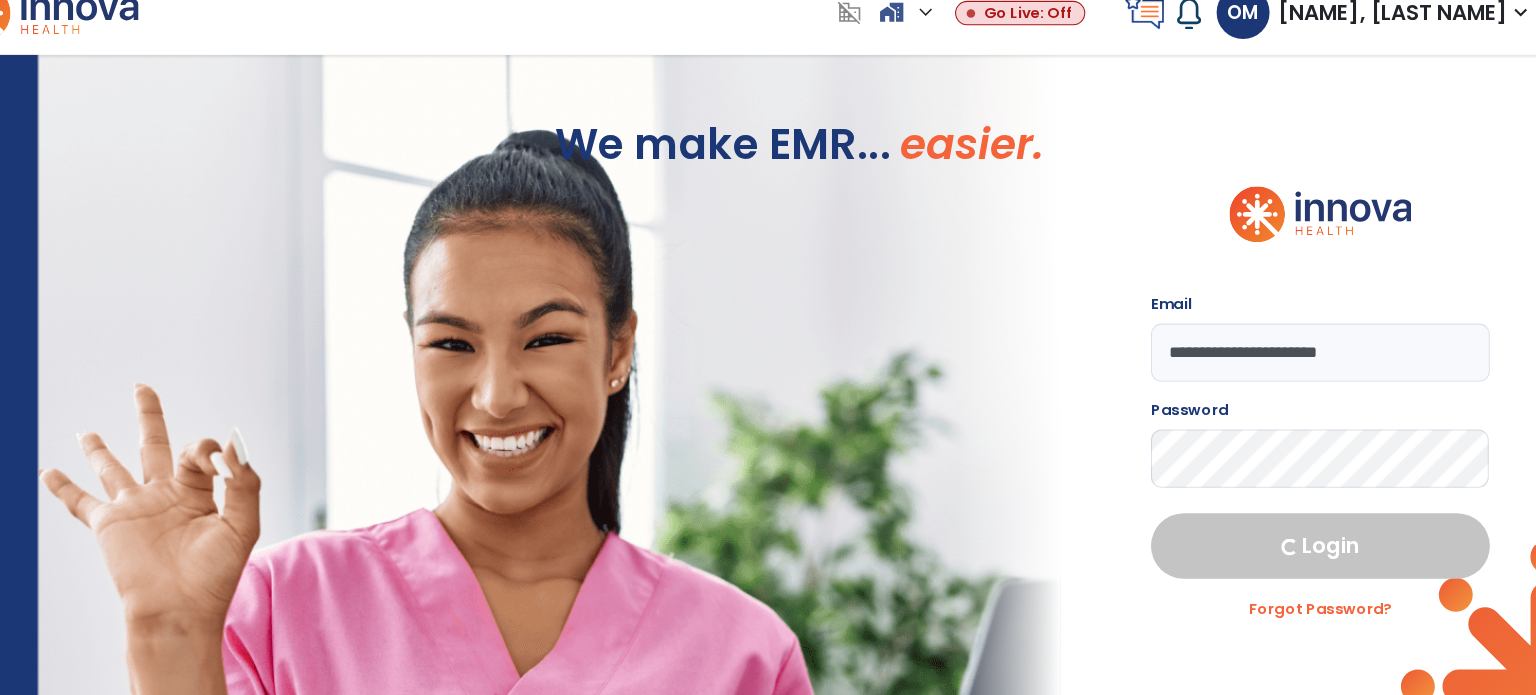 select on "****" 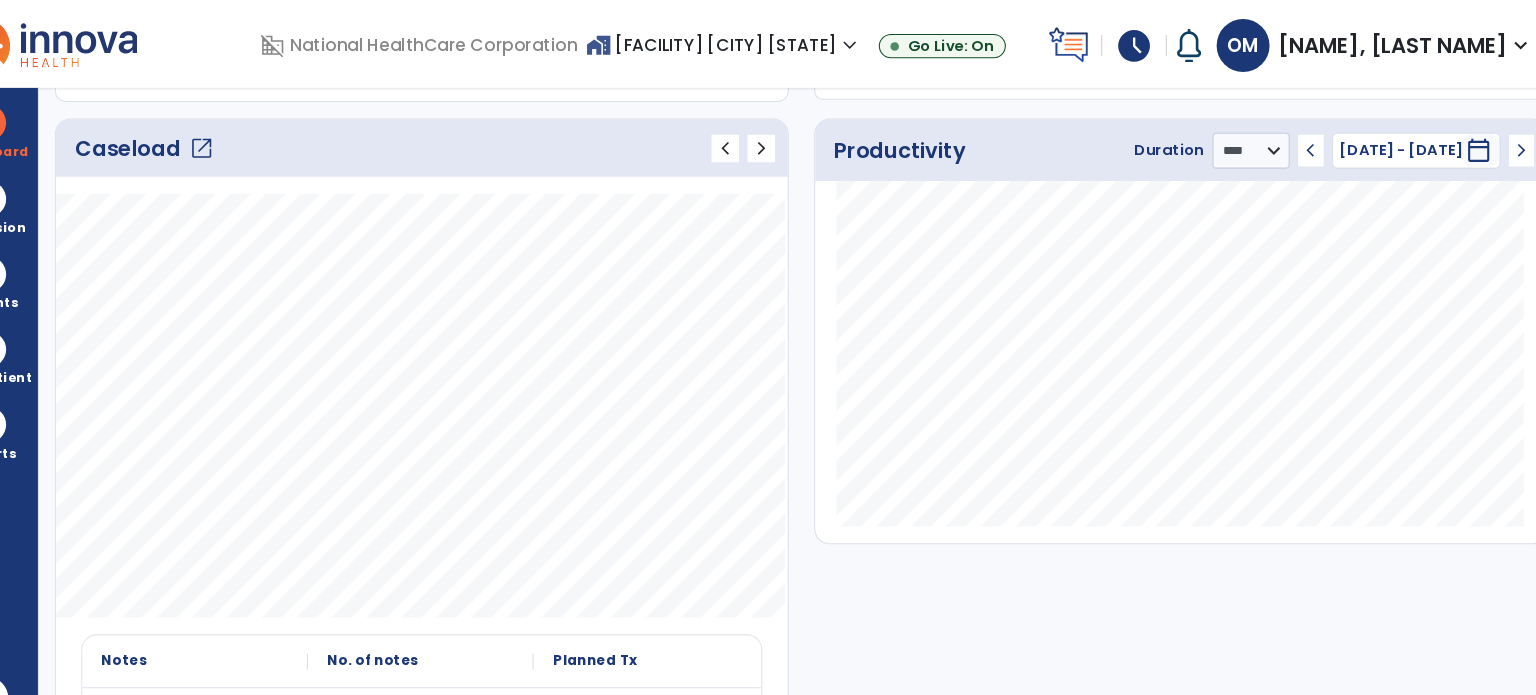 scroll, scrollTop: 258, scrollLeft: 0, axis: vertical 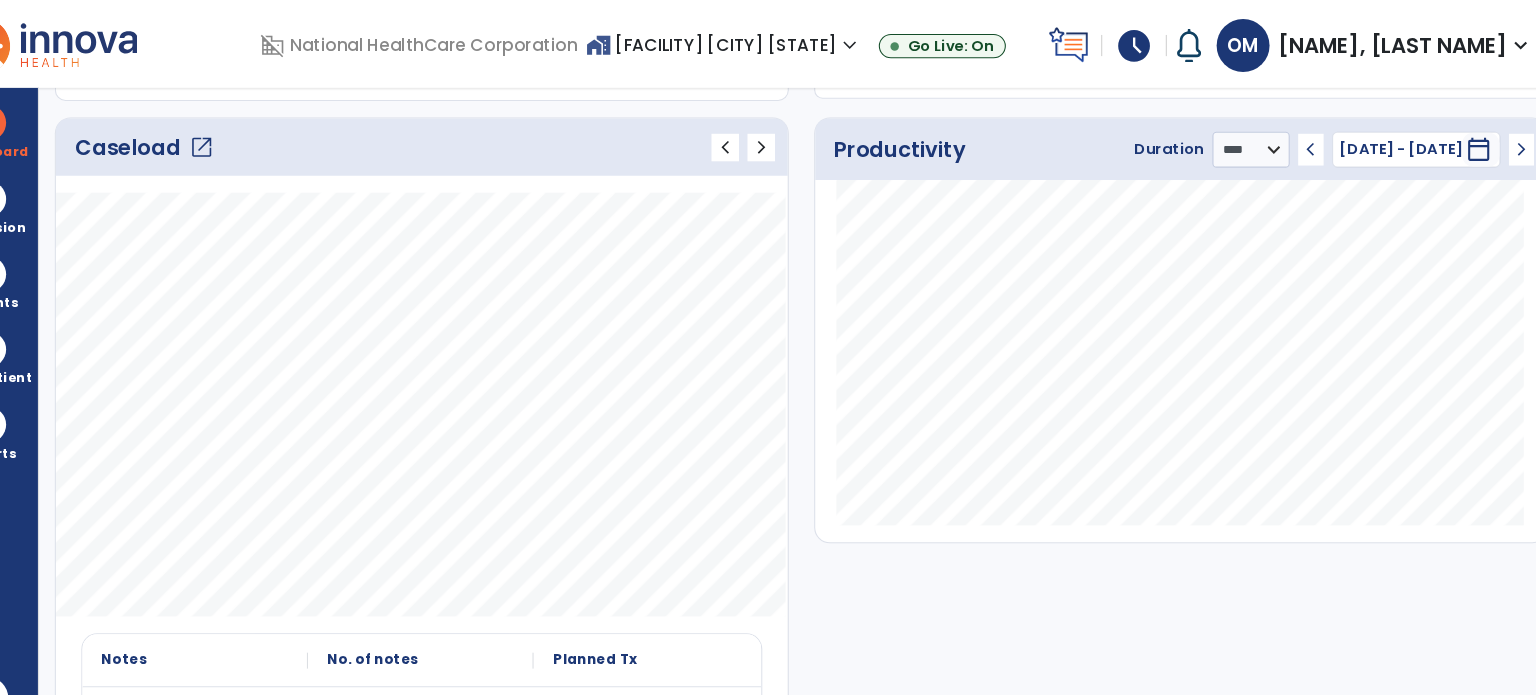 click on "open_in_new" 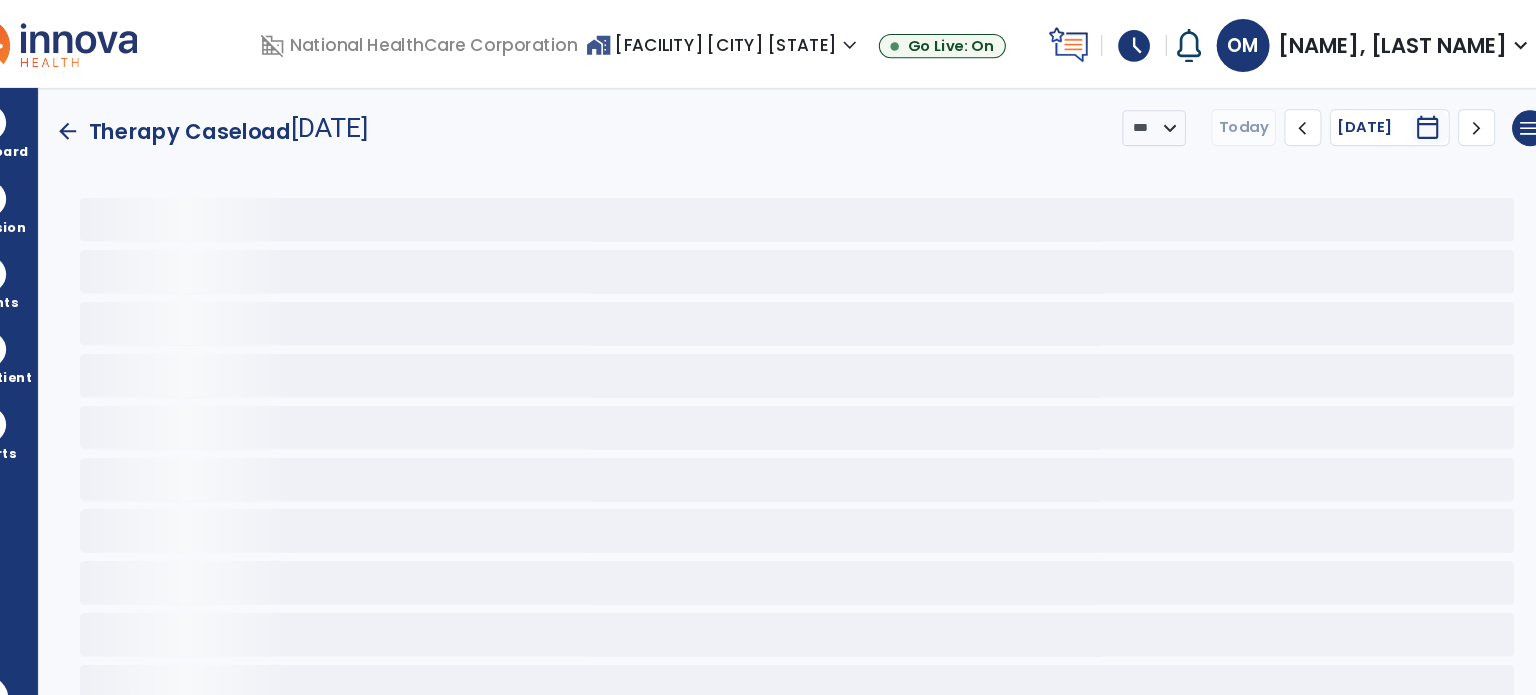 scroll, scrollTop: 0, scrollLeft: 0, axis: both 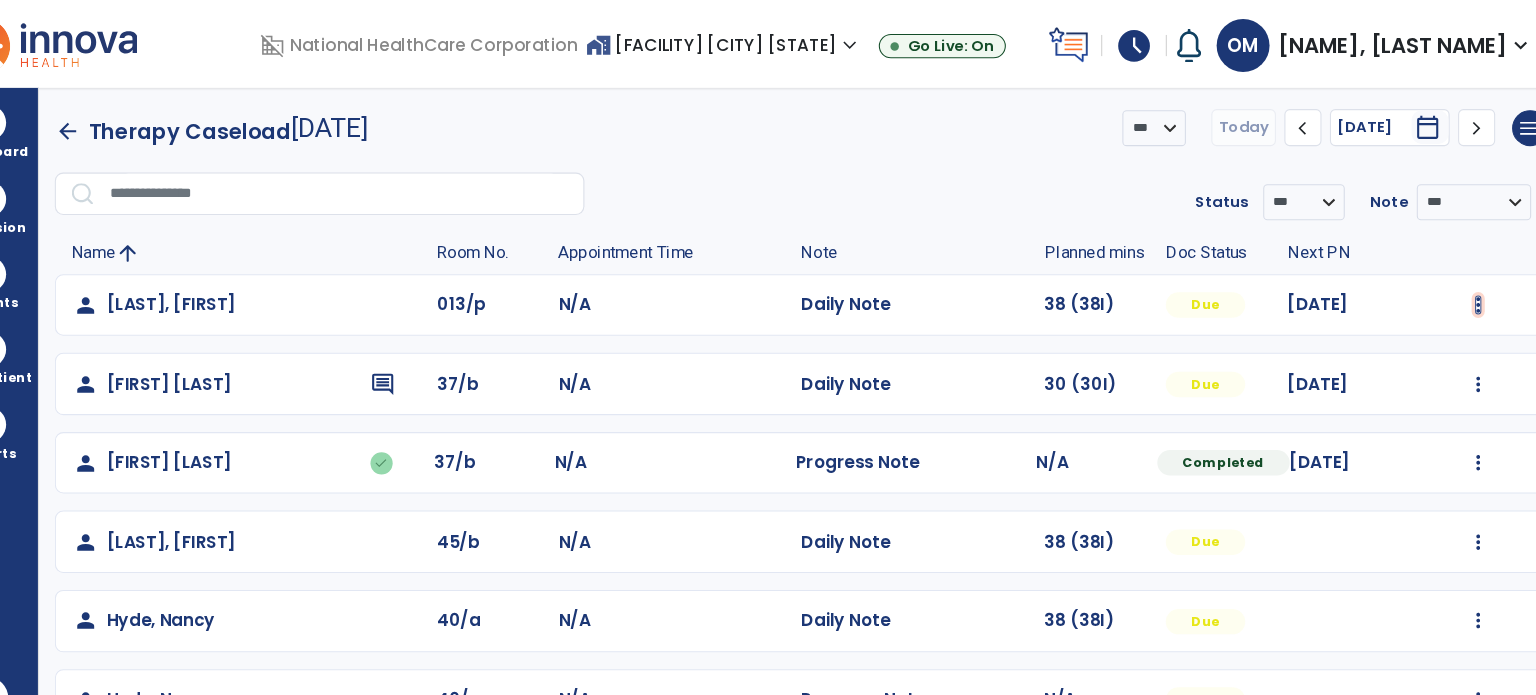 click at bounding box center (1455, 288) 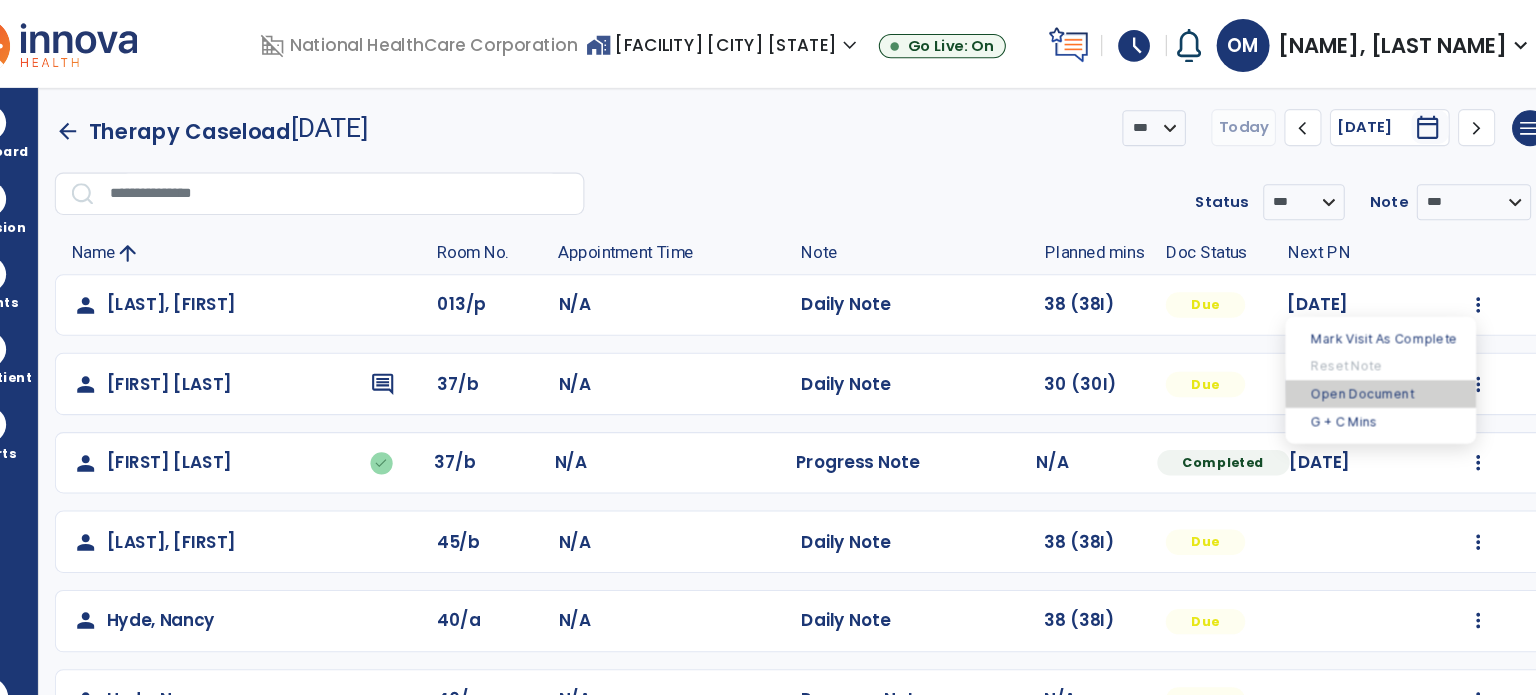click on "Open Document" at bounding box center [1363, 372] 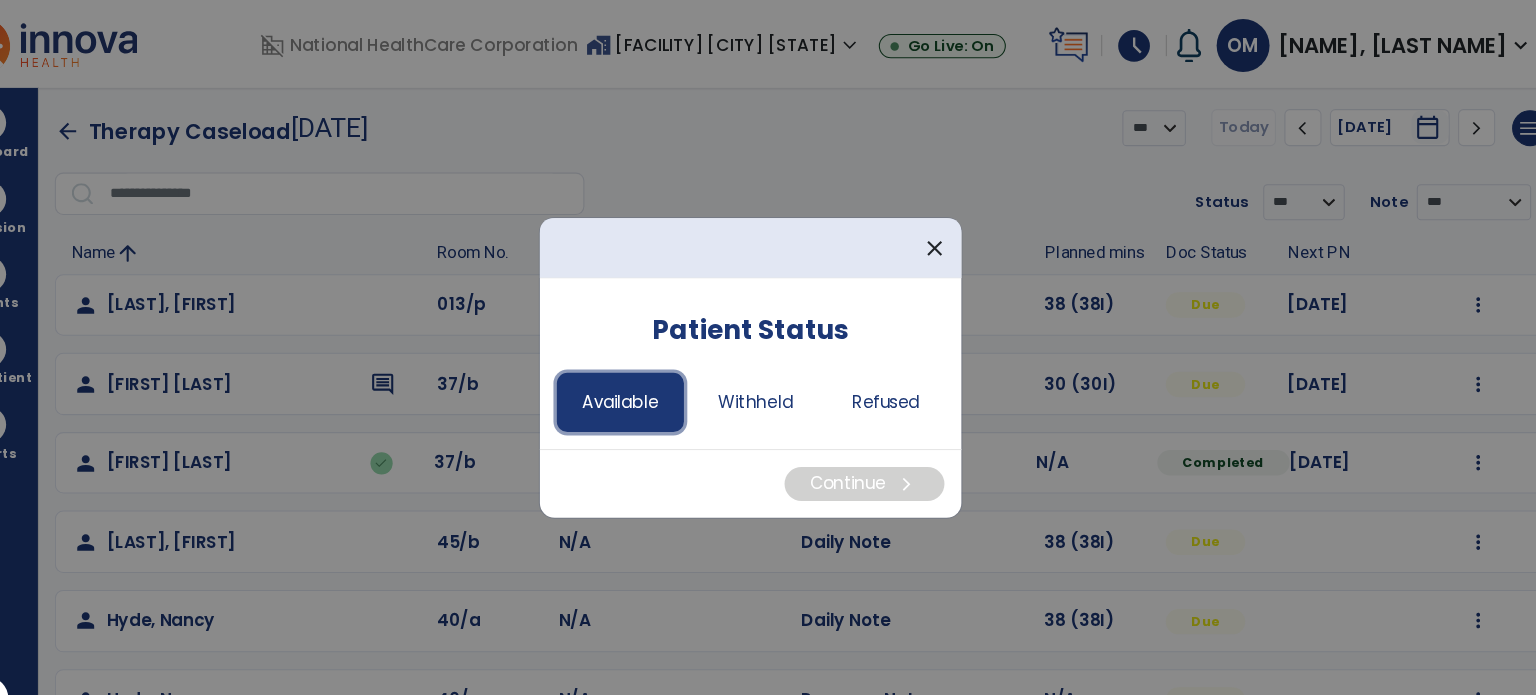 click on "Available" at bounding box center [645, 380] 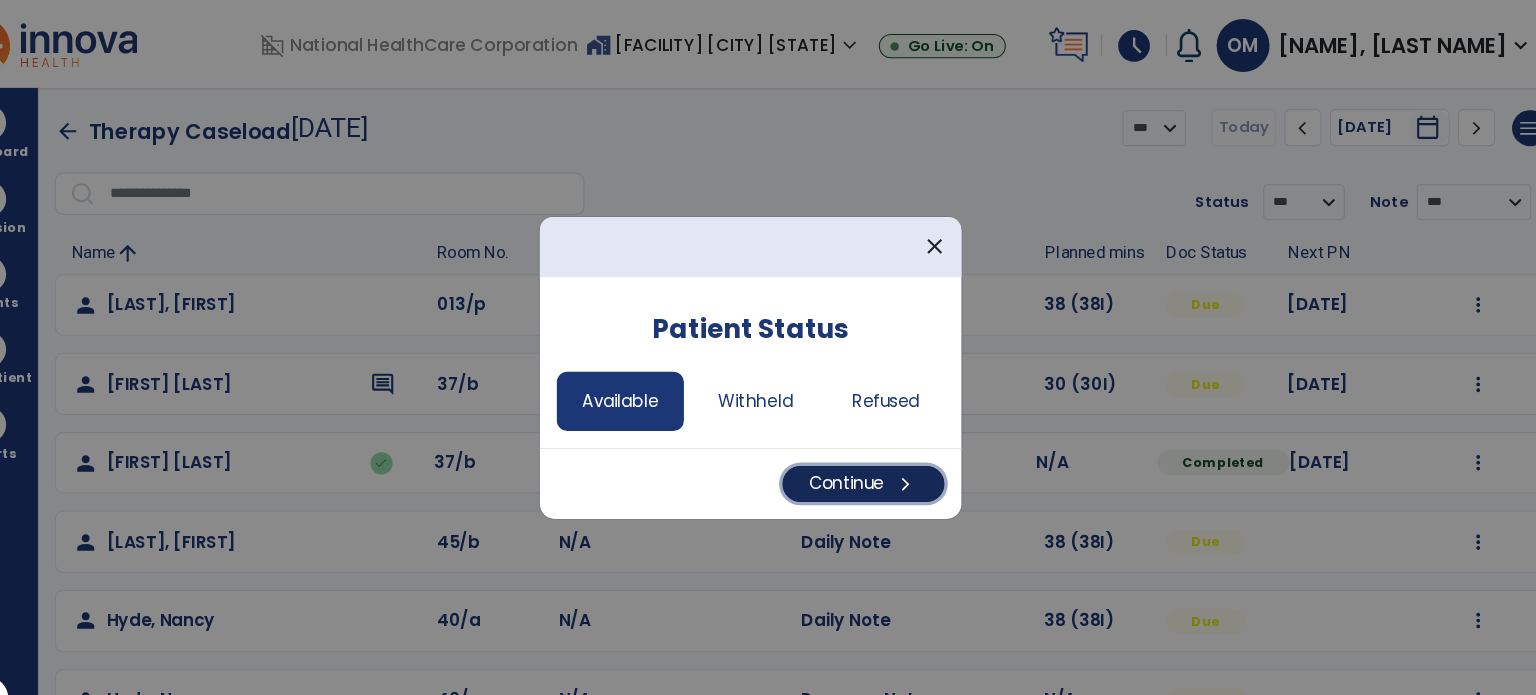 click on "Continue   chevron_right" at bounding box center [874, 457] 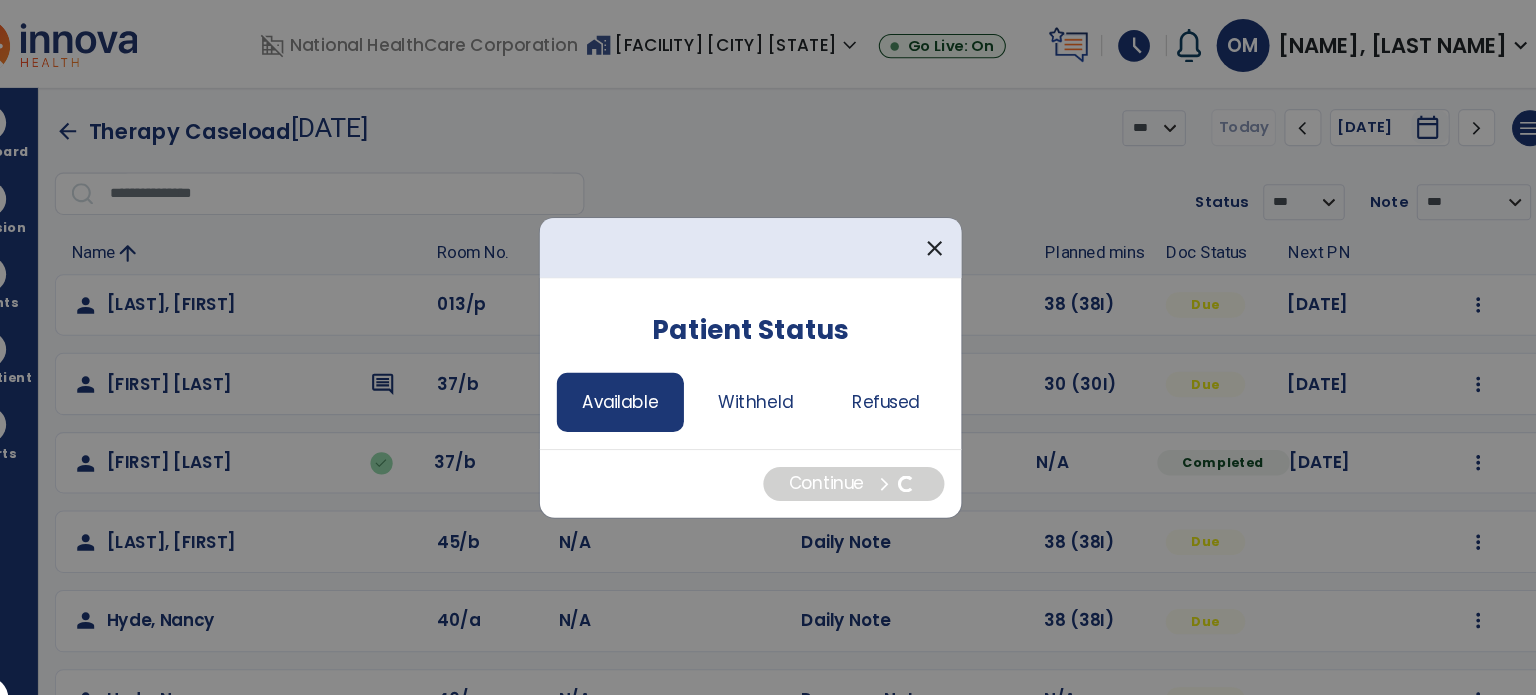 select on "*" 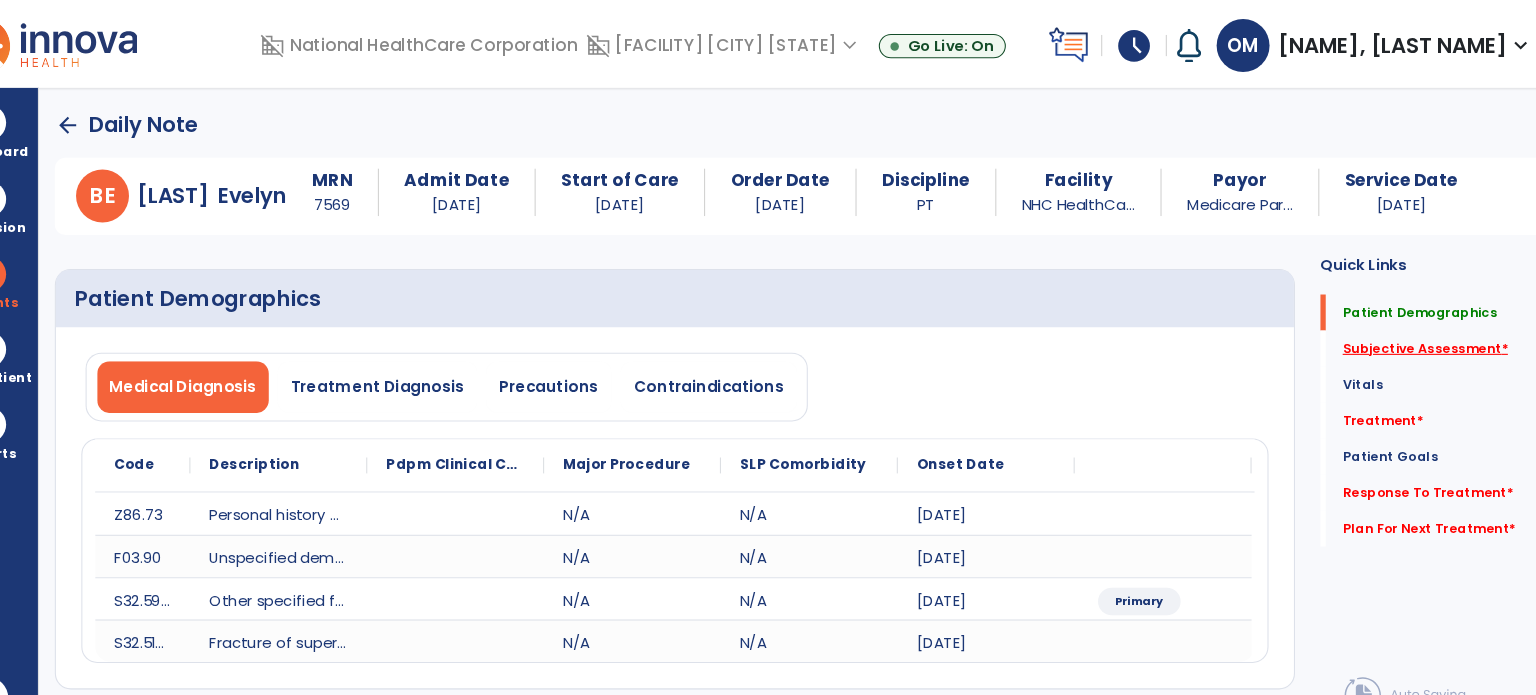 click on "Subjective Assessment   *" 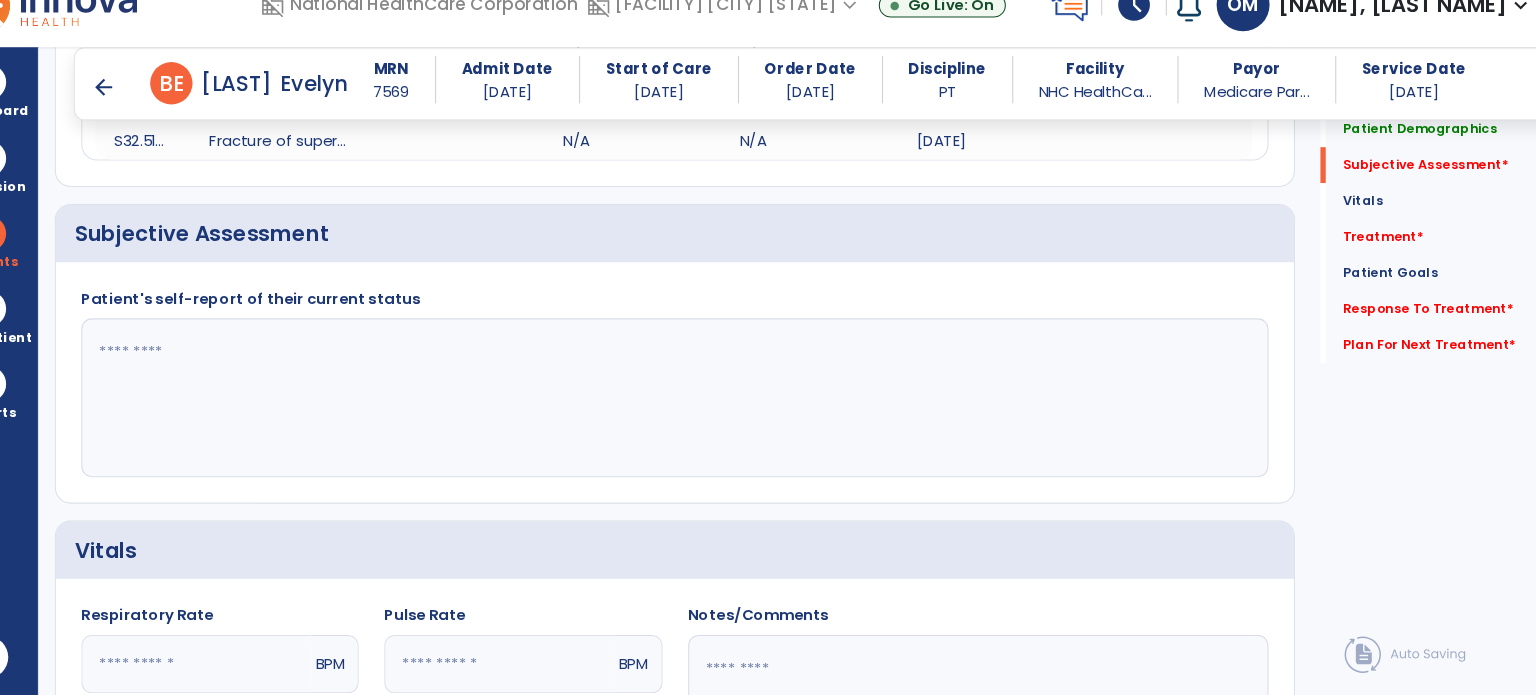 scroll, scrollTop: 418, scrollLeft: 0, axis: vertical 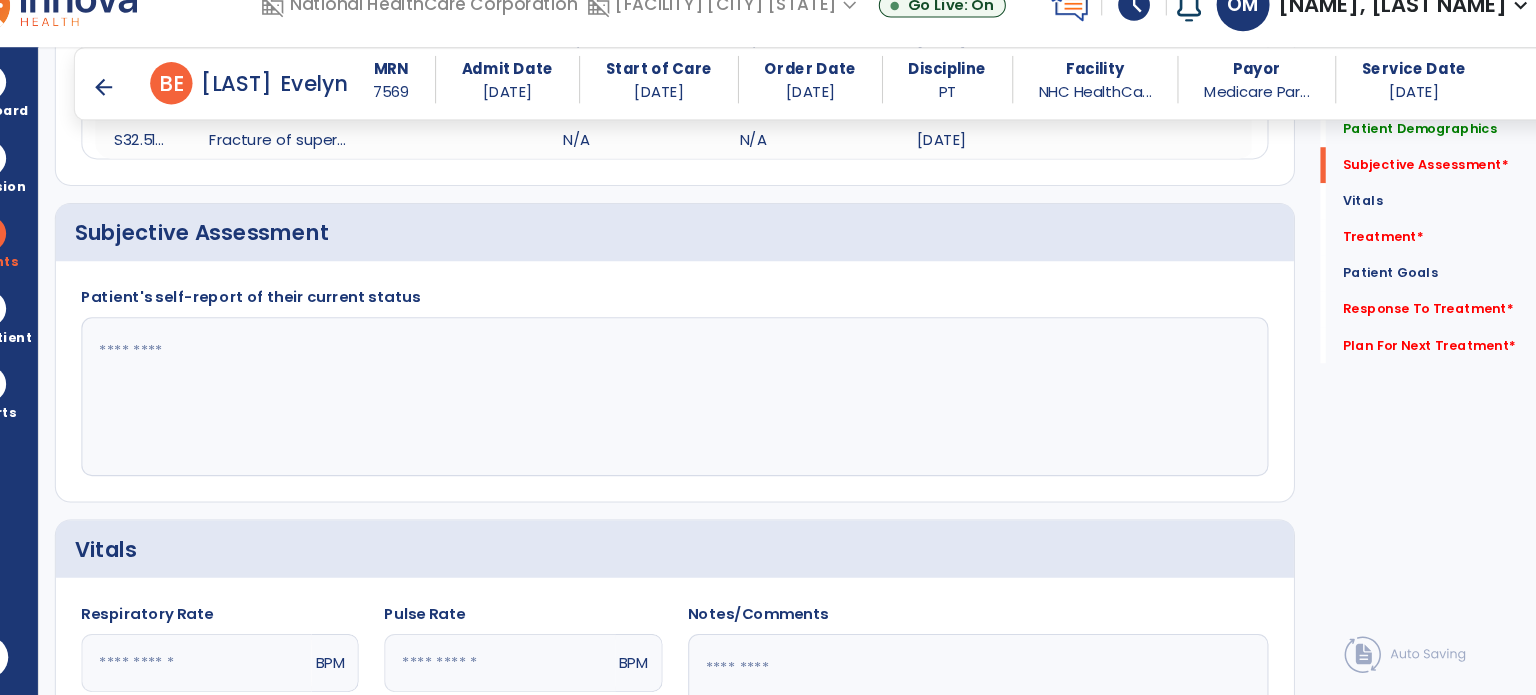 click 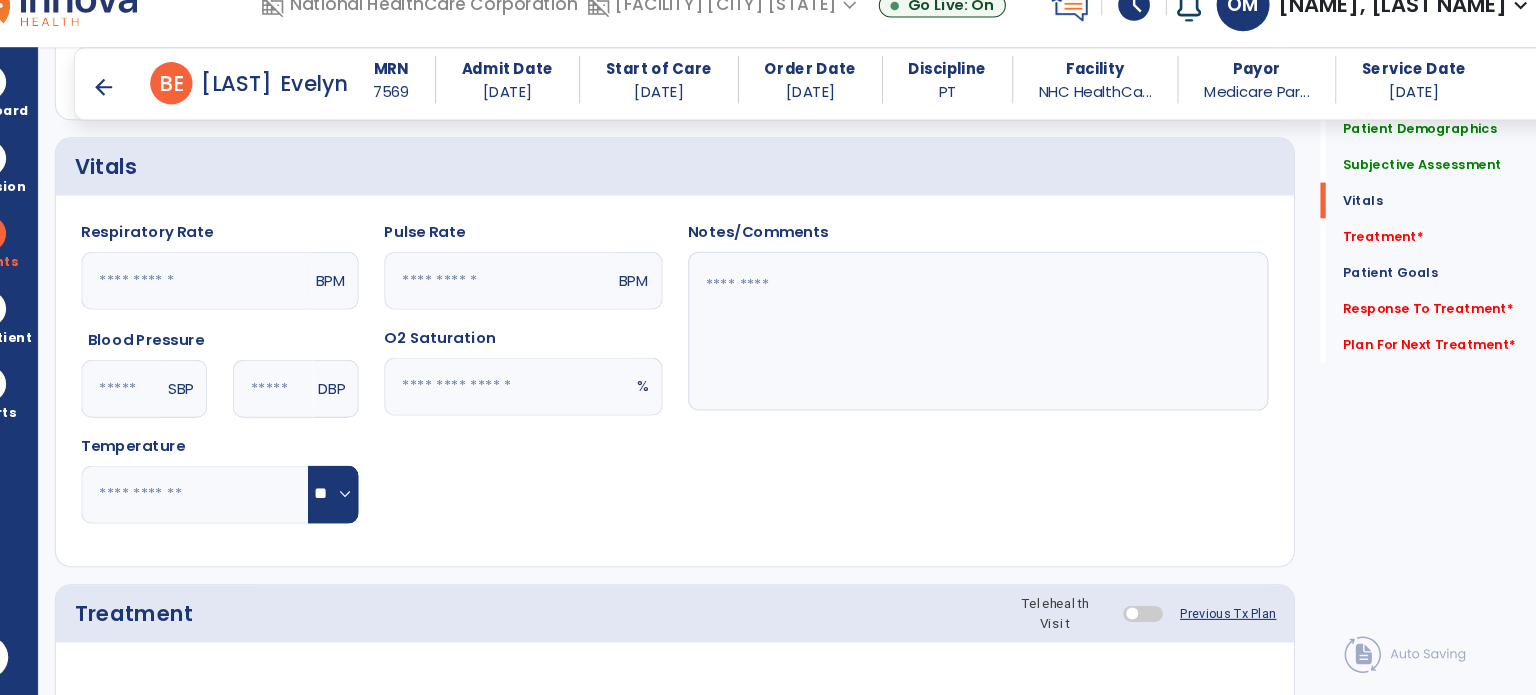 scroll, scrollTop: 796, scrollLeft: 0, axis: vertical 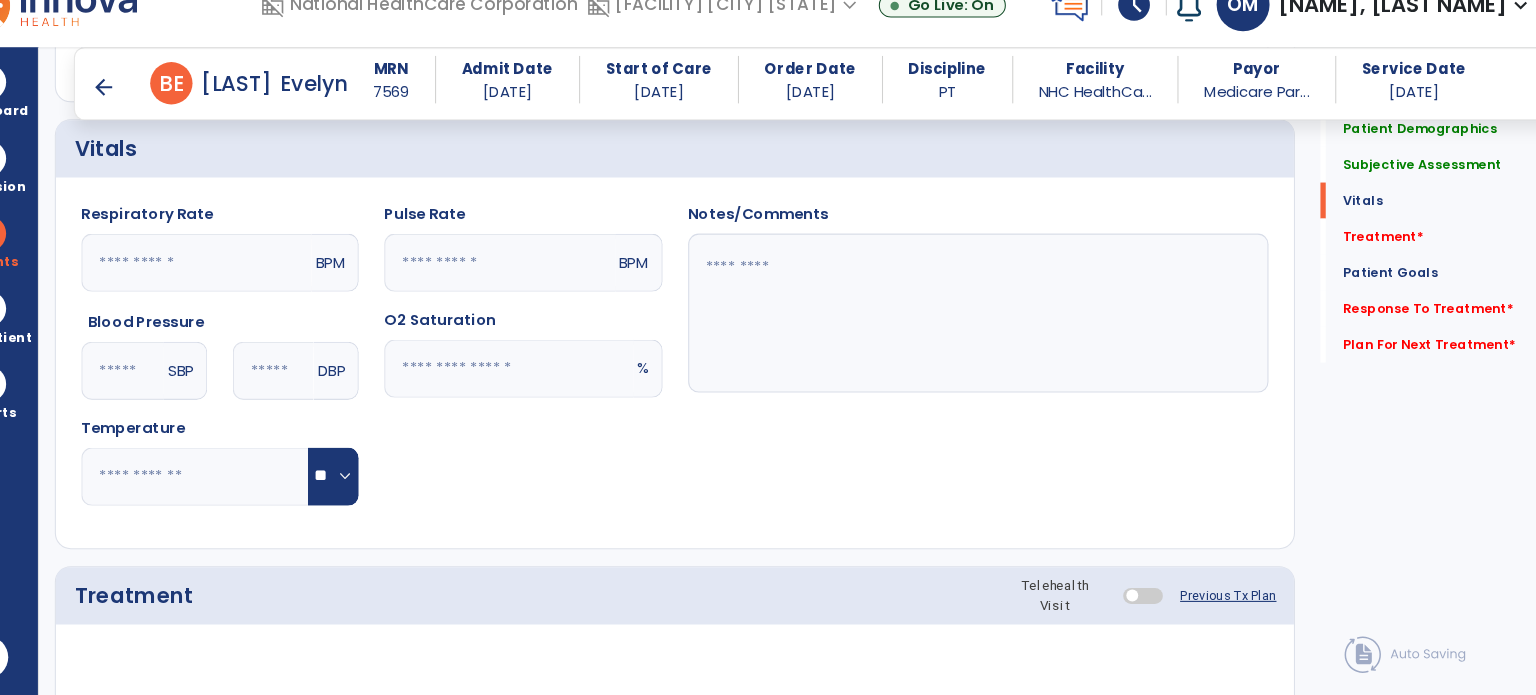 type on "**********" 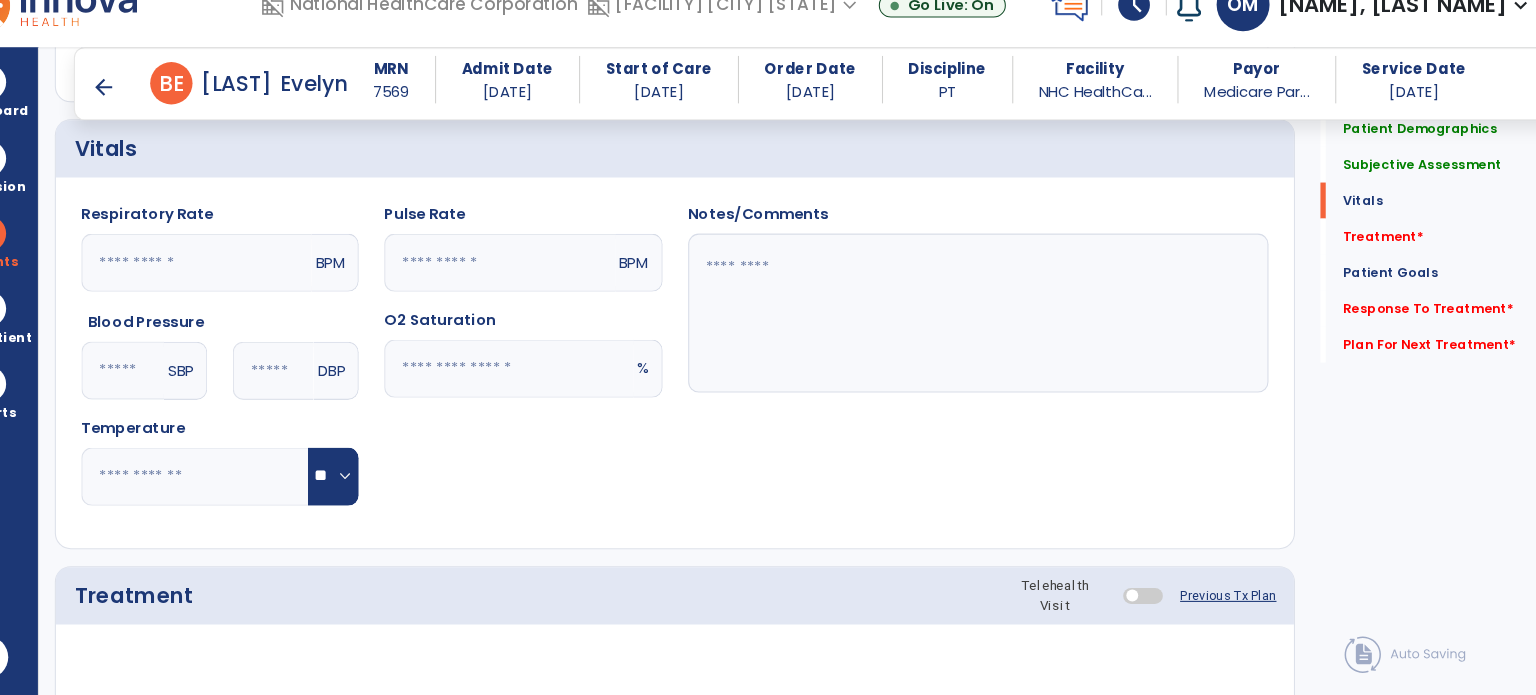 click 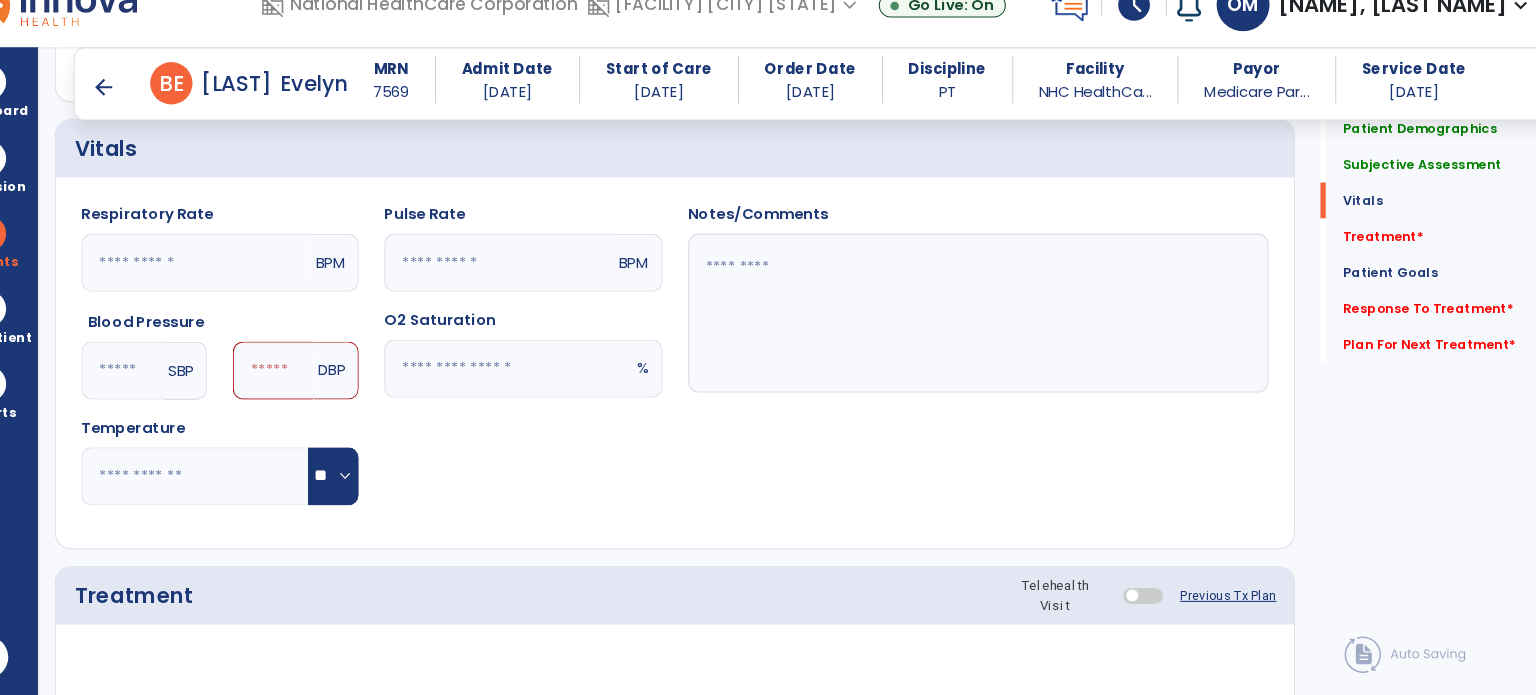 type on "***" 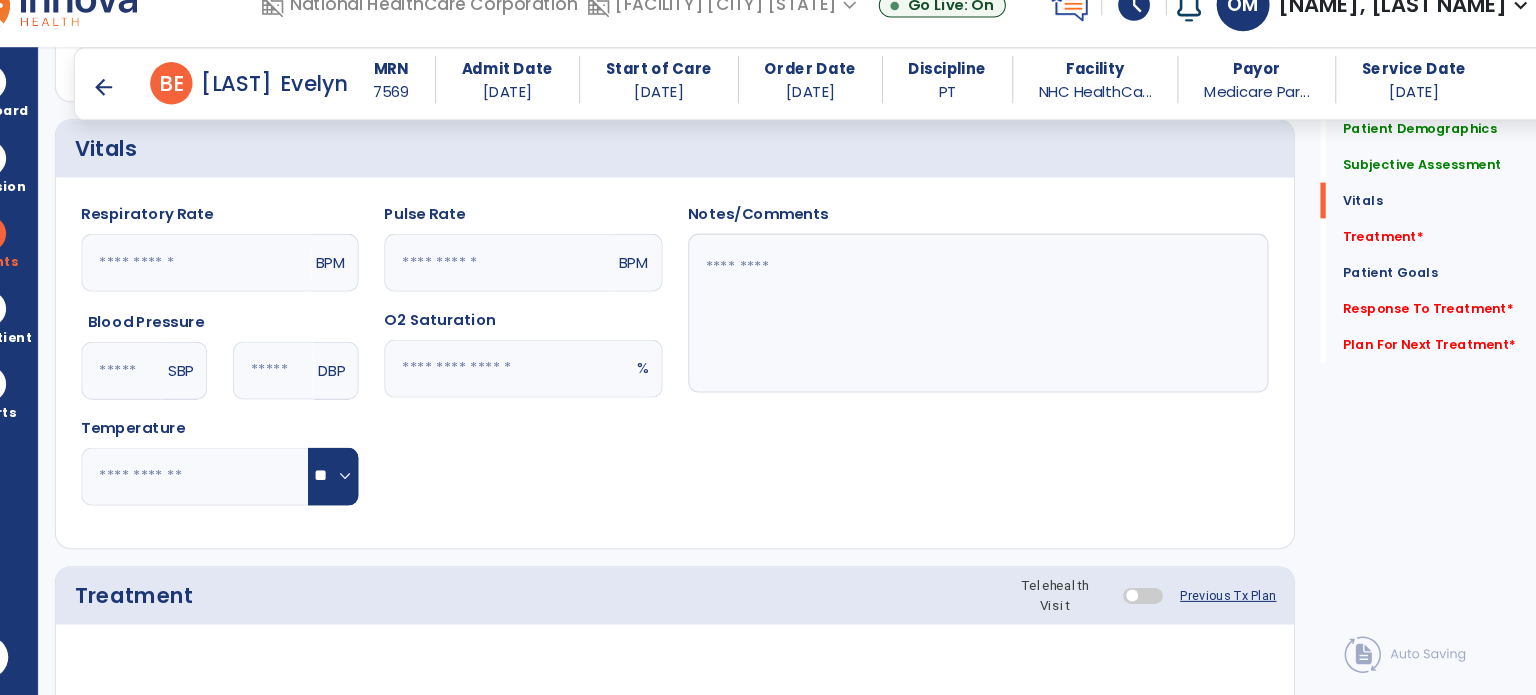 type on "**" 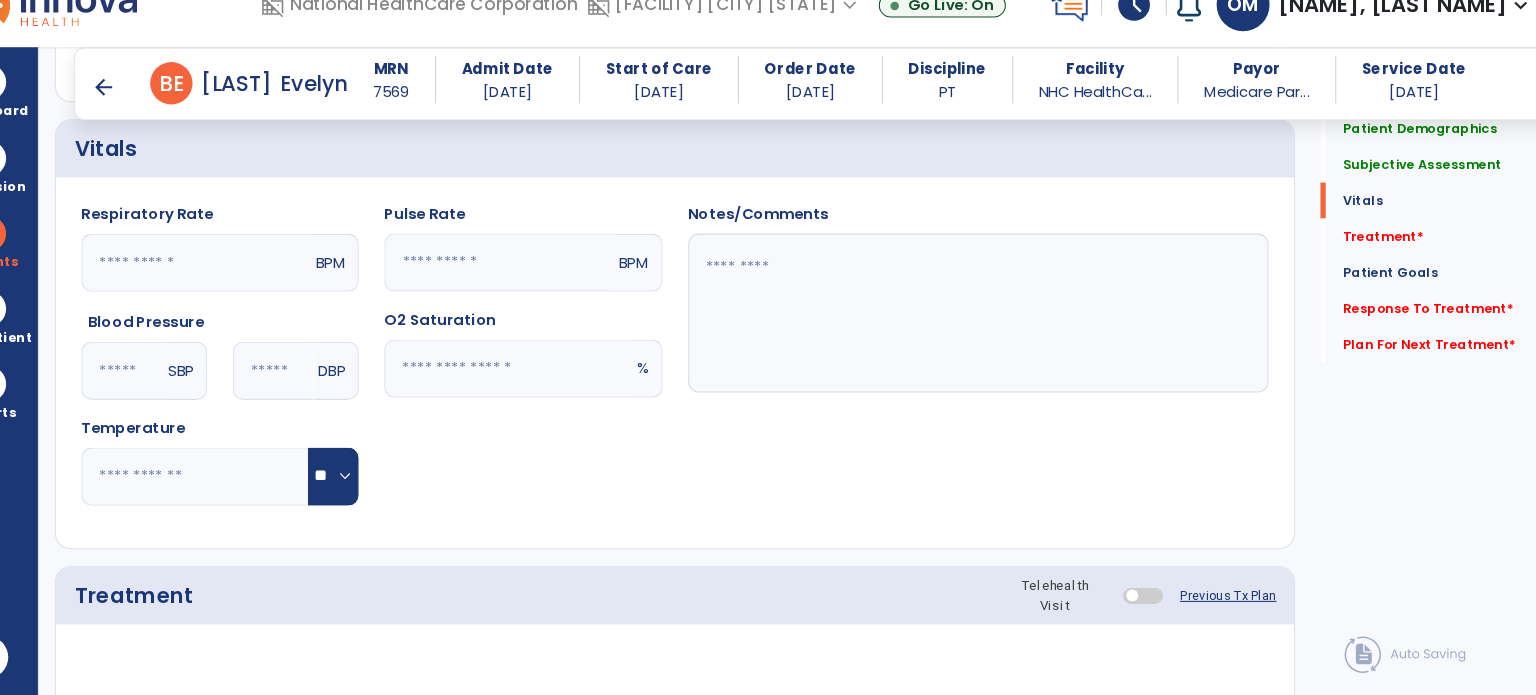 click 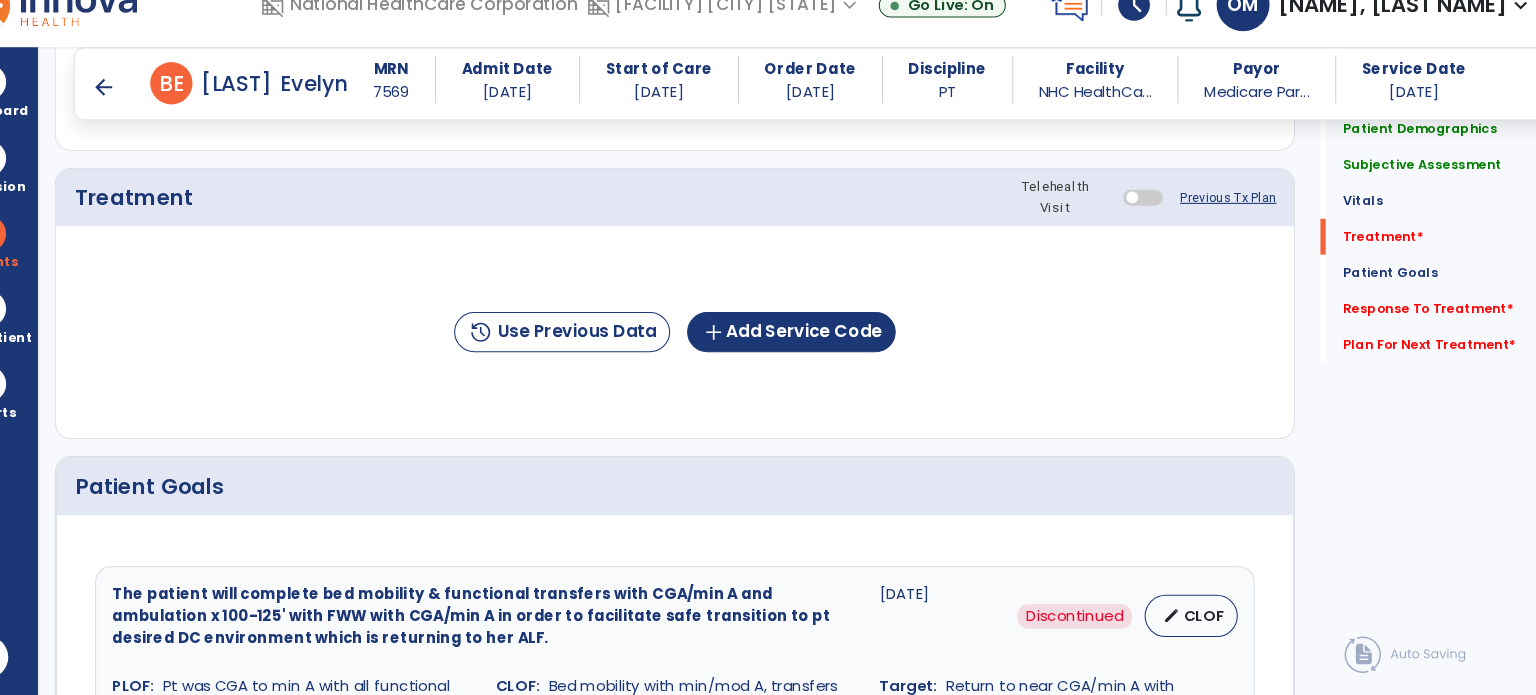 scroll, scrollTop: 1173, scrollLeft: 0, axis: vertical 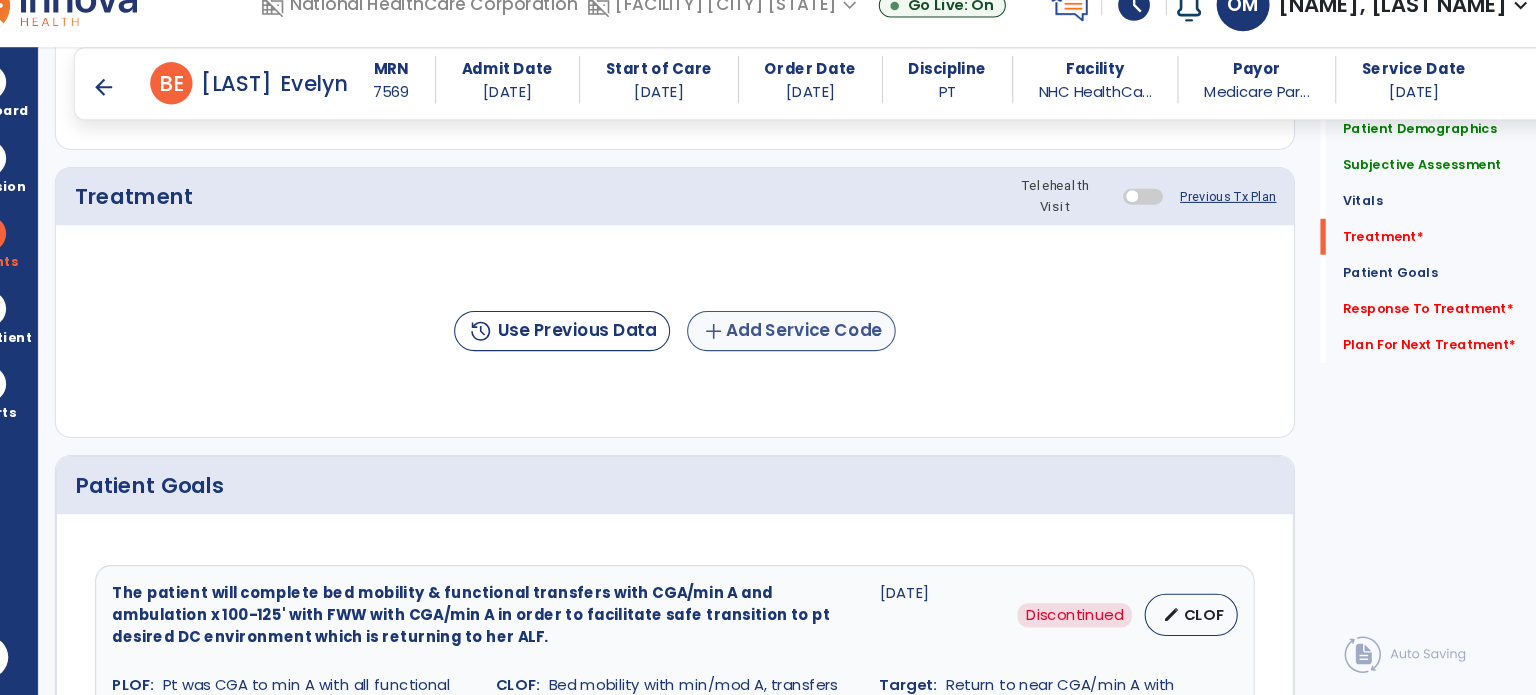 type on "**" 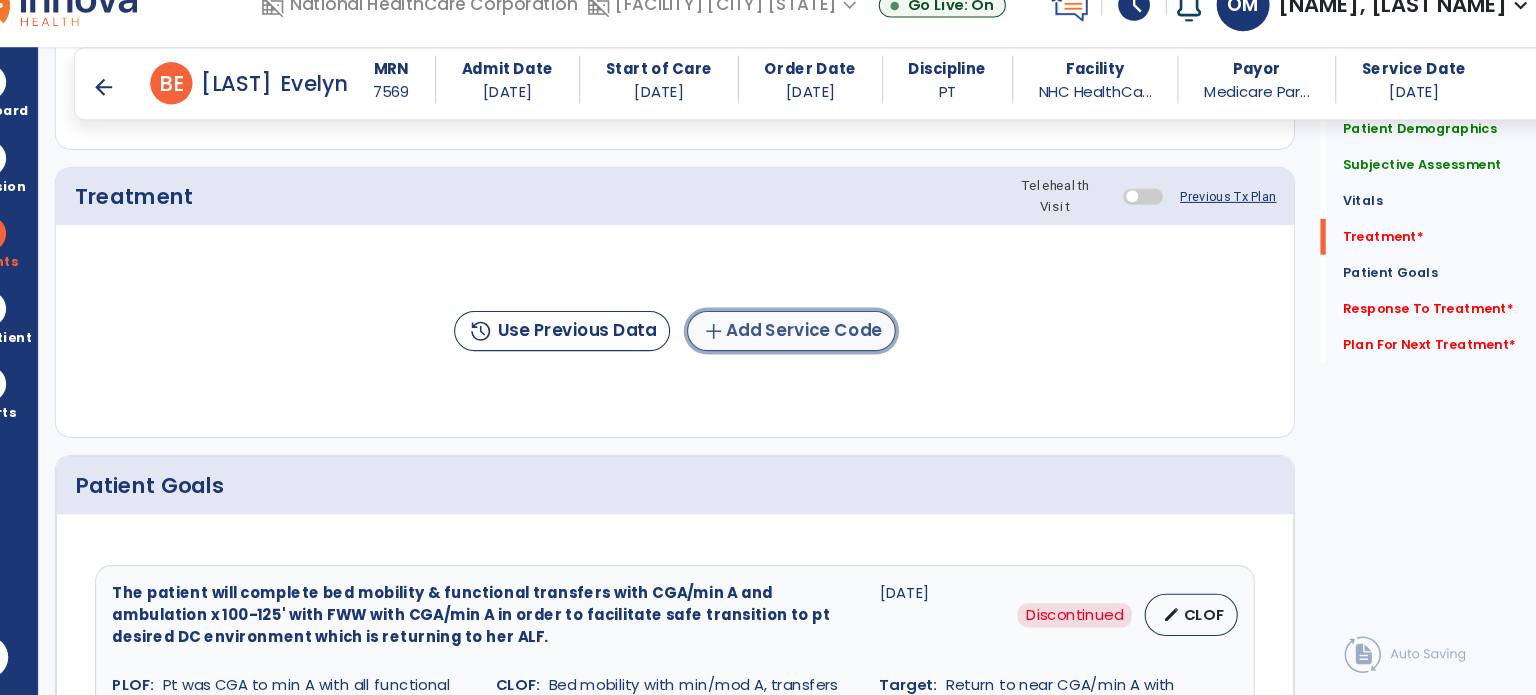 click on "add" 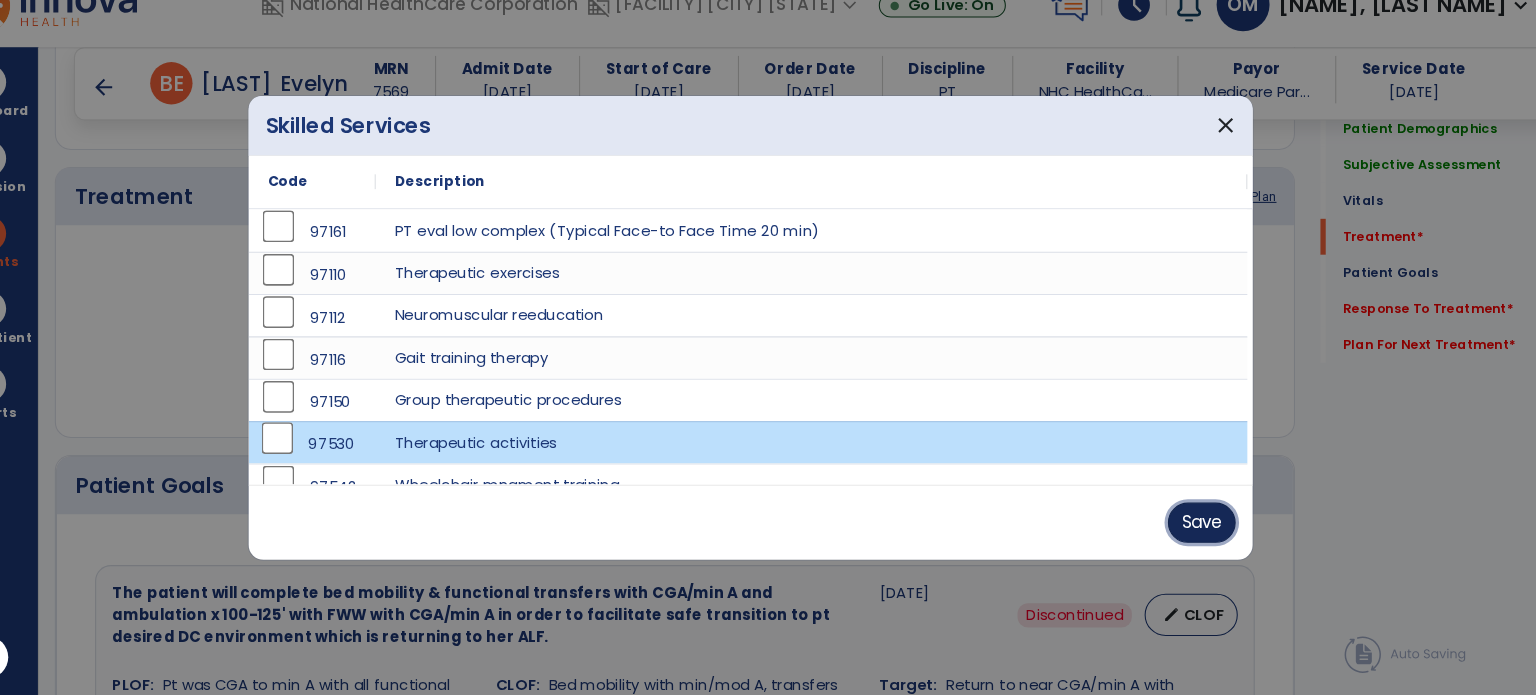 click on "Save" at bounding box center (1194, 532) 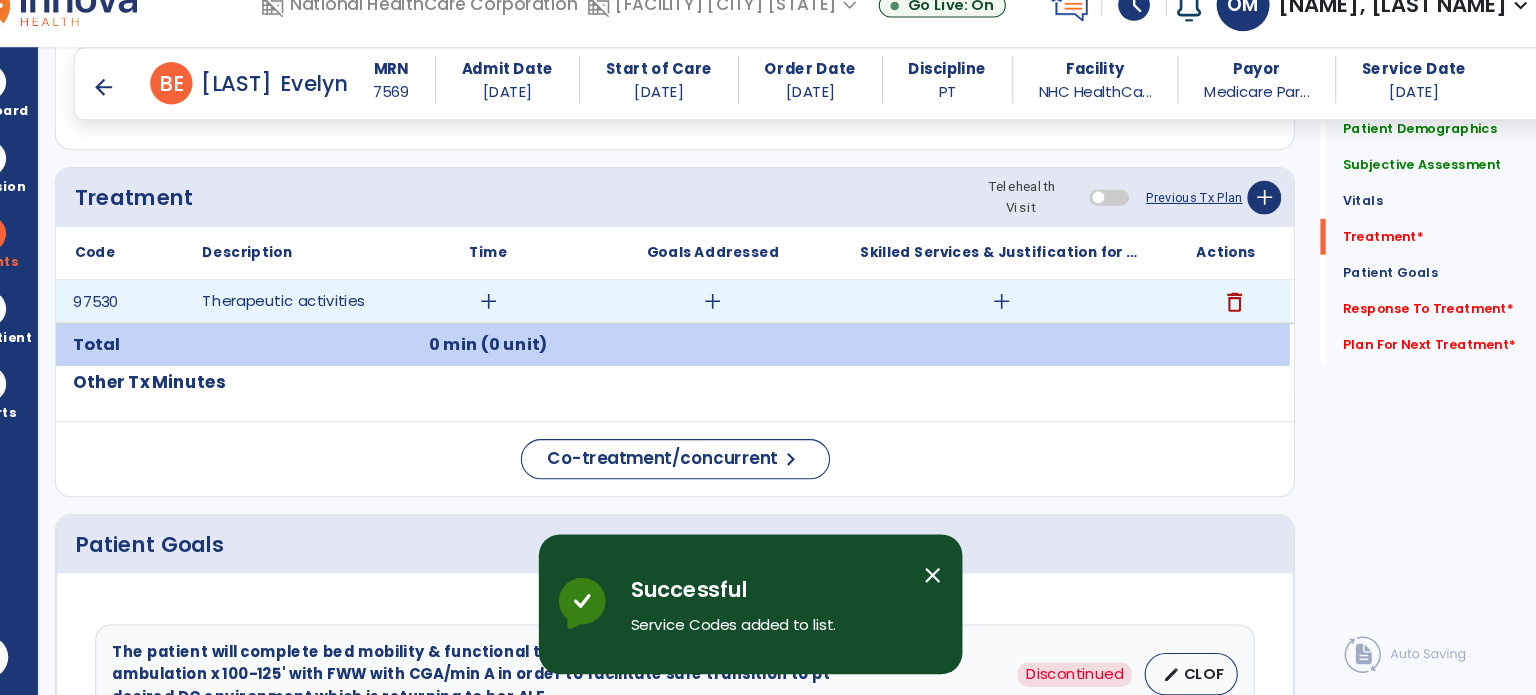 click on "add" at bounding box center (520, 323) 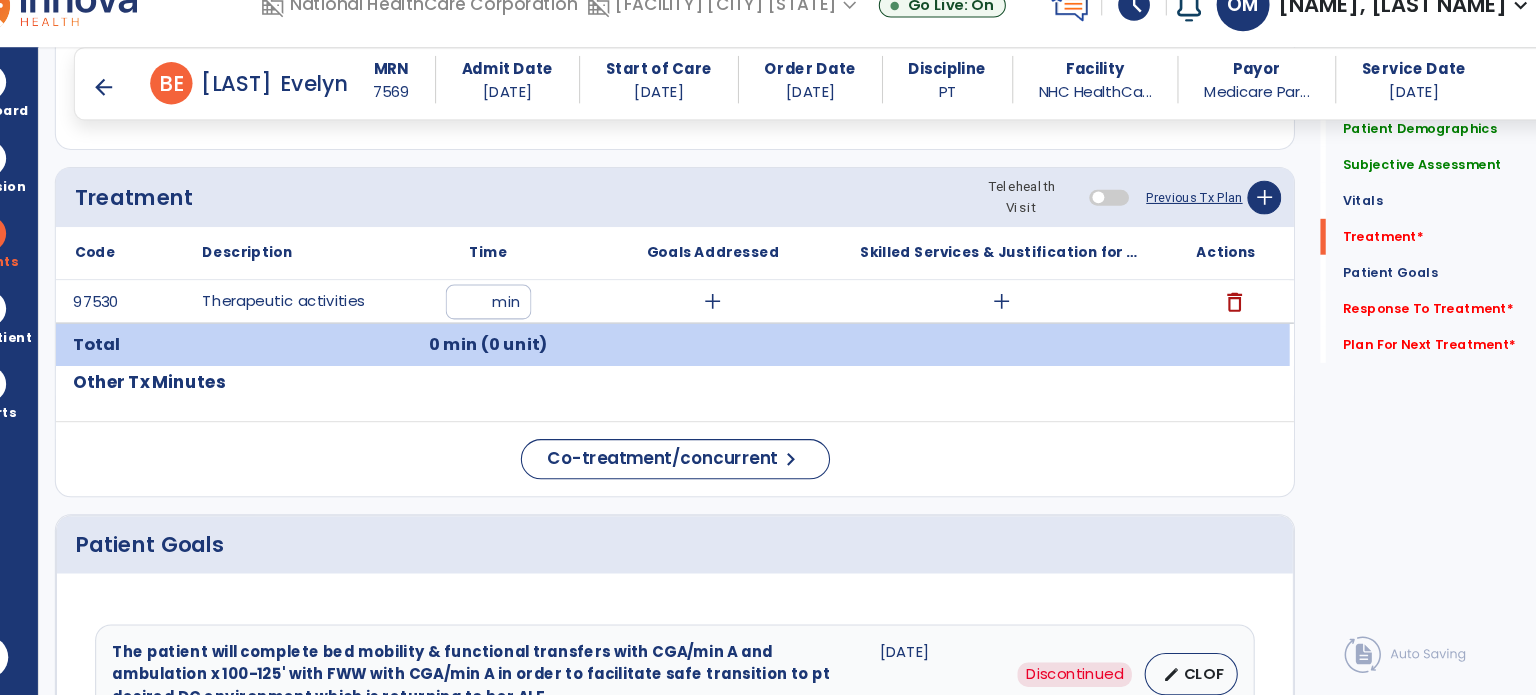 type on "**" 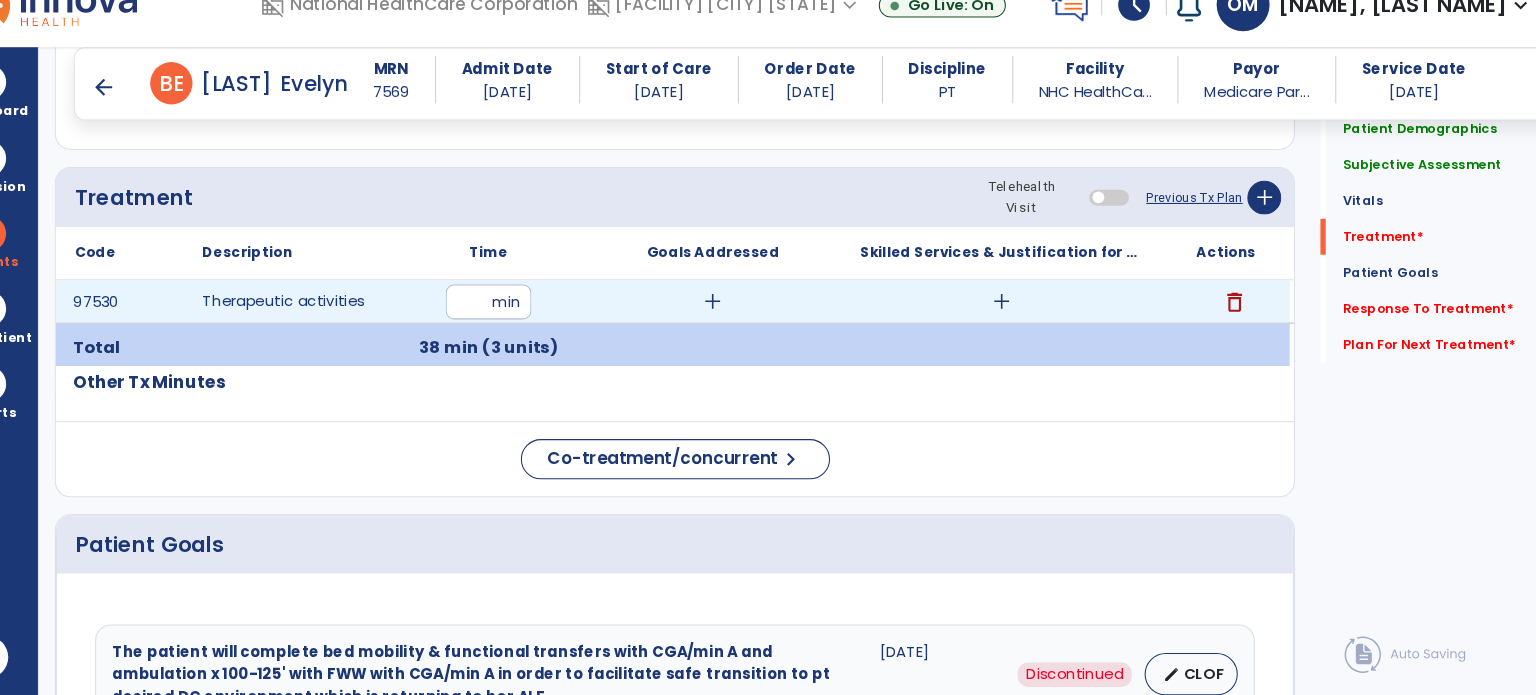 click on "add" at bounding box center (1005, 323) 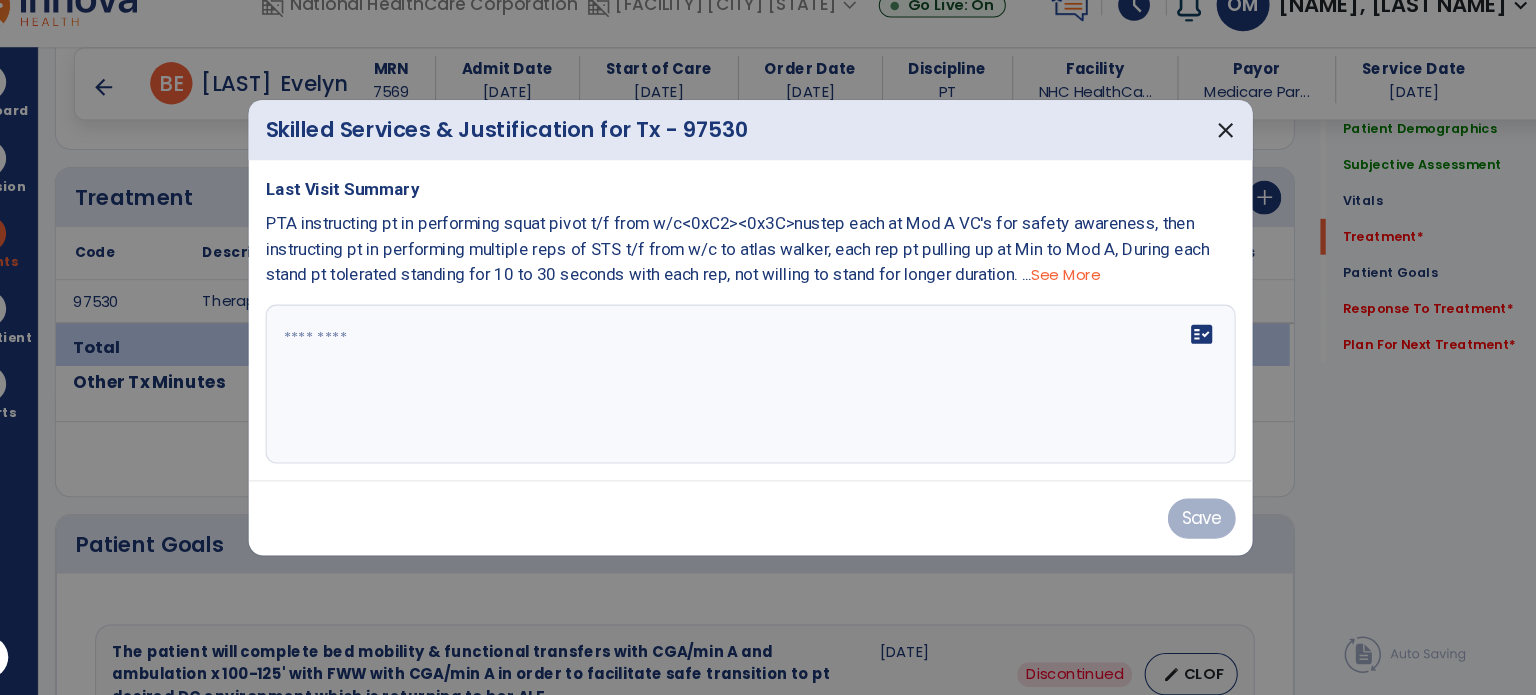 click at bounding box center (768, 401) 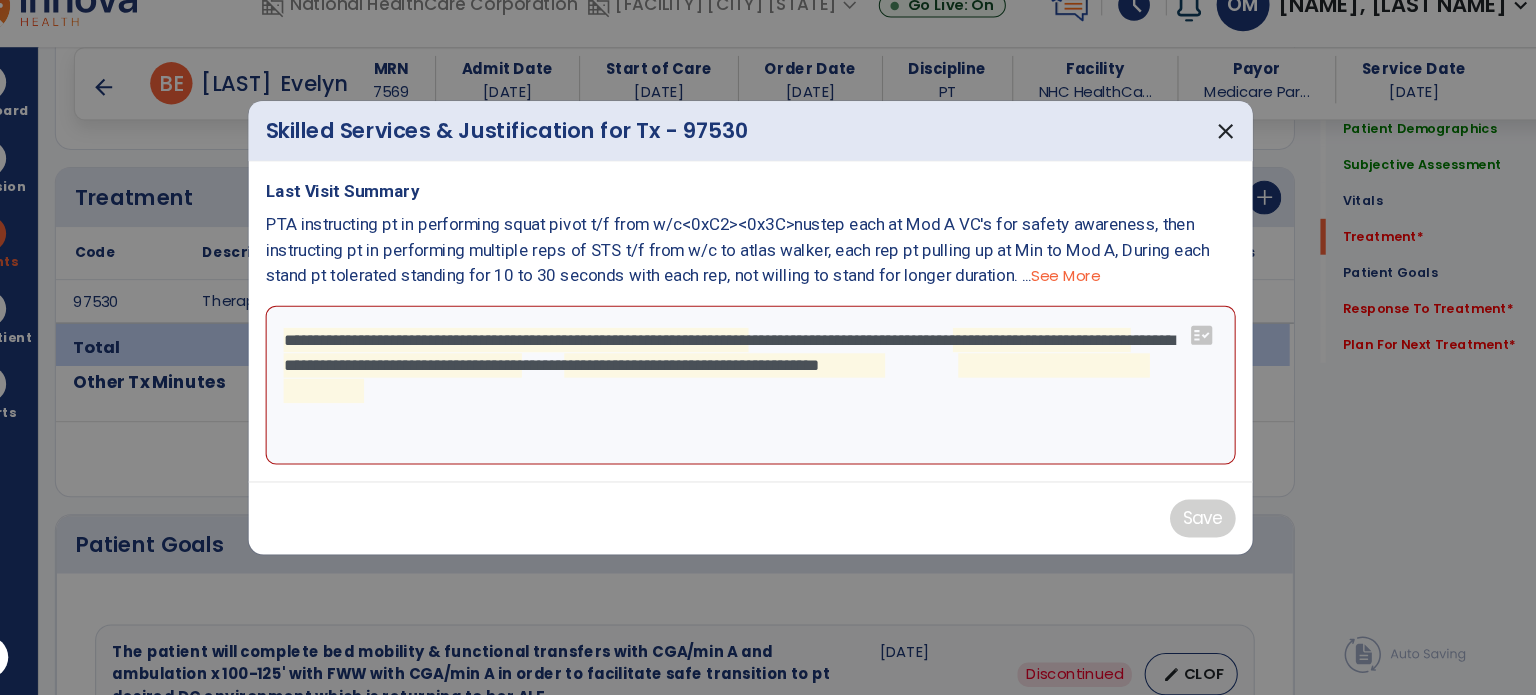 click on "**********" at bounding box center [768, 402] 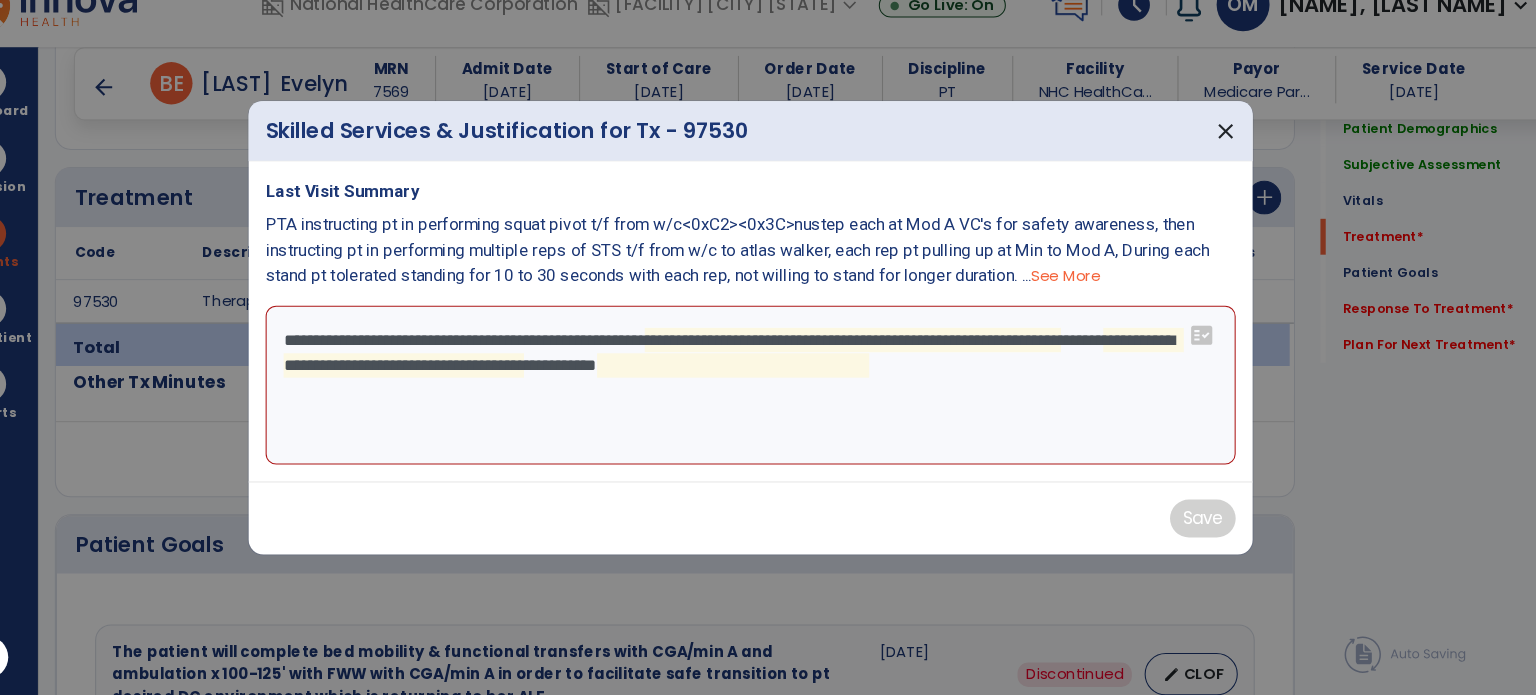 click on "**********" at bounding box center [768, 402] 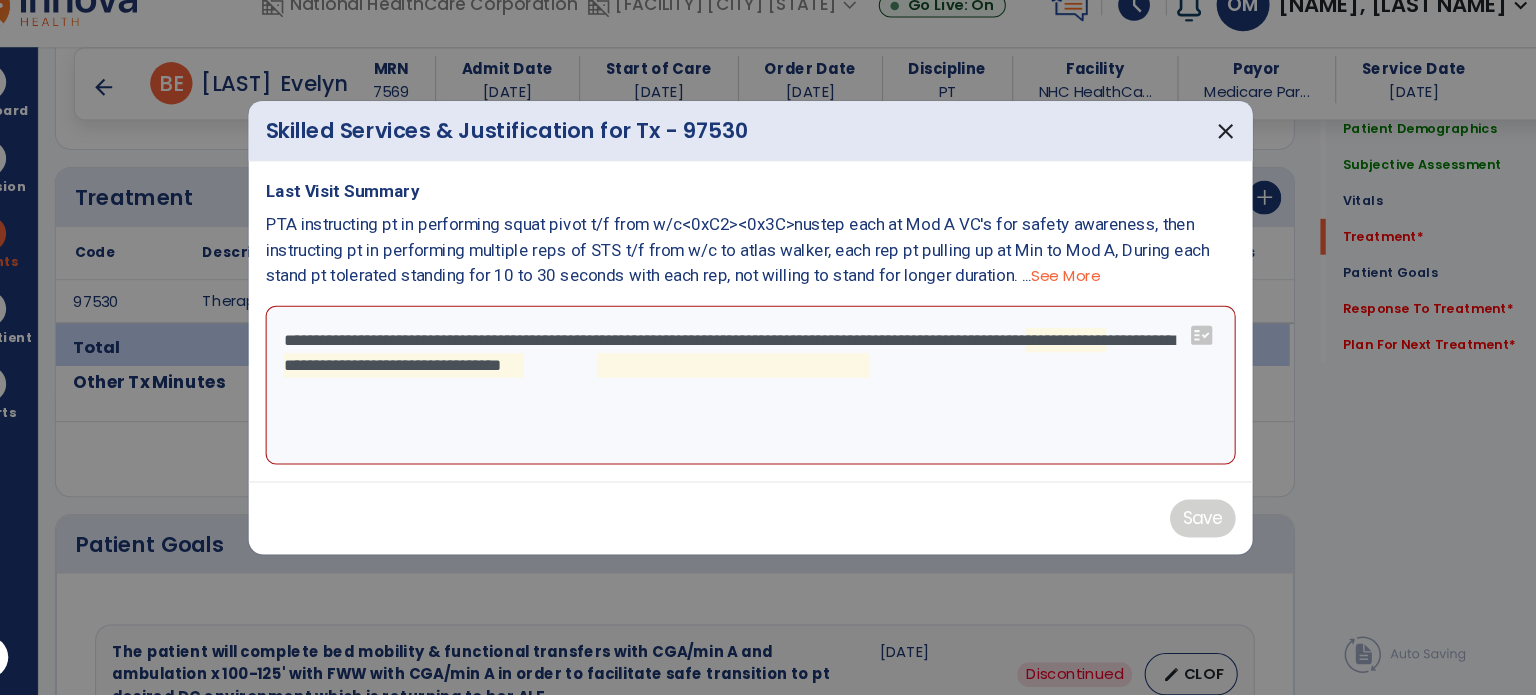 click on "**********" at bounding box center [768, 402] 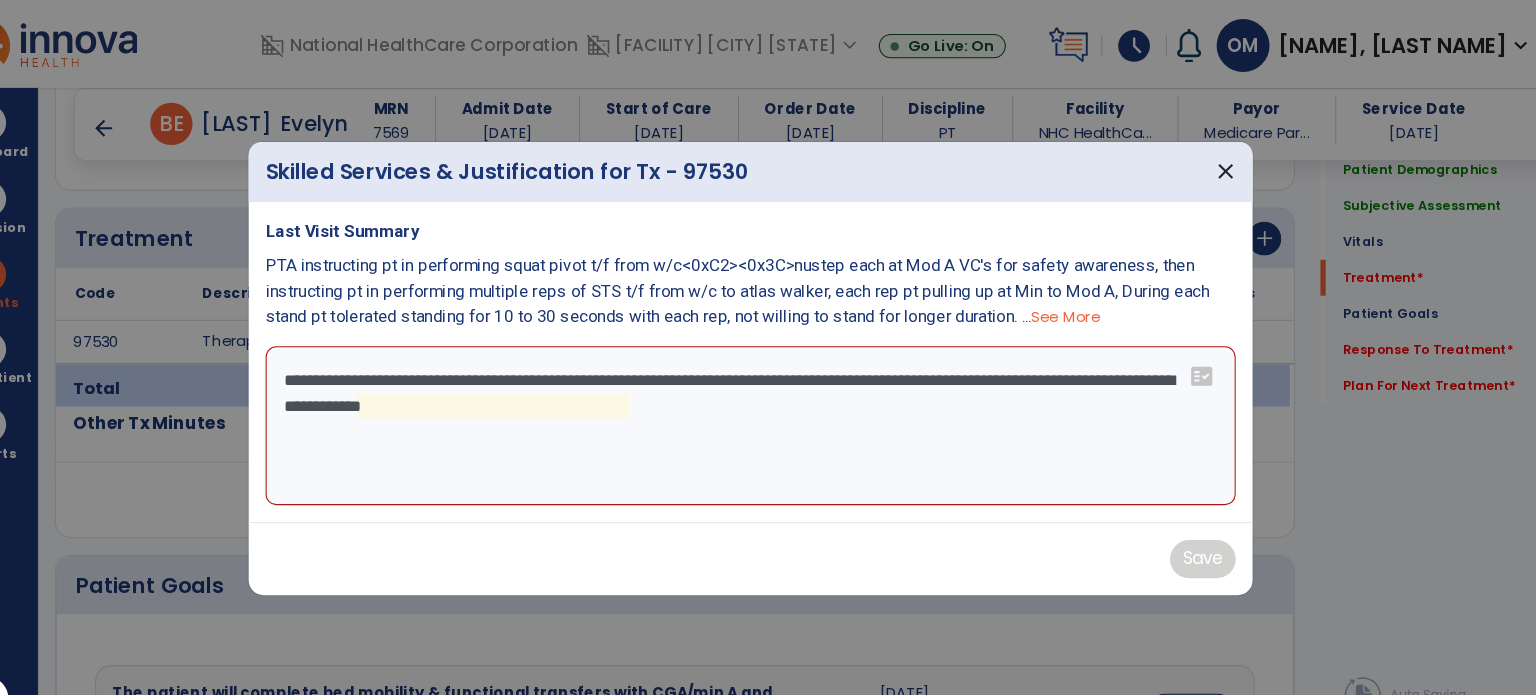 click on "**********" at bounding box center (768, 402) 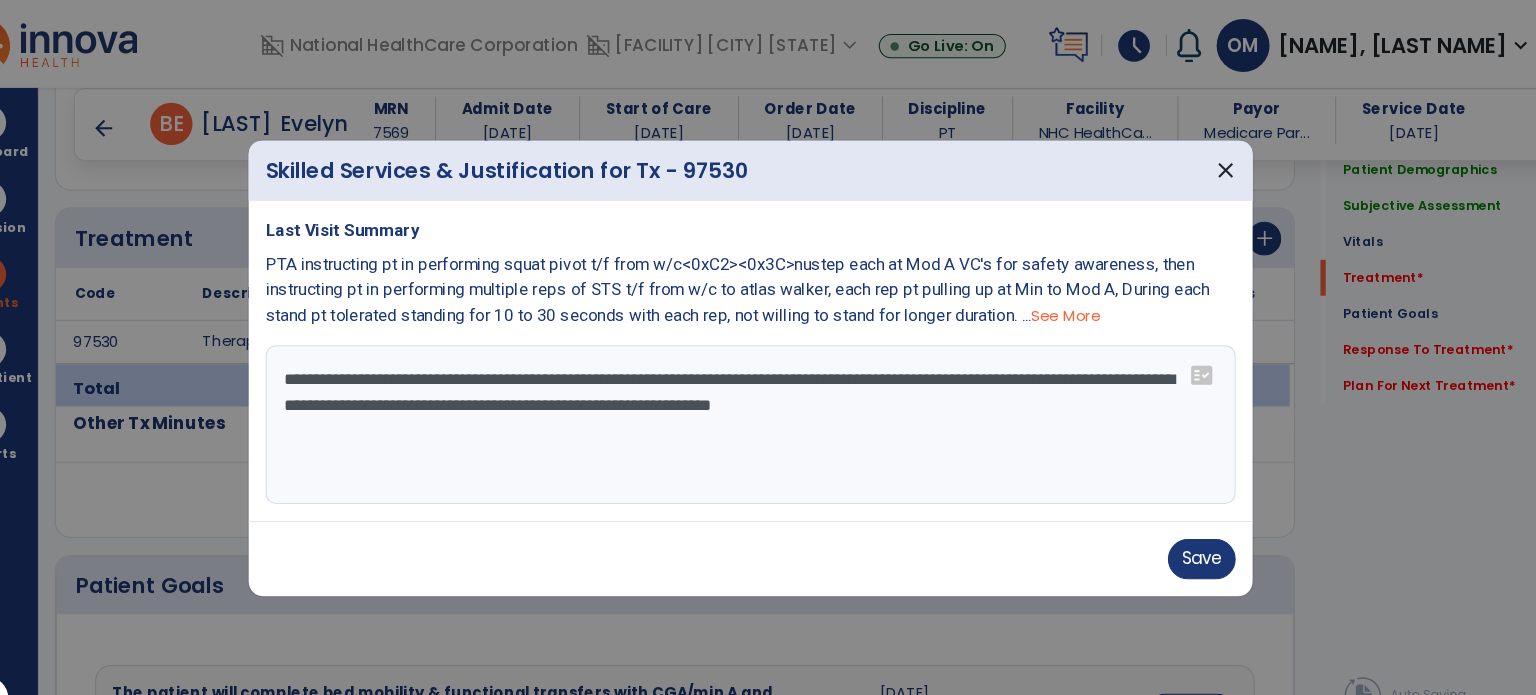 click on "**********" at bounding box center (768, 401) 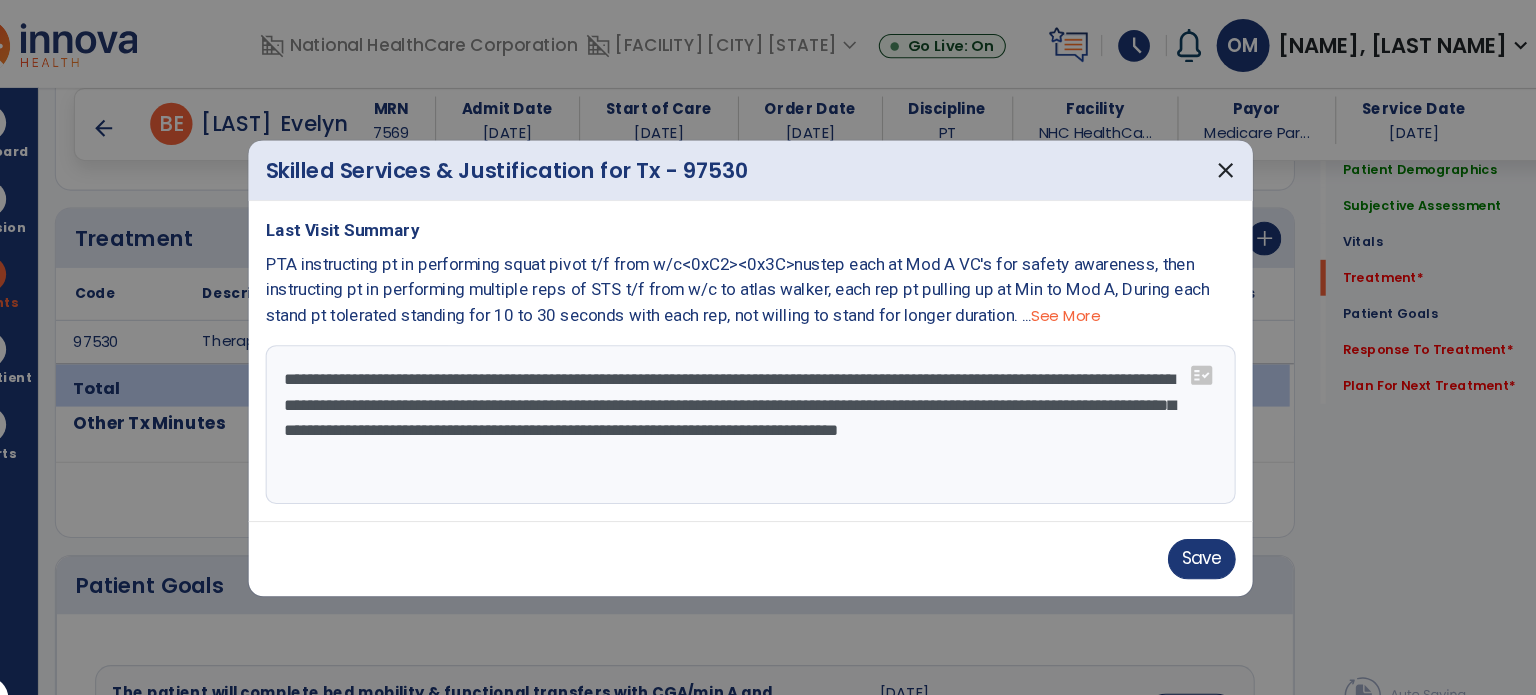 click on "**********" at bounding box center [768, 401] 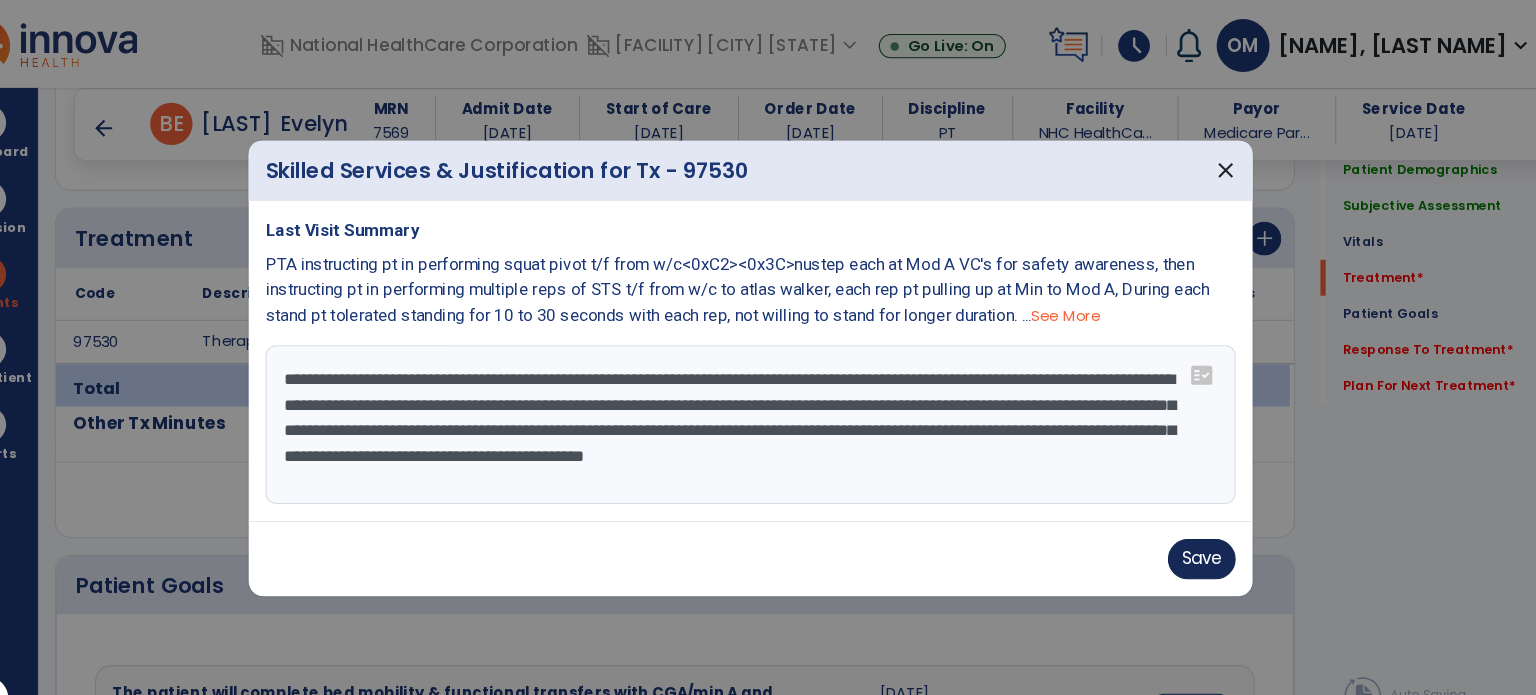 type on "**********" 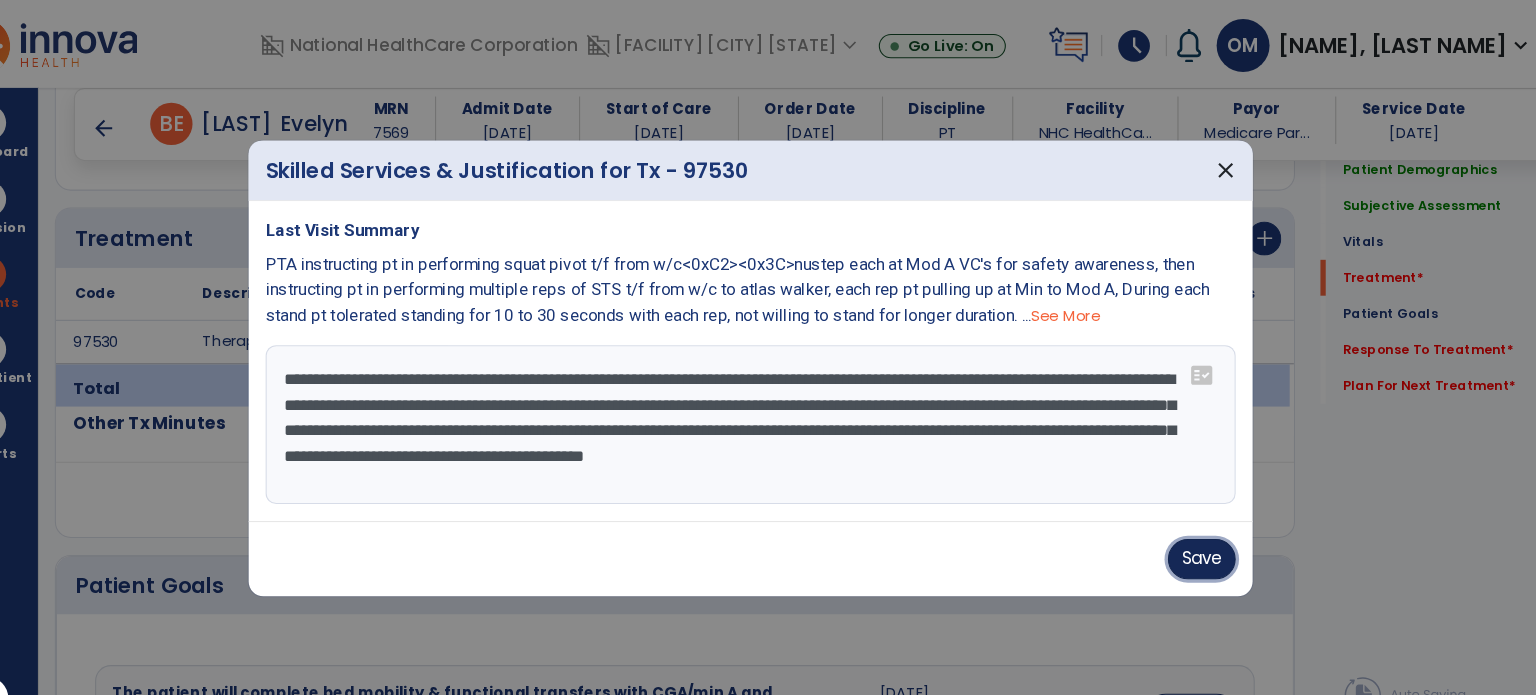 click on "Save" at bounding box center [1194, 528] 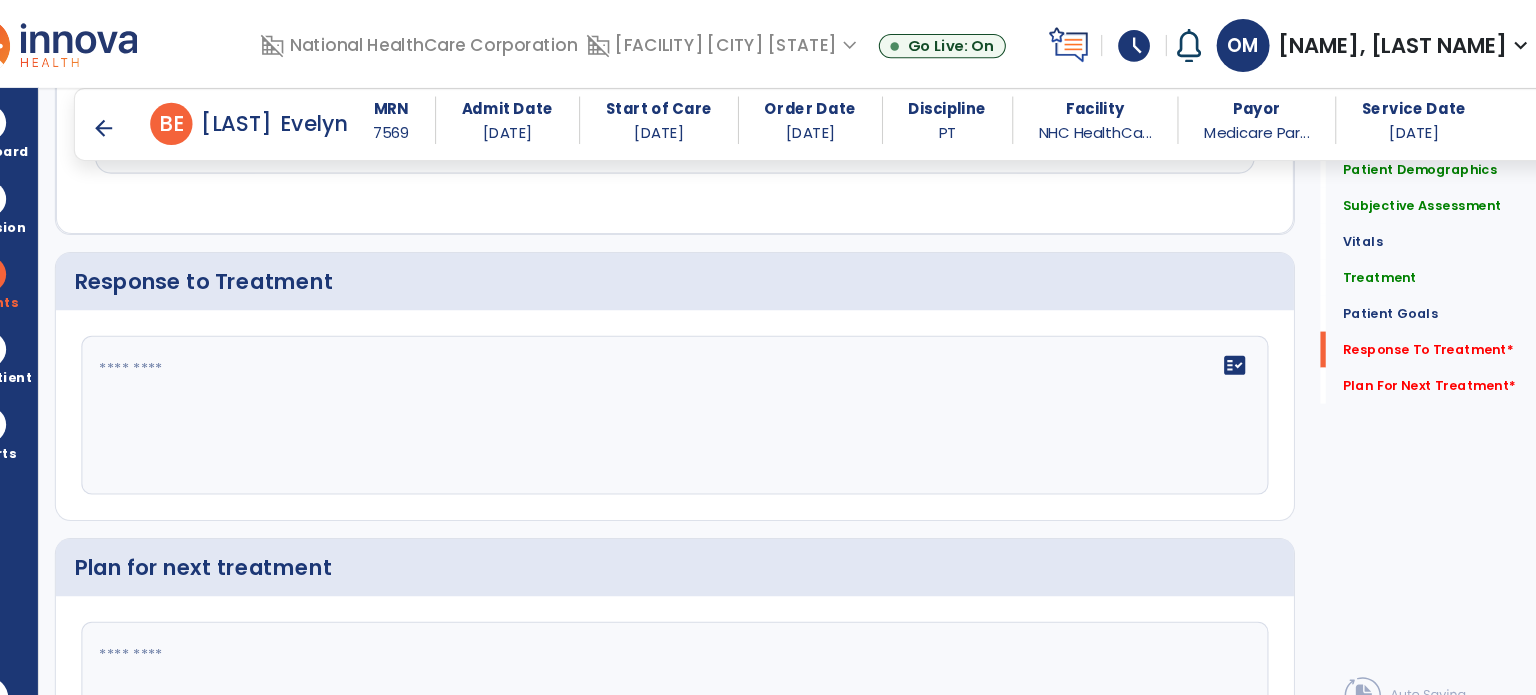 scroll, scrollTop: 2779, scrollLeft: 0, axis: vertical 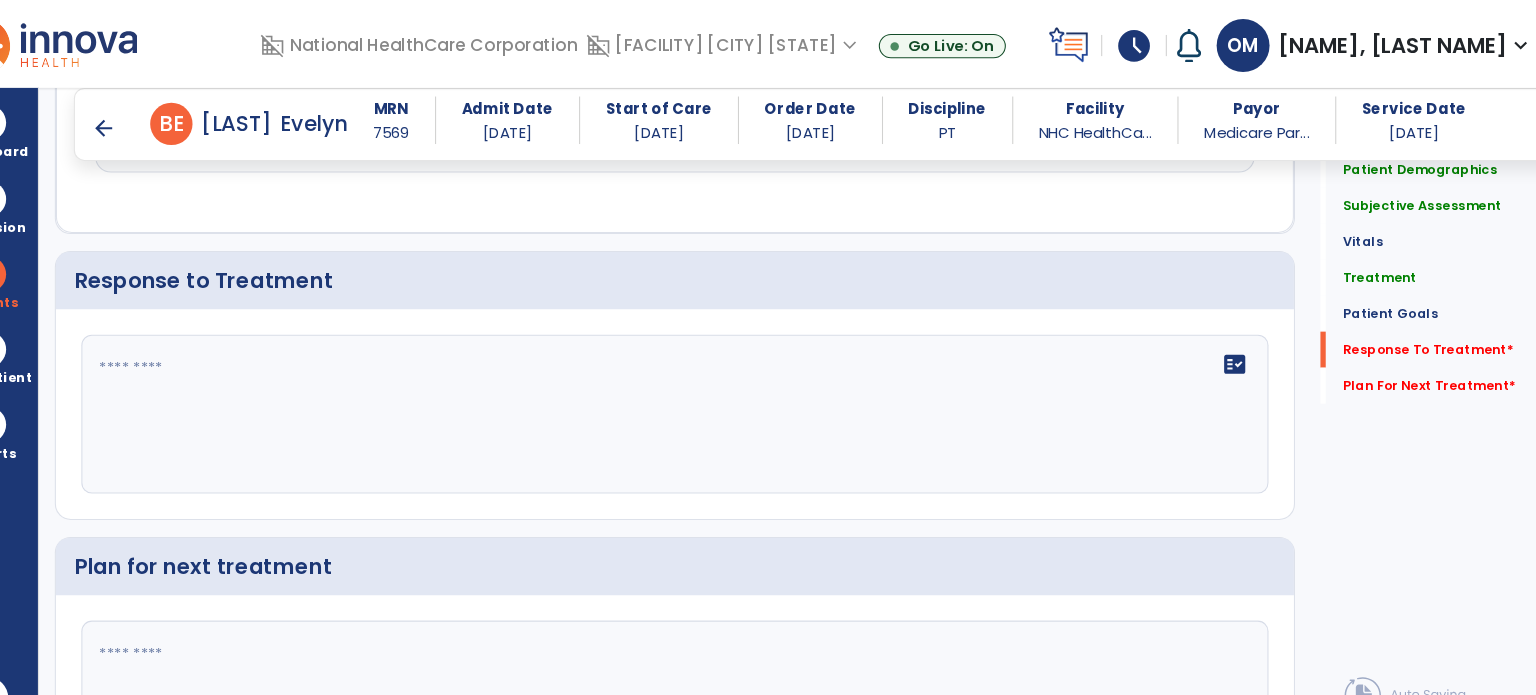 click on "fact_check" 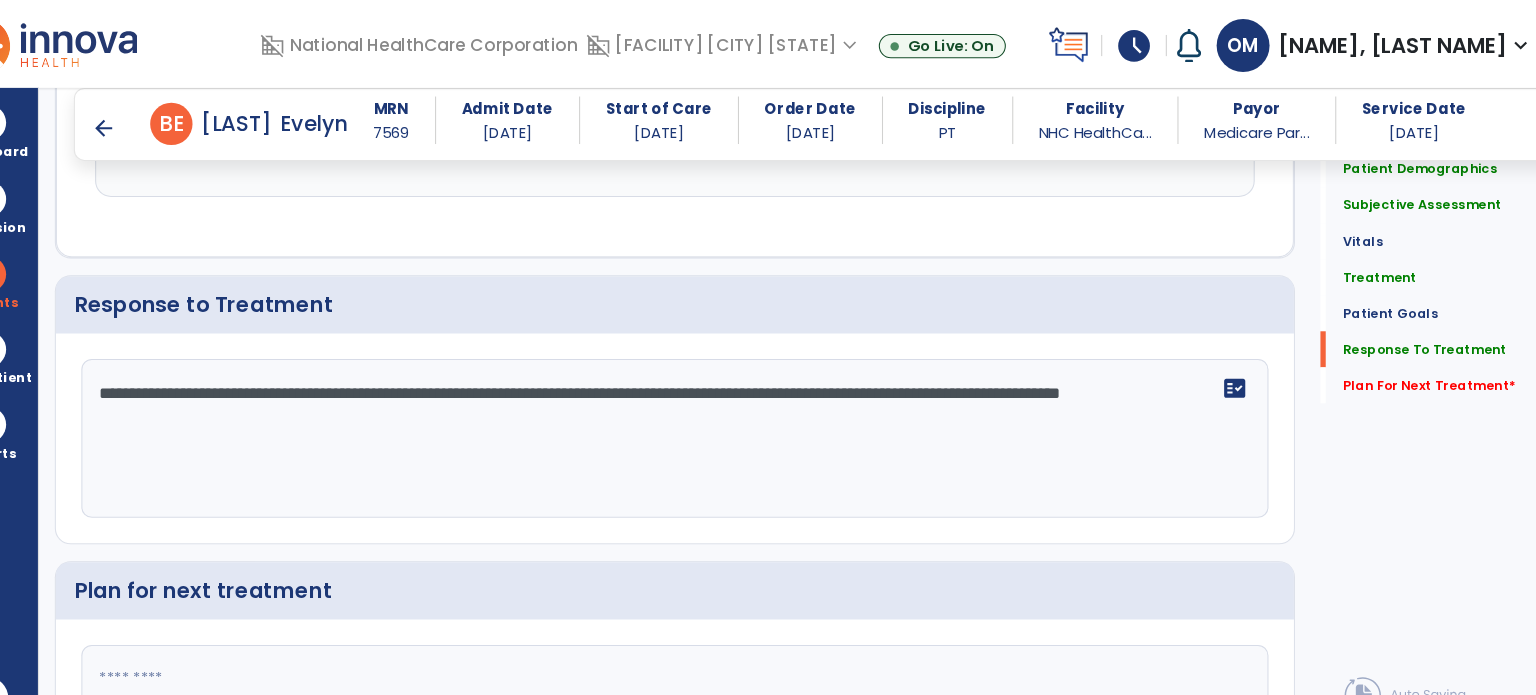 scroll, scrollTop: 2780, scrollLeft: 0, axis: vertical 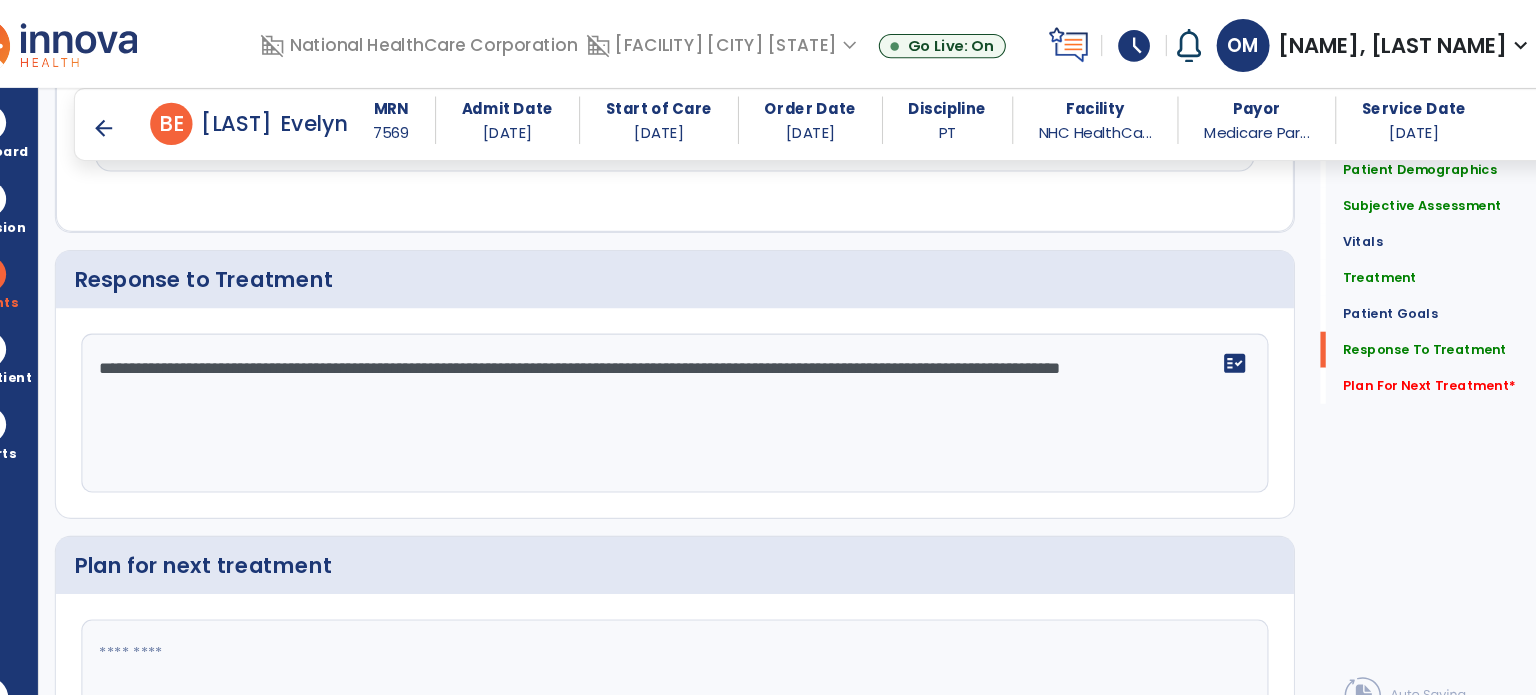 click on "**********" 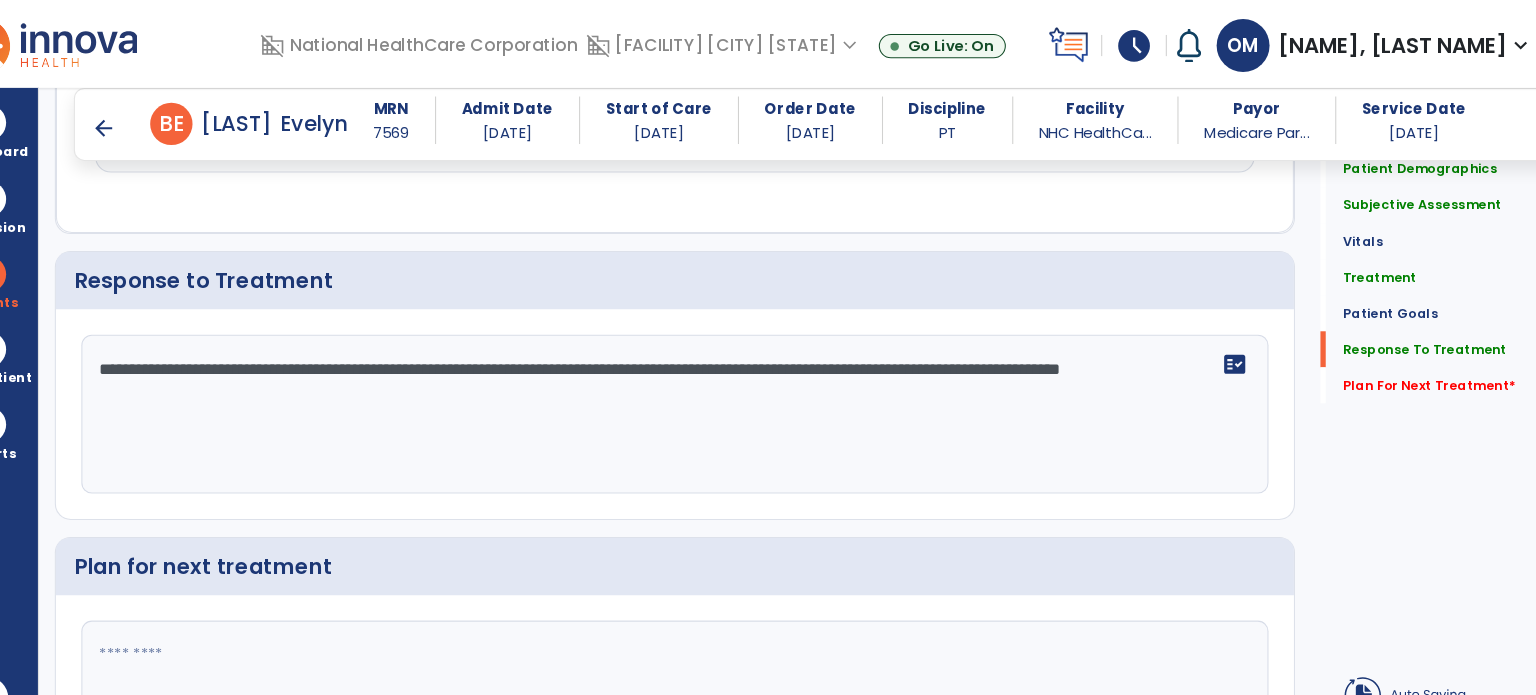click on "**********" 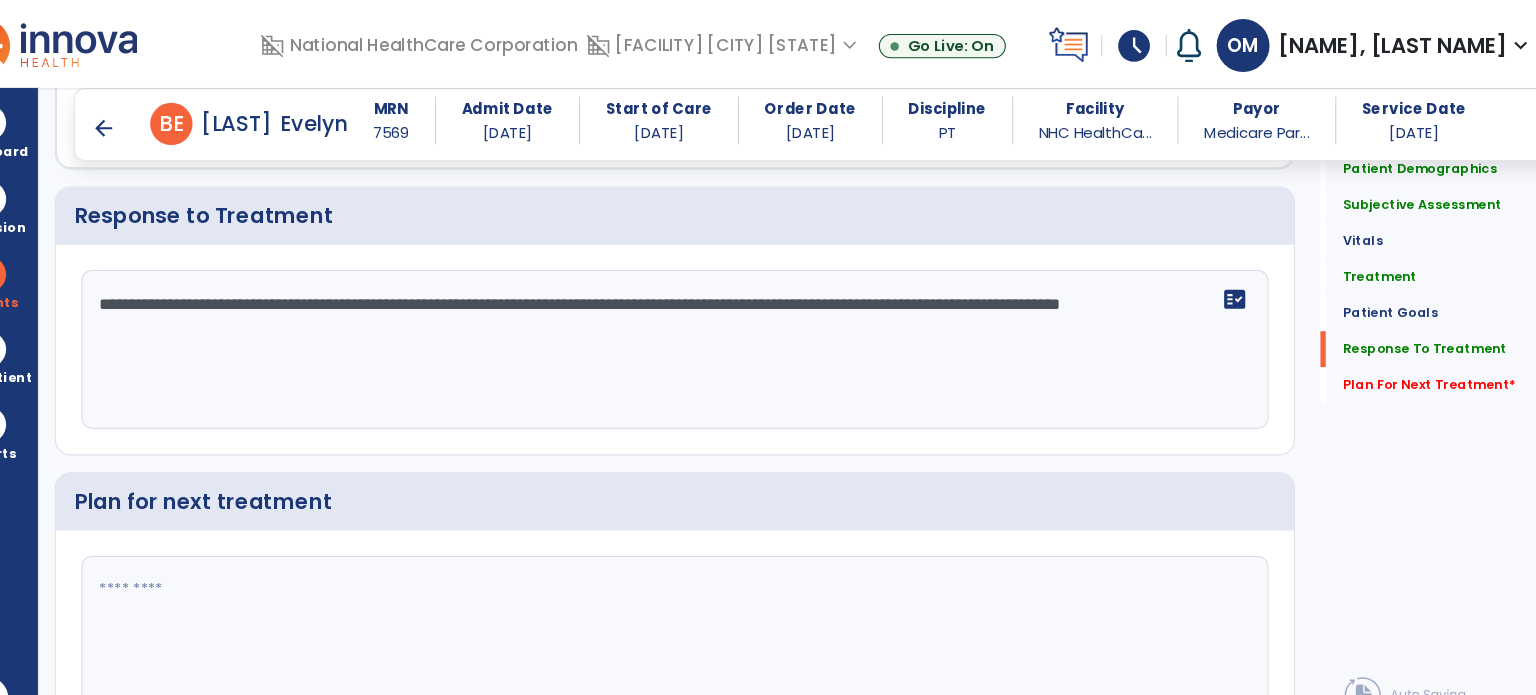 scroll, scrollTop: 2882, scrollLeft: 0, axis: vertical 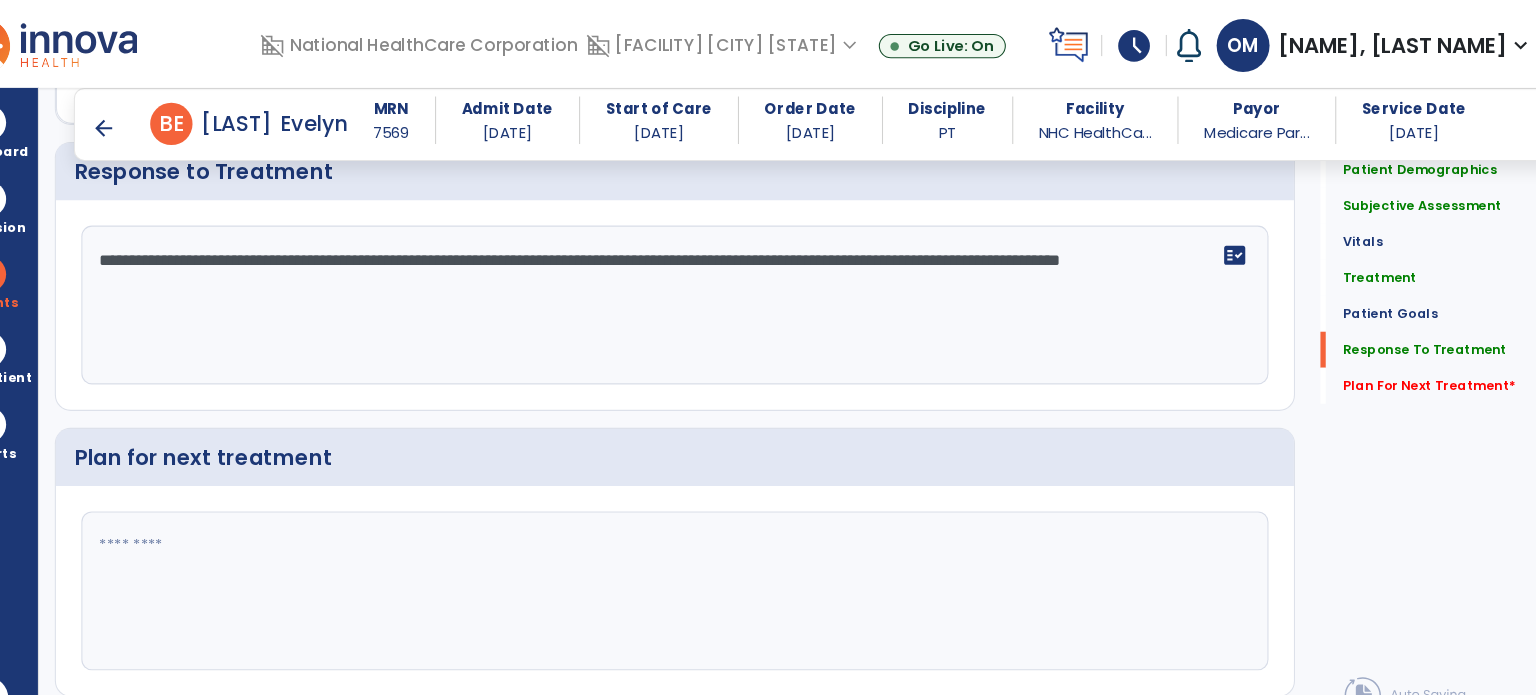 type on "**********" 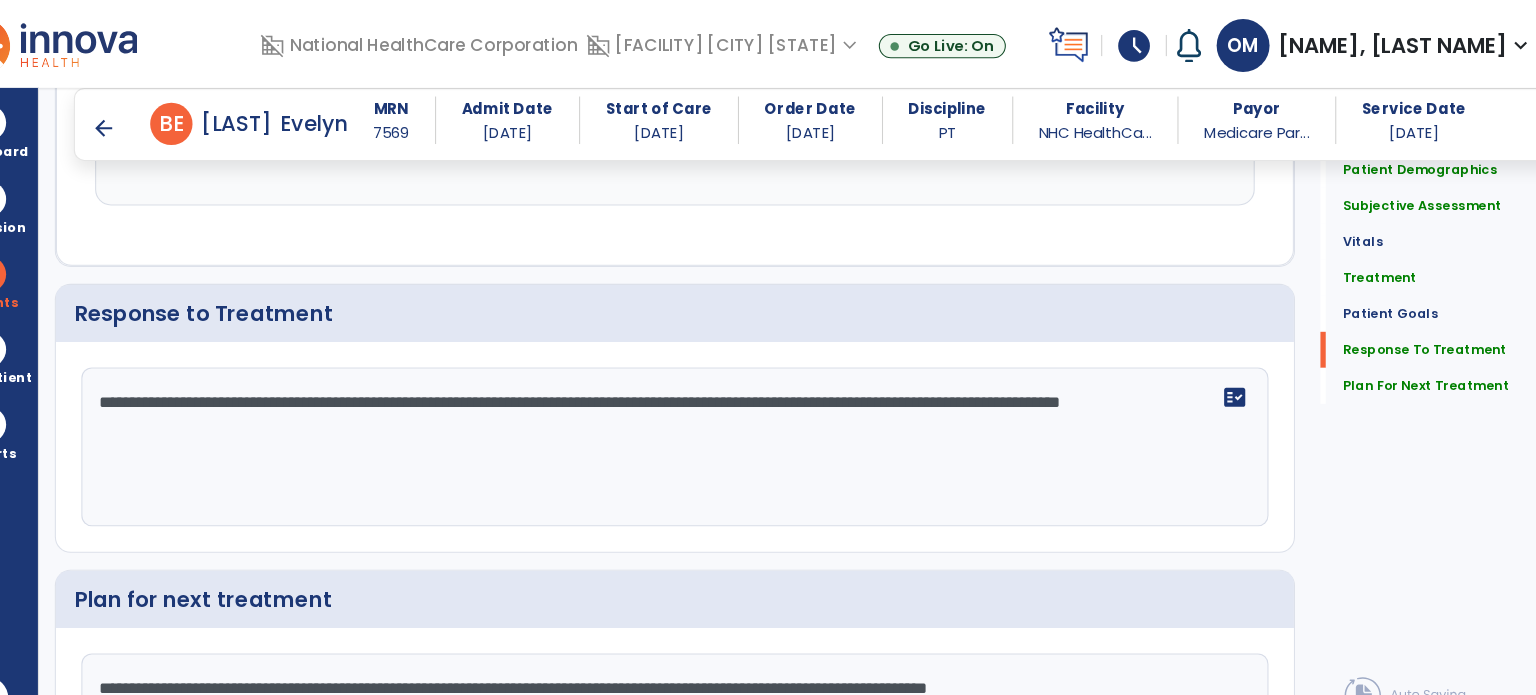 scroll, scrollTop: 2882, scrollLeft: 0, axis: vertical 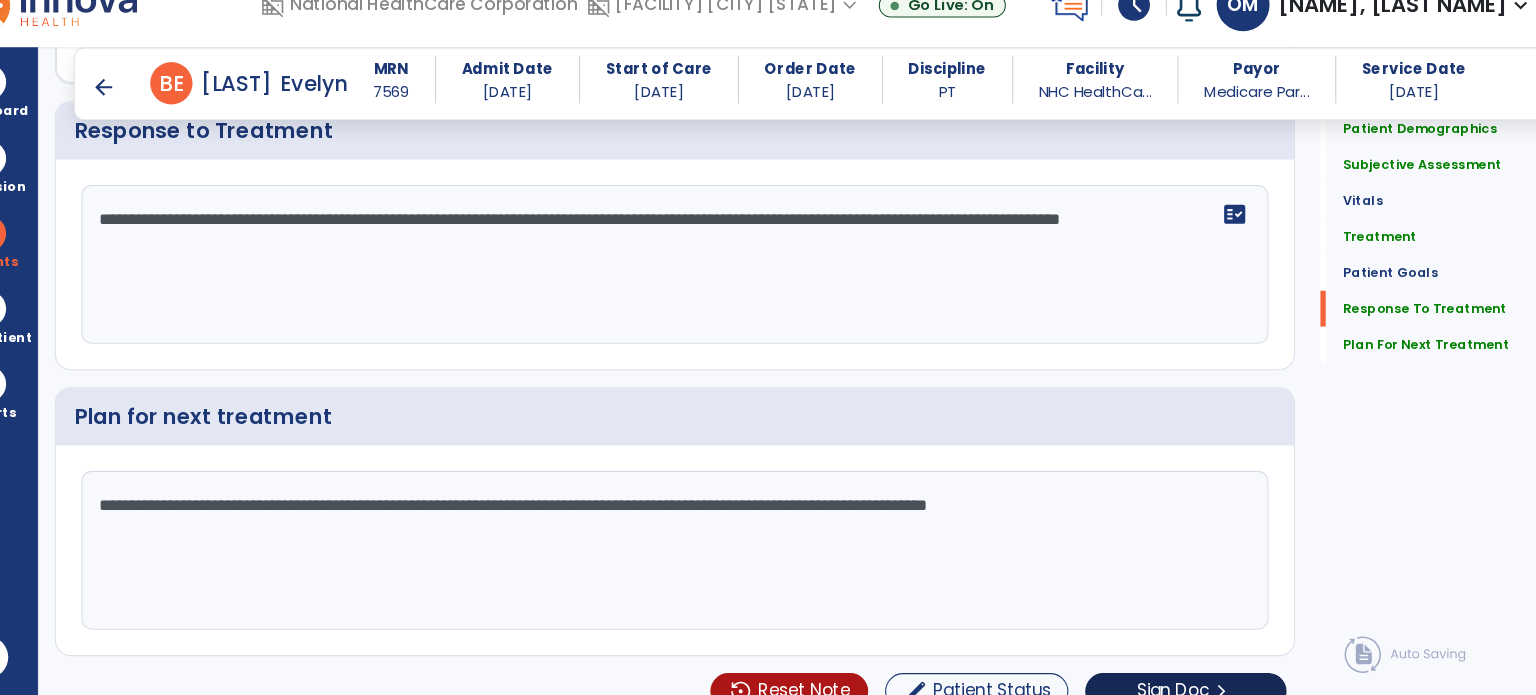 type on "**********" 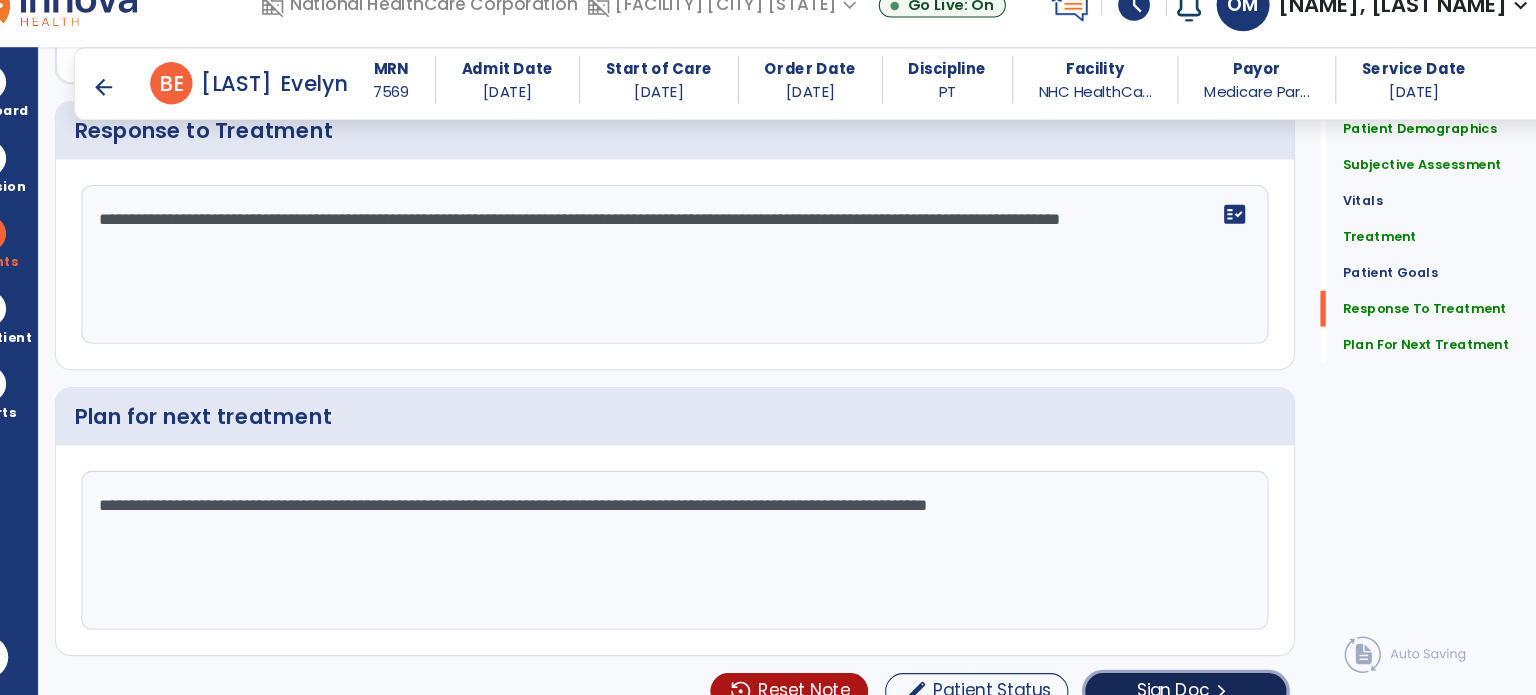 click on "Sign Doc" 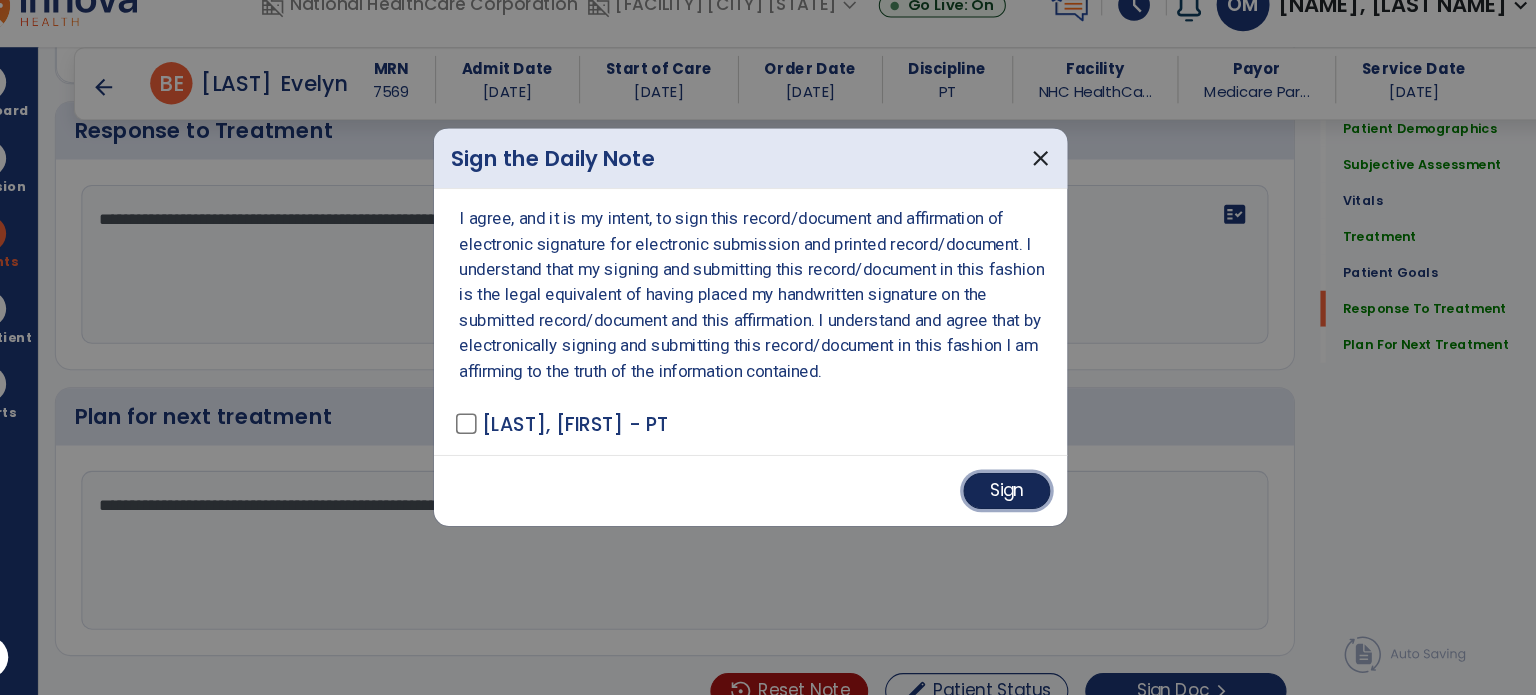click on "Sign" at bounding box center [1010, 502] 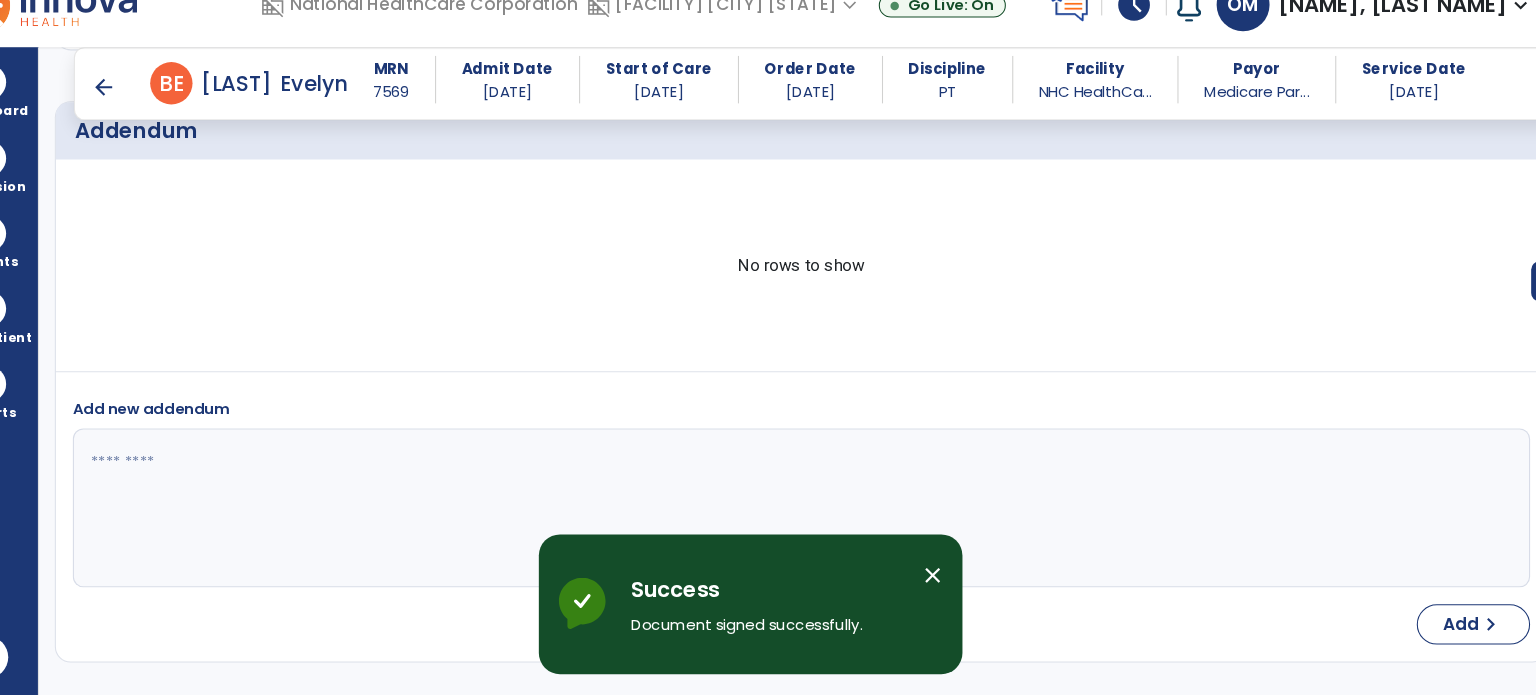 scroll, scrollTop: 4272, scrollLeft: 0, axis: vertical 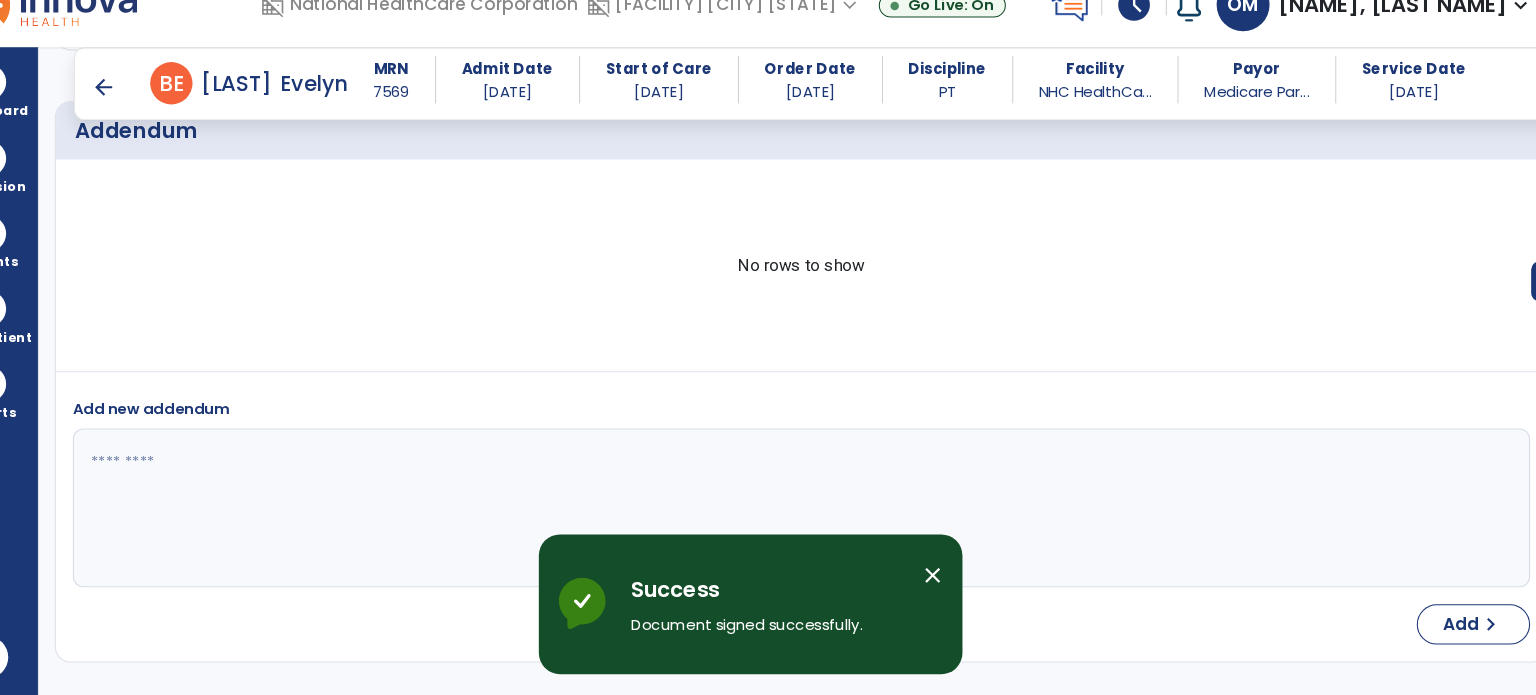 drag, startPoint x: 343, startPoint y: 176, endPoint x: 359, endPoint y: 175, distance: 16.03122 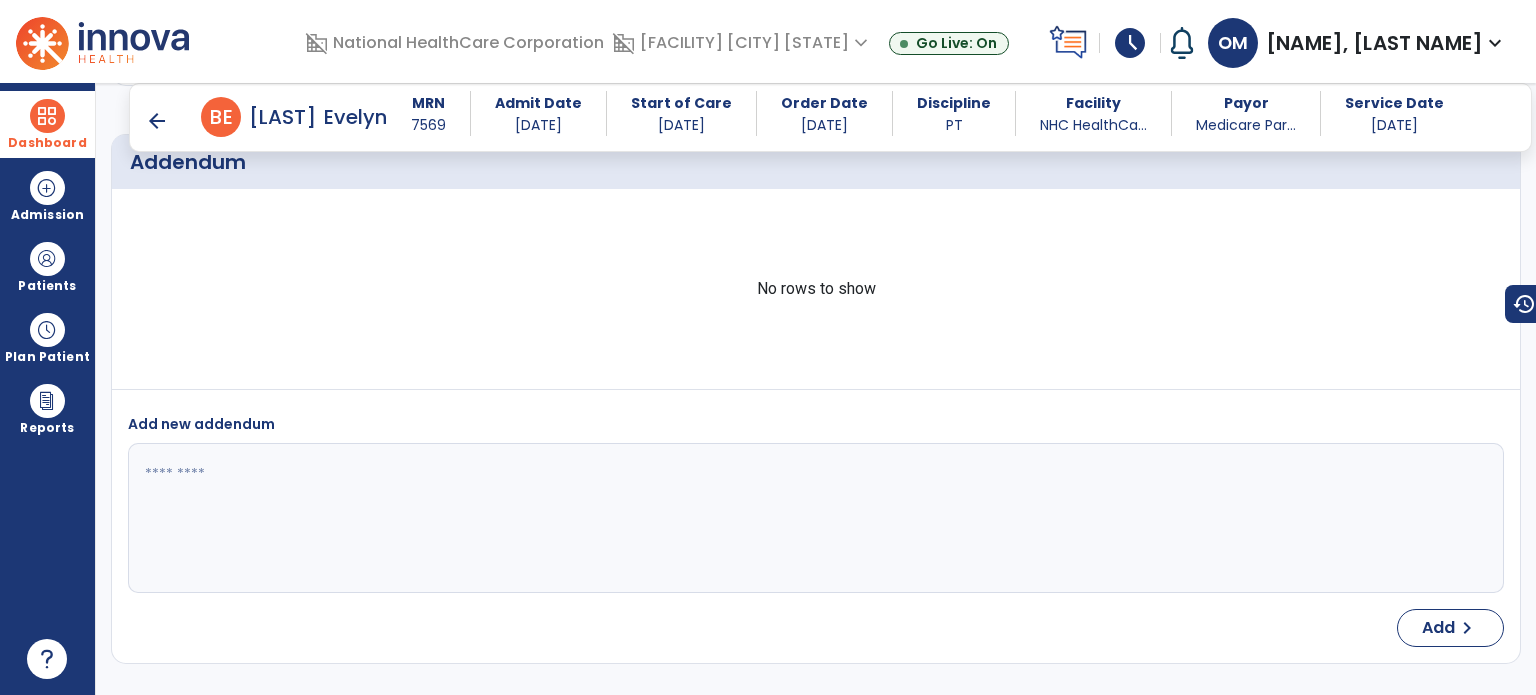 click at bounding box center [47, 116] 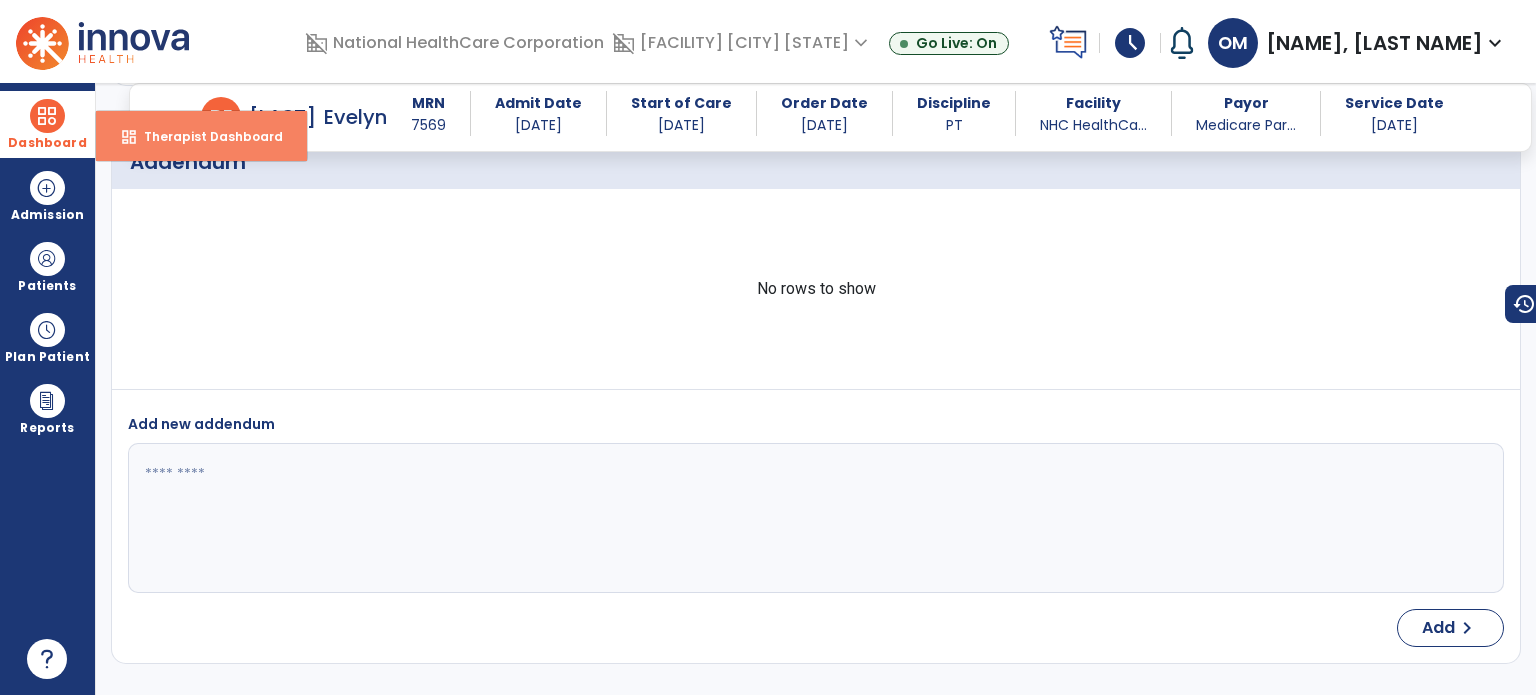 click on "dashboard" at bounding box center (129, 137) 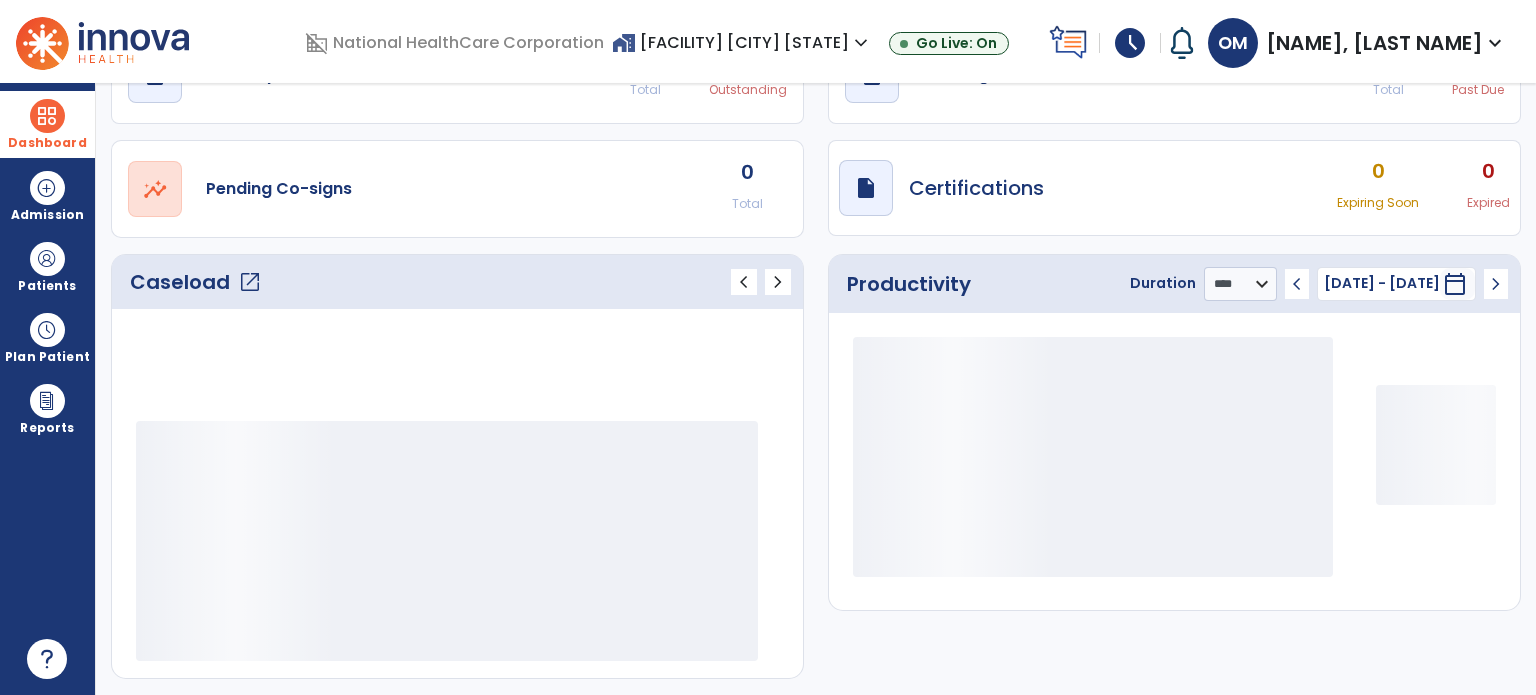 scroll, scrollTop: 112, scrollLeft: 0, axis: vertical 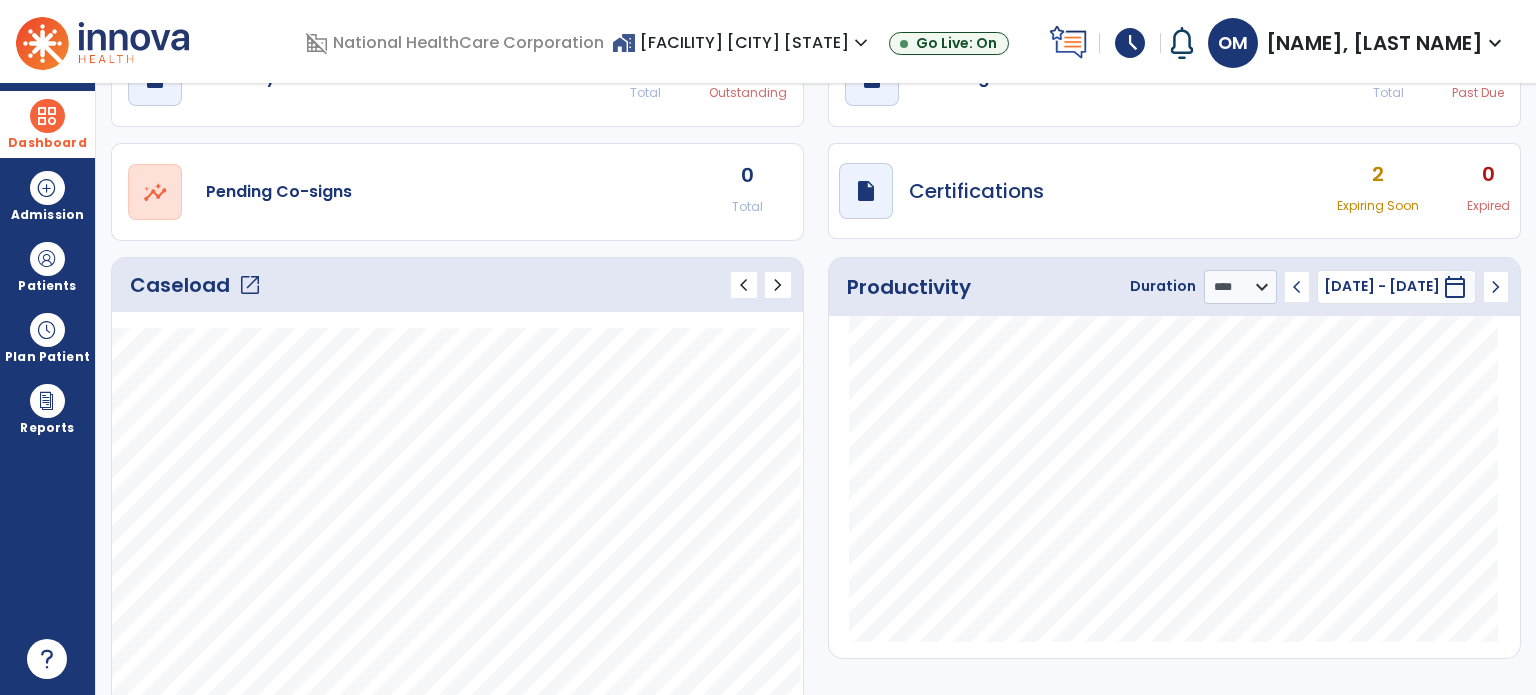 click on "open_in_new" 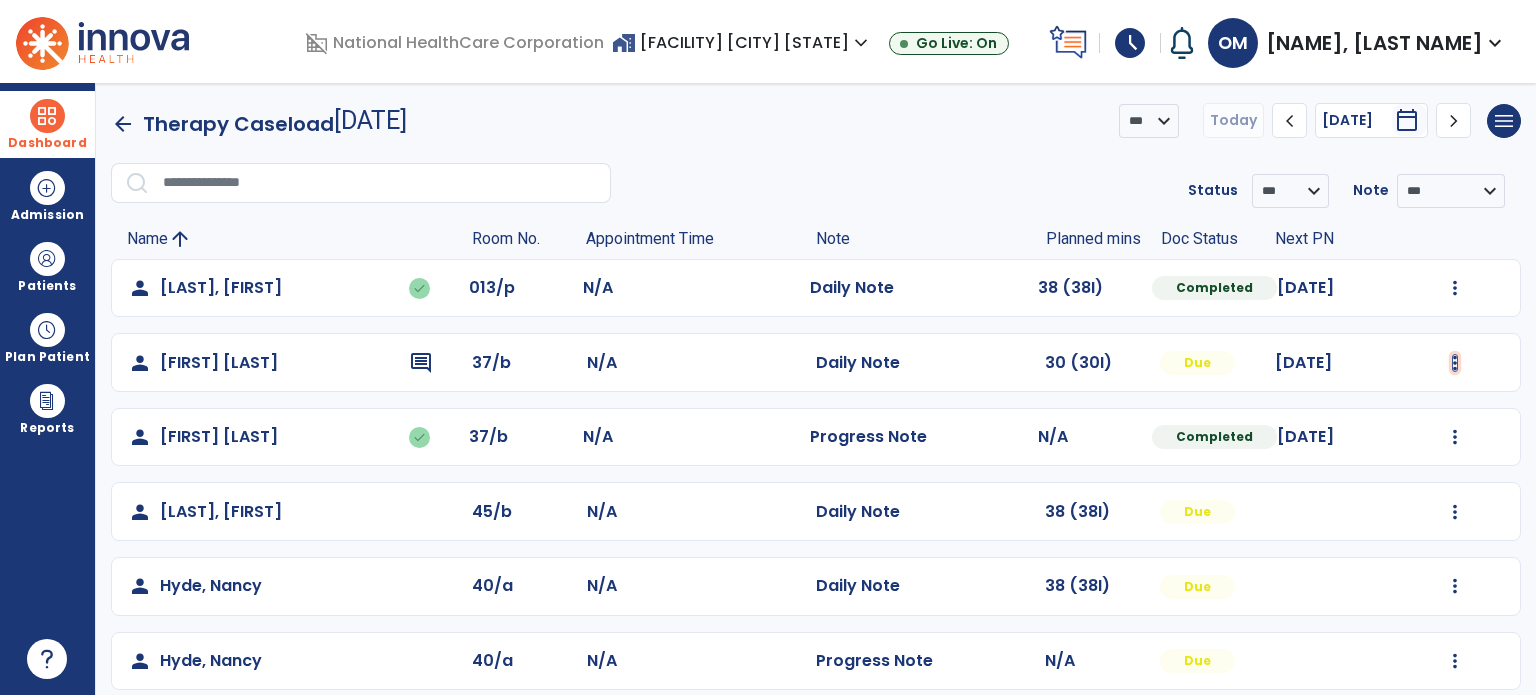 click at bounding box center (1455, 288) 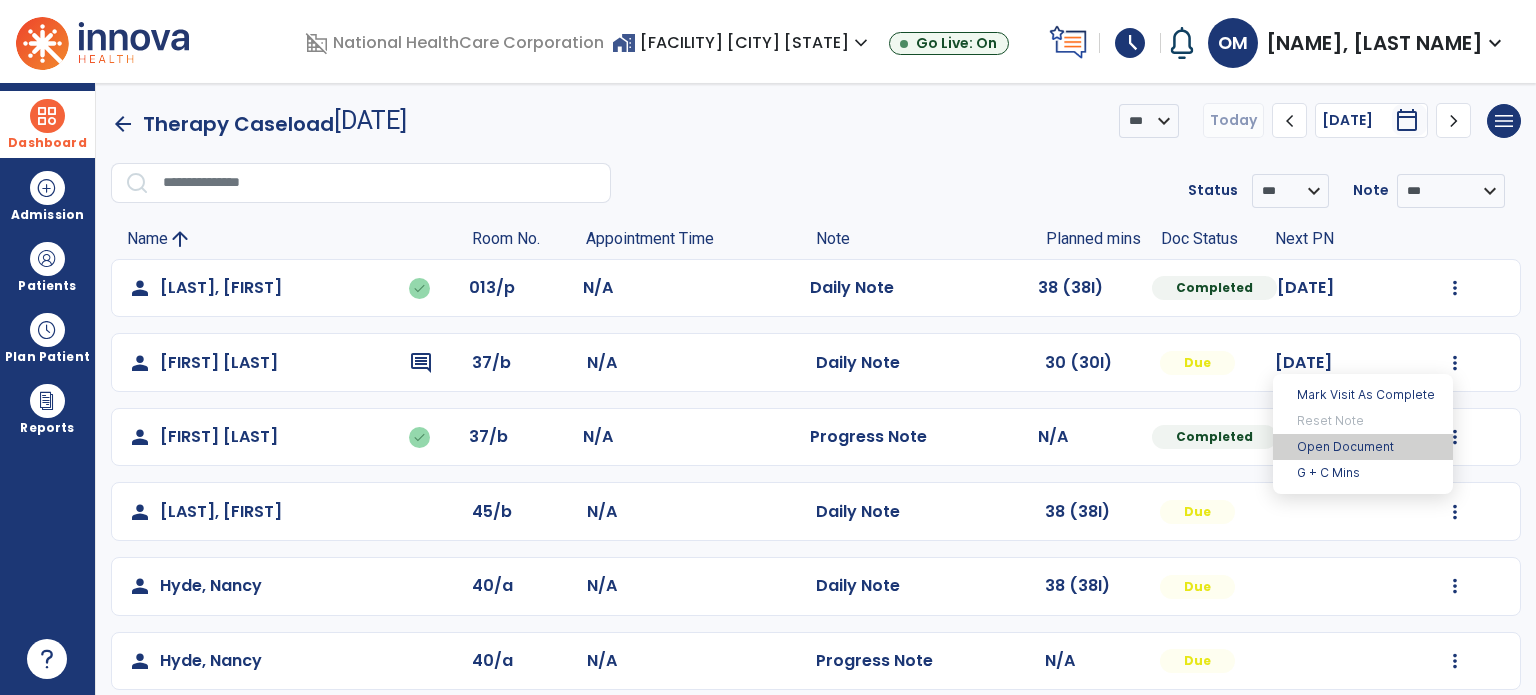 click on "Open Document" at bounding box center [1363, 447] 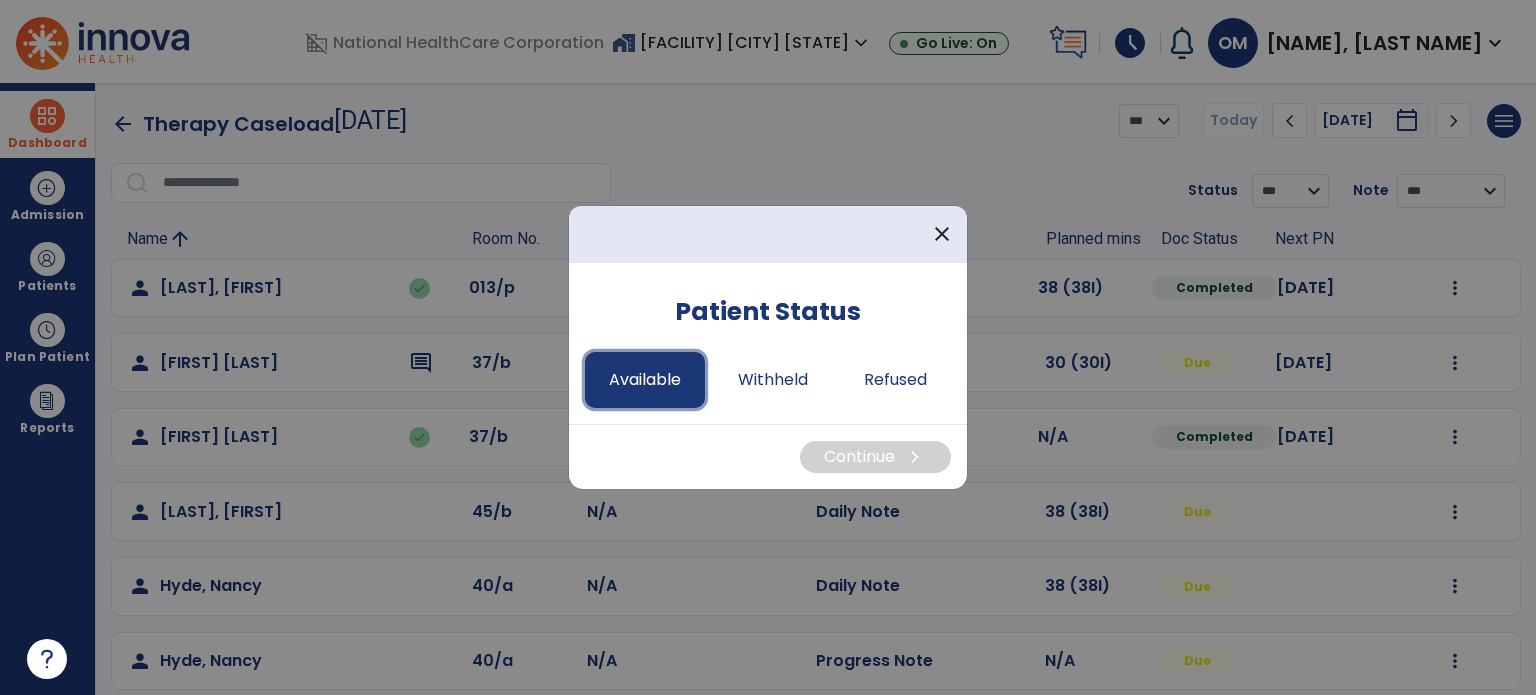 click on "Available" at bounding box center (645, 380) 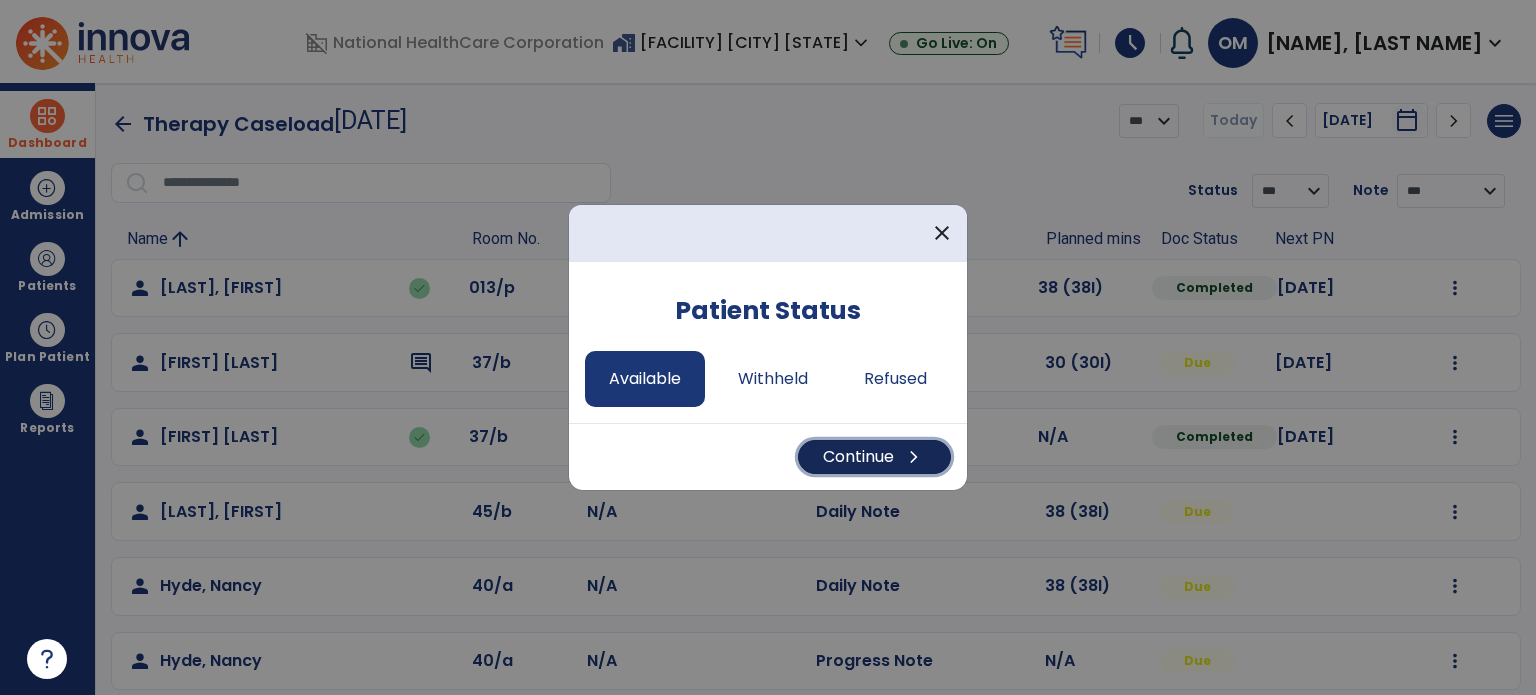 click on "Continue   chevron_right" at bounding box center (874, 457) 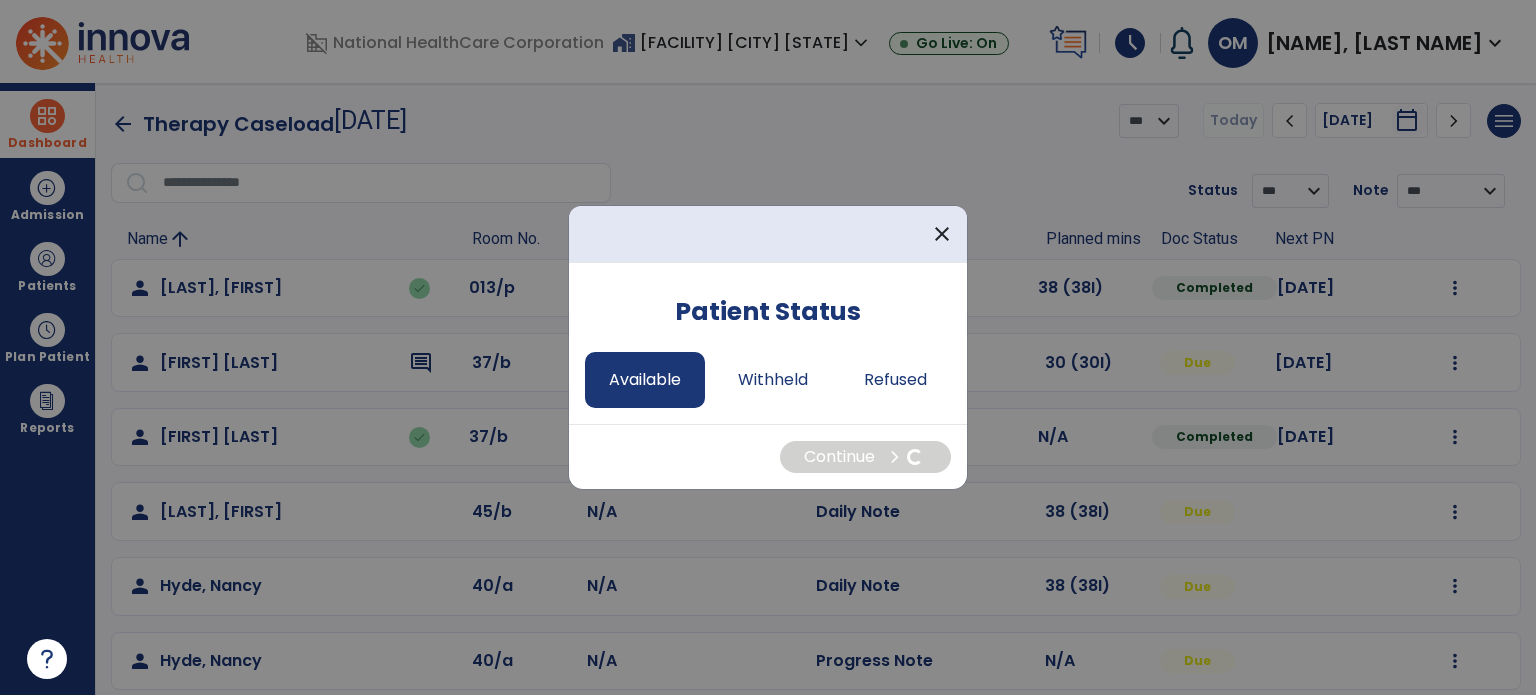 select on "*" 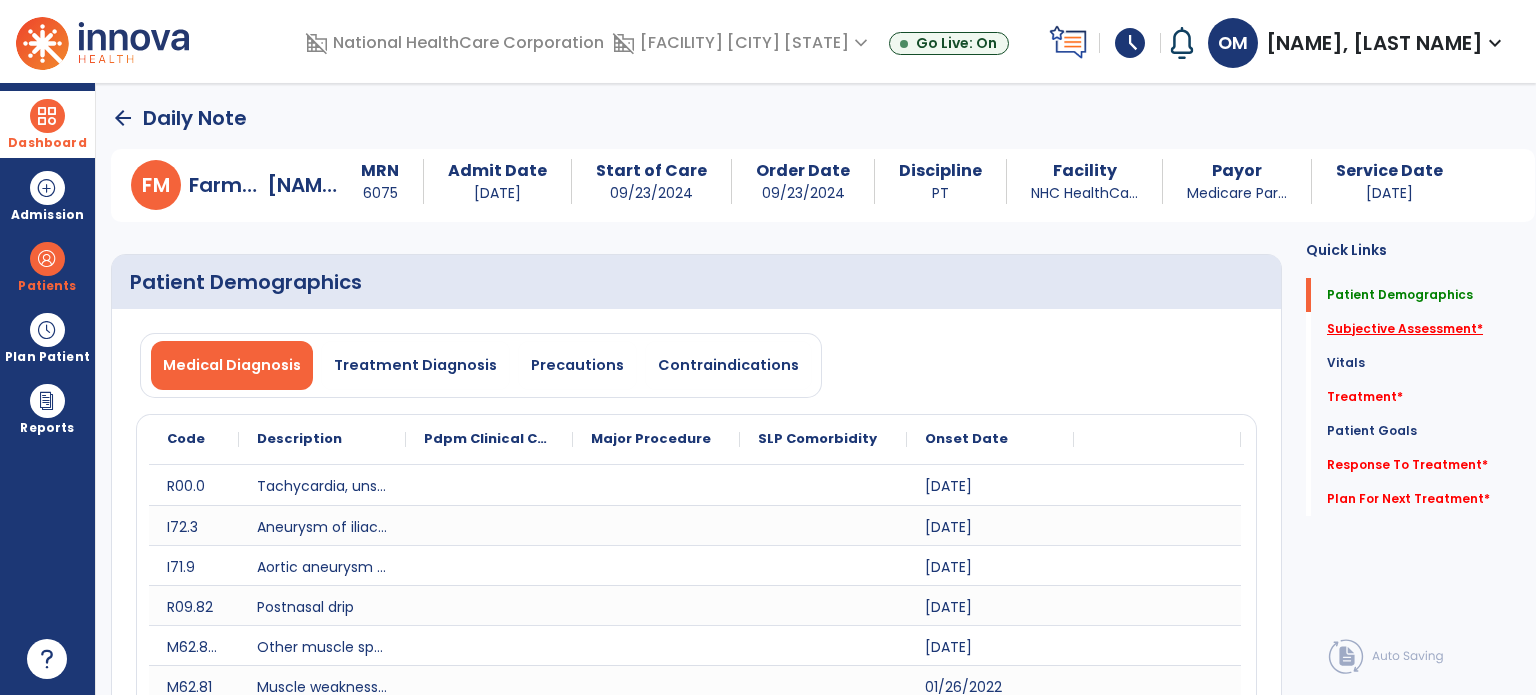 click on "Subjective Assessment   *" 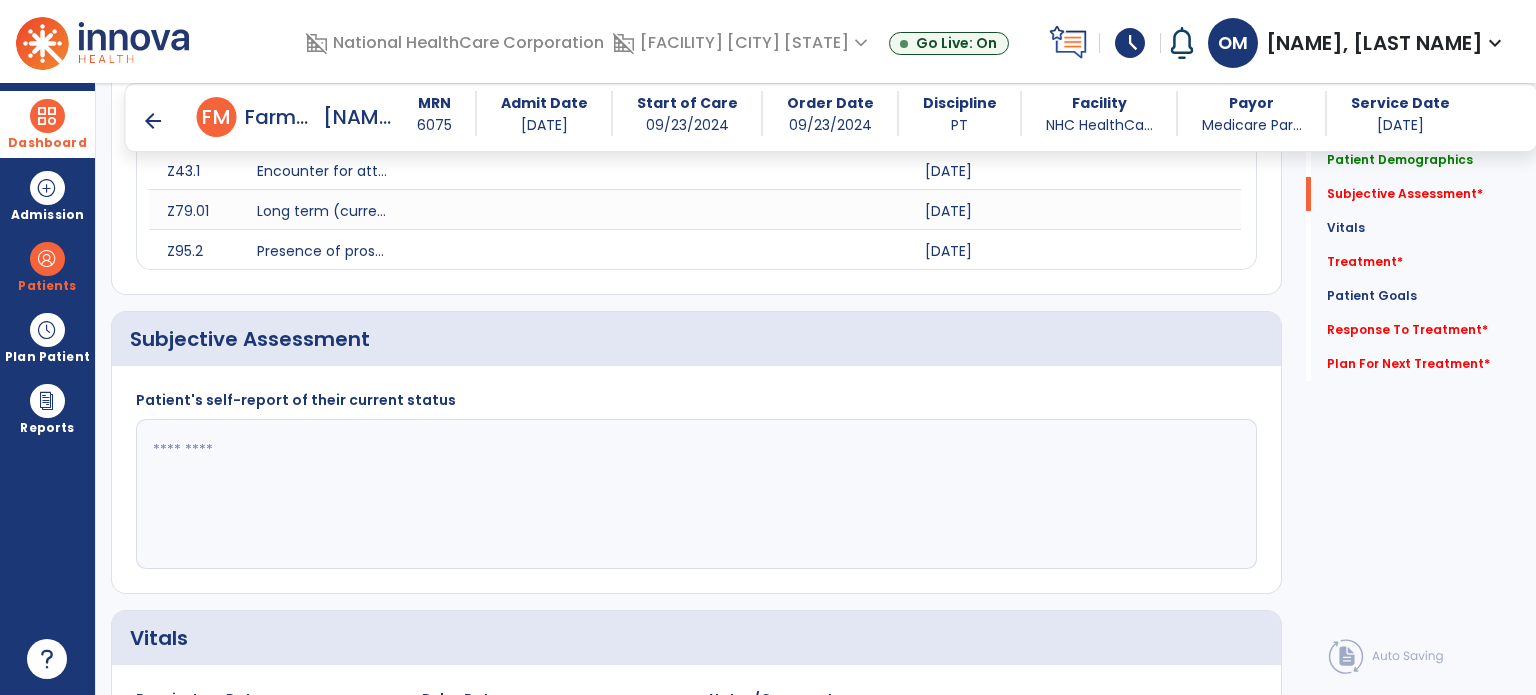 scroll, scrollTop: 1098, scrollLeft: 0, axis: vertical 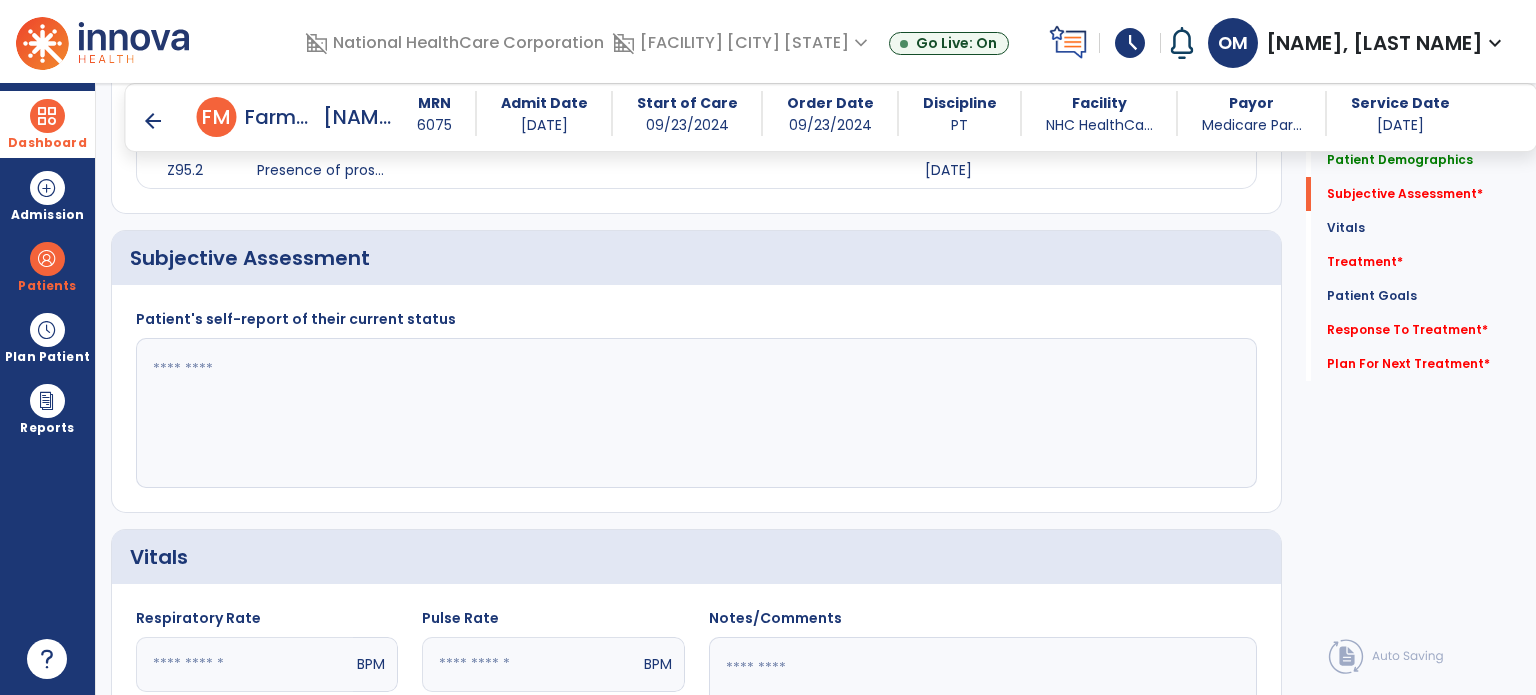click 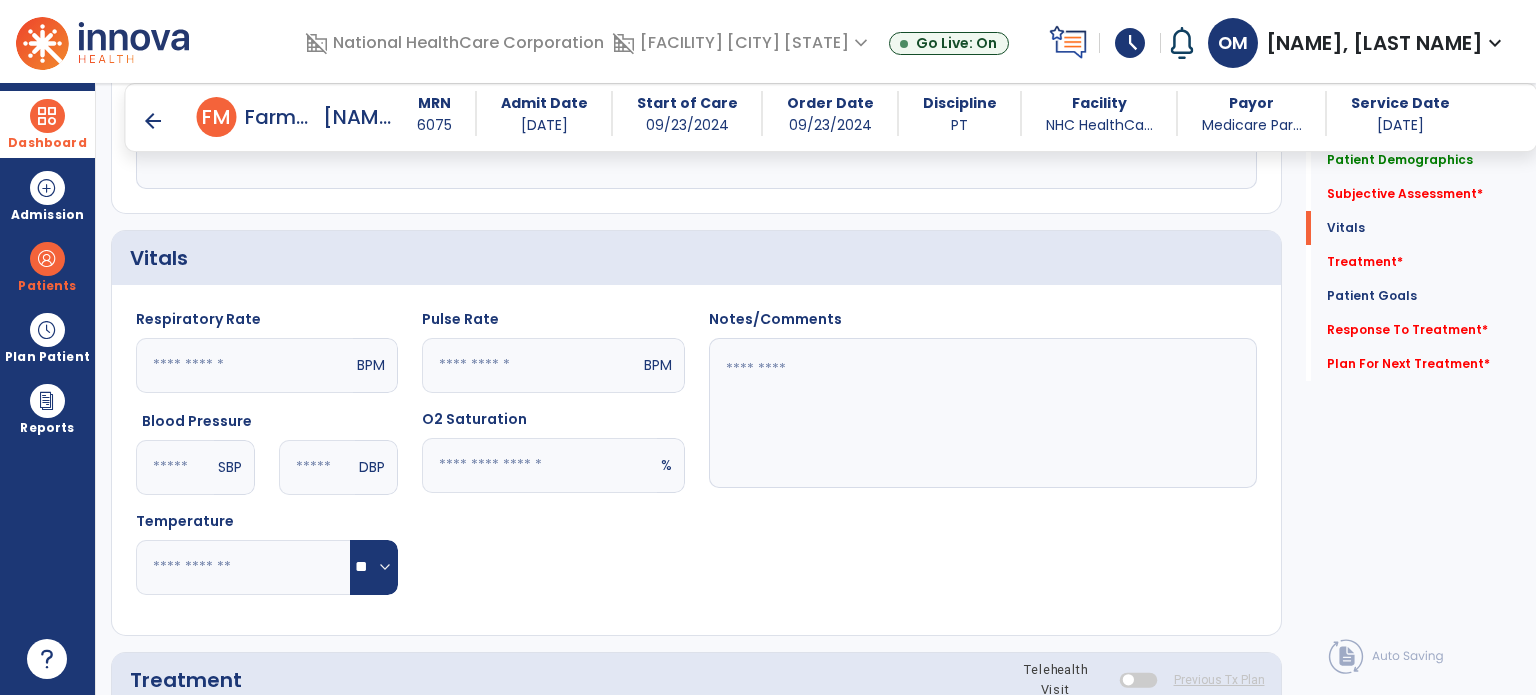scroll, scrollTop: 1498, scrollLeft: 0, axis: vertical 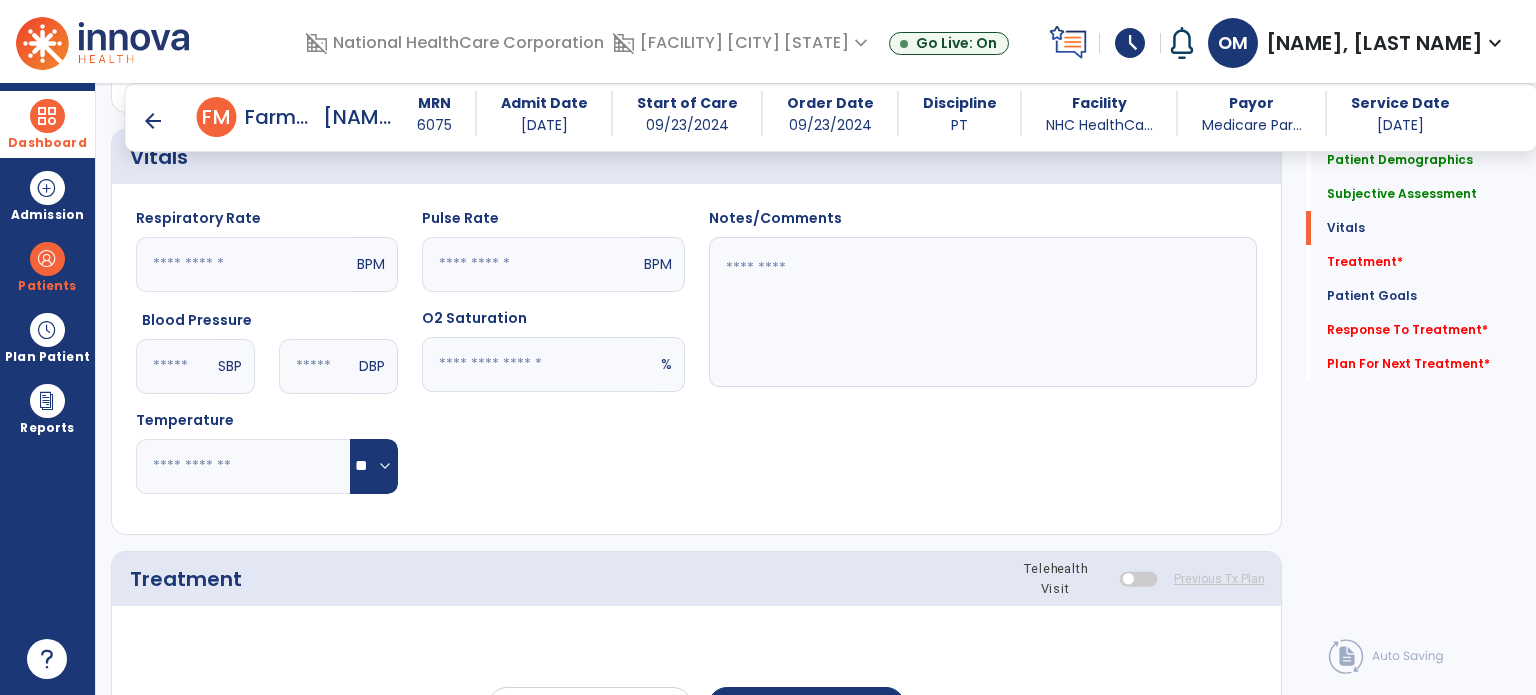 type on "**********" 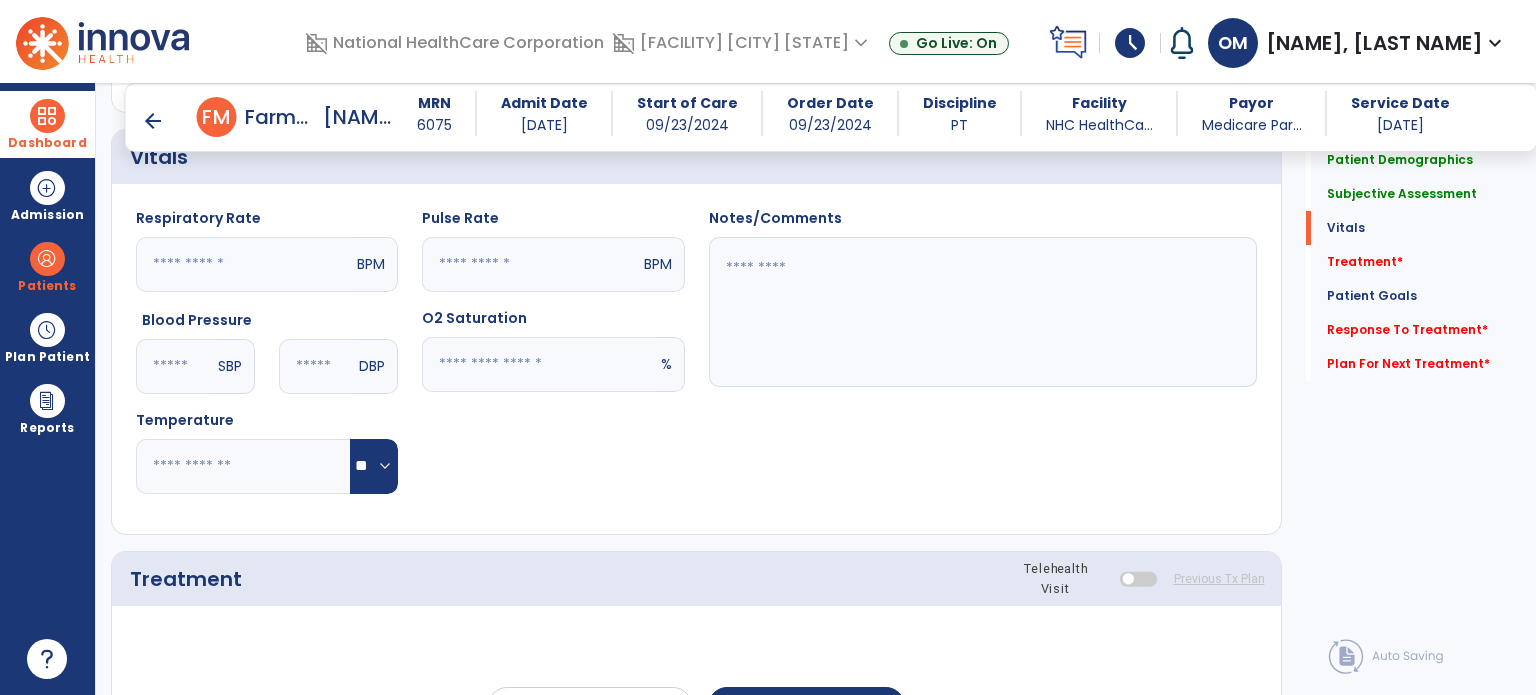 click 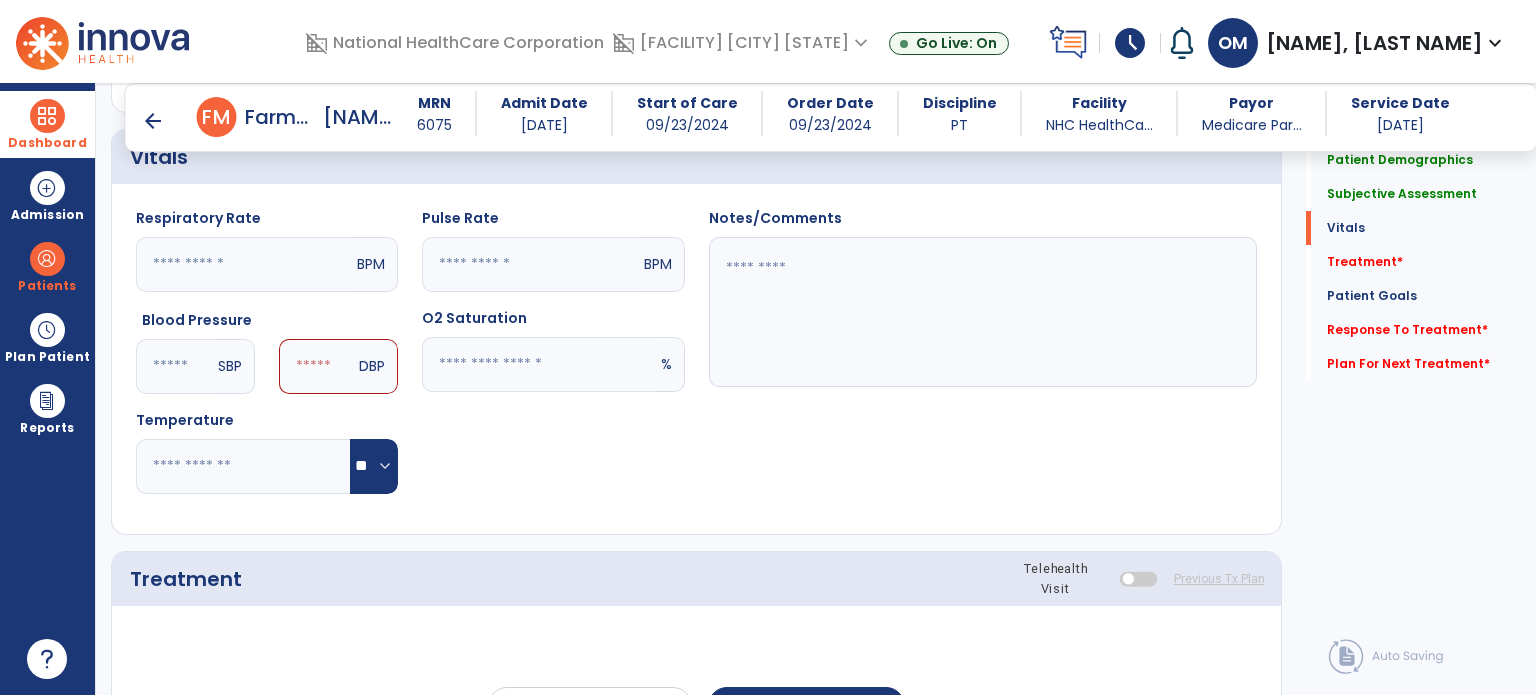 type on "***" 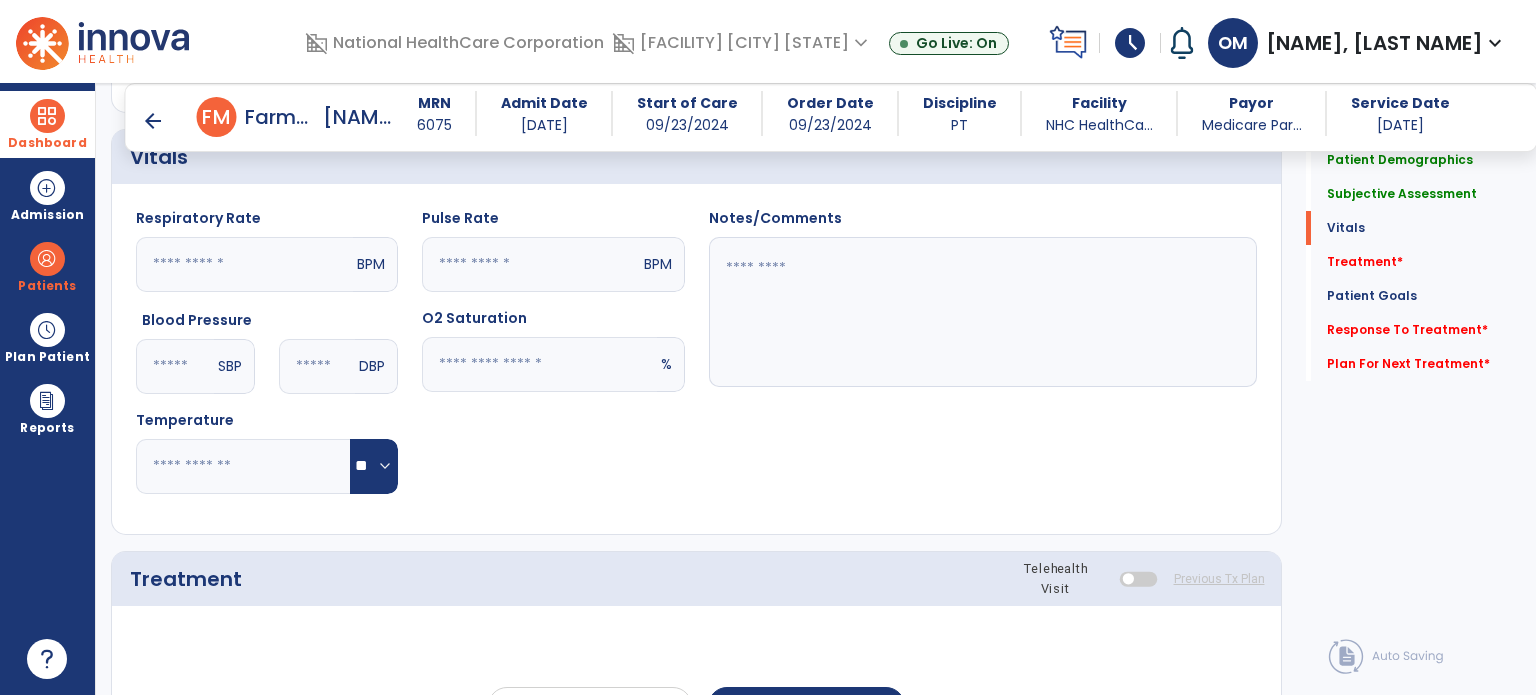 type on "**" 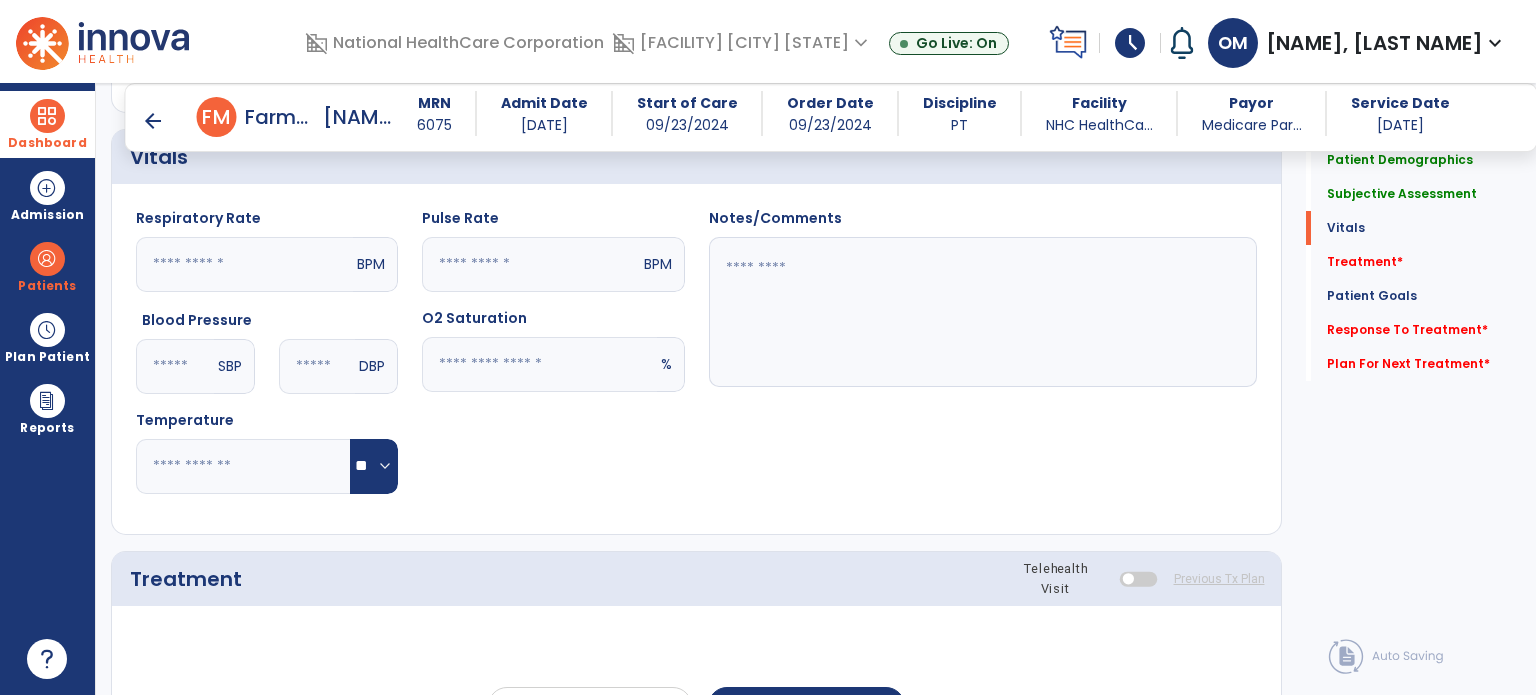 click 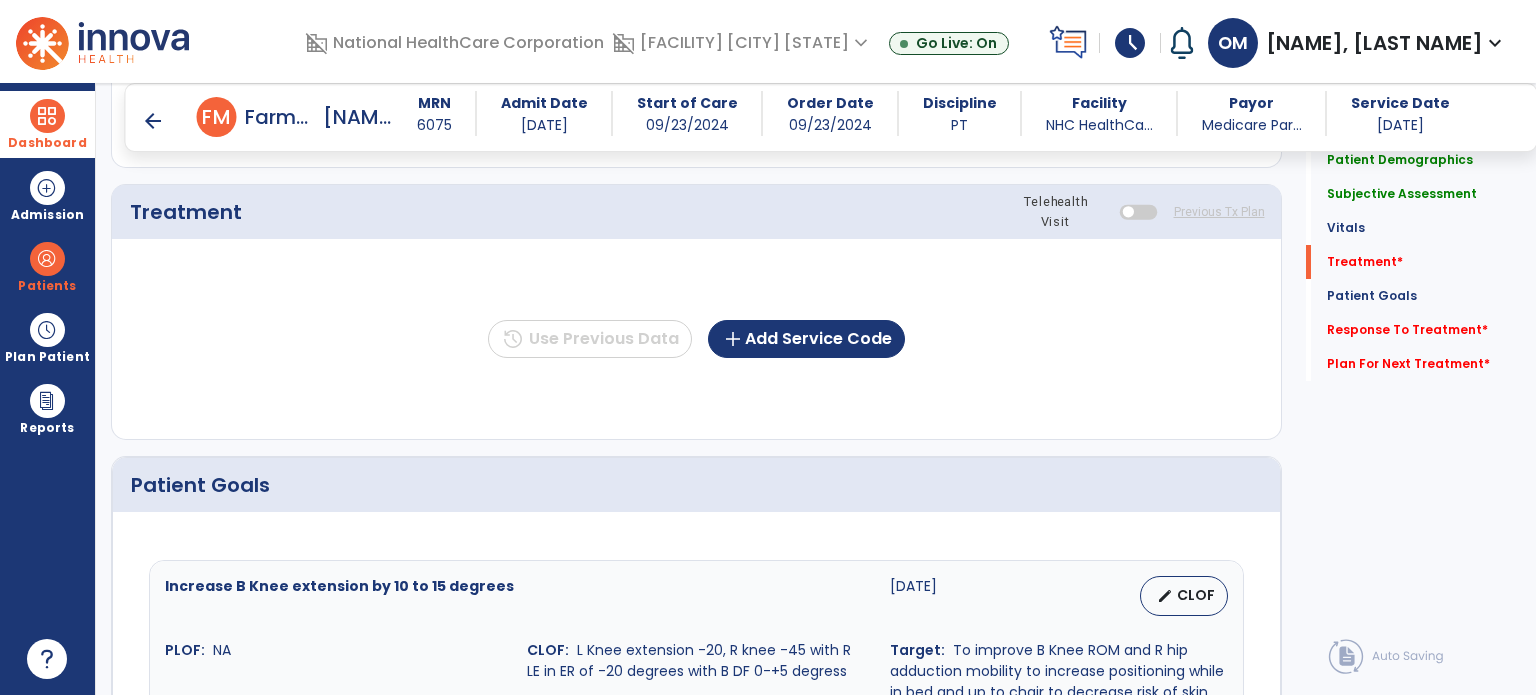 scroll, scrollTop: 1898, scrollLeft: 0, axis: vertical 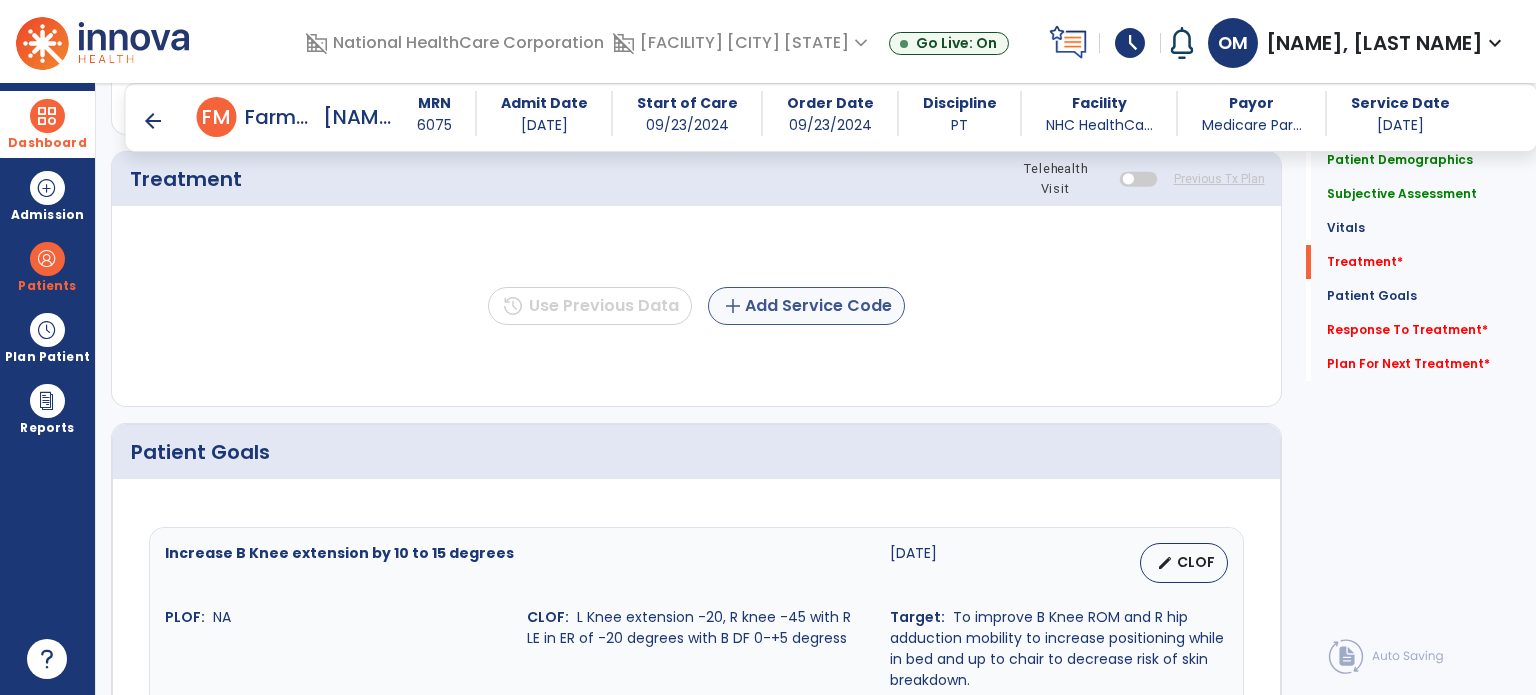 type on "**" 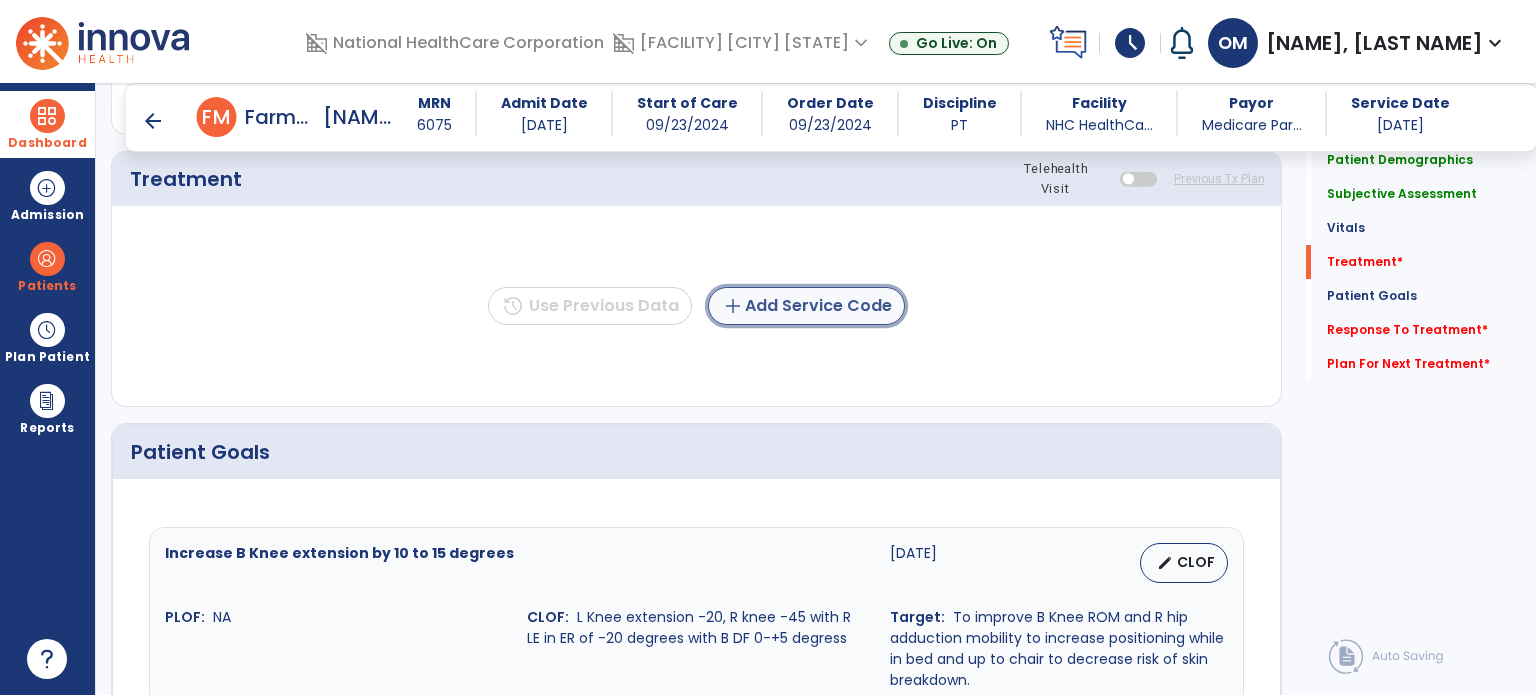 click on "add  Add Service Code" 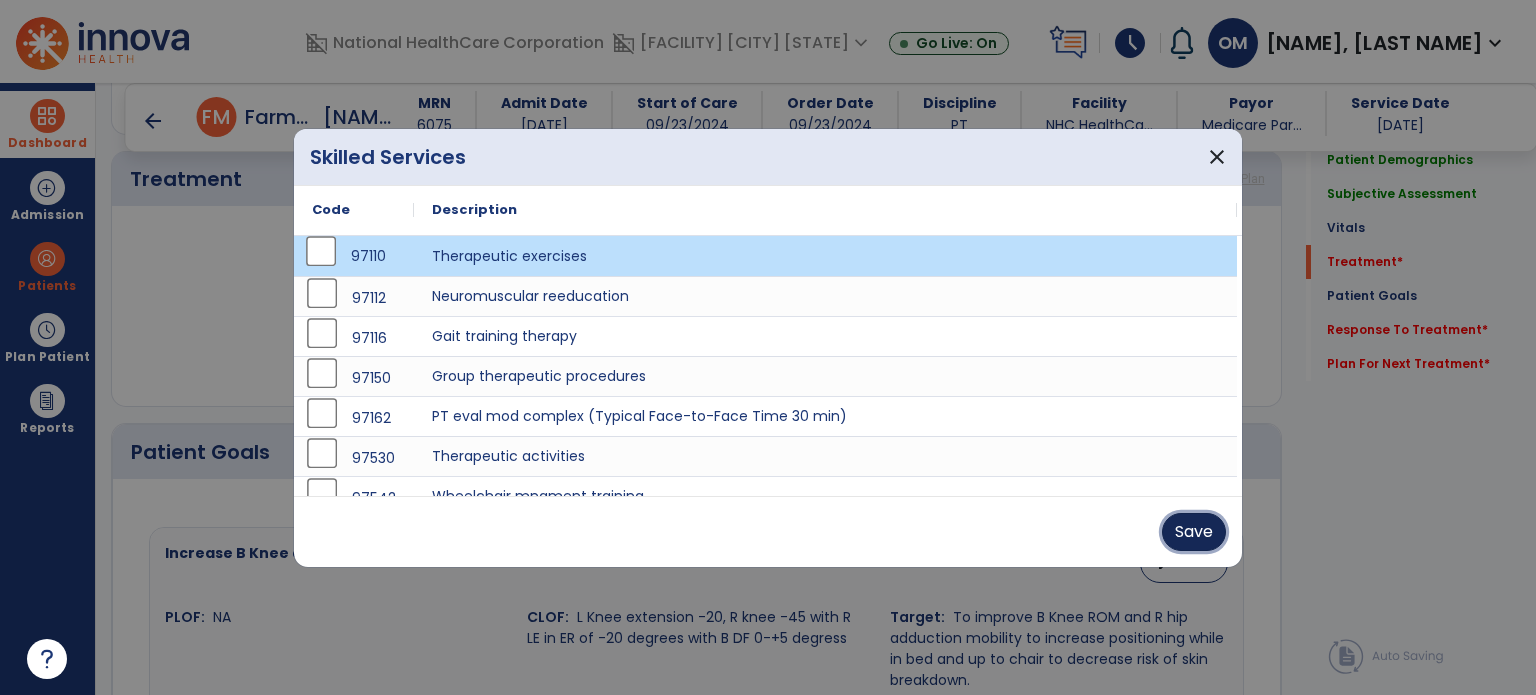 click on "Save" at bounding box center [1194, 532] 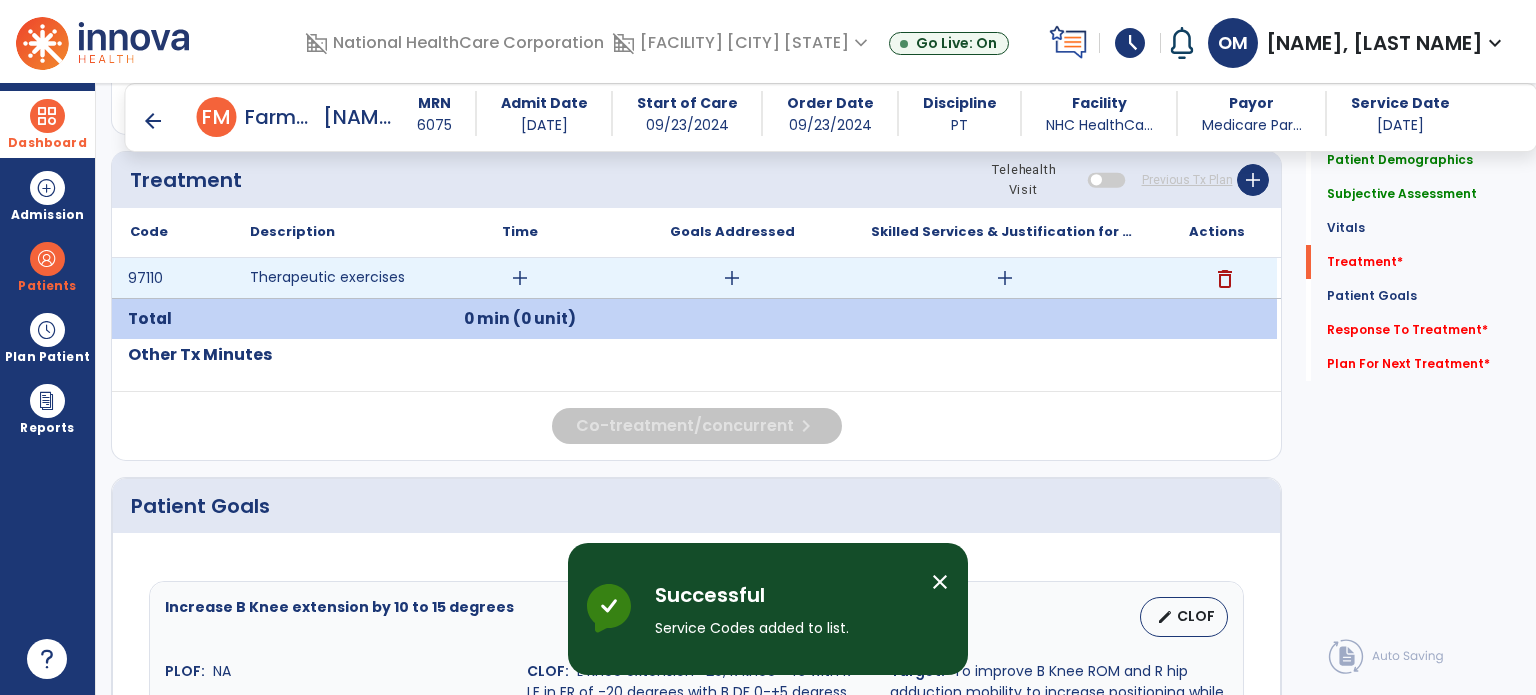 click on "add" at bounding box center (520, 278) 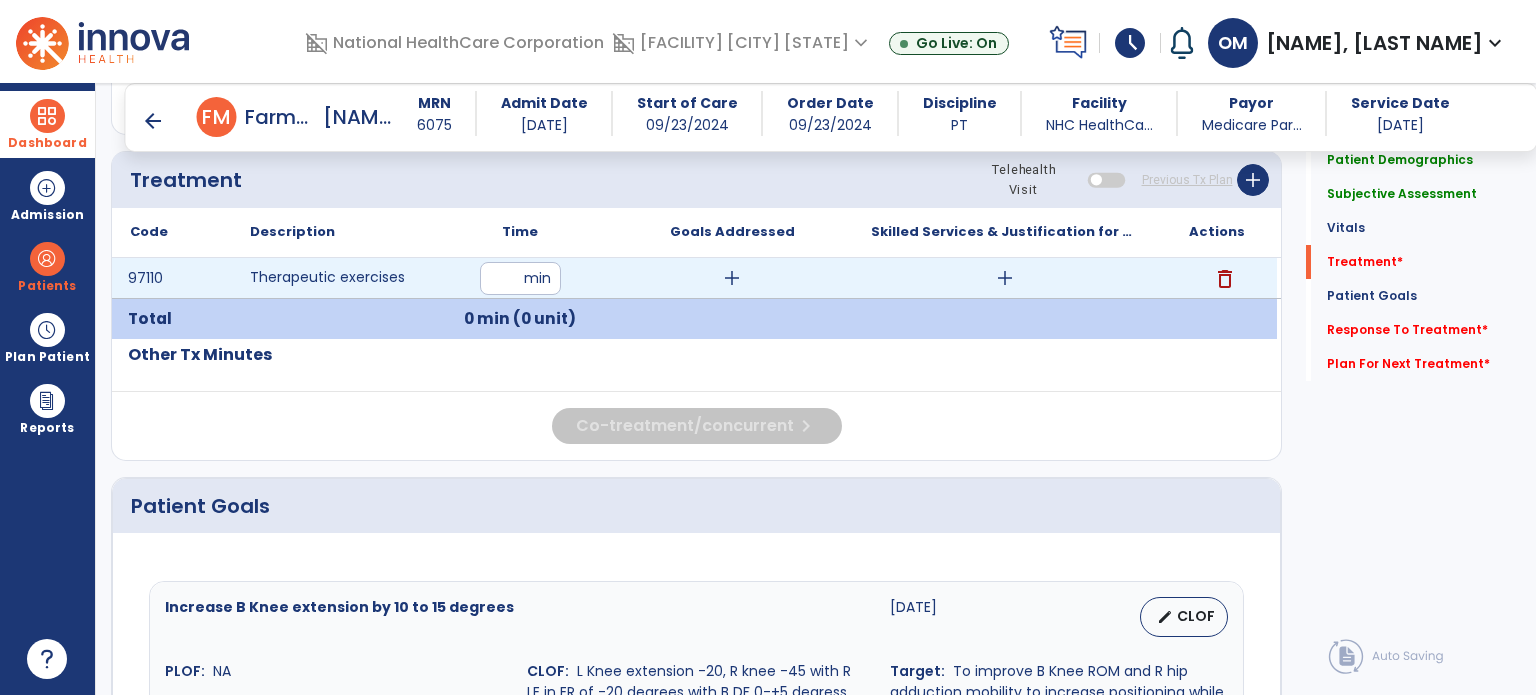 type on "**" 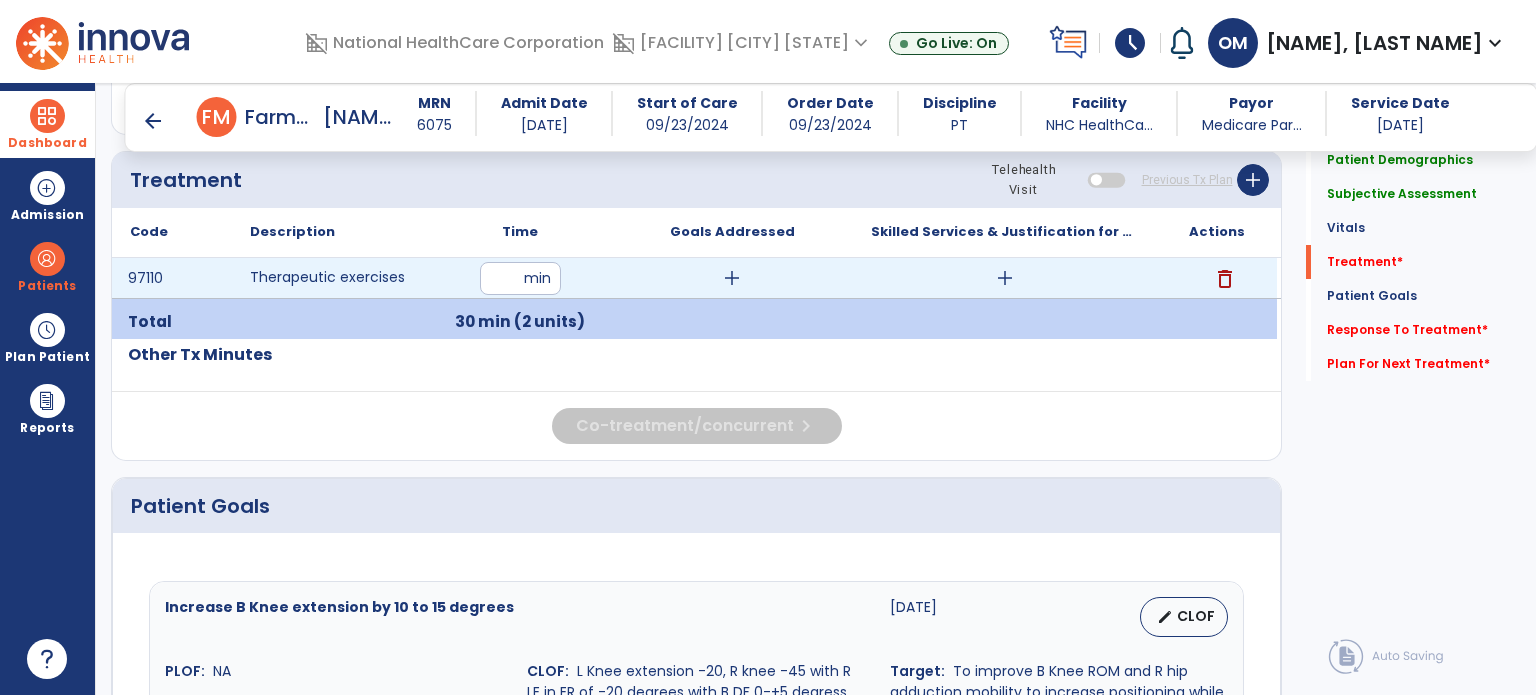 click on "add" at bounding box center (1005, 278) 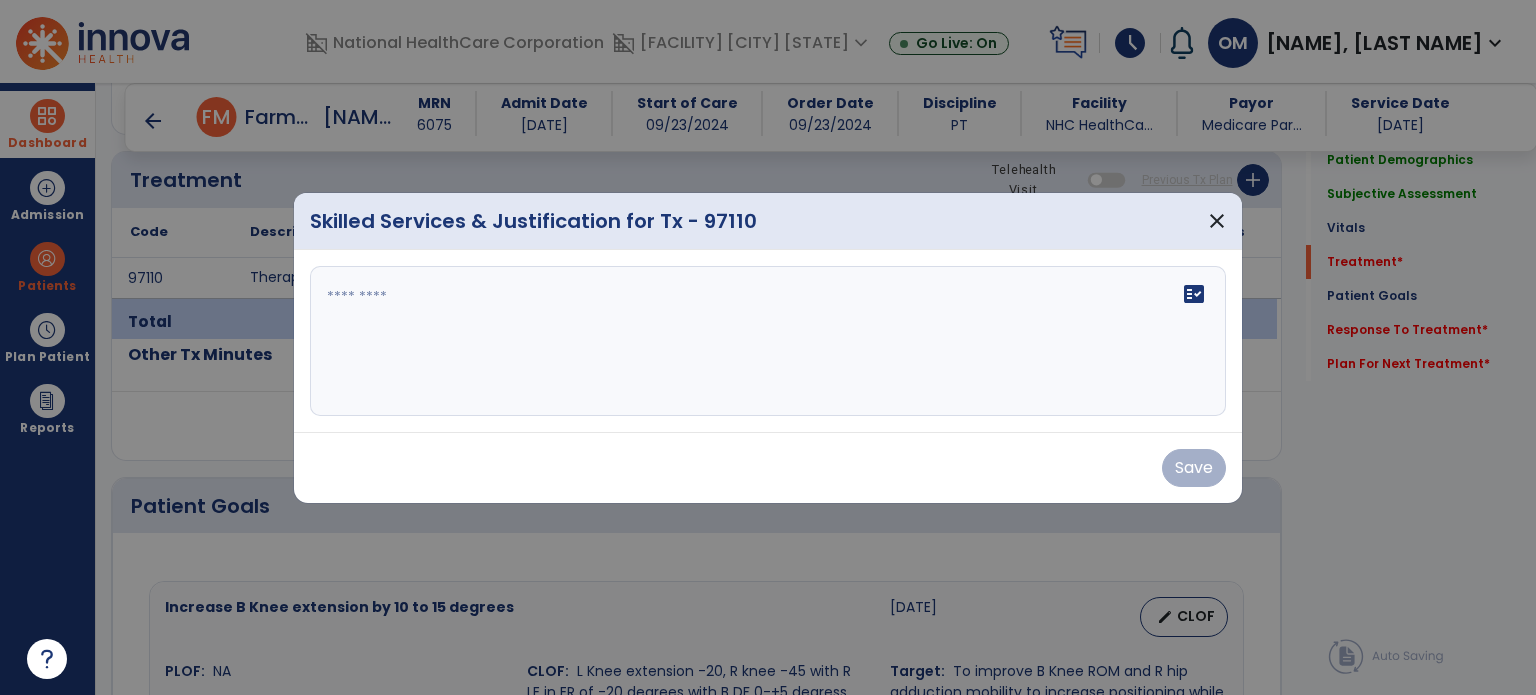 click on "fact_check" at bounding box center [768, 341] 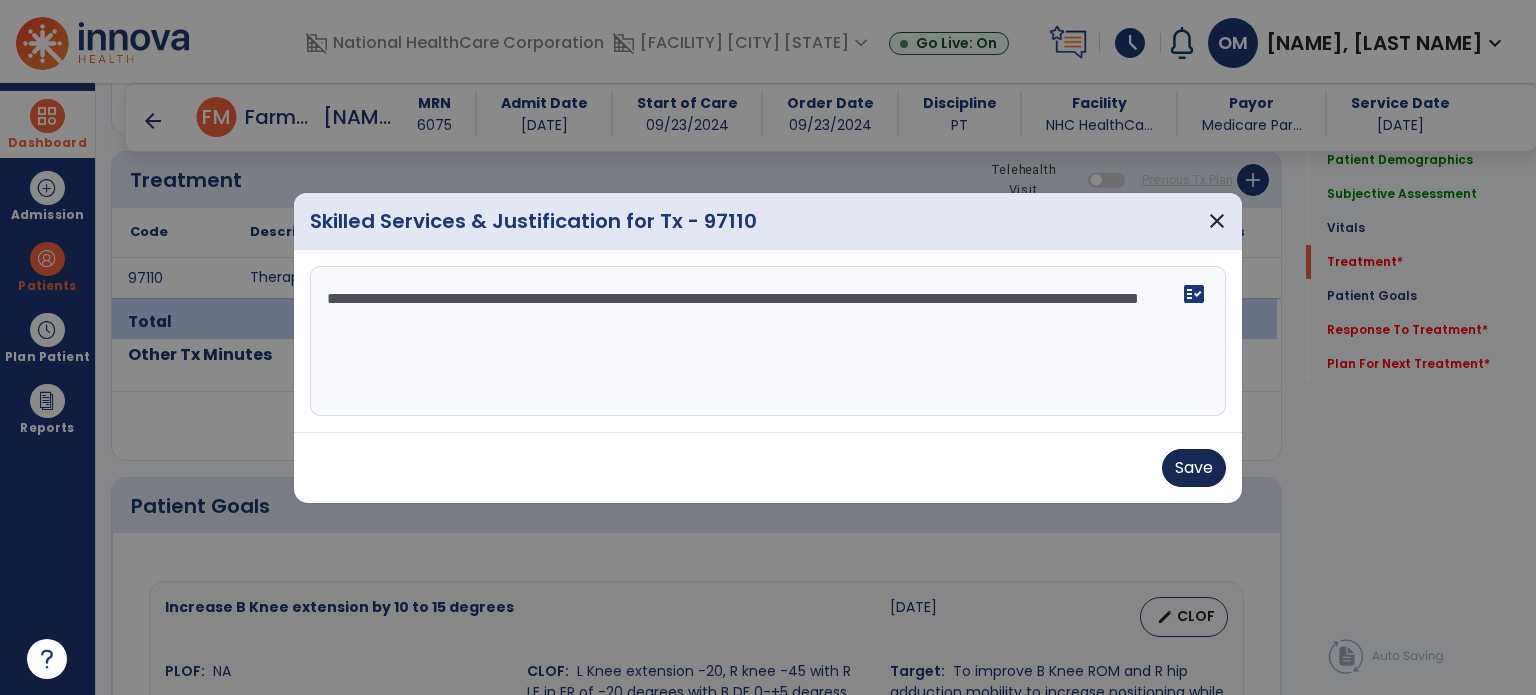 type on "**********" 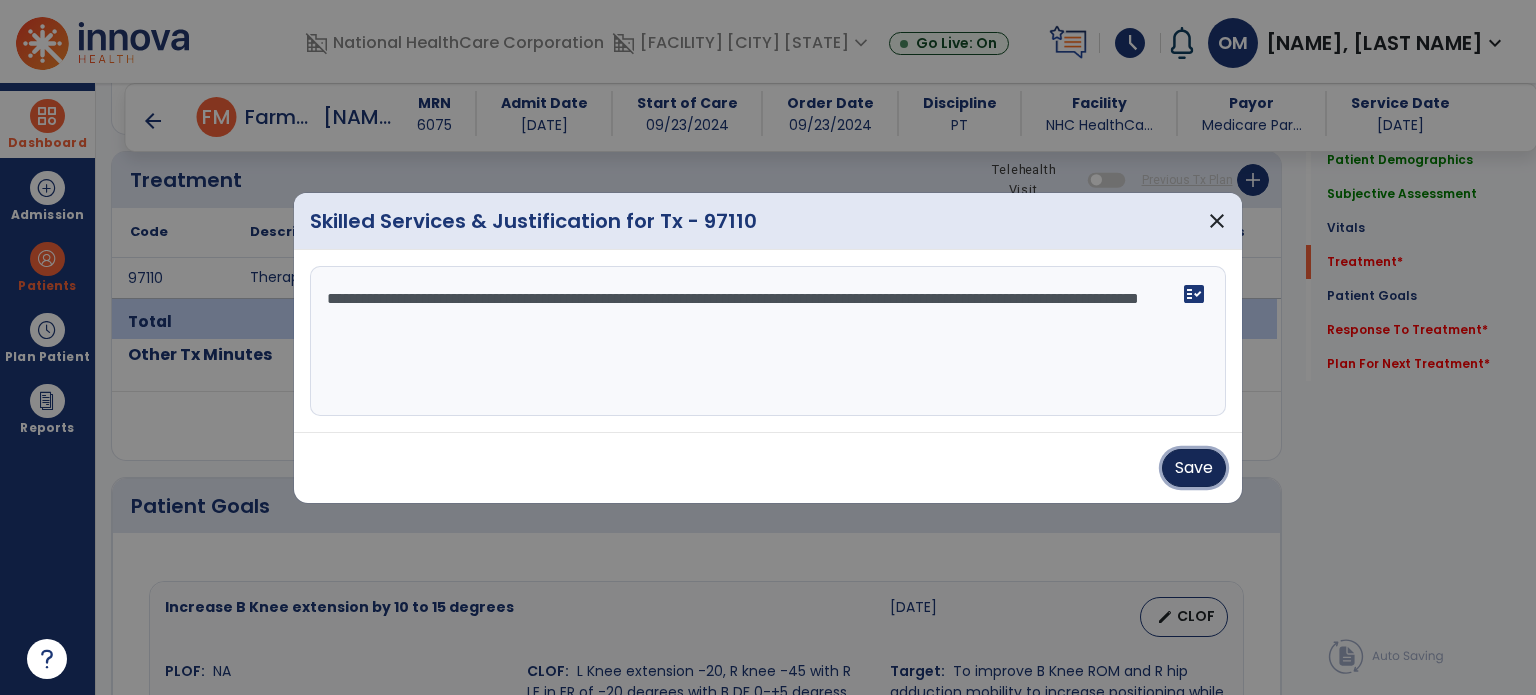 click on "Save" at bounding box center (1194, 468) 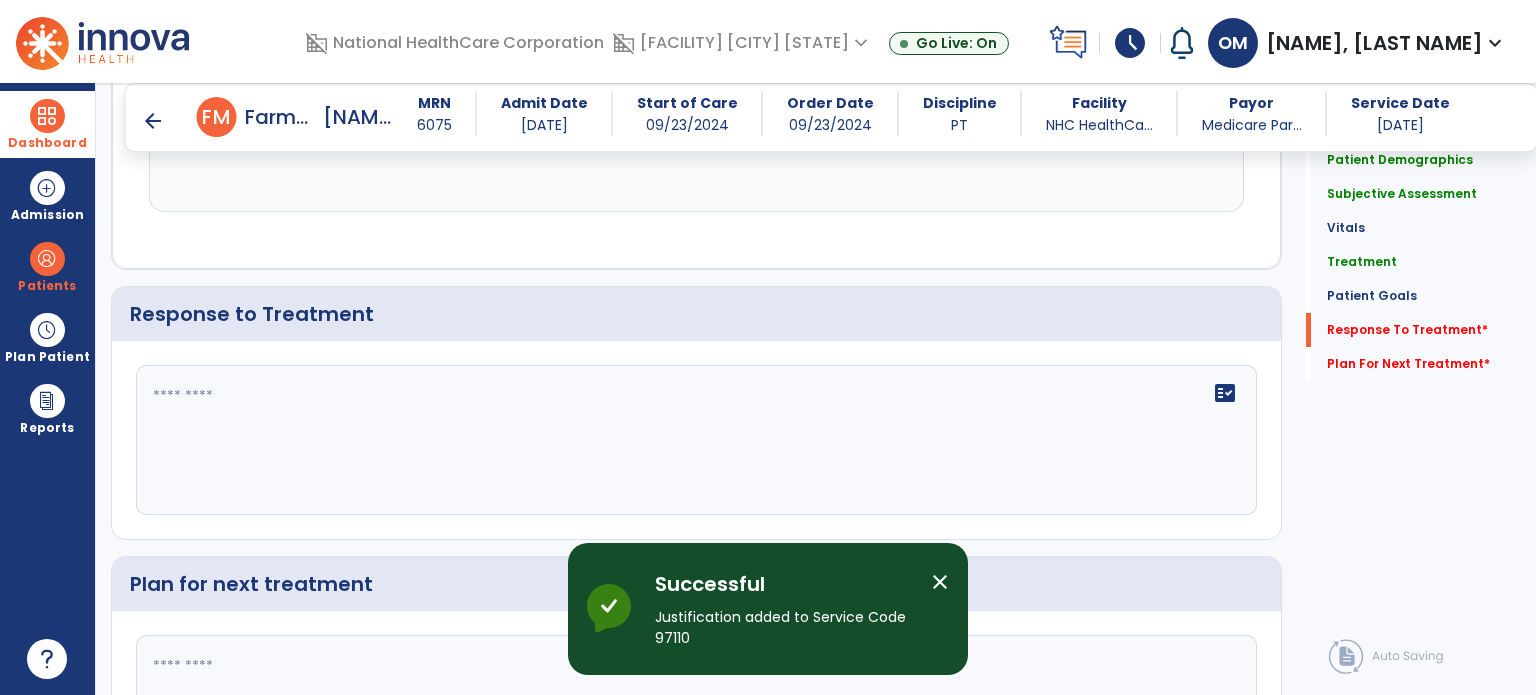 scroll, scrollTop: 3028, scrollLeft: 0, axis: vertical 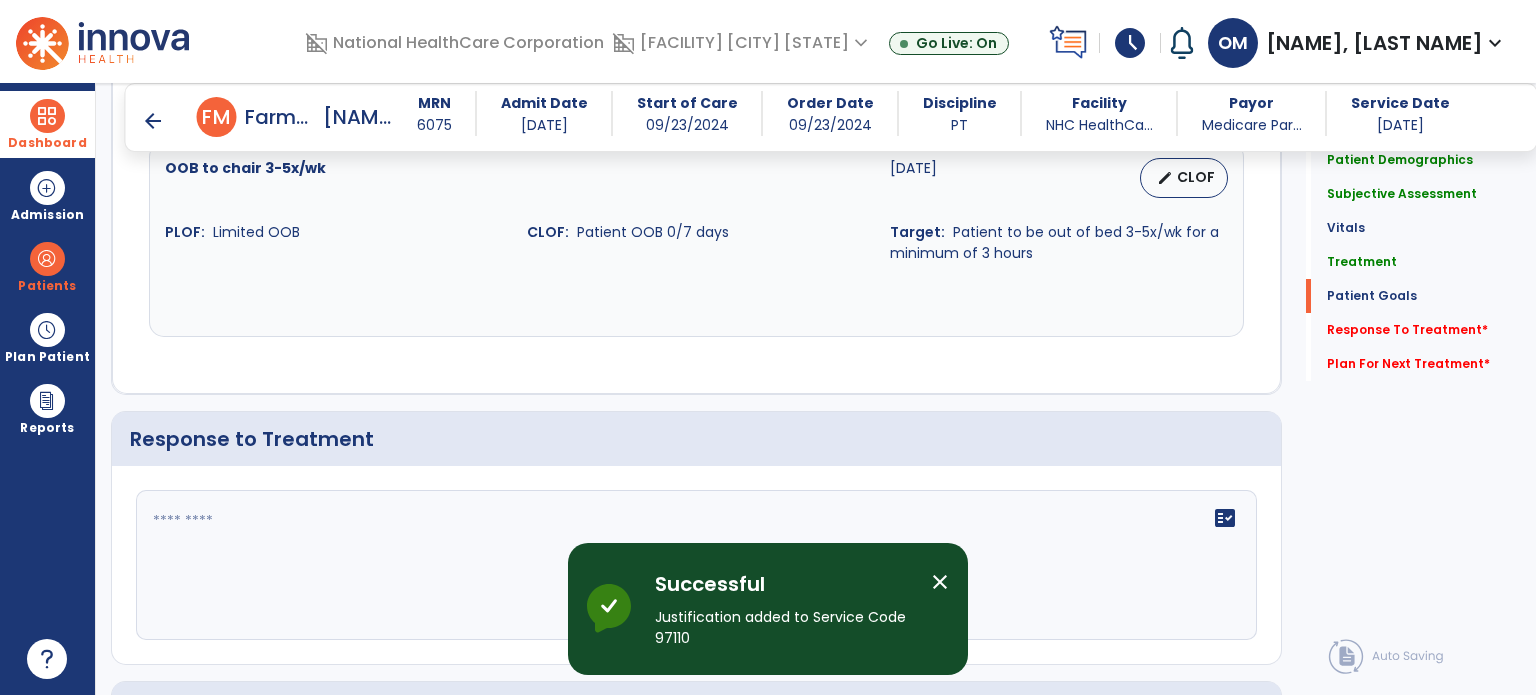 click 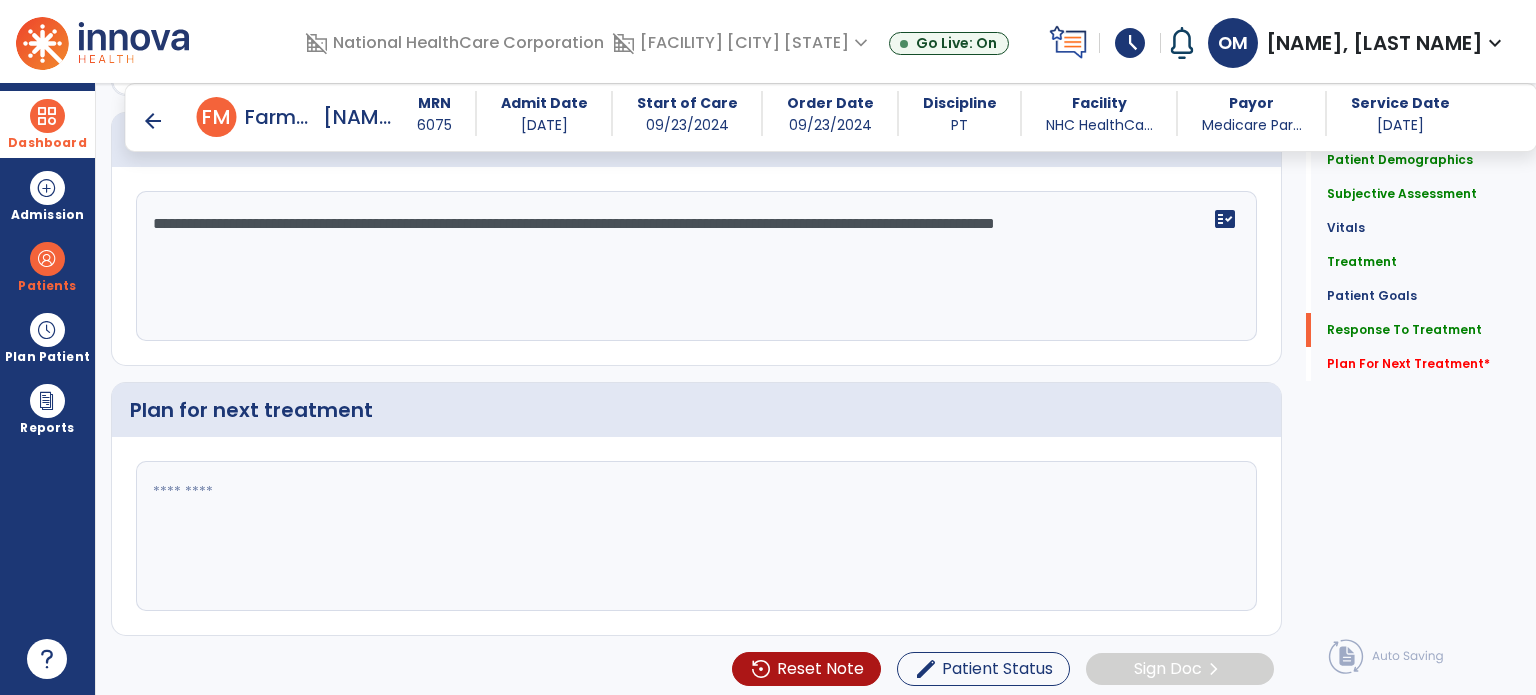 scroll, scrollTop: 3328, scrollLeft: 0, axis: vertical 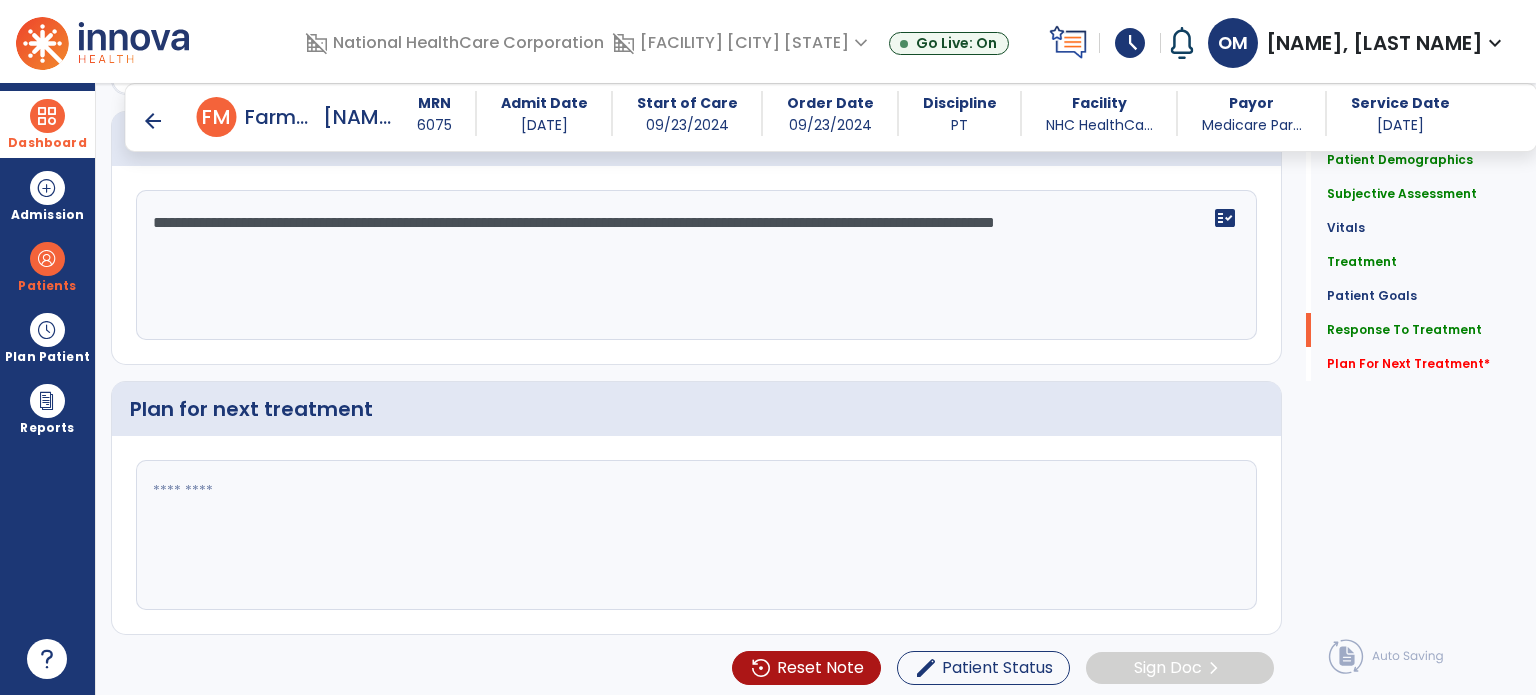 type on "**********" 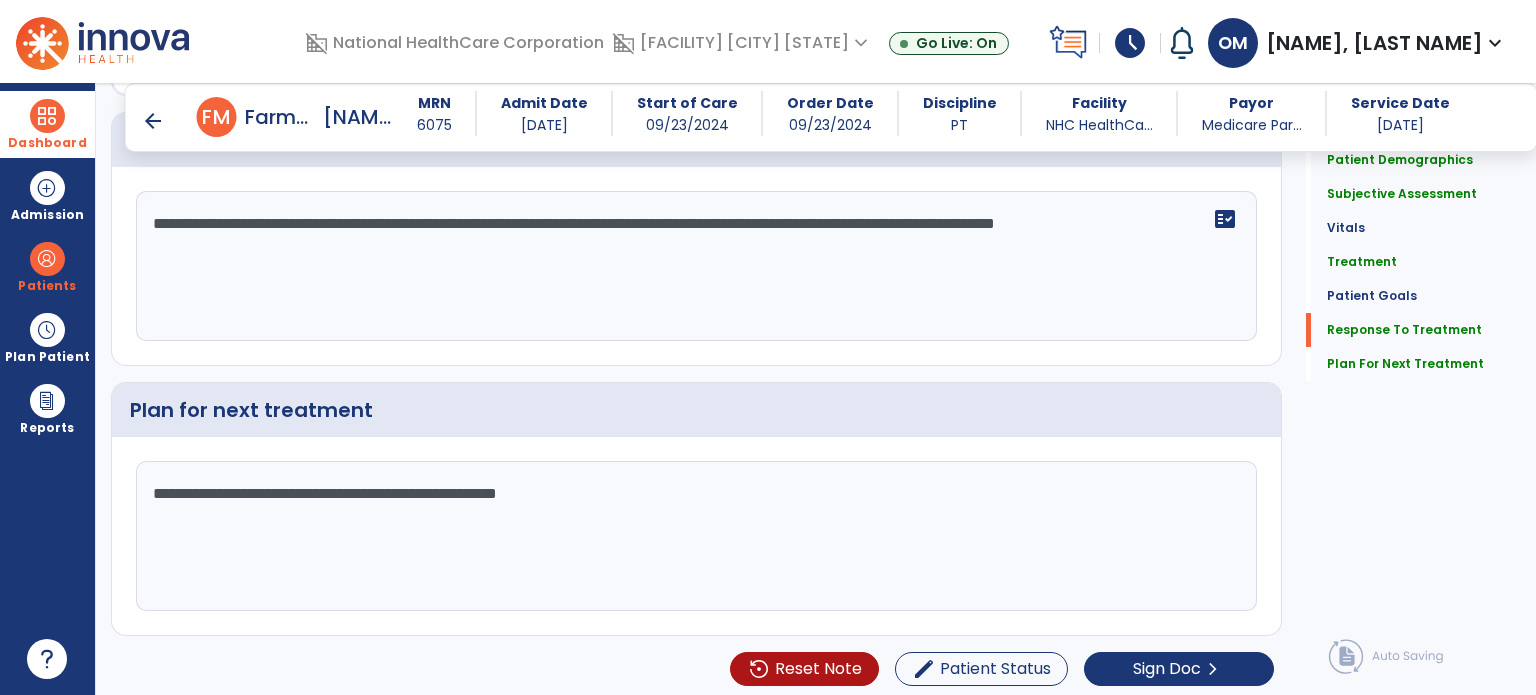 scroll, scrollTop: 3328, scrollLeft: 0, axis: vertical 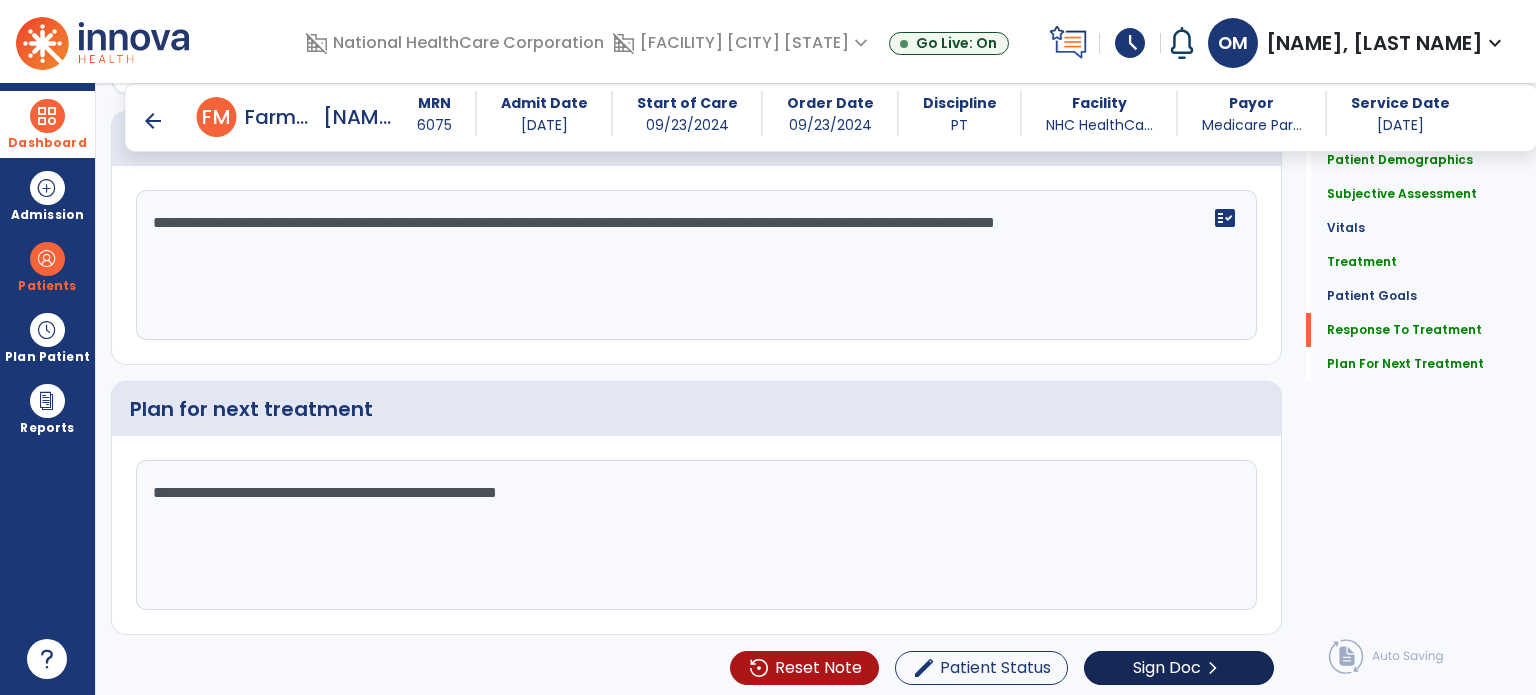 type on "**********" 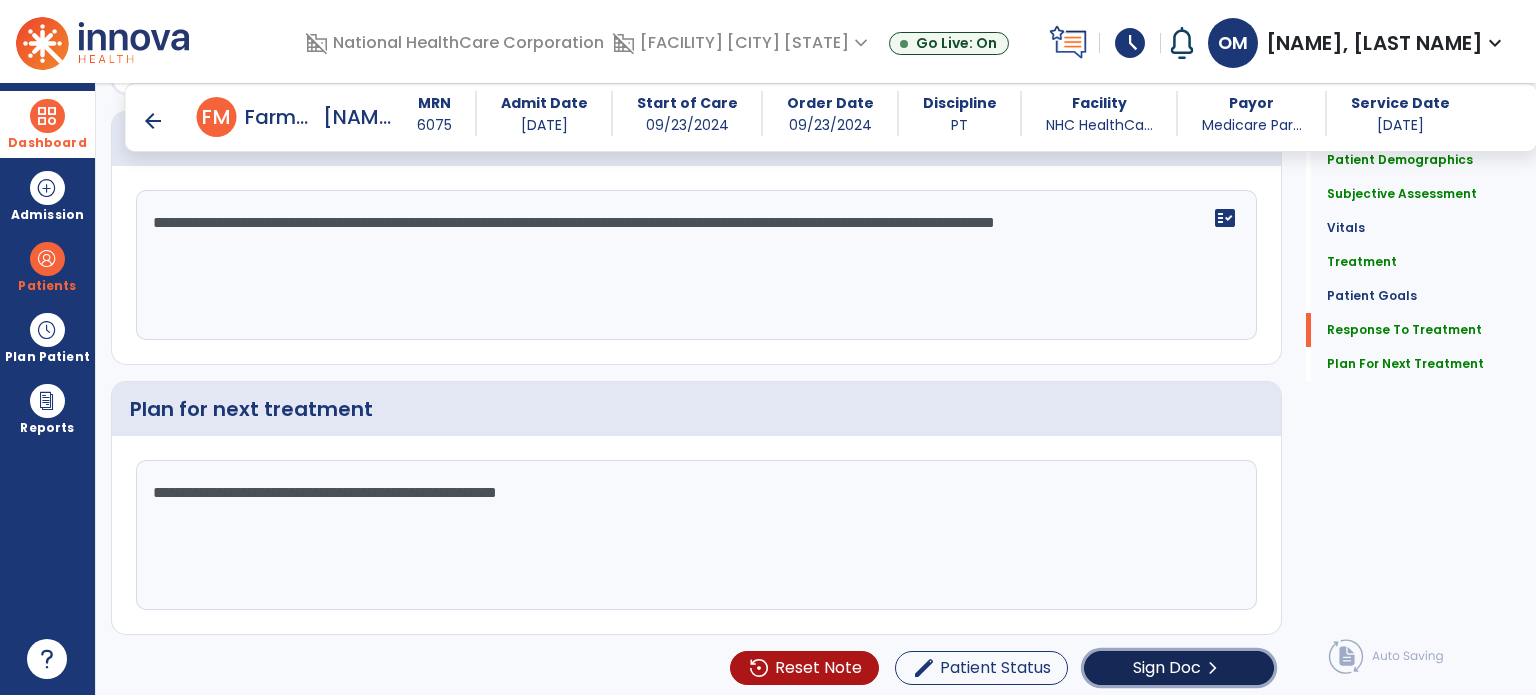 click on "Sign Doc" 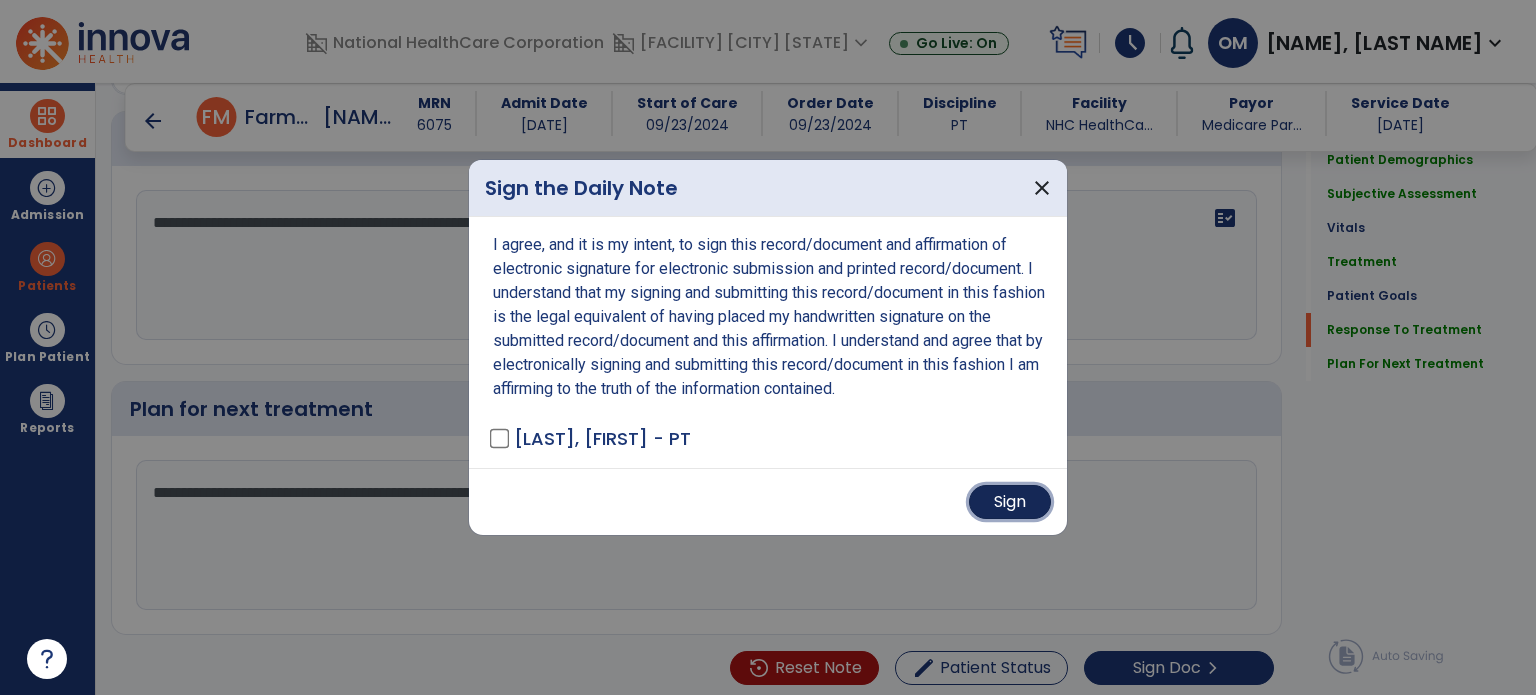 click on "Sign" at bounding box center (1010, 502) 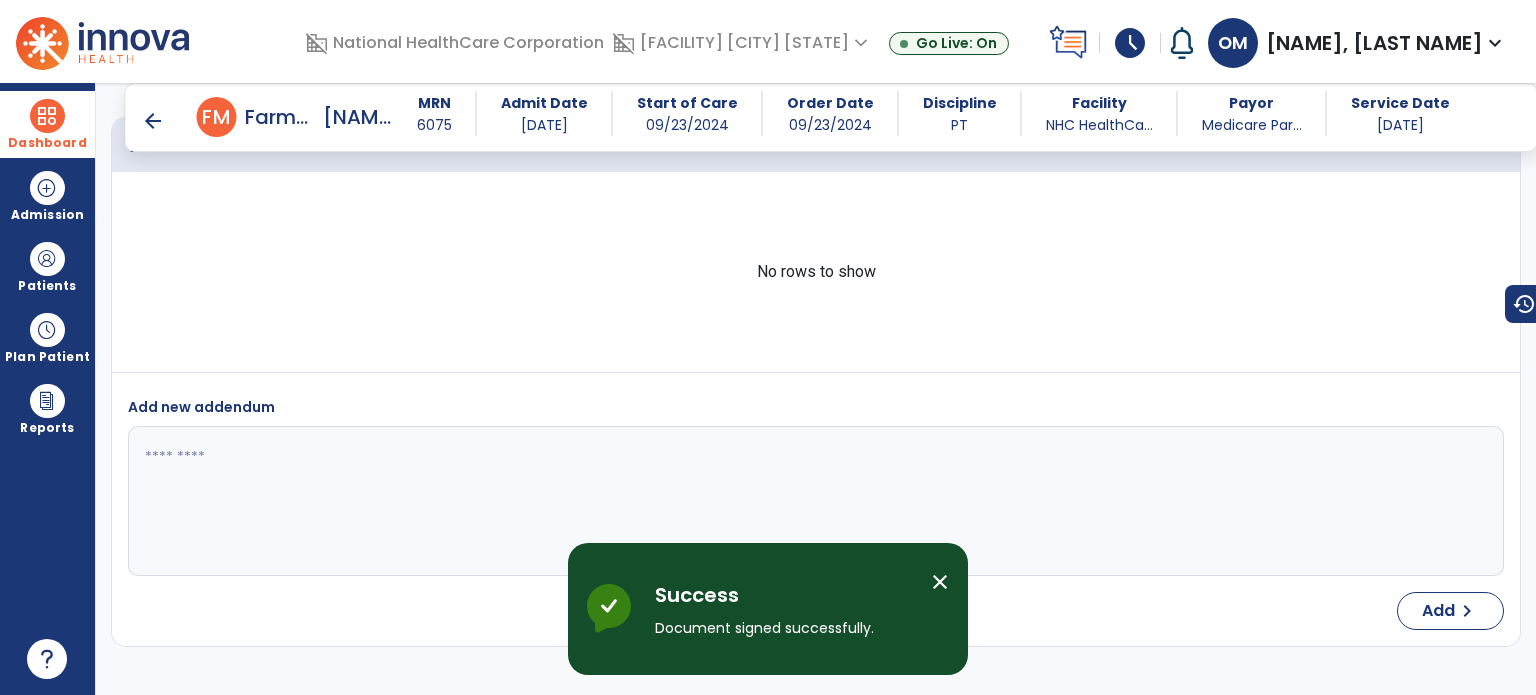 scroll, scrollTop: 4492, scrollLeft: 0, axis: vertical 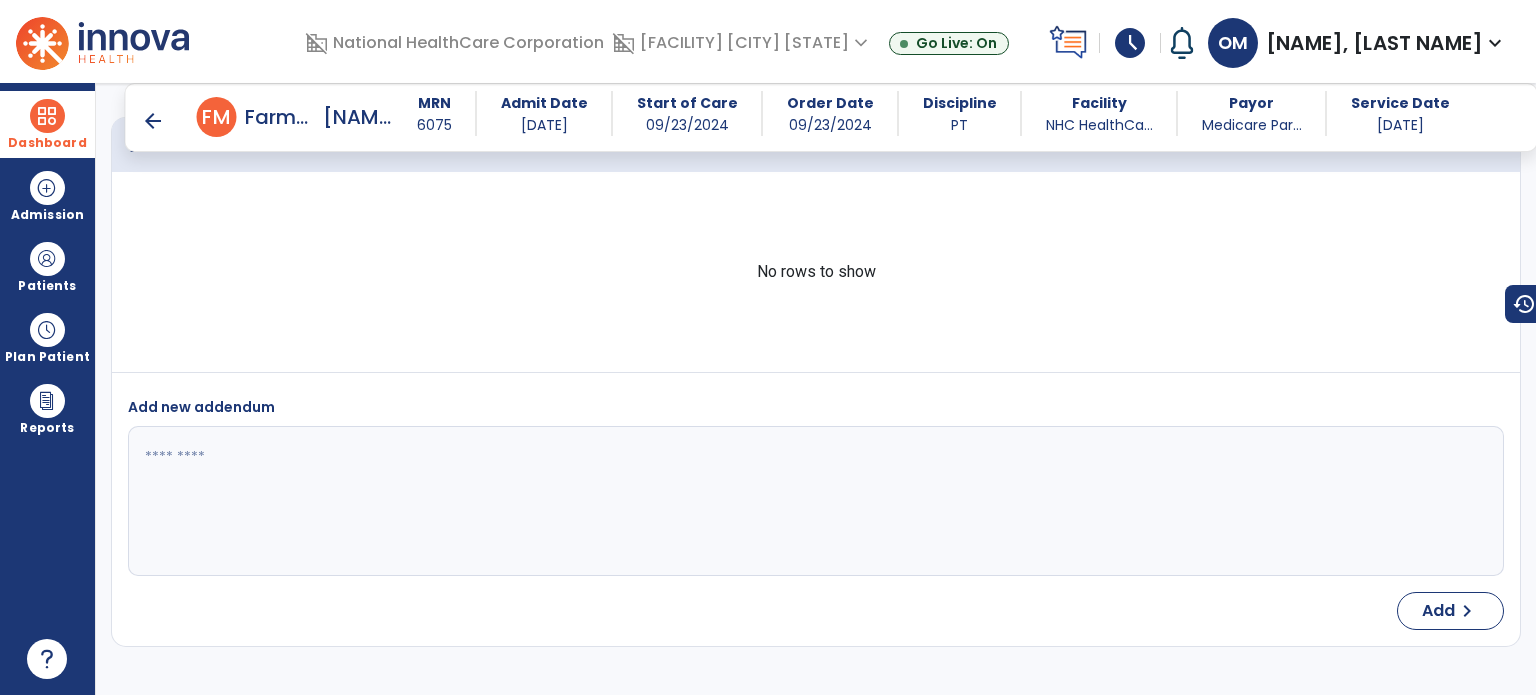 click at bounding box center [47, 116] 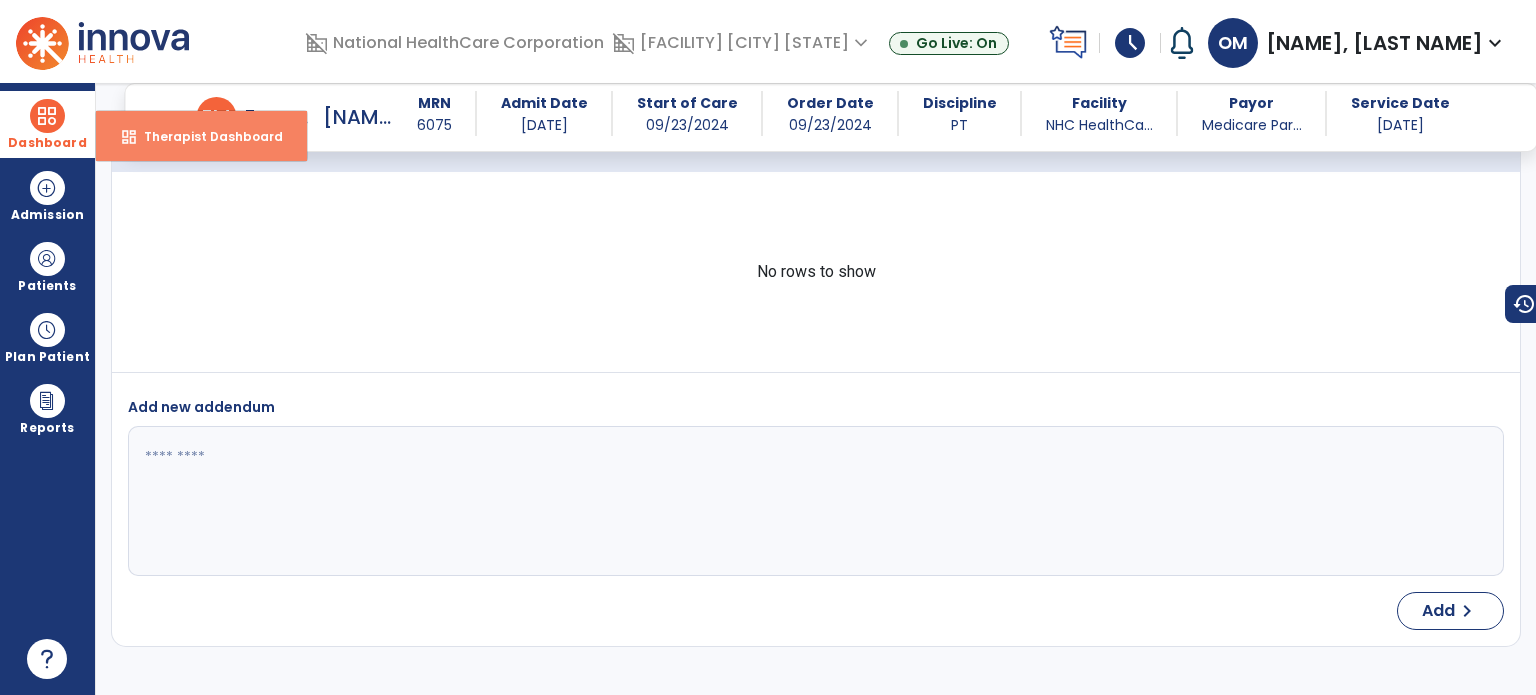 click on "dashboard" at bounding box center [129, 137] 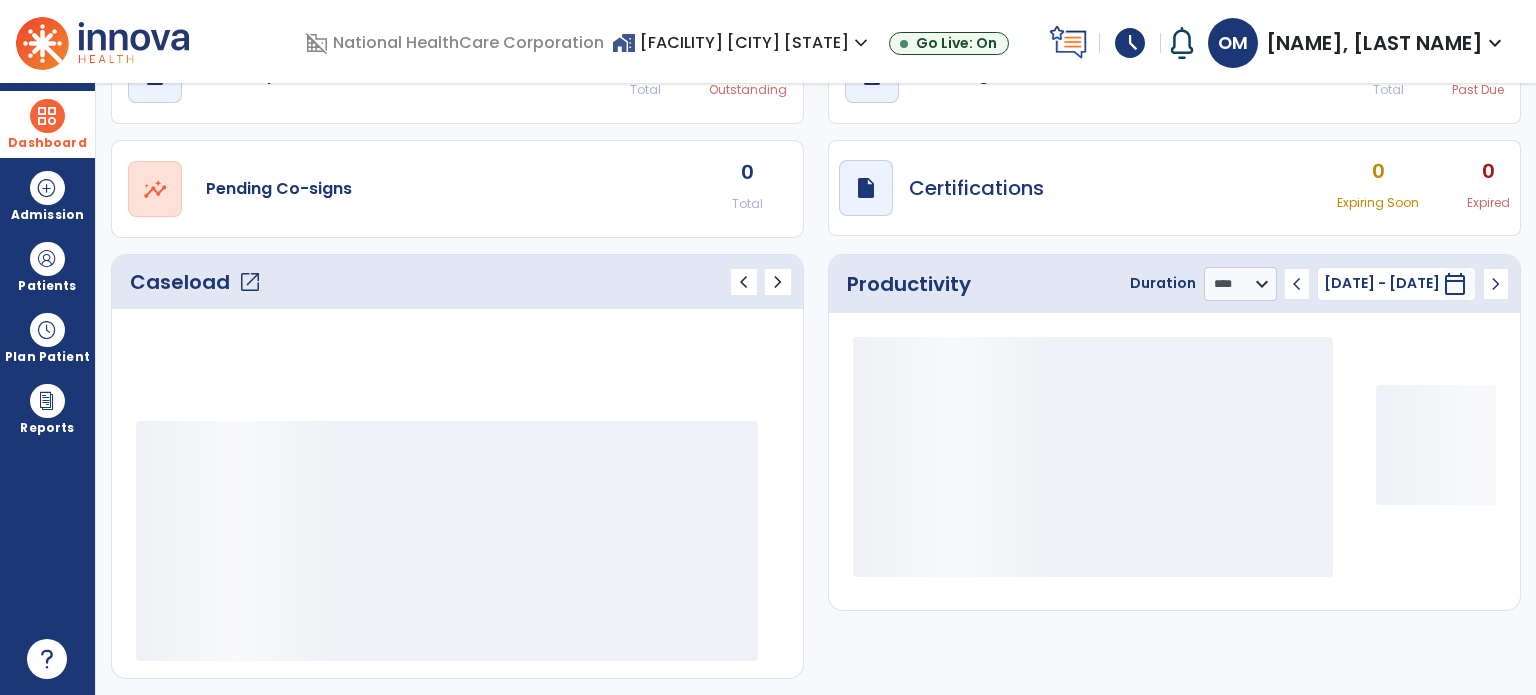scroll, scrollTop: 112, scrollLeft: 0, axis: vertical 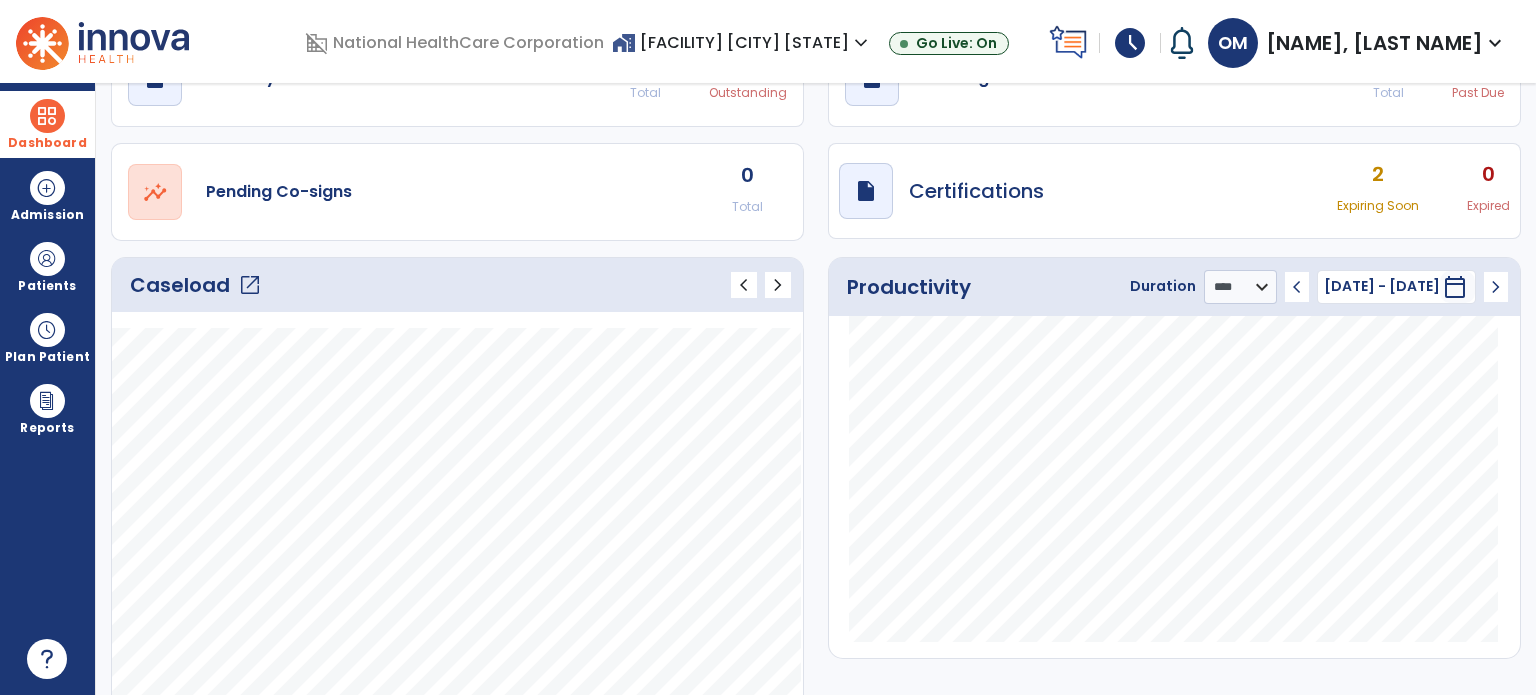 click on "open_in_new" 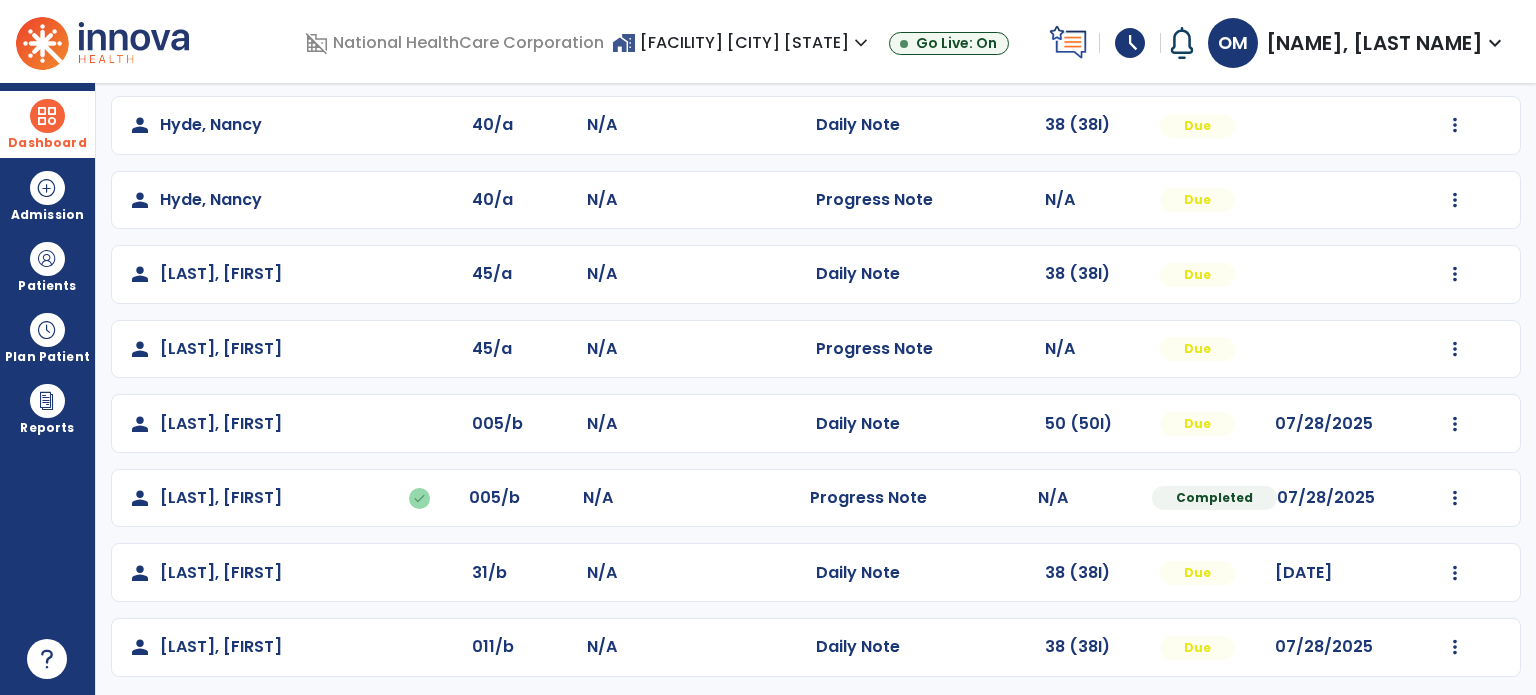 scroll, scrollTop: 468, scrollLeft: 0, axis: vertical 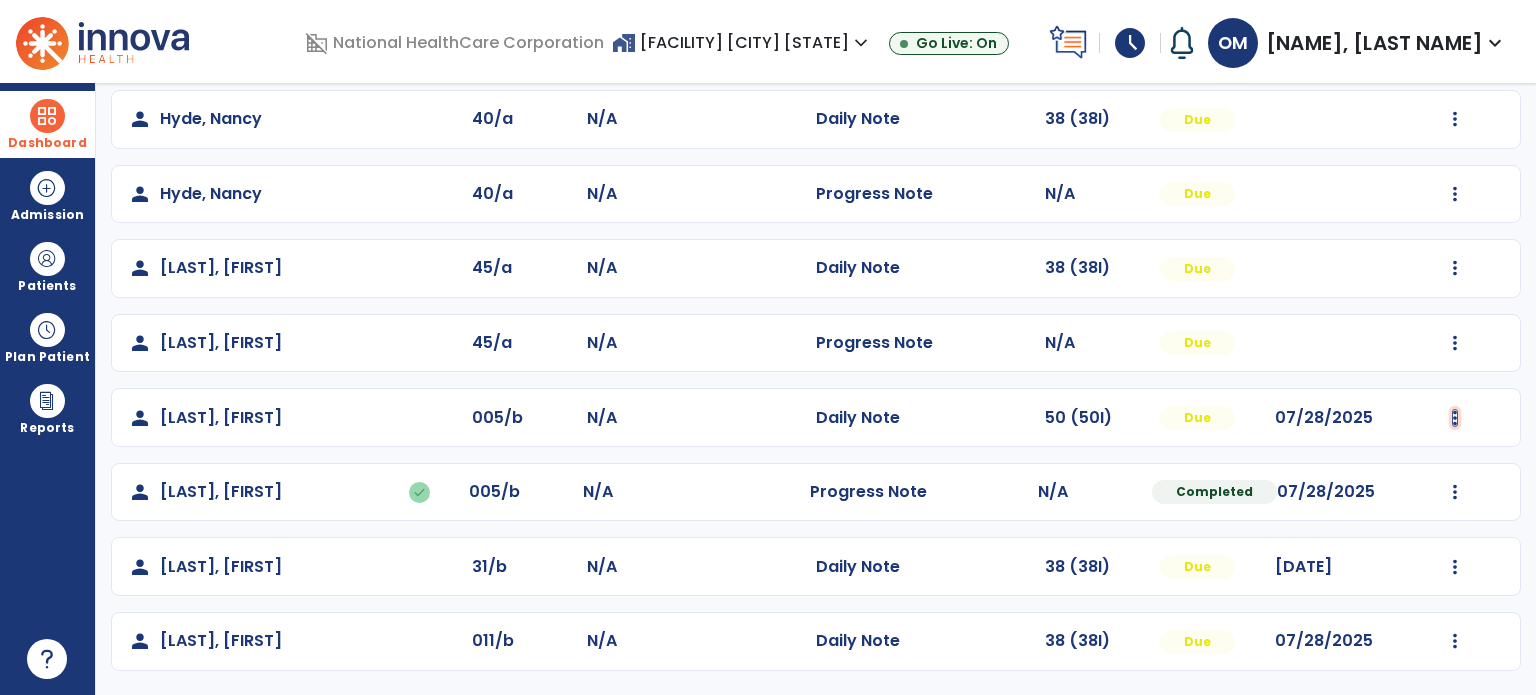 click at bounding box center (1455, -179) 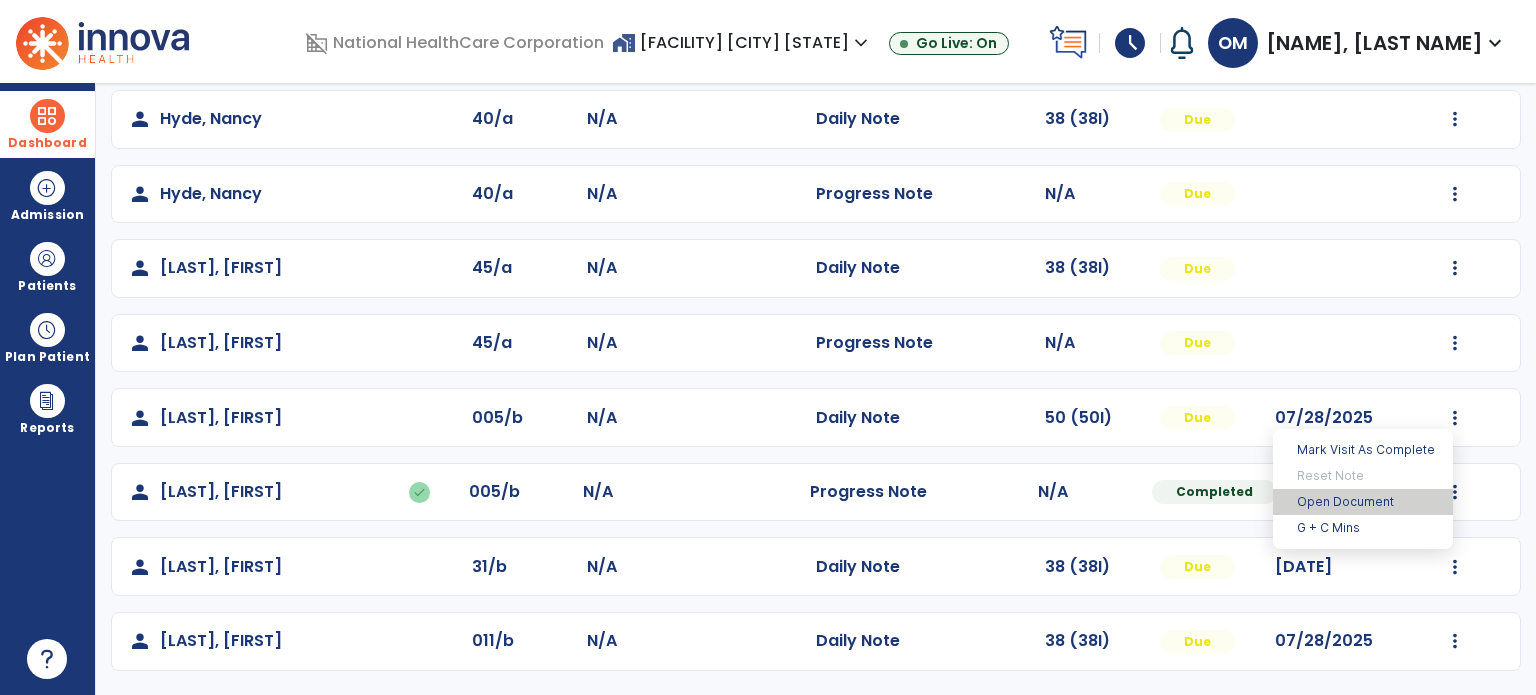 click on "Open Document" at bounding box center [1363, 502] 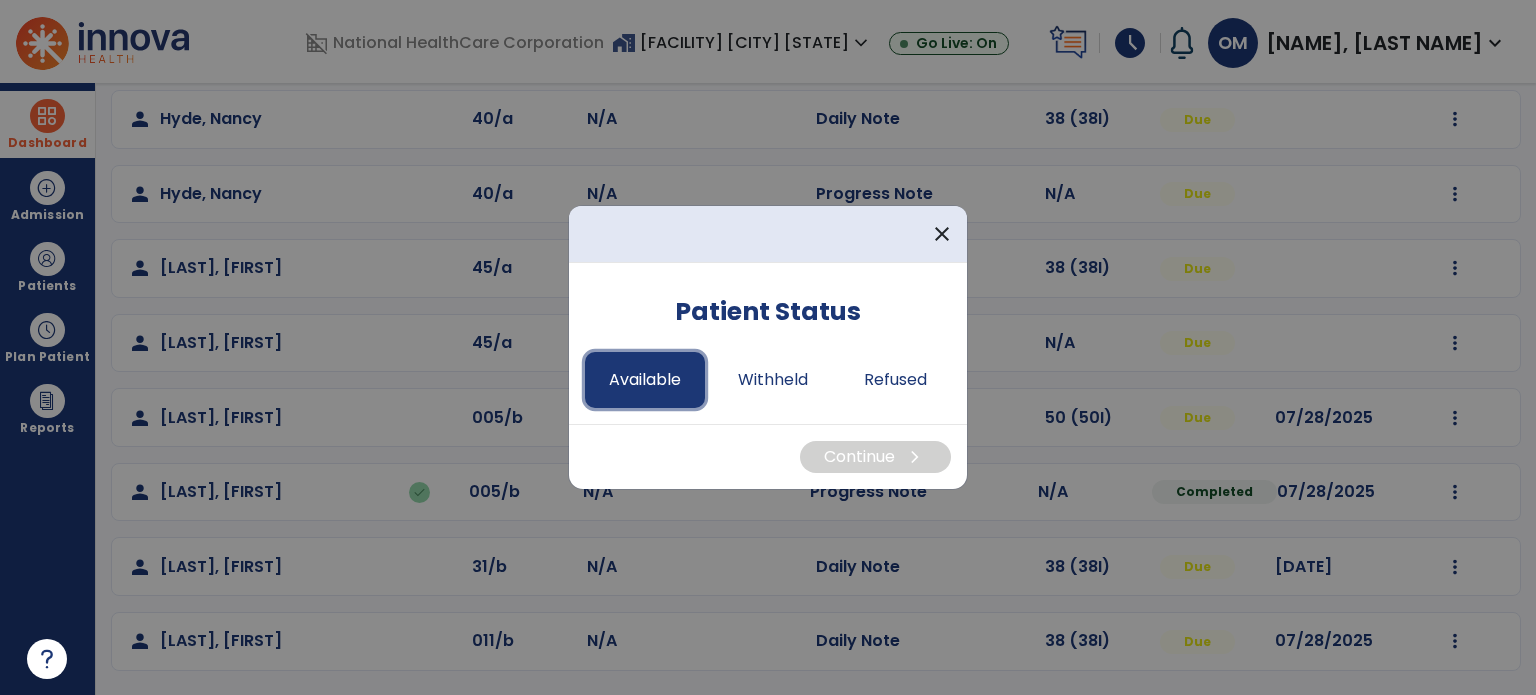 click on "Available" at bounding box center [645, 380] 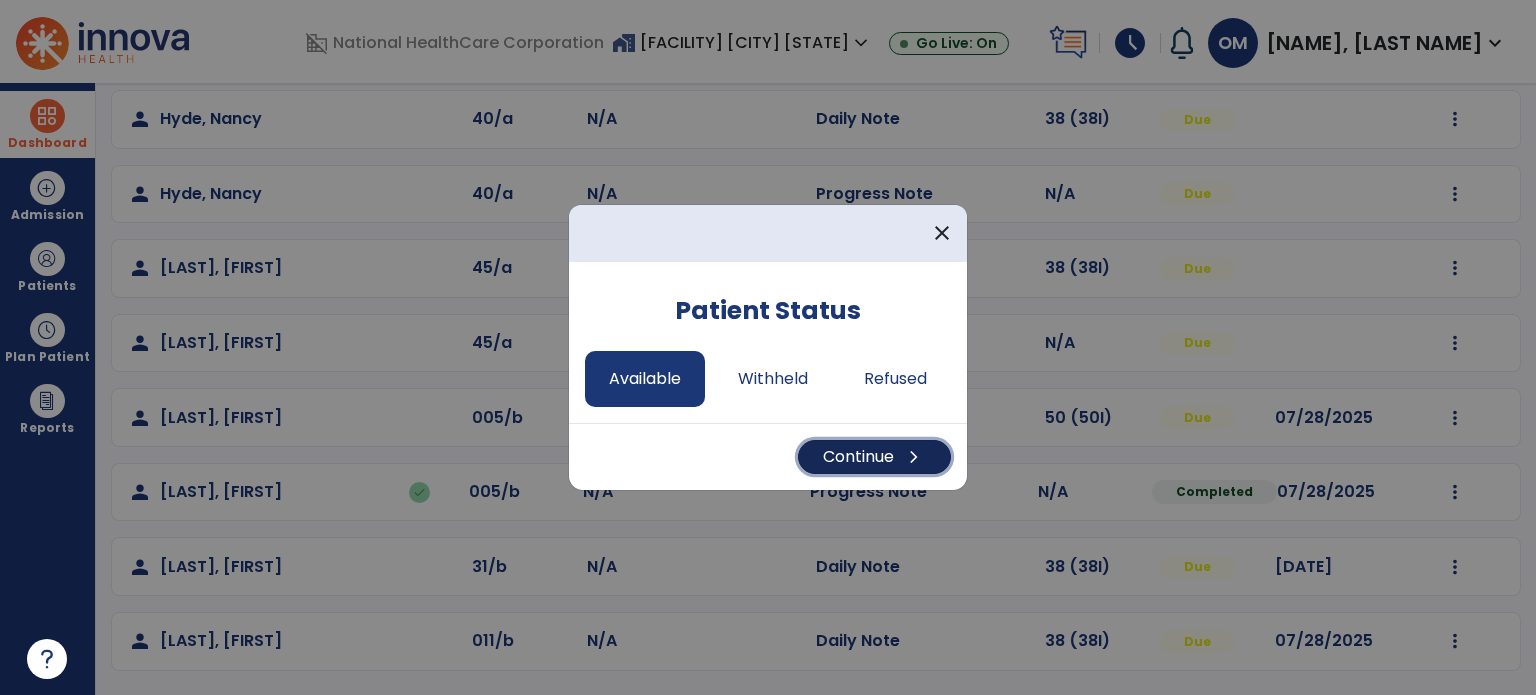 click on "Continue   chevron_right" at bounding box center (874, 457) 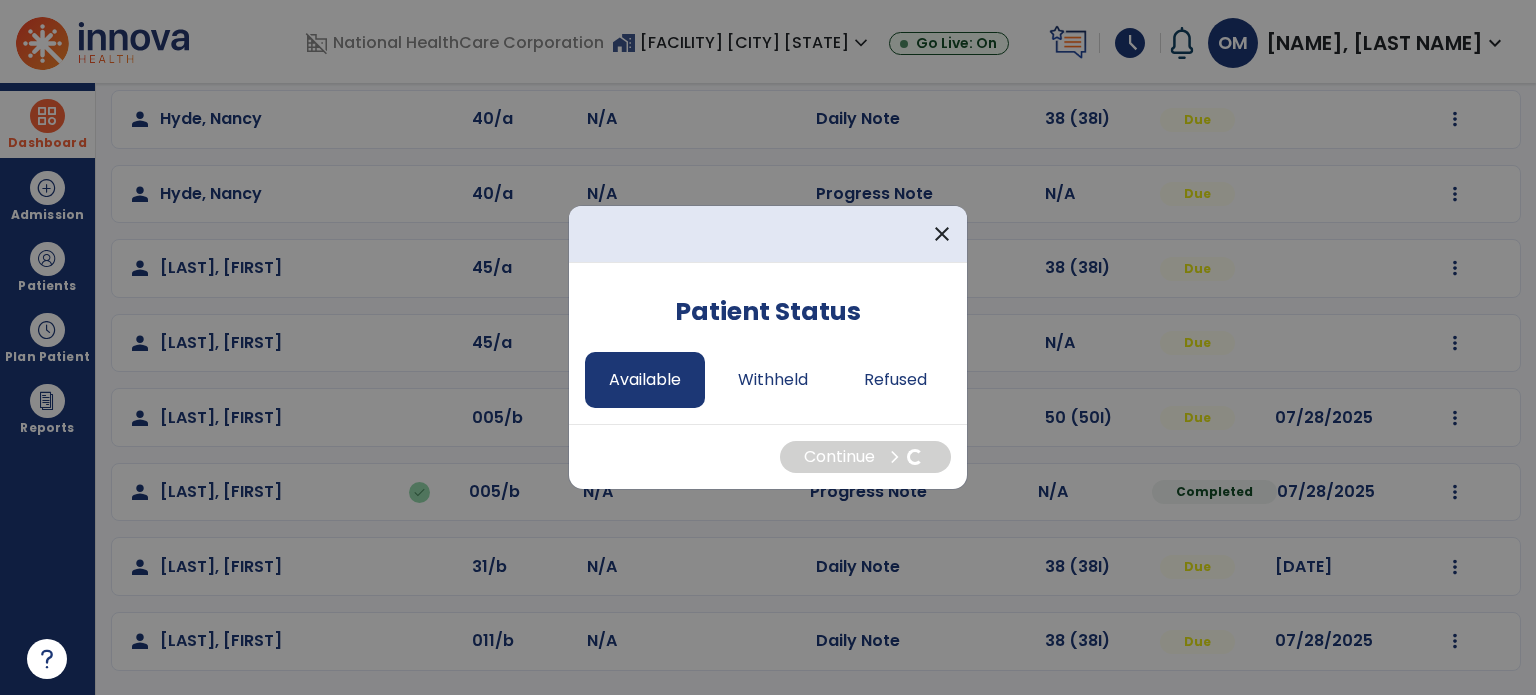 select on "*" 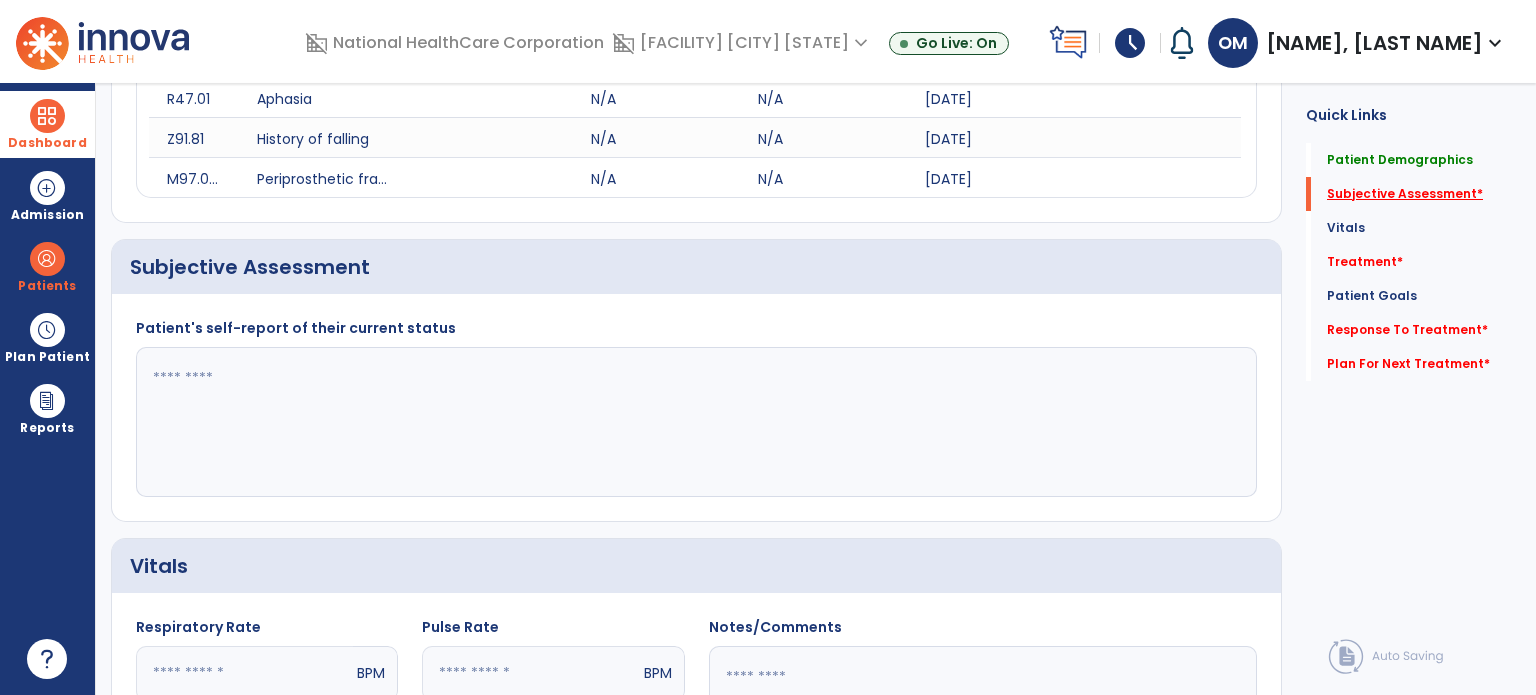click on "Subjective Assessment   *" 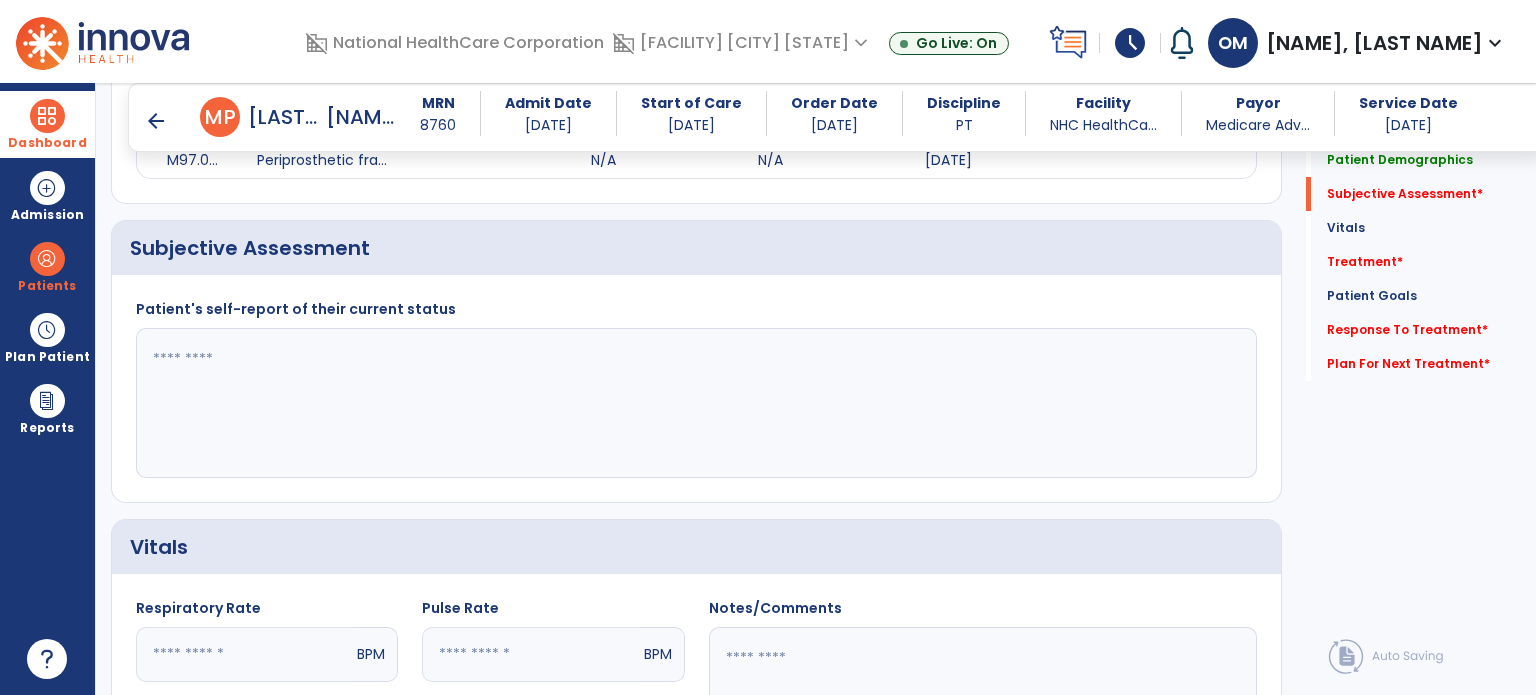 scroll, scrollTop: 458, scrollLeft: 0, axis: vertical 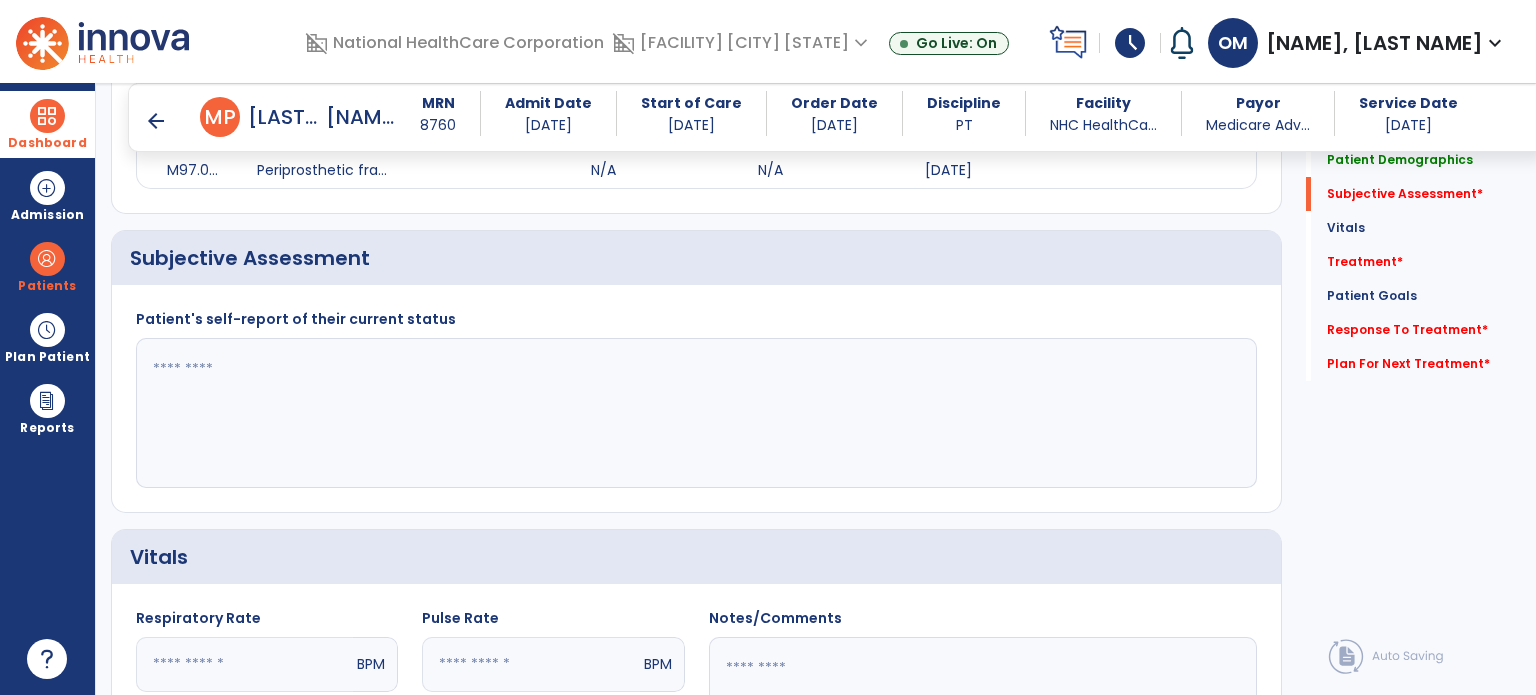 click 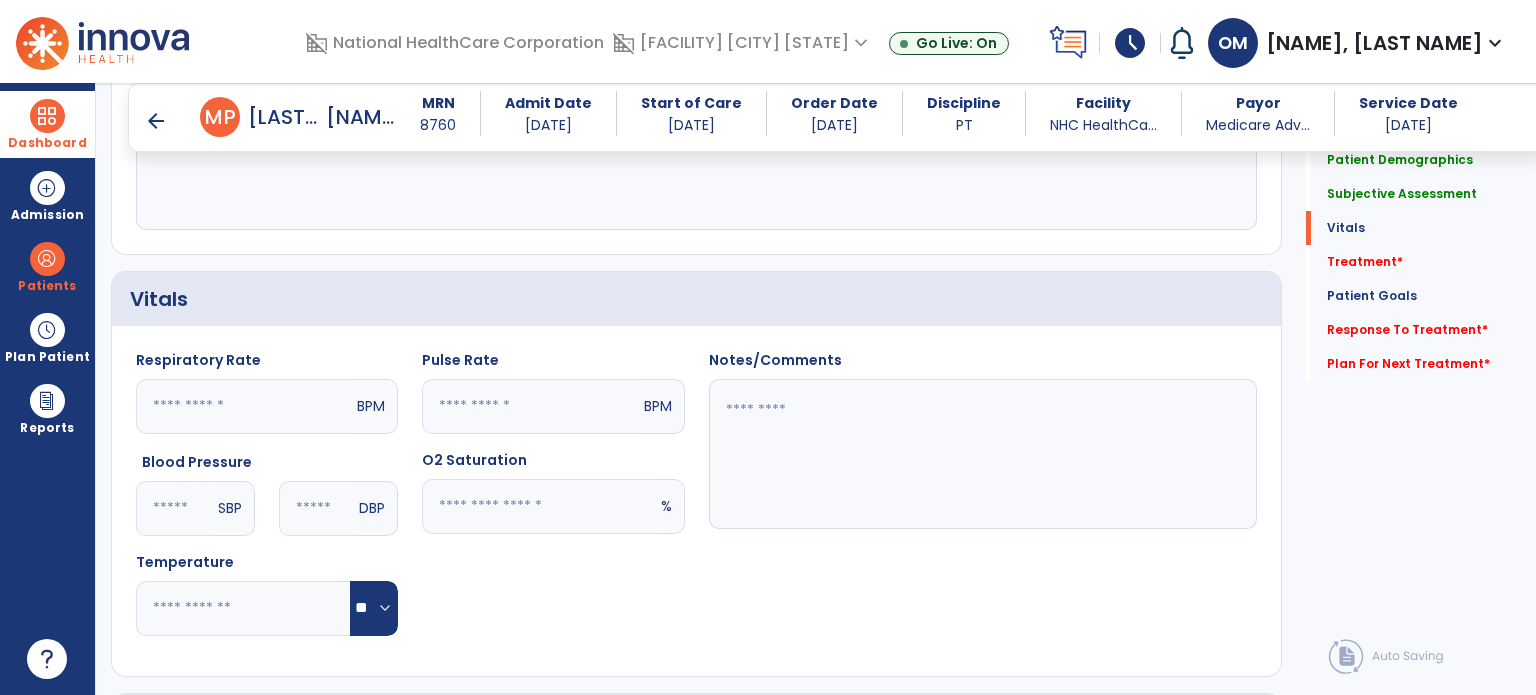 scroll, scrollTop: 758, scrollLeft: 0, axis: vertical 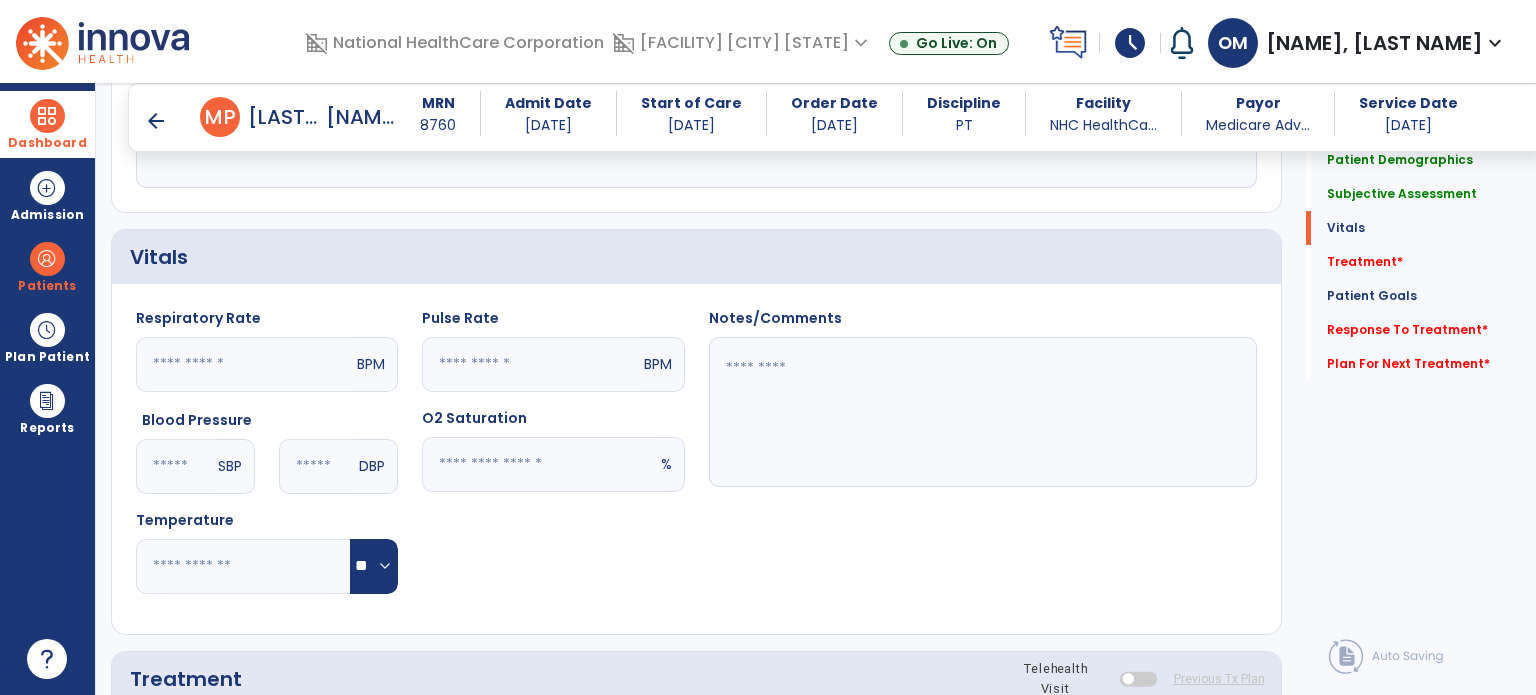 type on "**********" 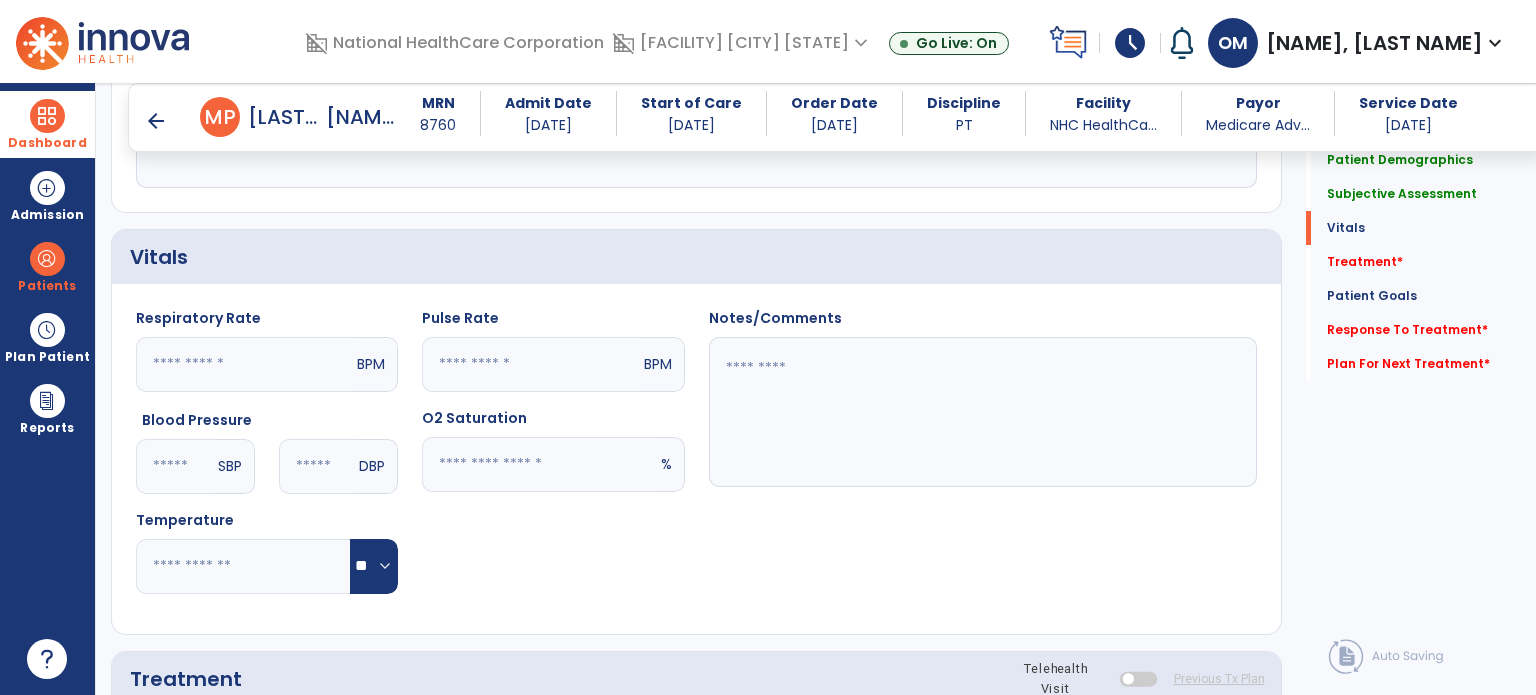 click 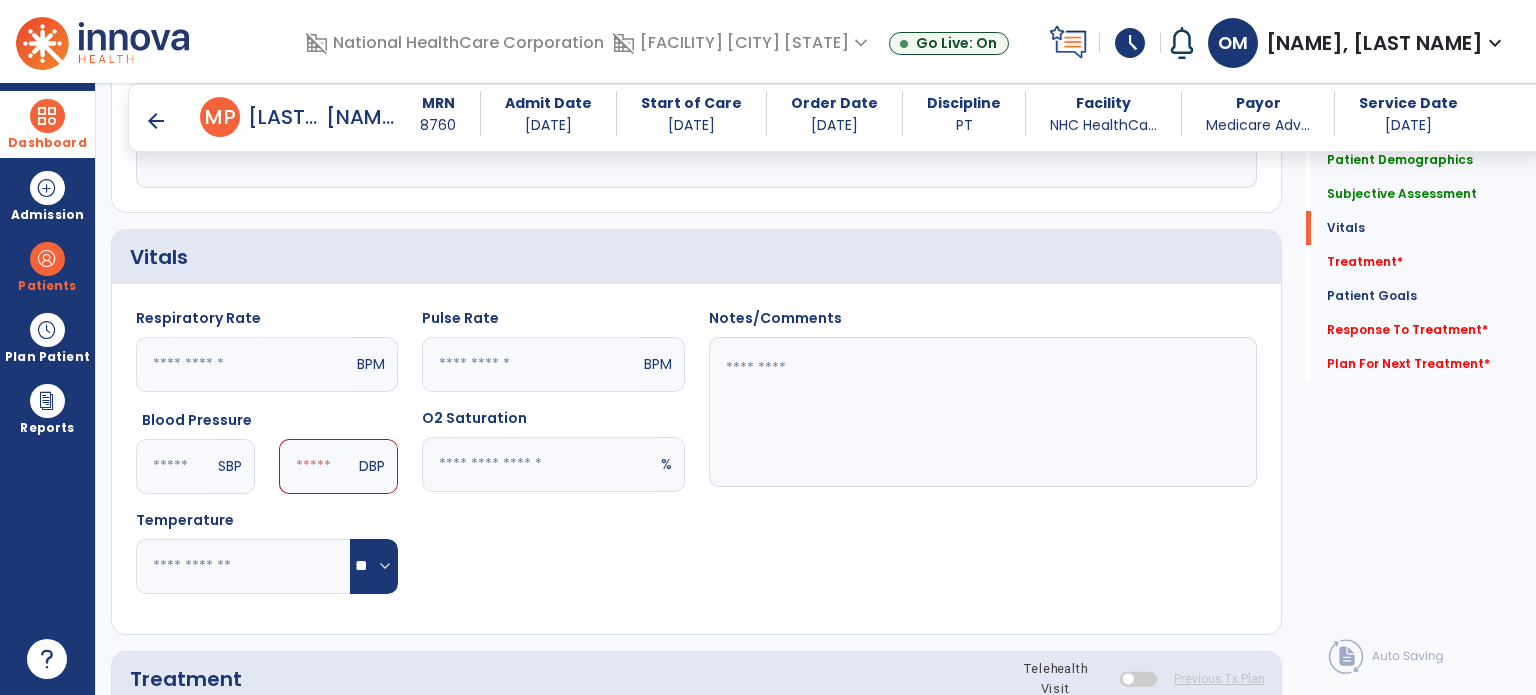 type on "***" 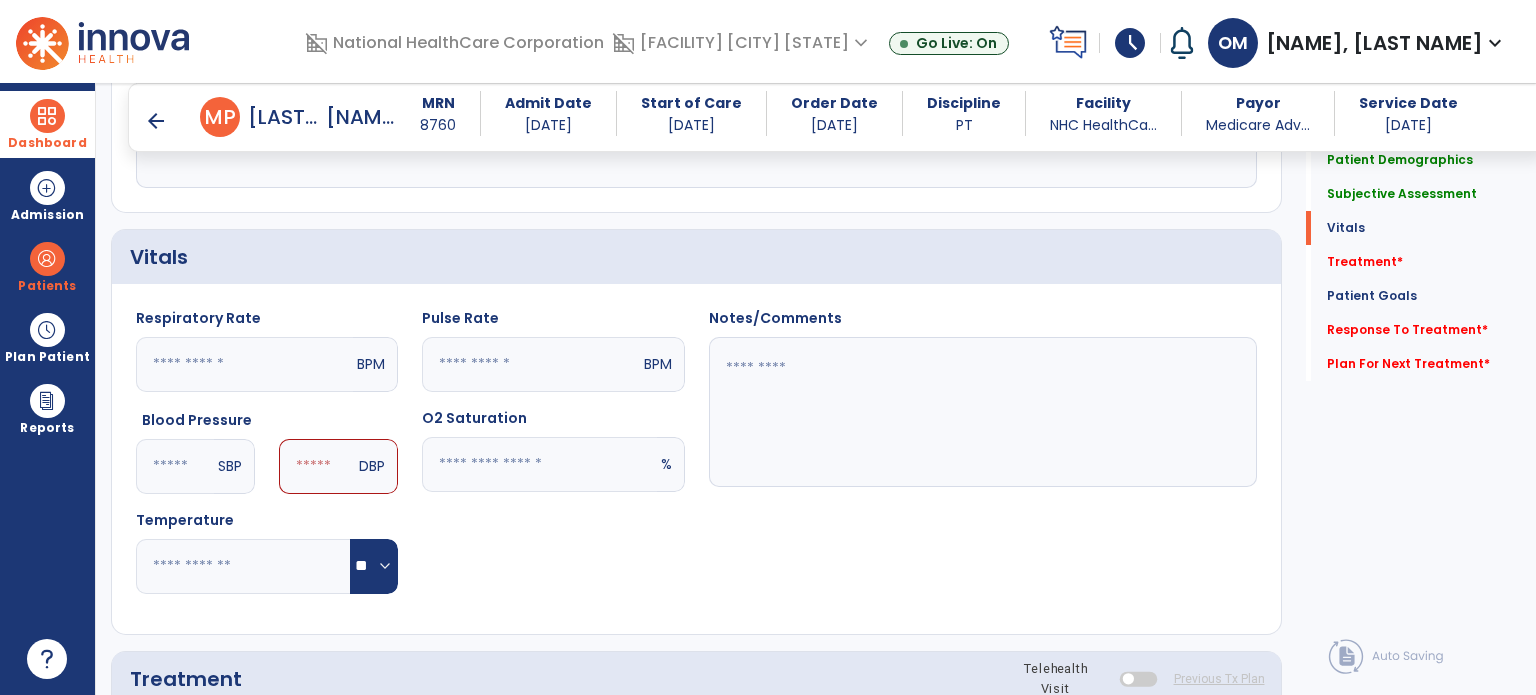click 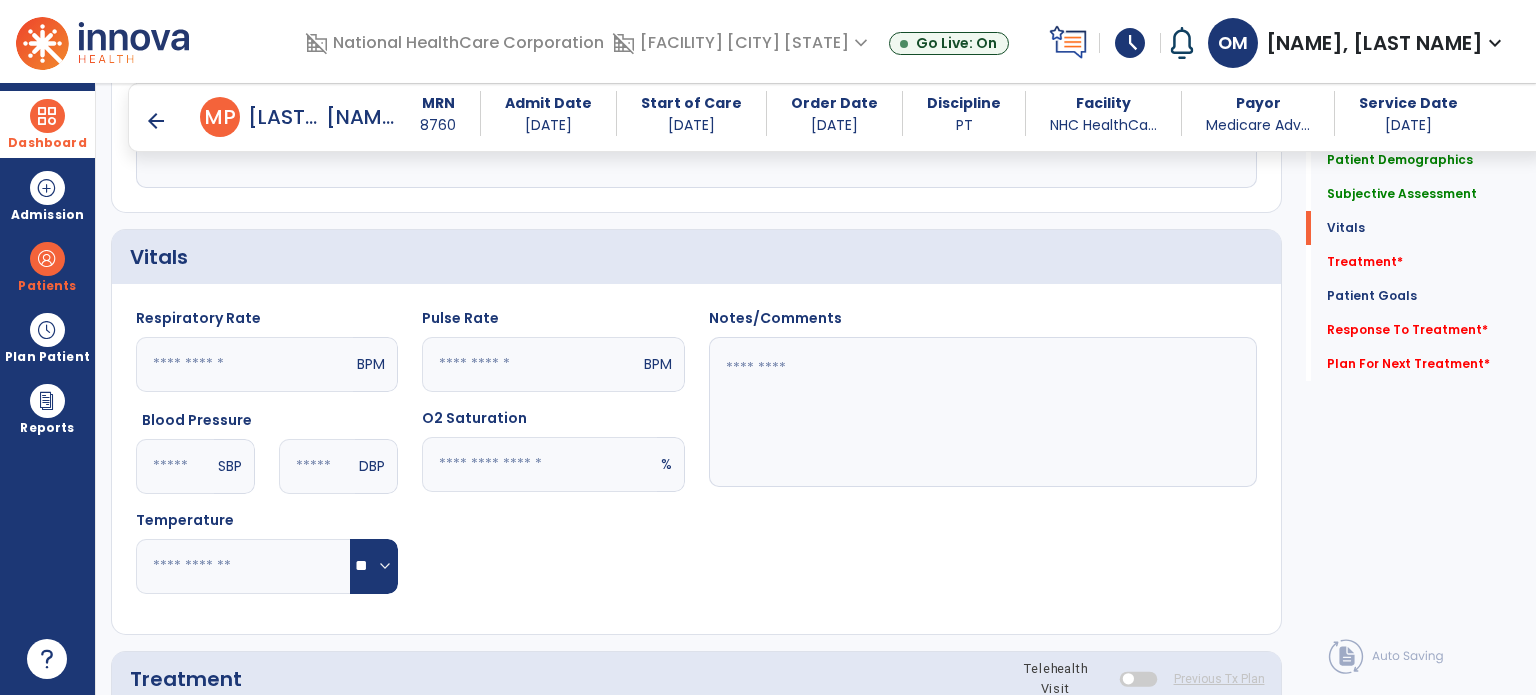 type on "**" 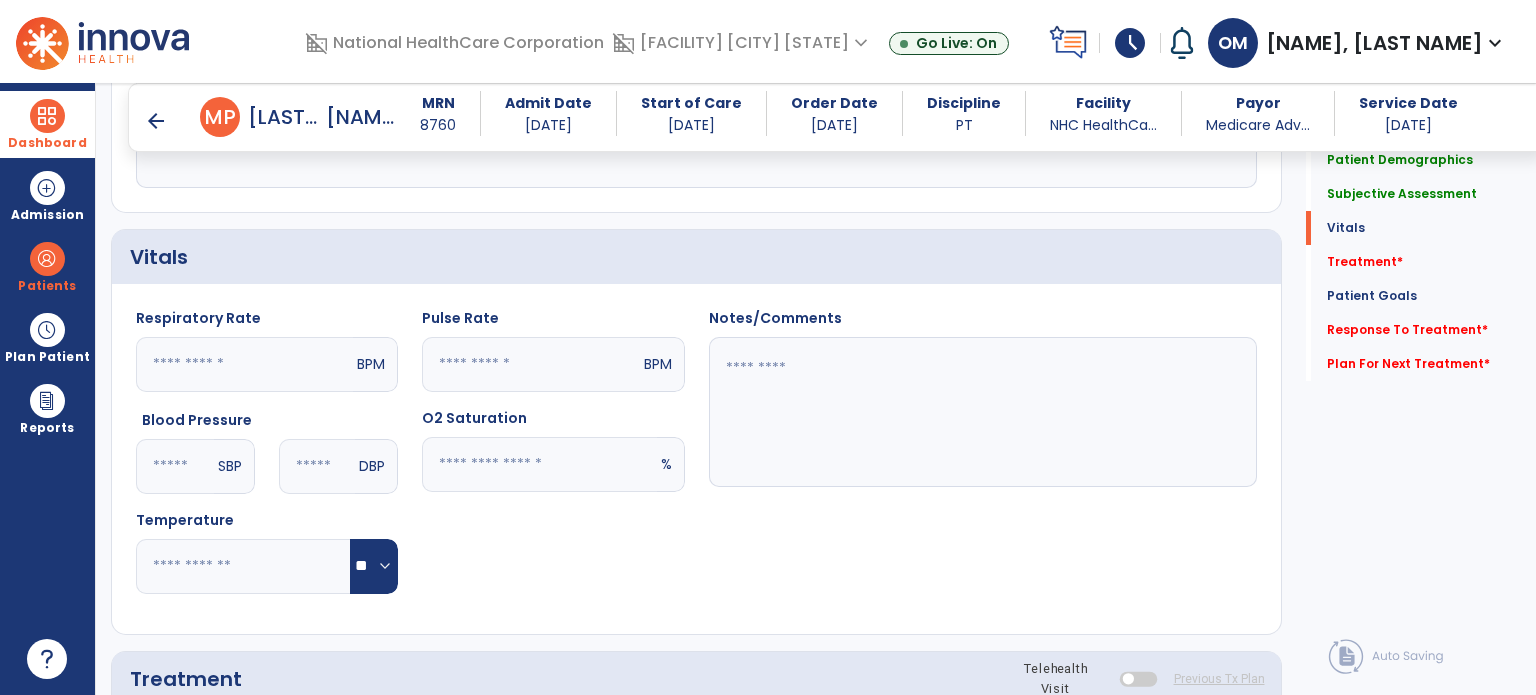 click 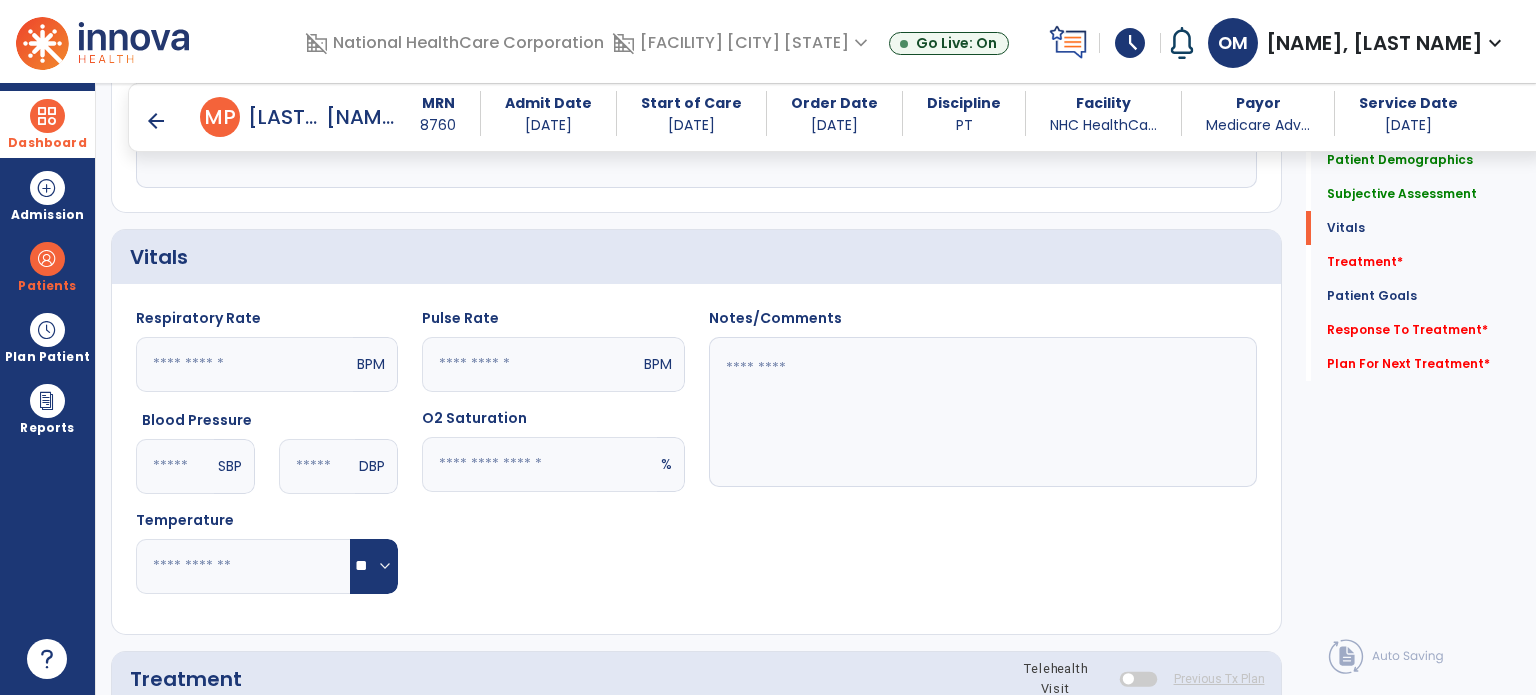 click 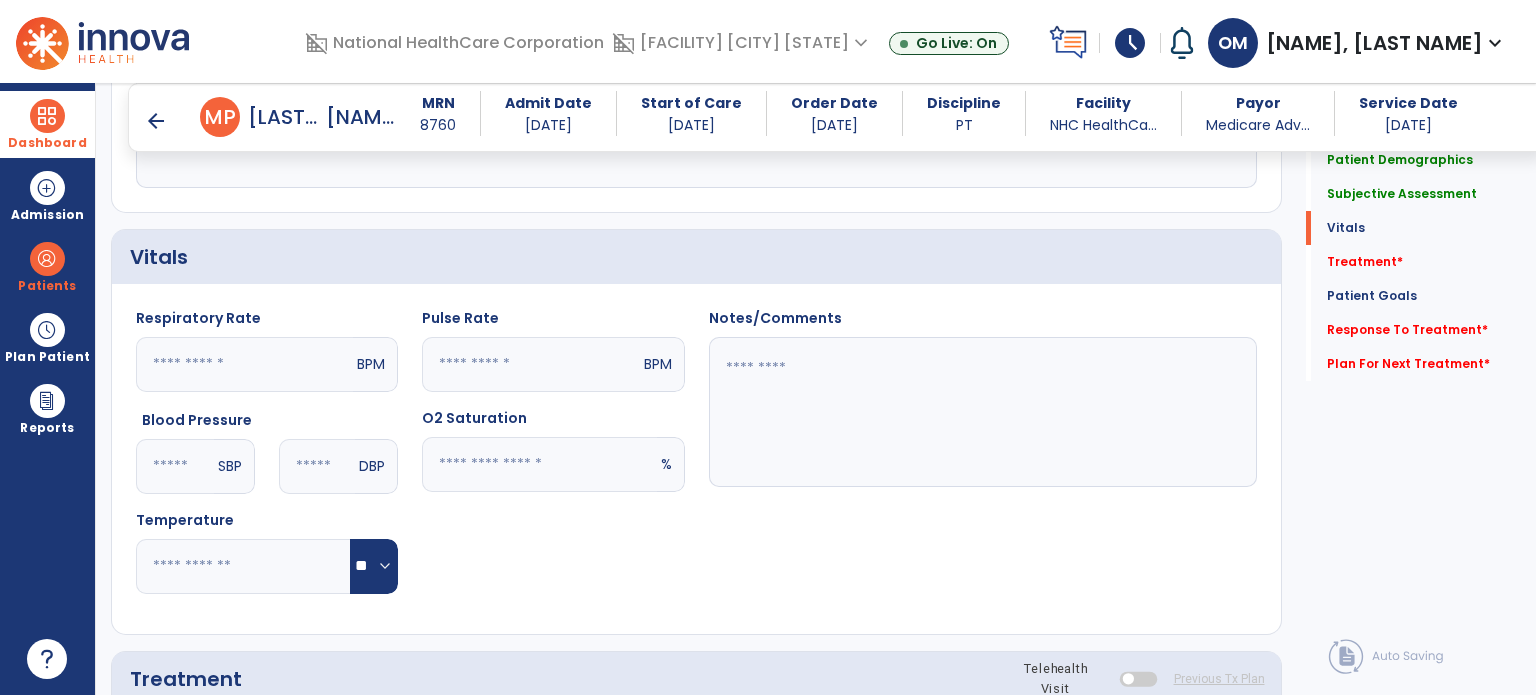 type on "**" 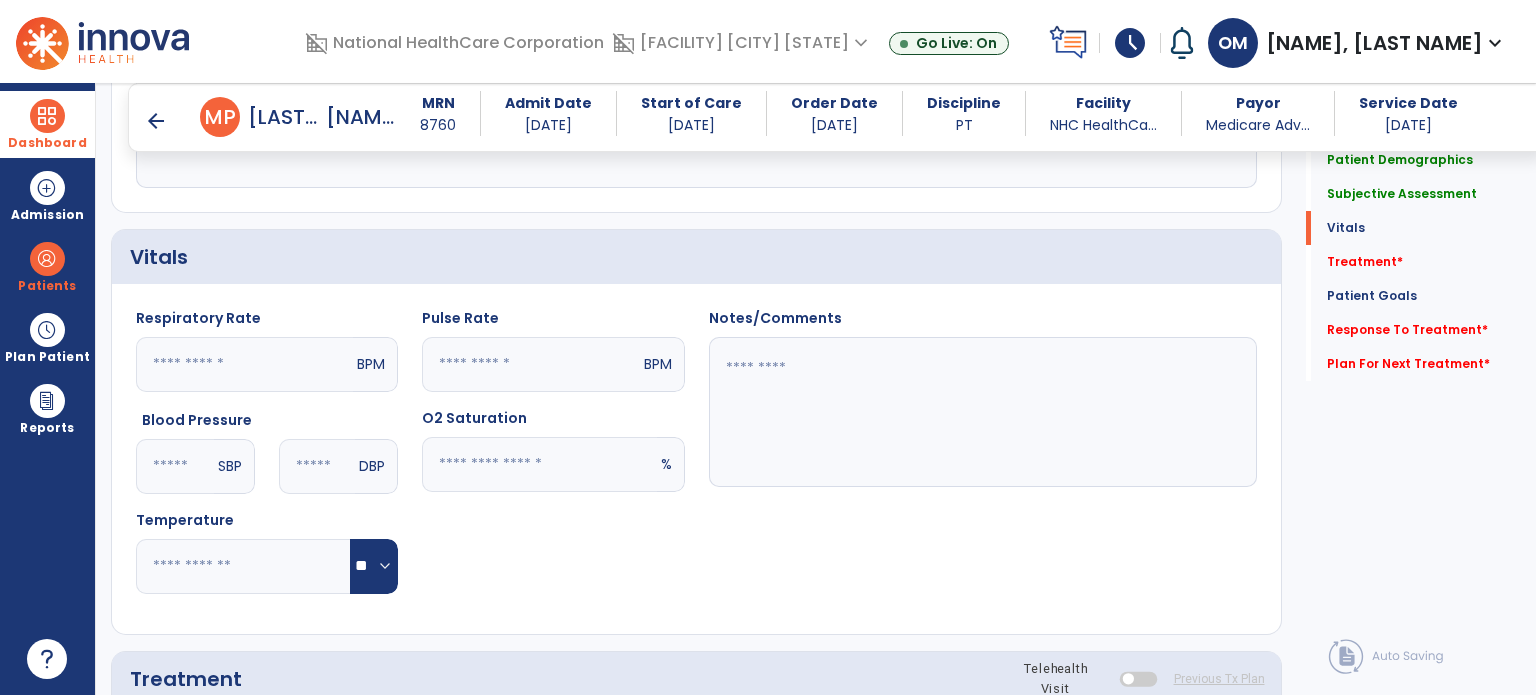 click 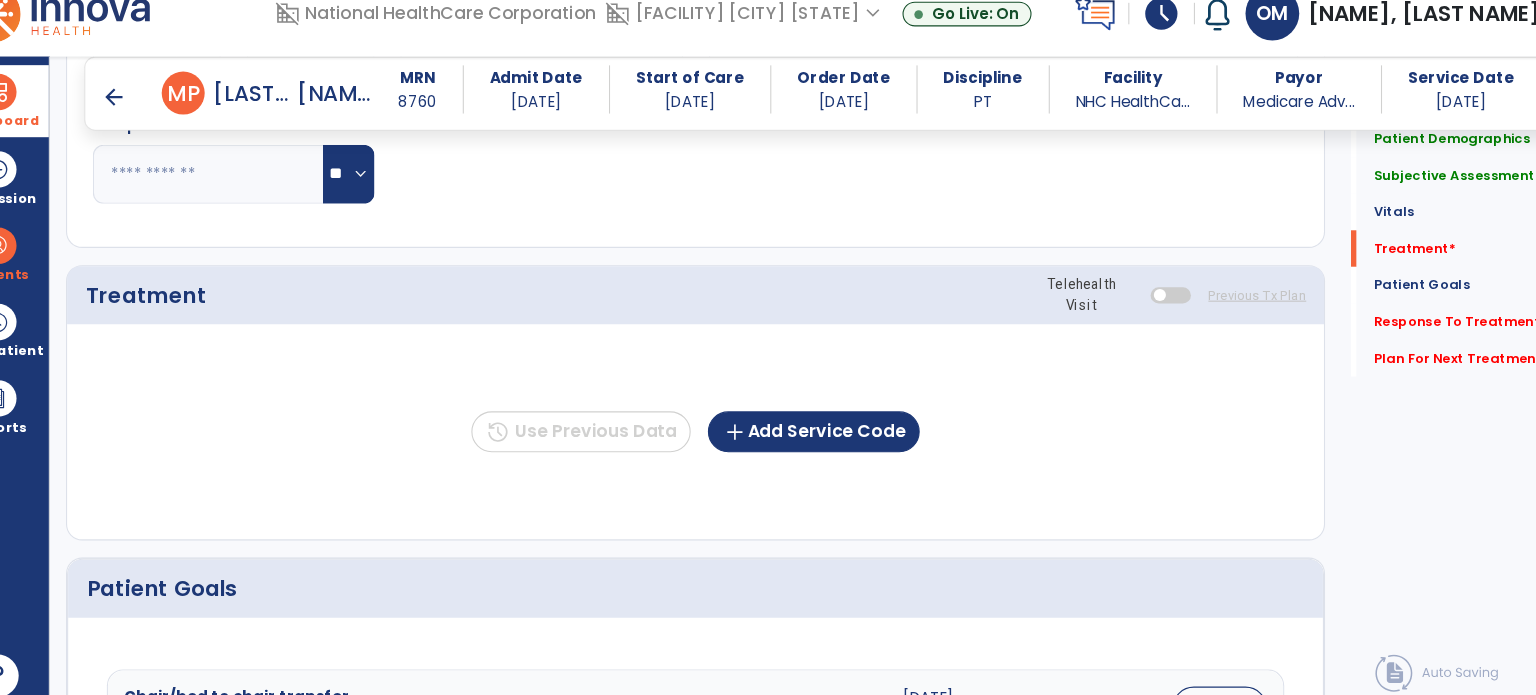 scroll, scrollTop: 1147, scrollLeft: 0, axis: vertical 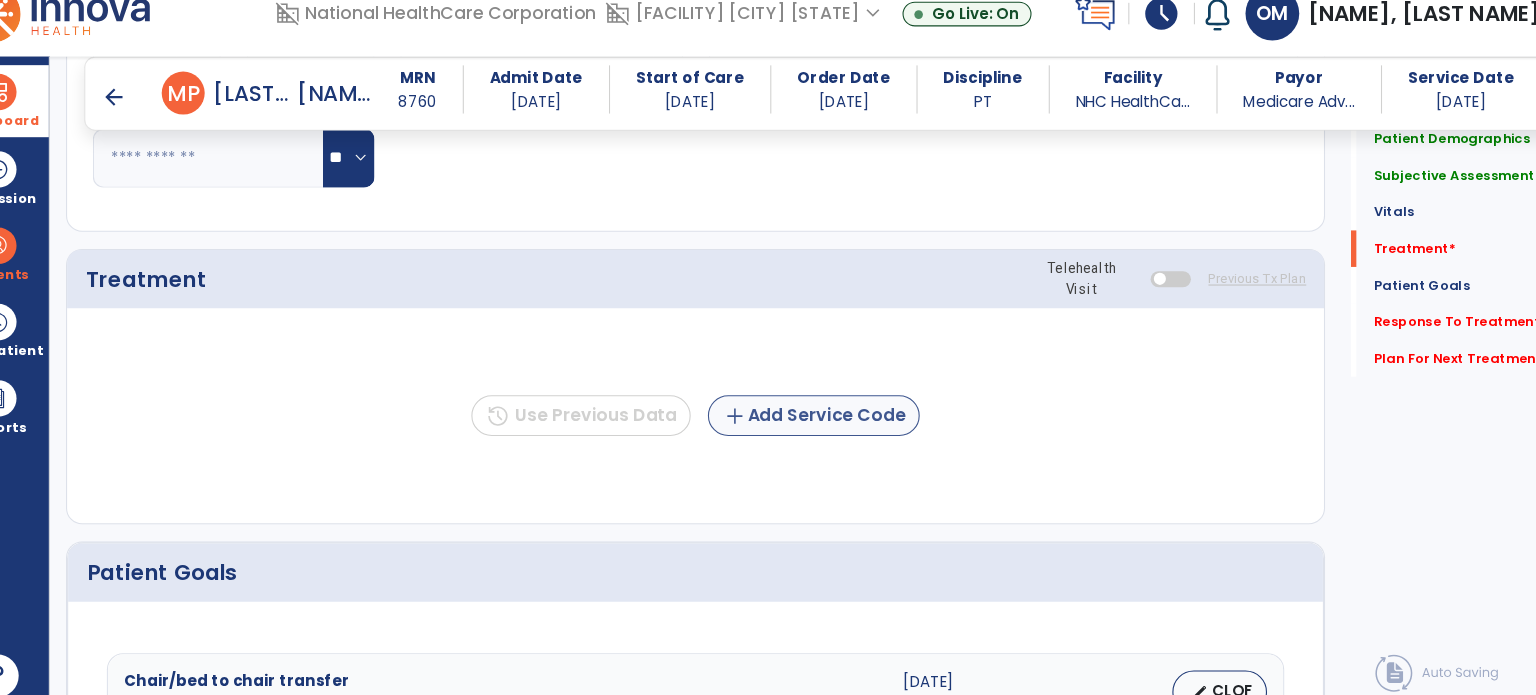 type on "**********" 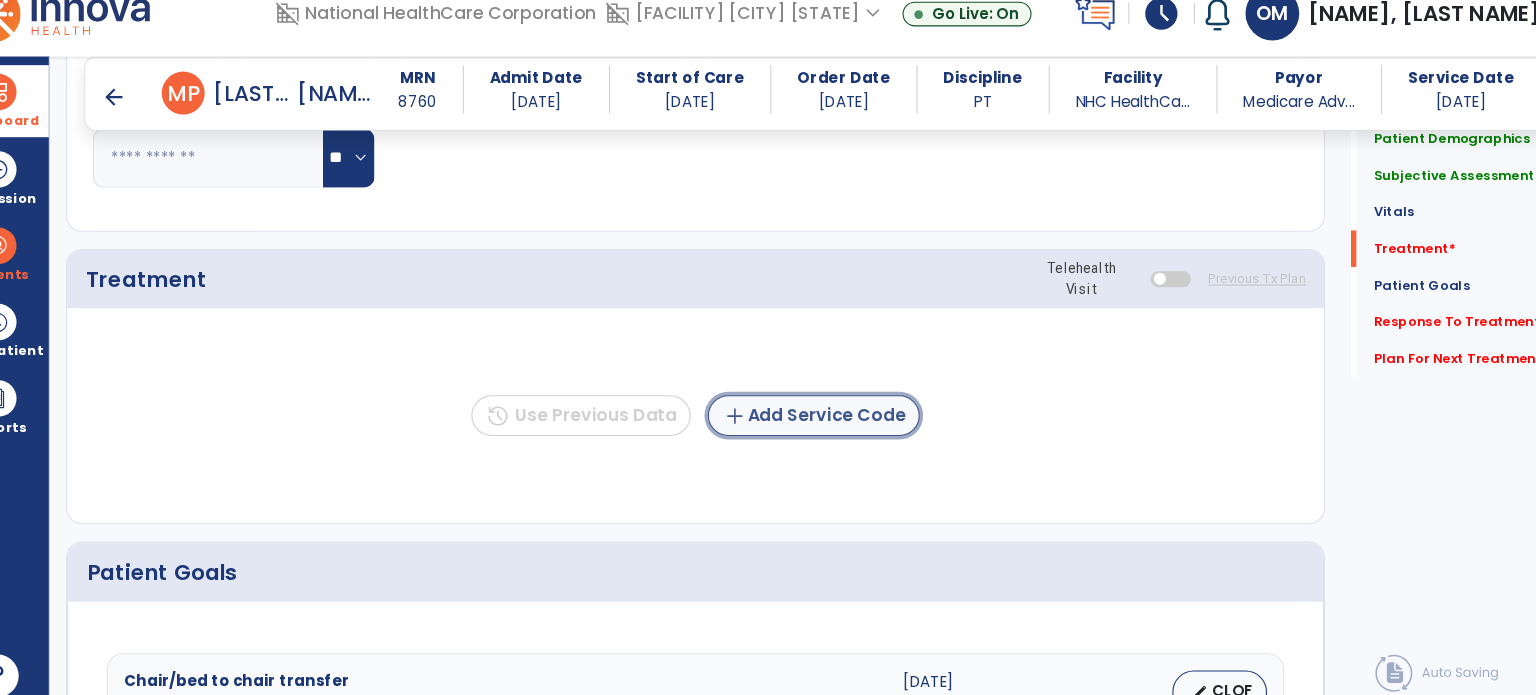 click on "add  Add Service Code" 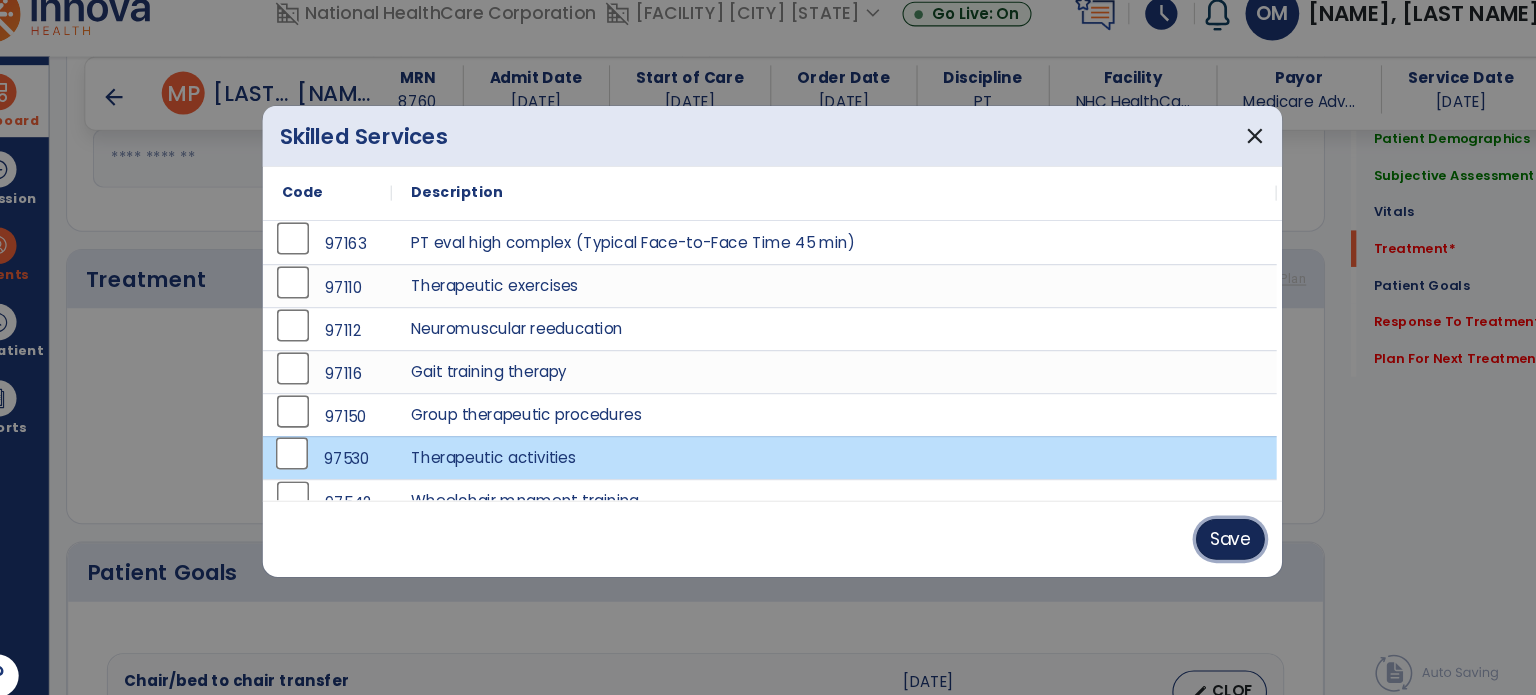 click on "Save" at bounding box center [1194, 532] 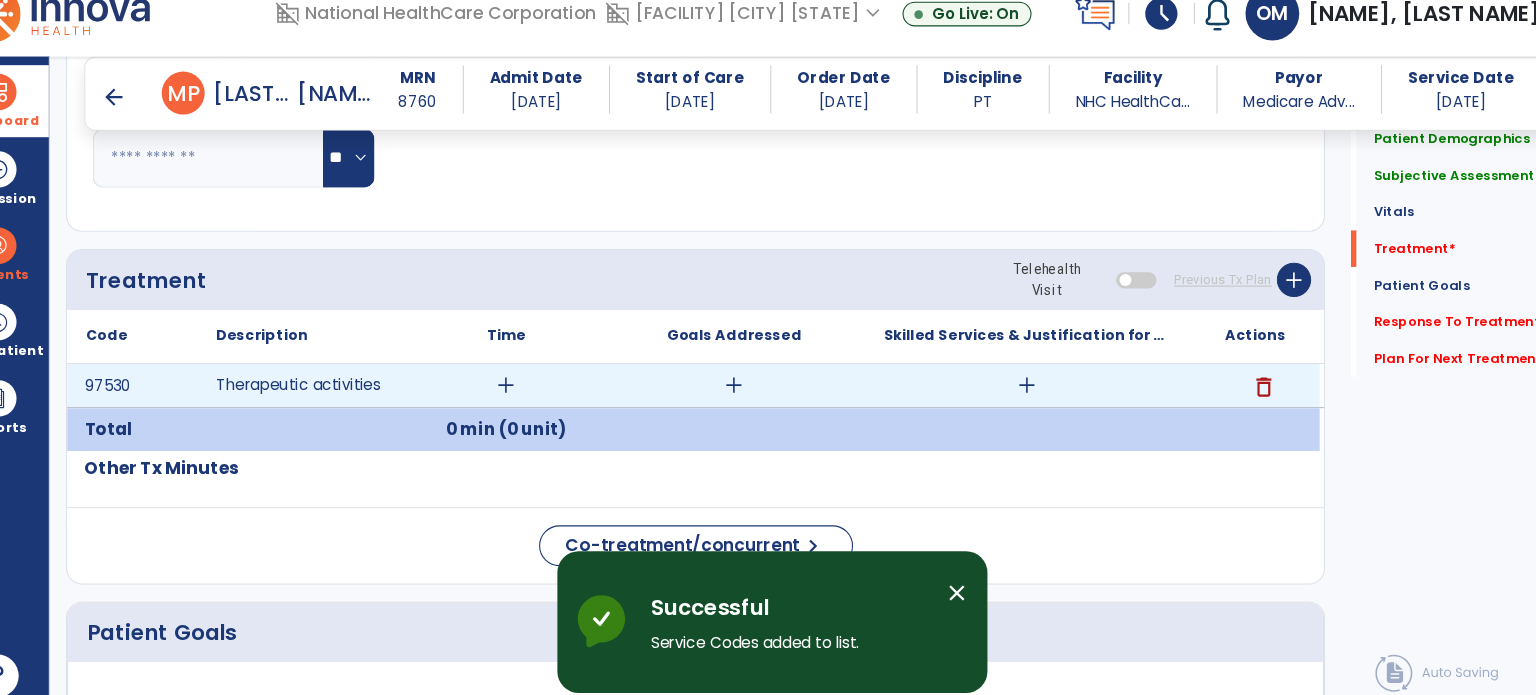 click on "add" at bounding box center (520, 389) 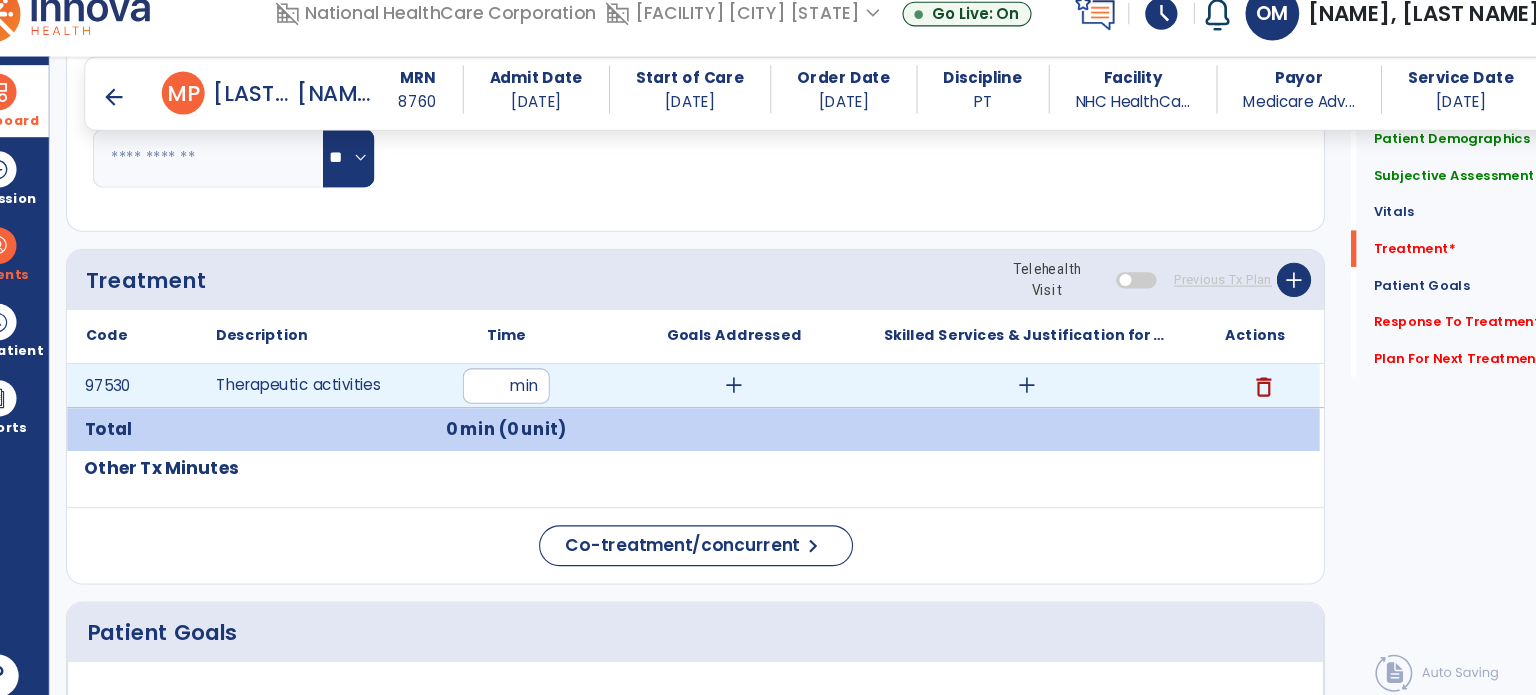 type on "**" 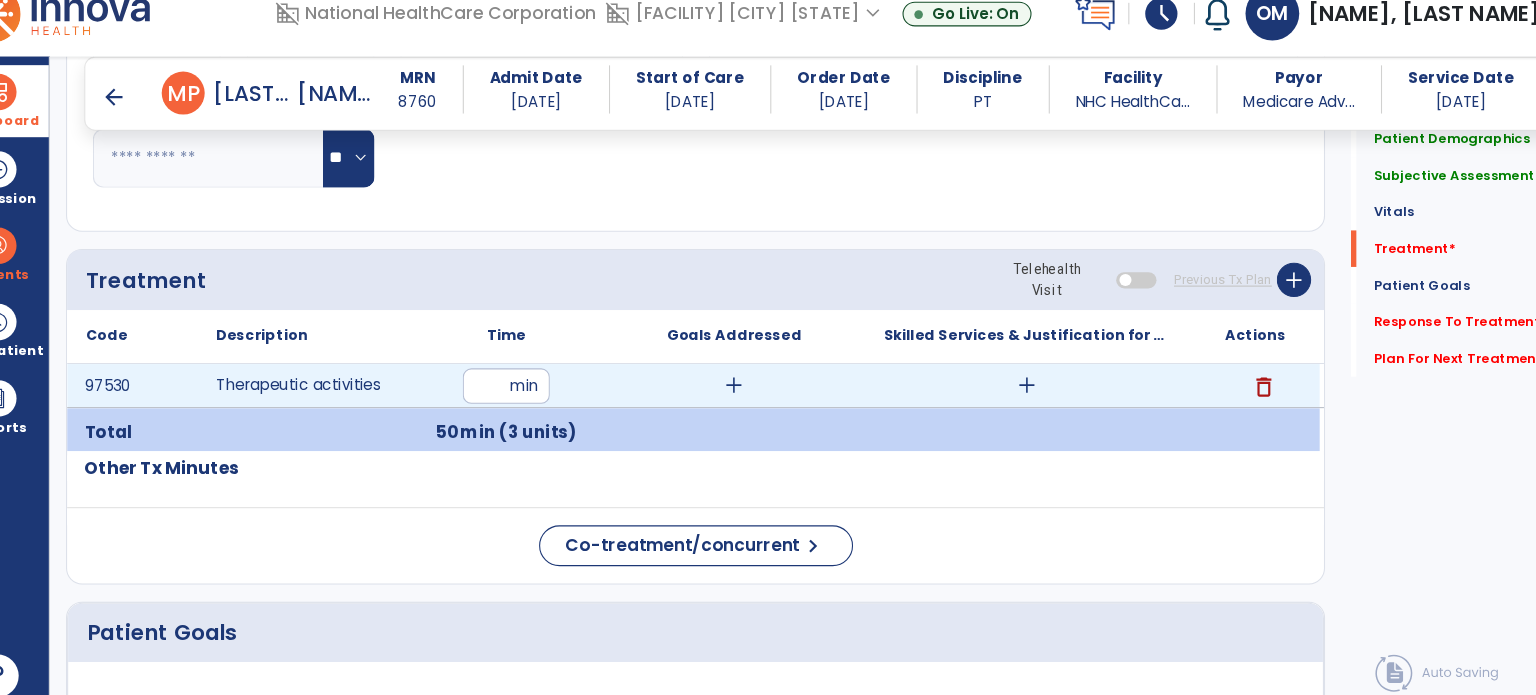 click on "add" at bounding box center (1005, 389) 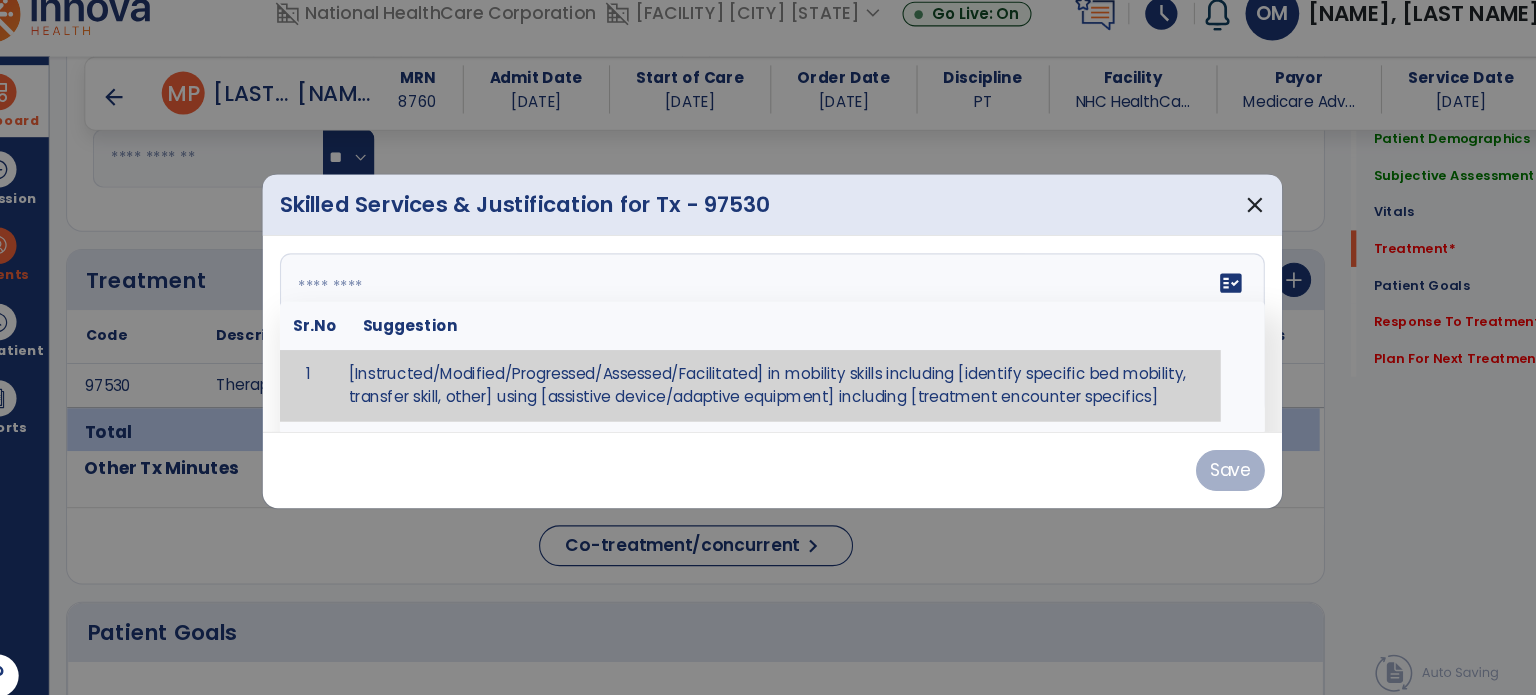click on "fact_check  Sr.No Suggestion 1 [Instructed/Modified/Progressed/Assessed/Facilitated] in mobility skills including [identify specific bed mobility, transfer skill, other] using [assistive device/adaptive equipment] including [treatment encounter specifics]" at bounding box center (768, 341) 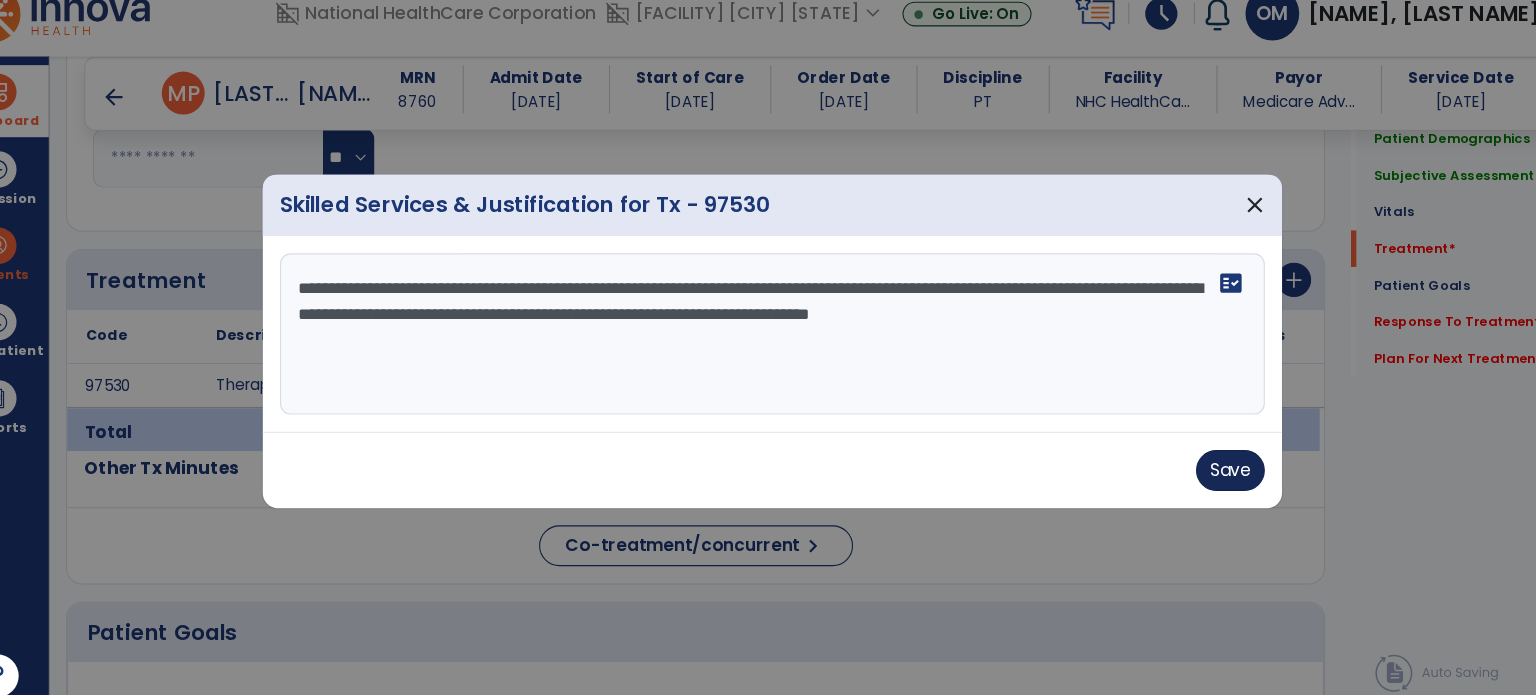 type on "**********" 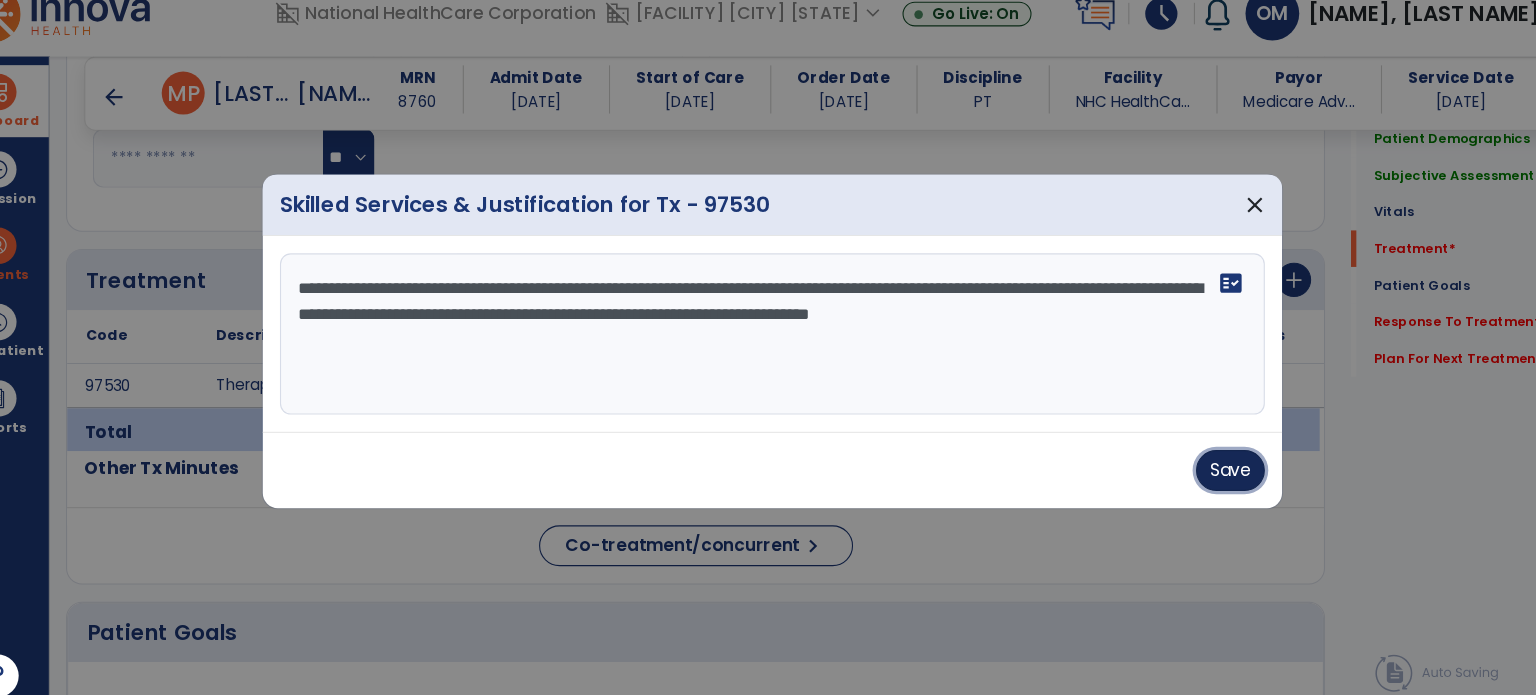 click on "Save" at bounding box center (1194, 468) 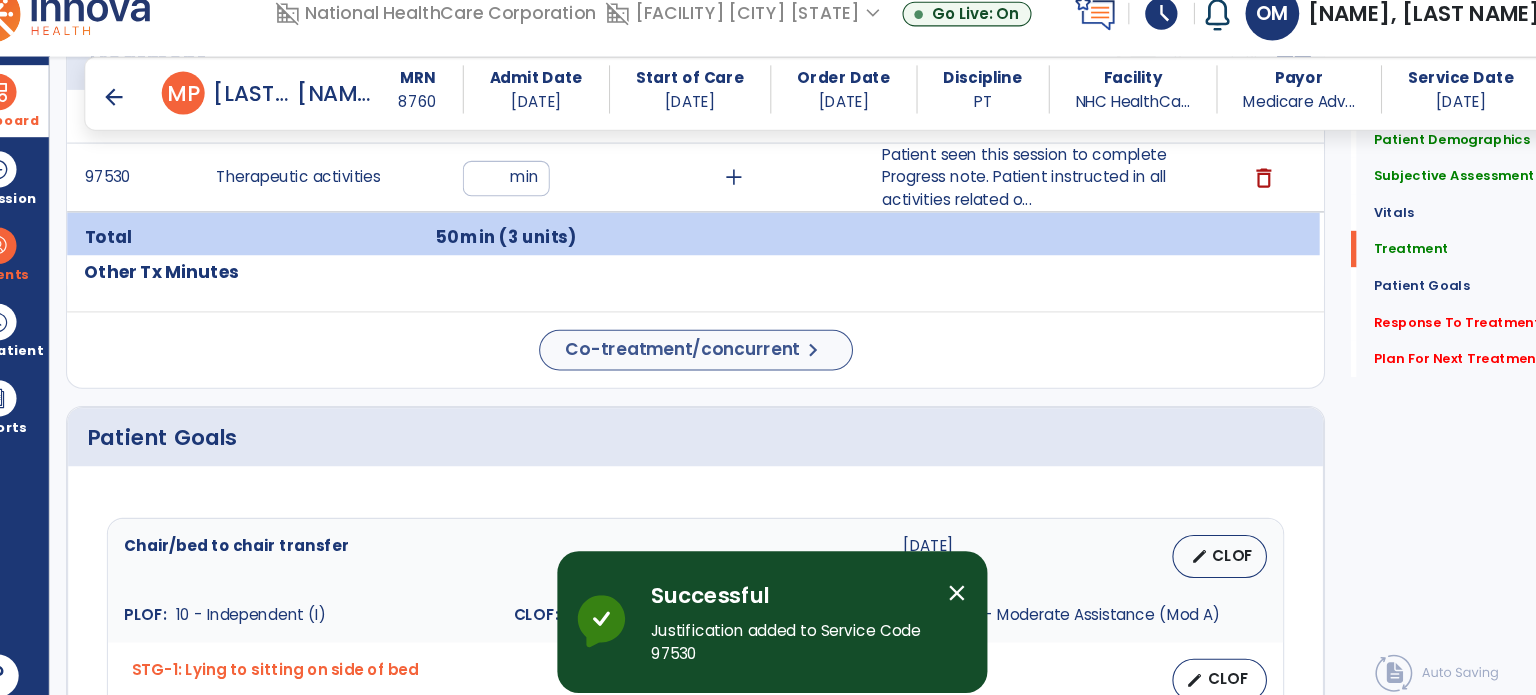 scroll, scrollTop: 1425, scrollLeft: 0, axis: vertical 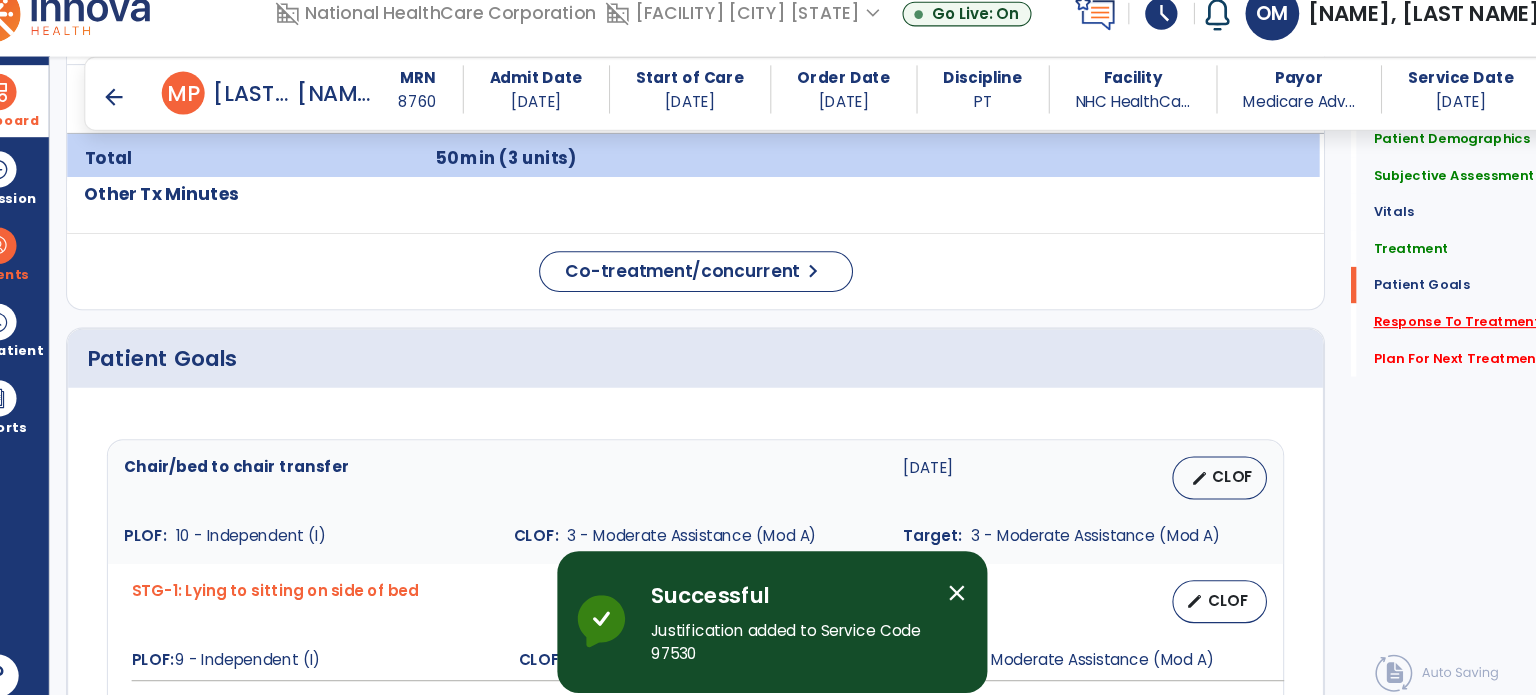 click on "Response To Treatment   *" 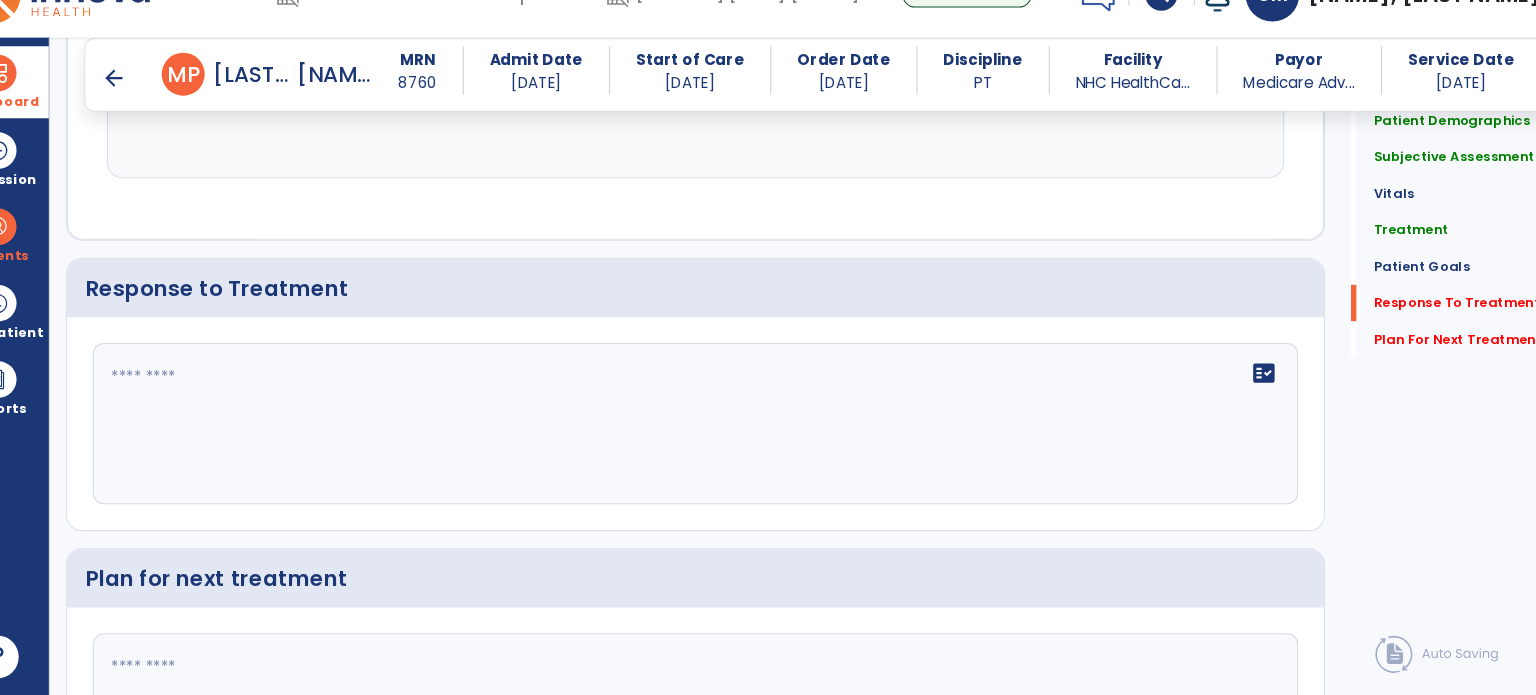 scroll, scrollTop: 2555, scrollLeft: 0, axis: vertical 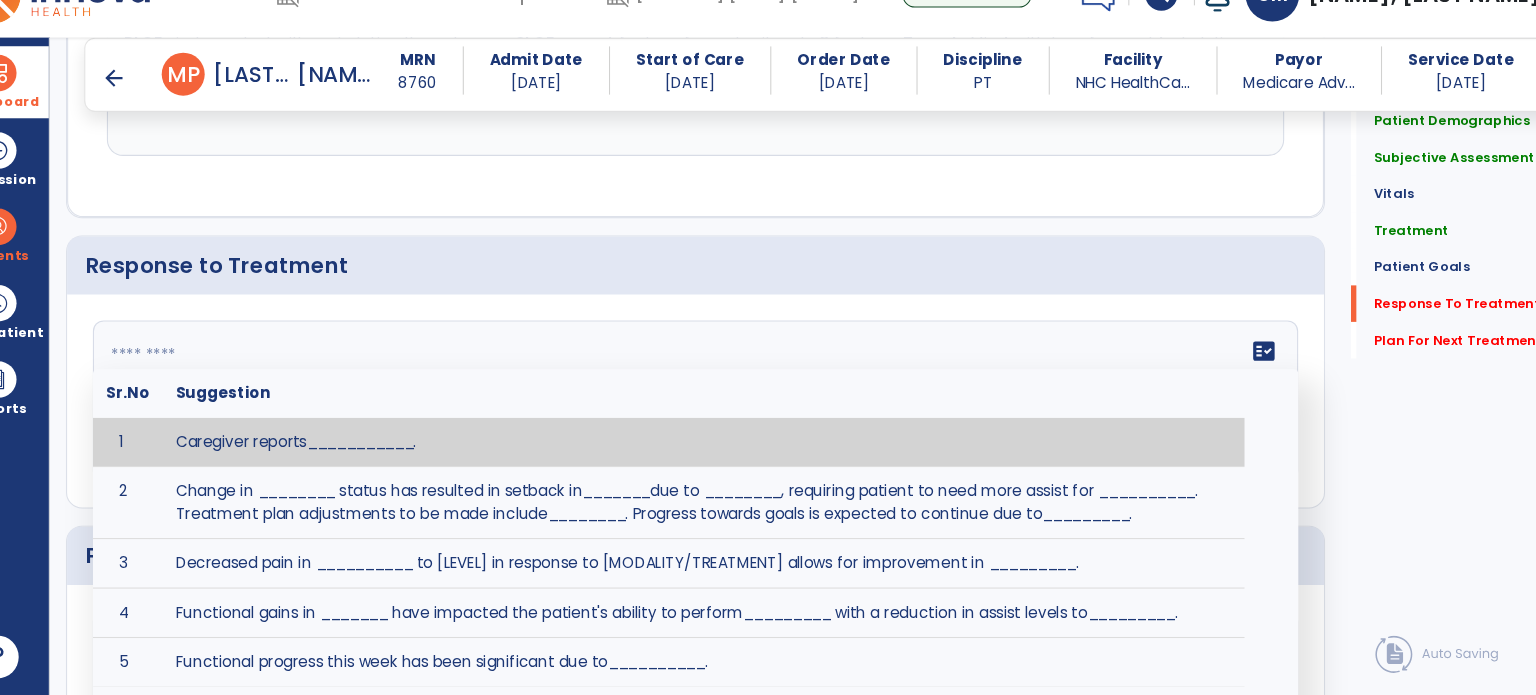 click on "fact_check Sr.No Suggestion 1 Caregiver reports___________. 2 Change in ________ status has resulted in setback in_______due to ________, requiring patient to need more assist for __________. Treatment plan adjustments to be made include________. Progress towards goals is expected to continue due to_________. 3 Decreased pain in __________ to [LEVEL] in response to [MODALITY/TREATMENT] allows for improvement in _________. 4 Functional gains in _______ have impacted the patient's ability to perform_________ with a reduction in assist levels to_________. 5 Functional progress this week has been significant due to__________. 6 Gains in ________ have improved the patient's ability to perform ______with decreased levels of assist to___________. 7 Improvement in ________allows patient to tolerate higher levels of challenges in_________. 8 Pain in [AREA] has decreased to [LEVEL] in response to [TREATMENT/MODALITY], allowing fore ease in completing__________. 9 10 11 12 13 14 15 16 17 18 19 20 21" 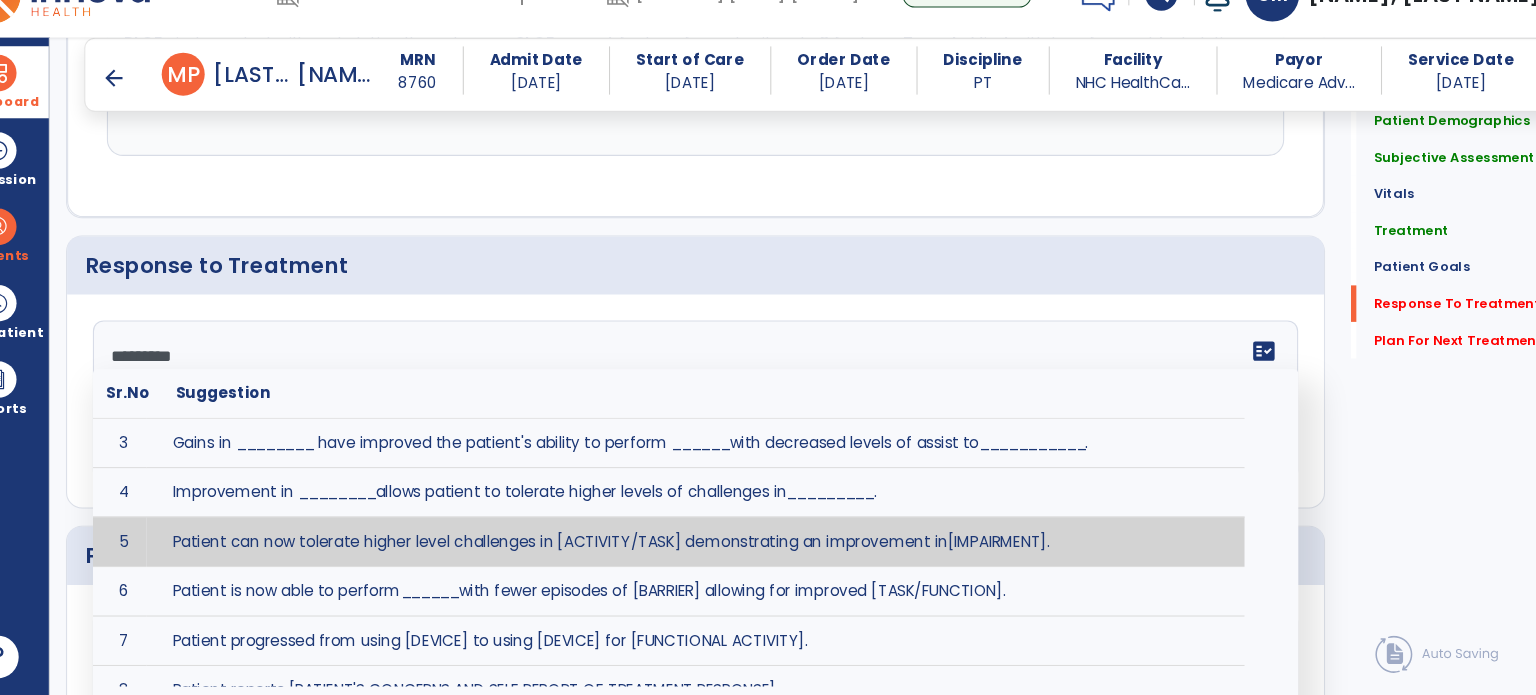 scroll, scrollTop: 0, scrollLeft: 0, axis: both 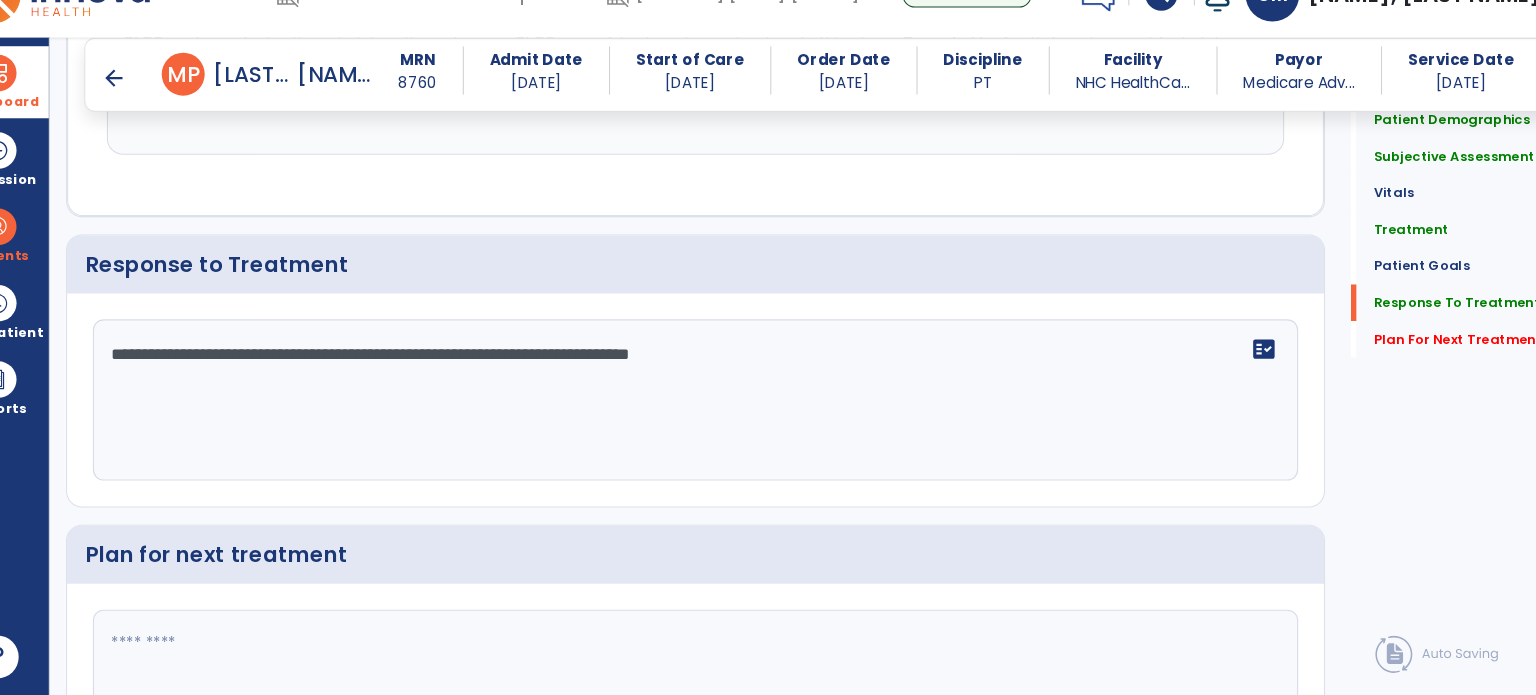 click on "**********" 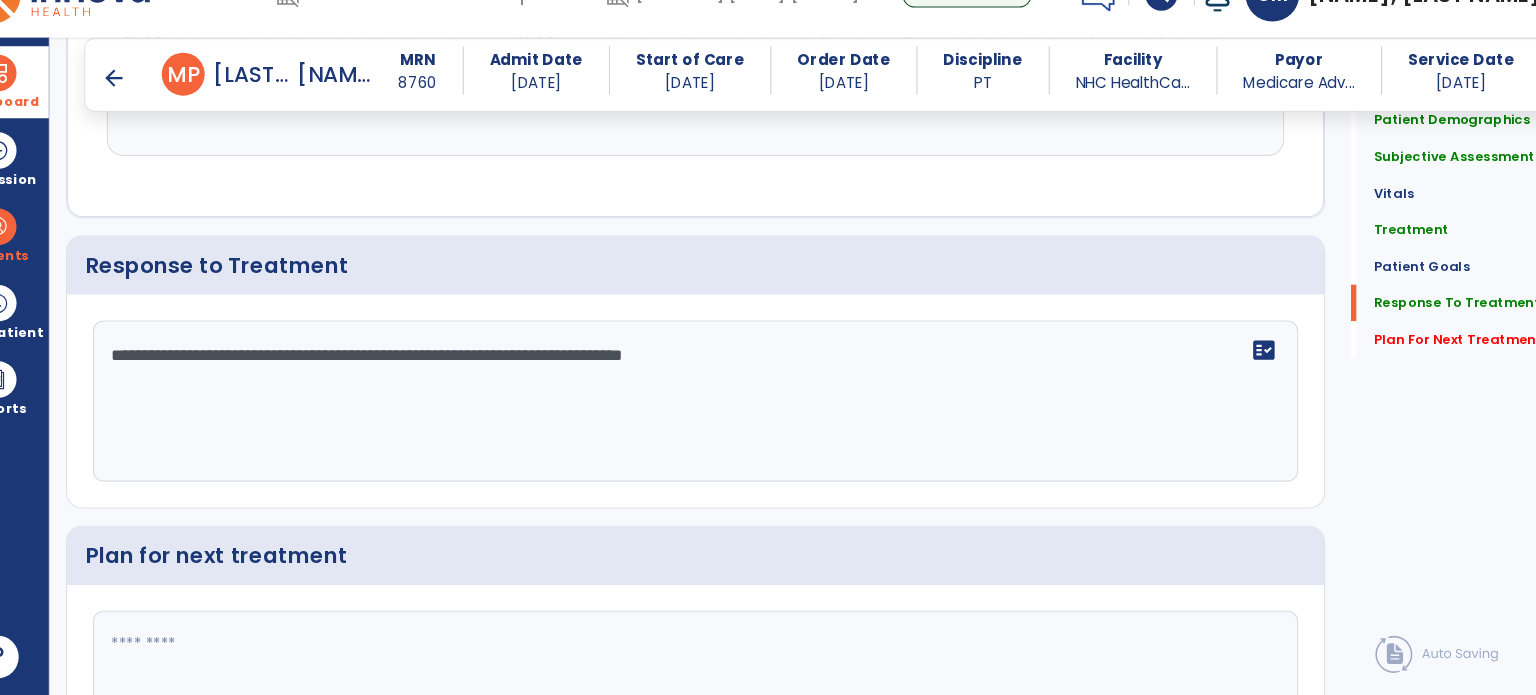 scroll, scrollTop: 2556, scrollLeft: 0, axis: vertical 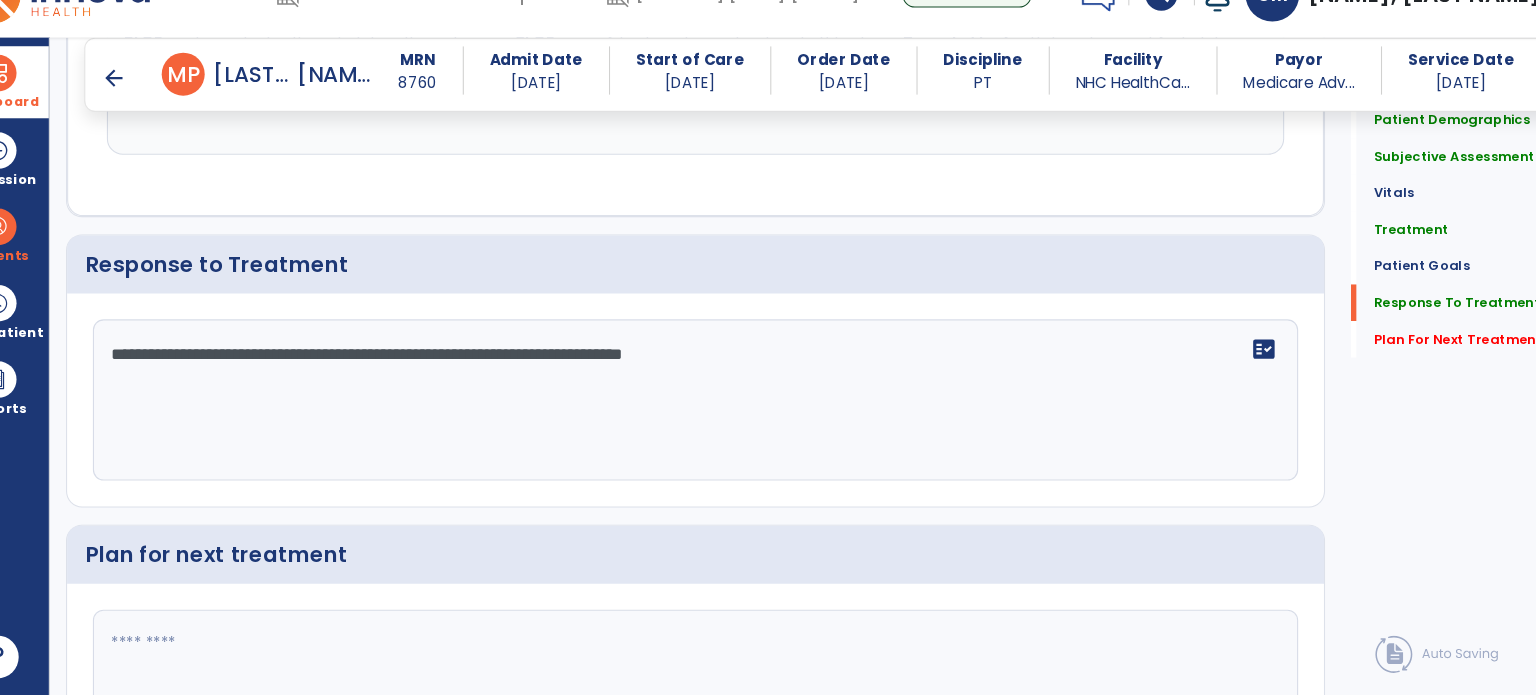 click on "**********" 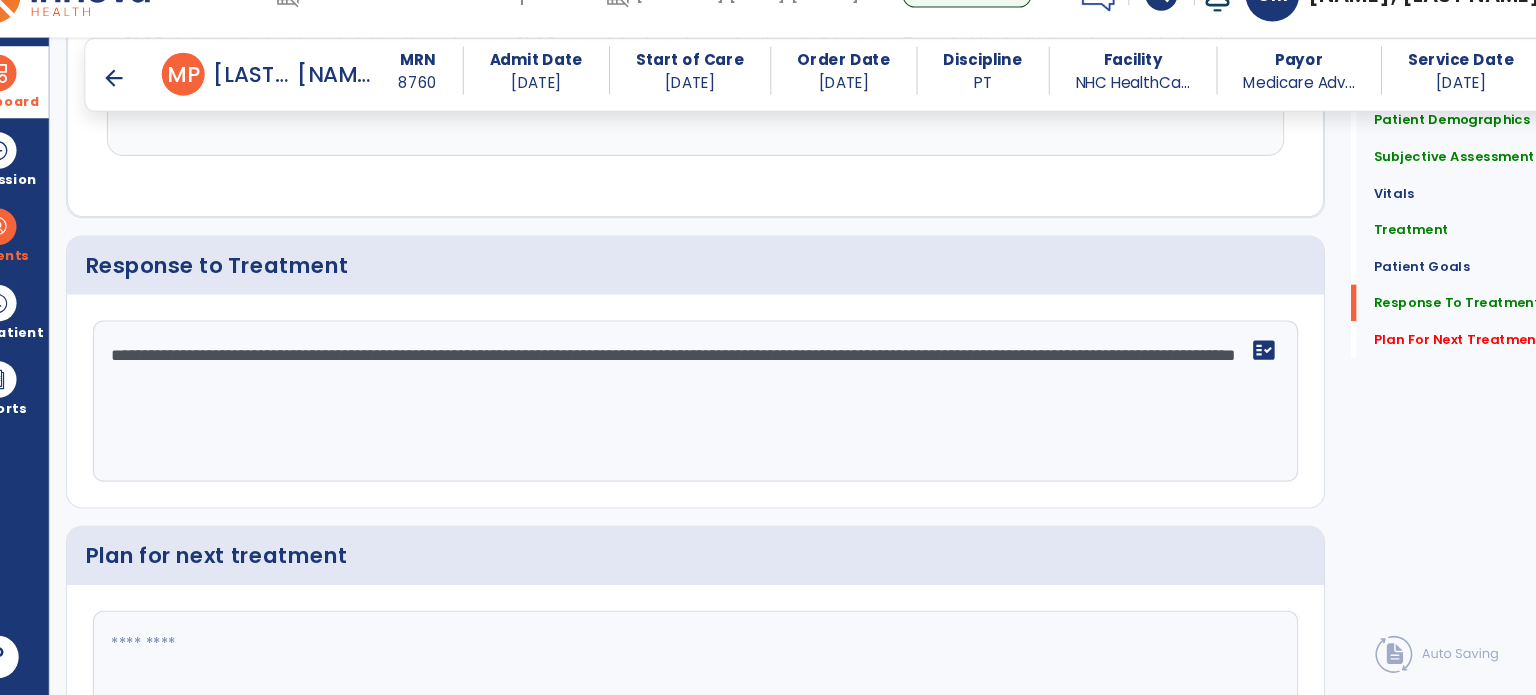 scroll, scrollTop: 2556, scrollLeft: 0, axis: vertical 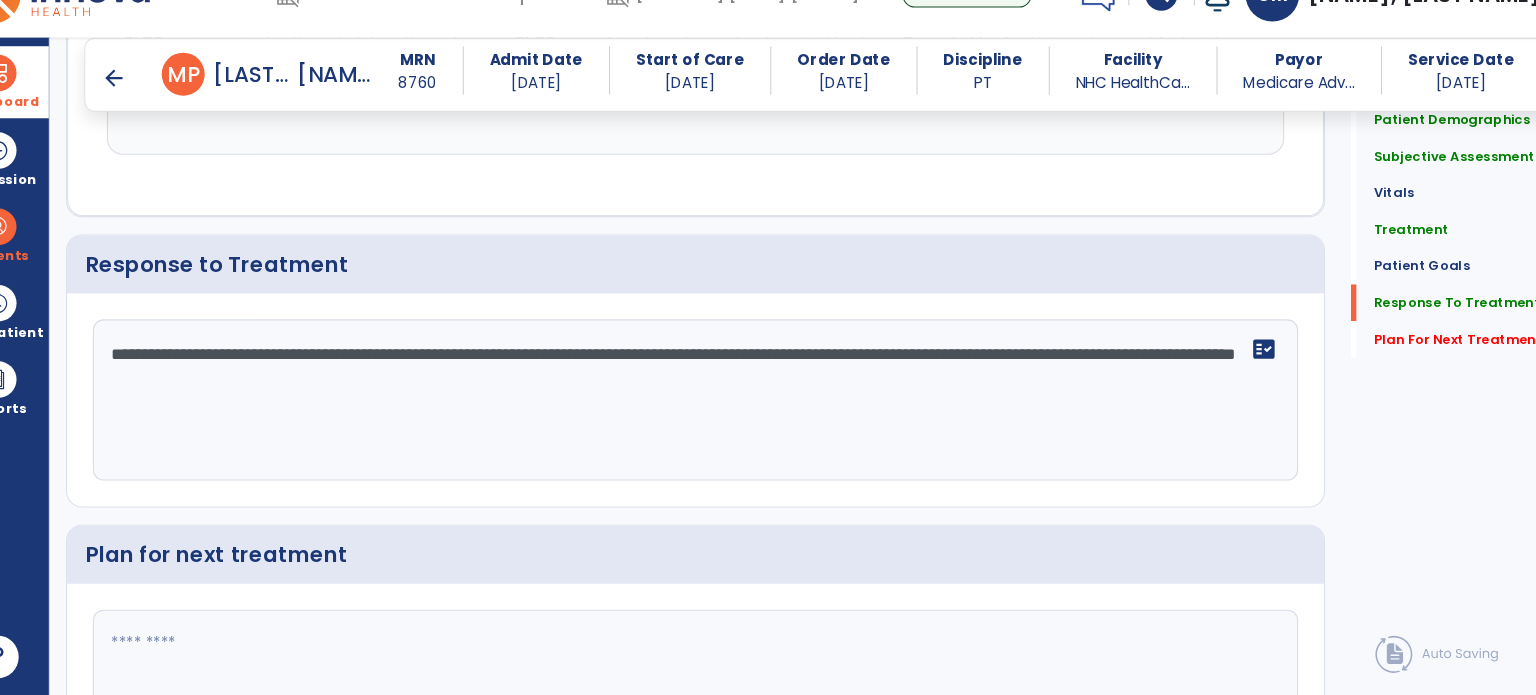 type on "**********" 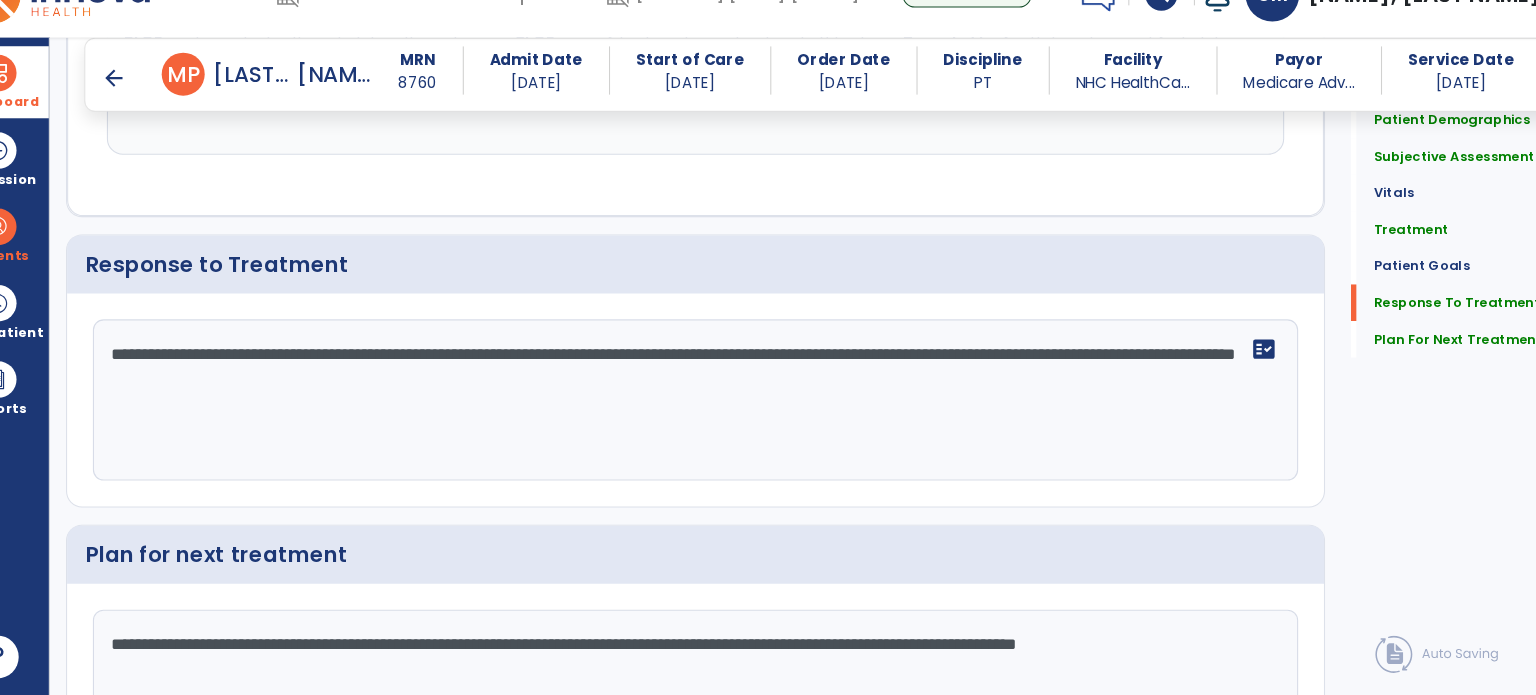 scroll, scrollTop: 2710, scrollLeft: 0, axis: vertical 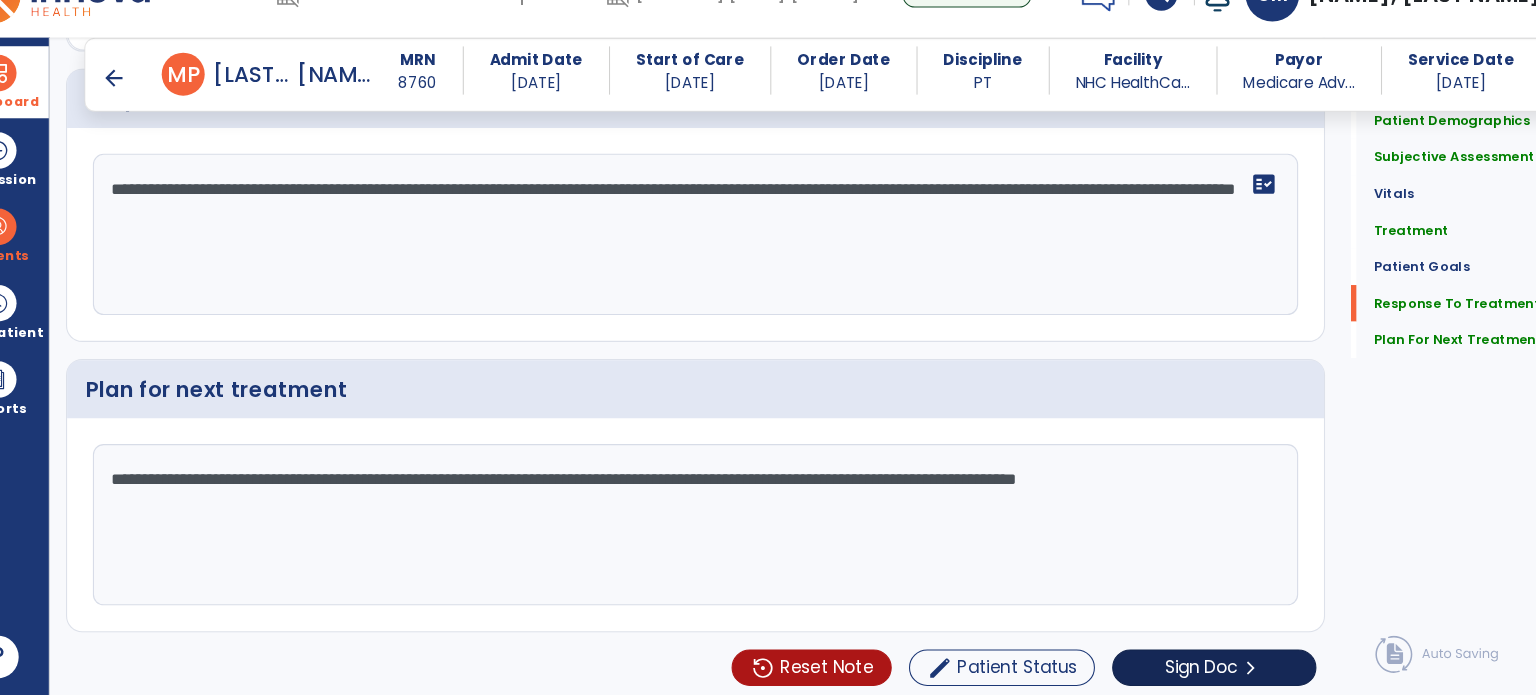 type on "**********" 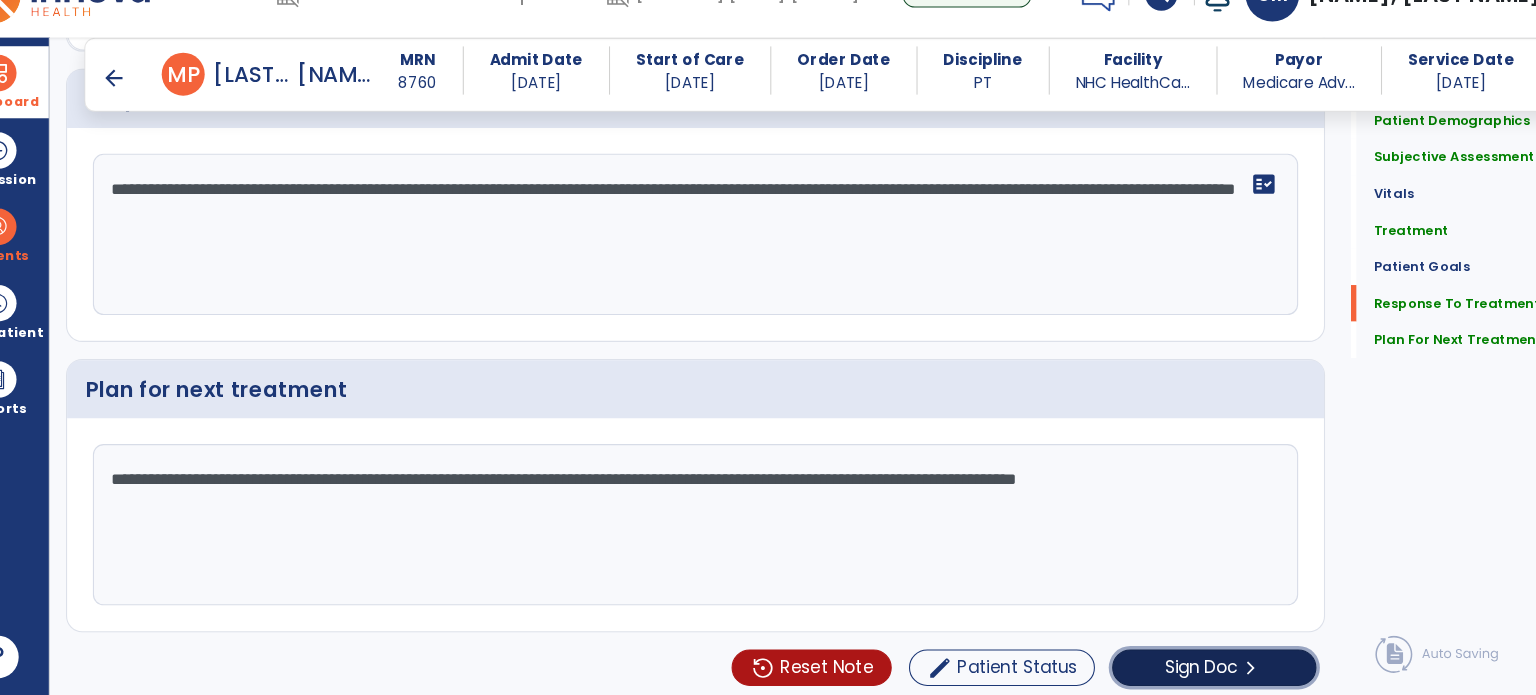 click on "Sign Doc" 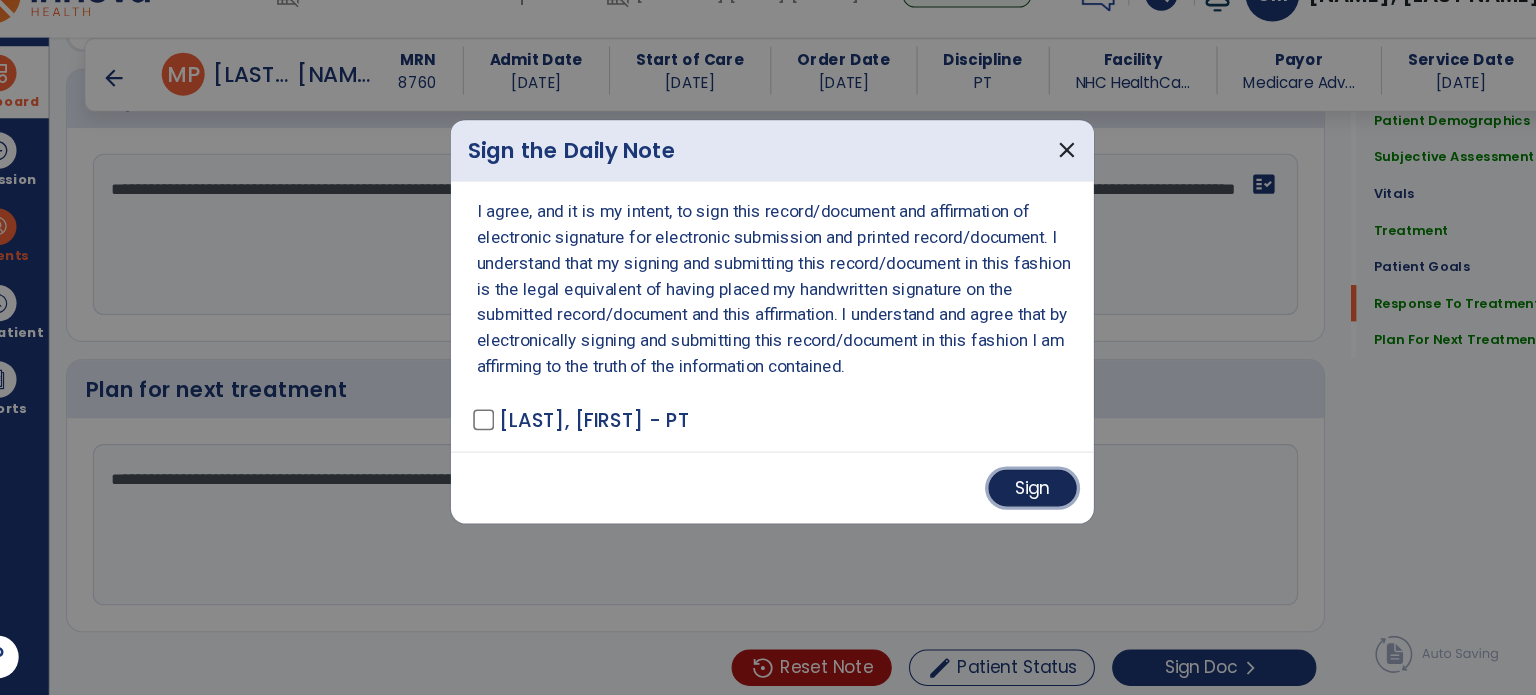 click on "Sign" at bounding box center (1010, 502) 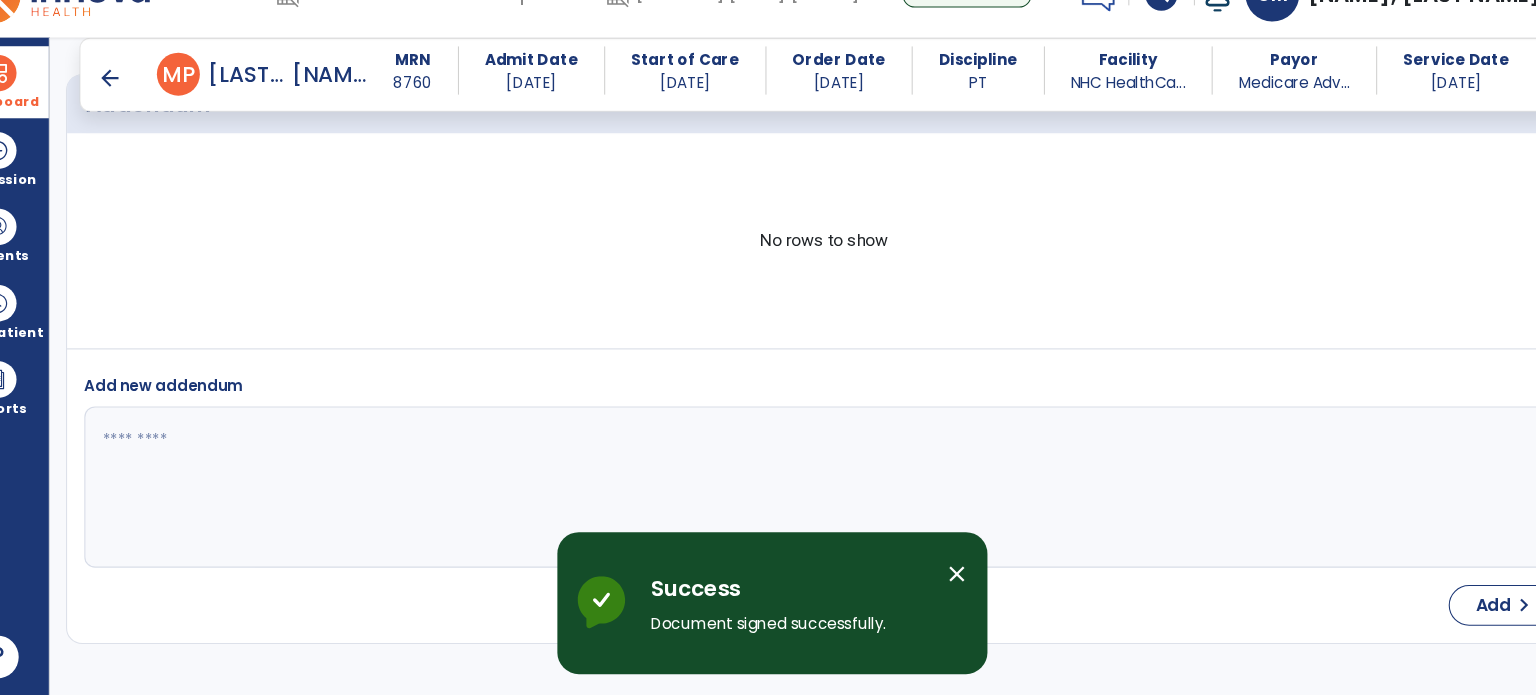 scroll, scrollTop: 3911, scrollLeft: 0, axis: vertical 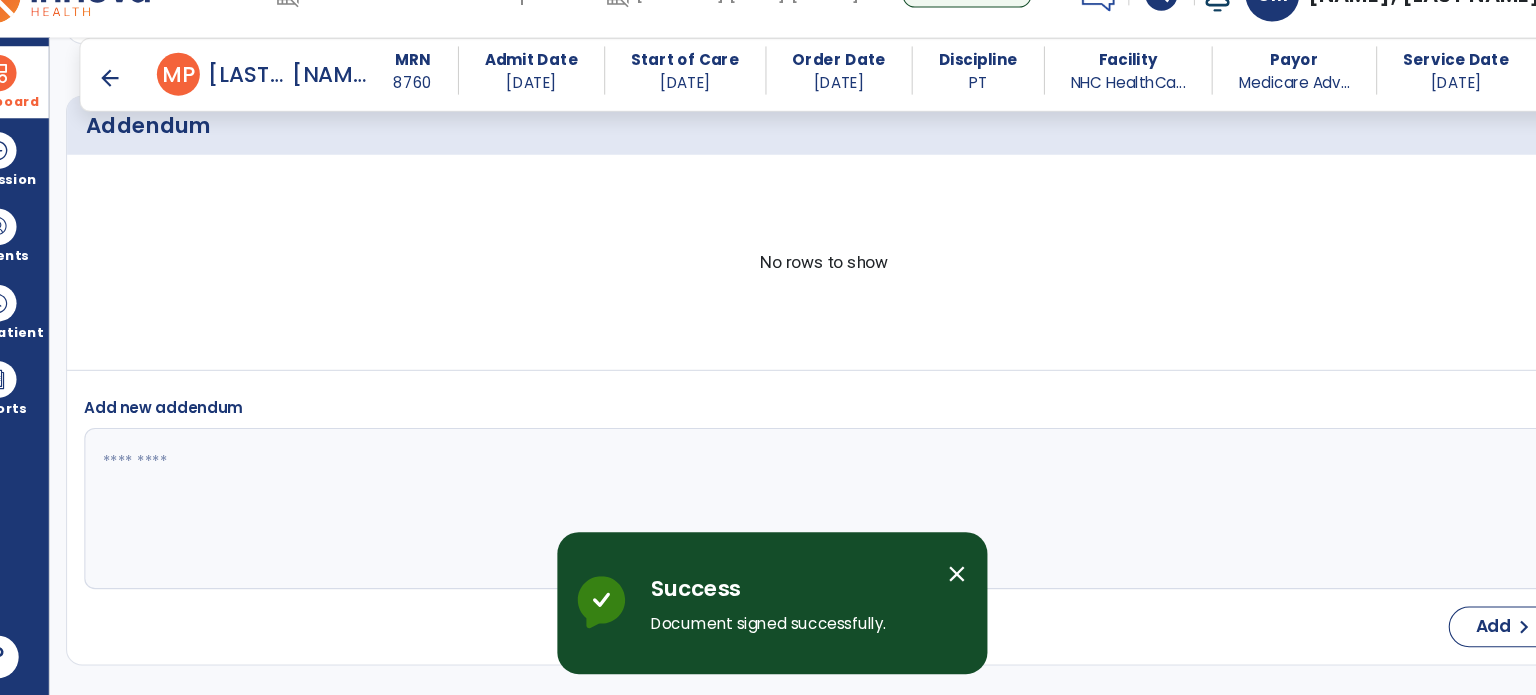 click on "close" at bounding box center (940, 582) 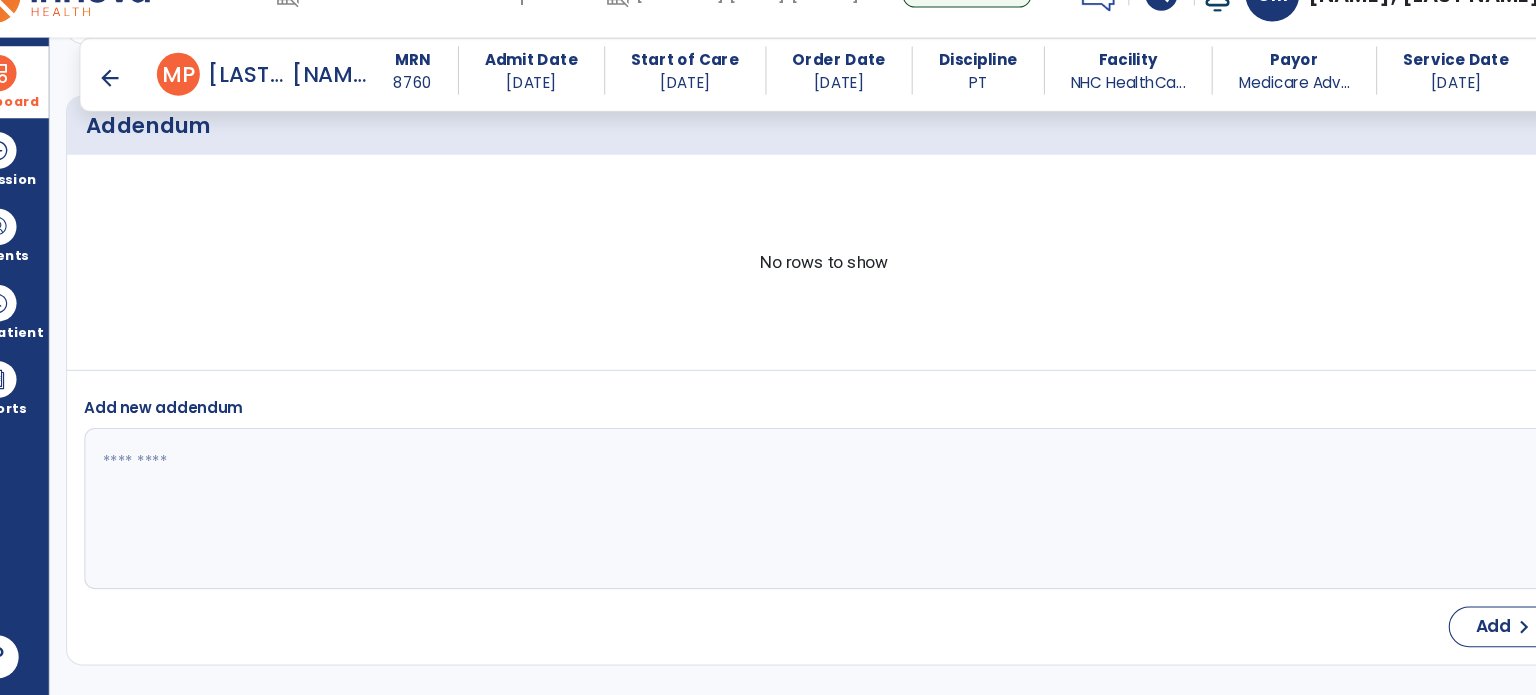 click at bounding box center (47, 116) 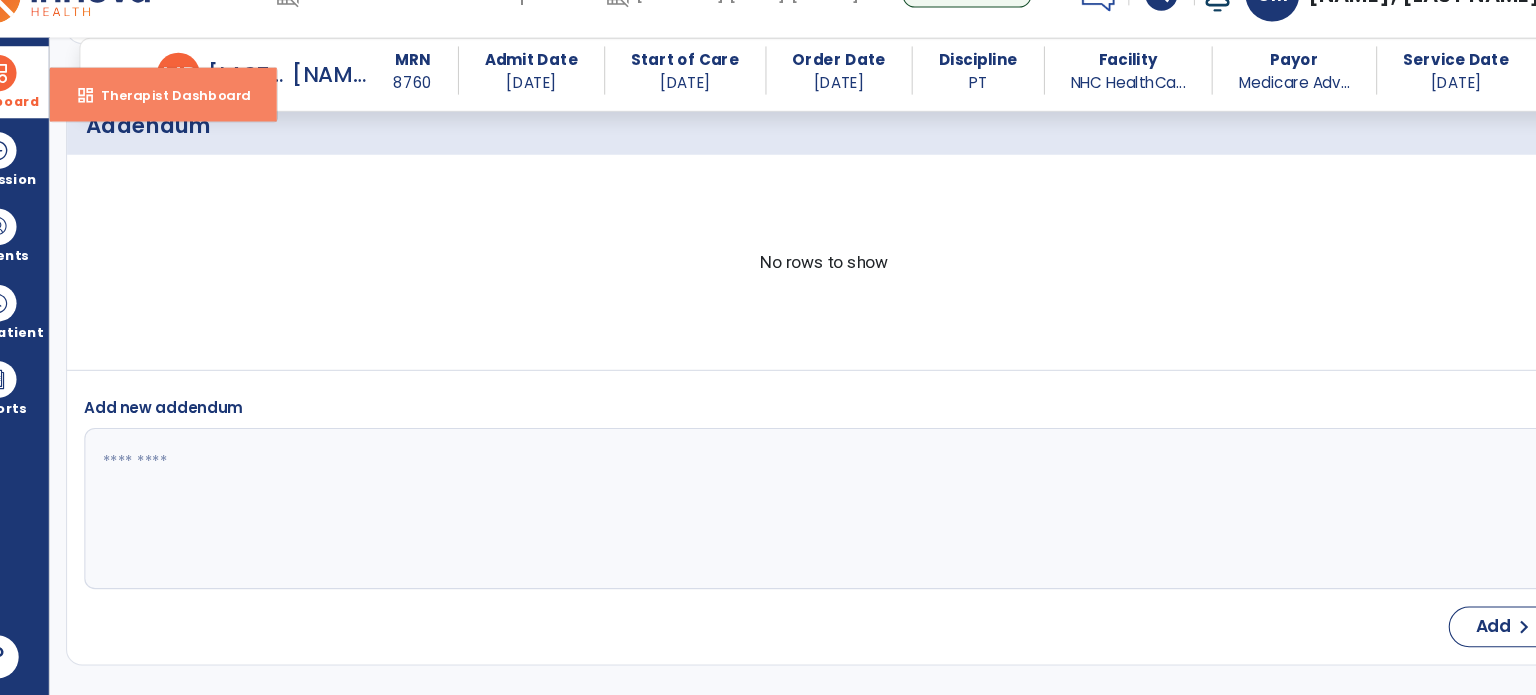 click on "dashboard" at bounding box center [129, 137] 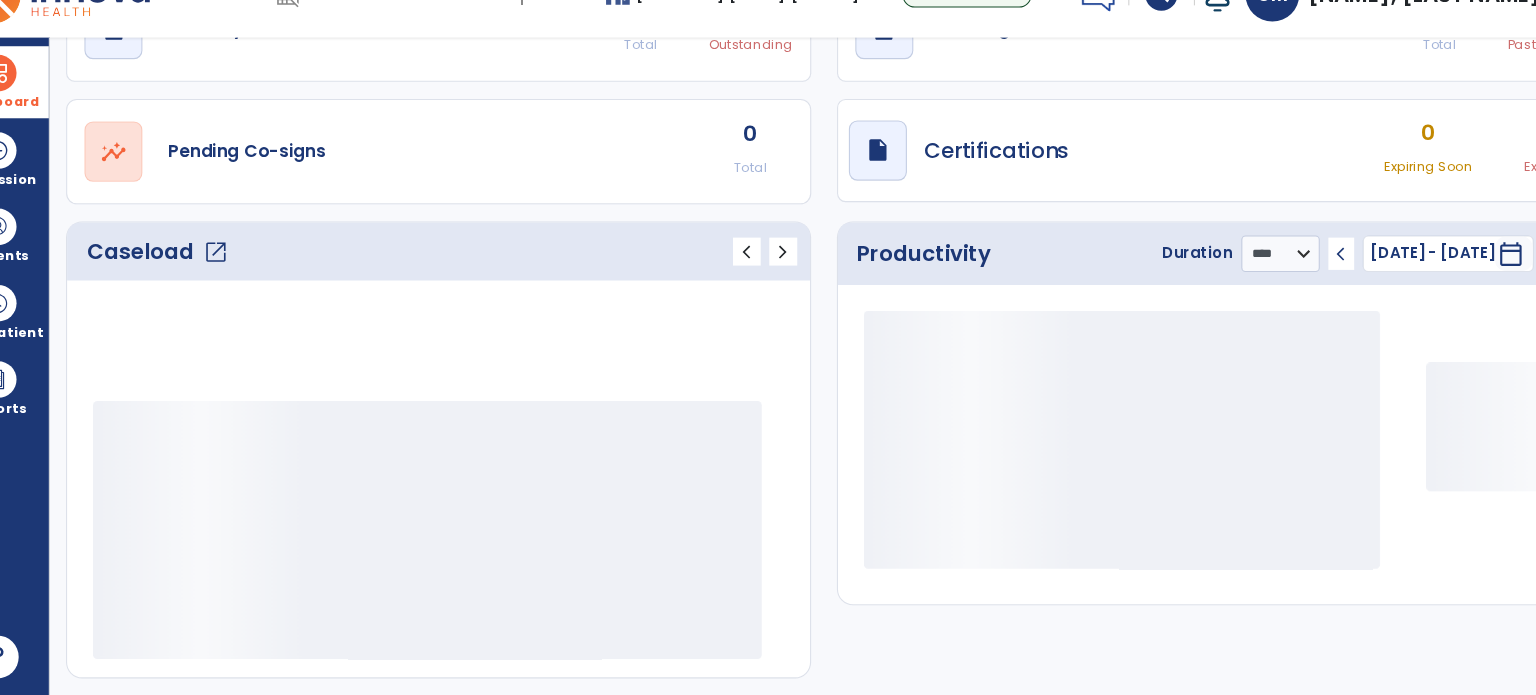 scroll, scrollTop: 112, scrollLeft: 0, axis: vertical 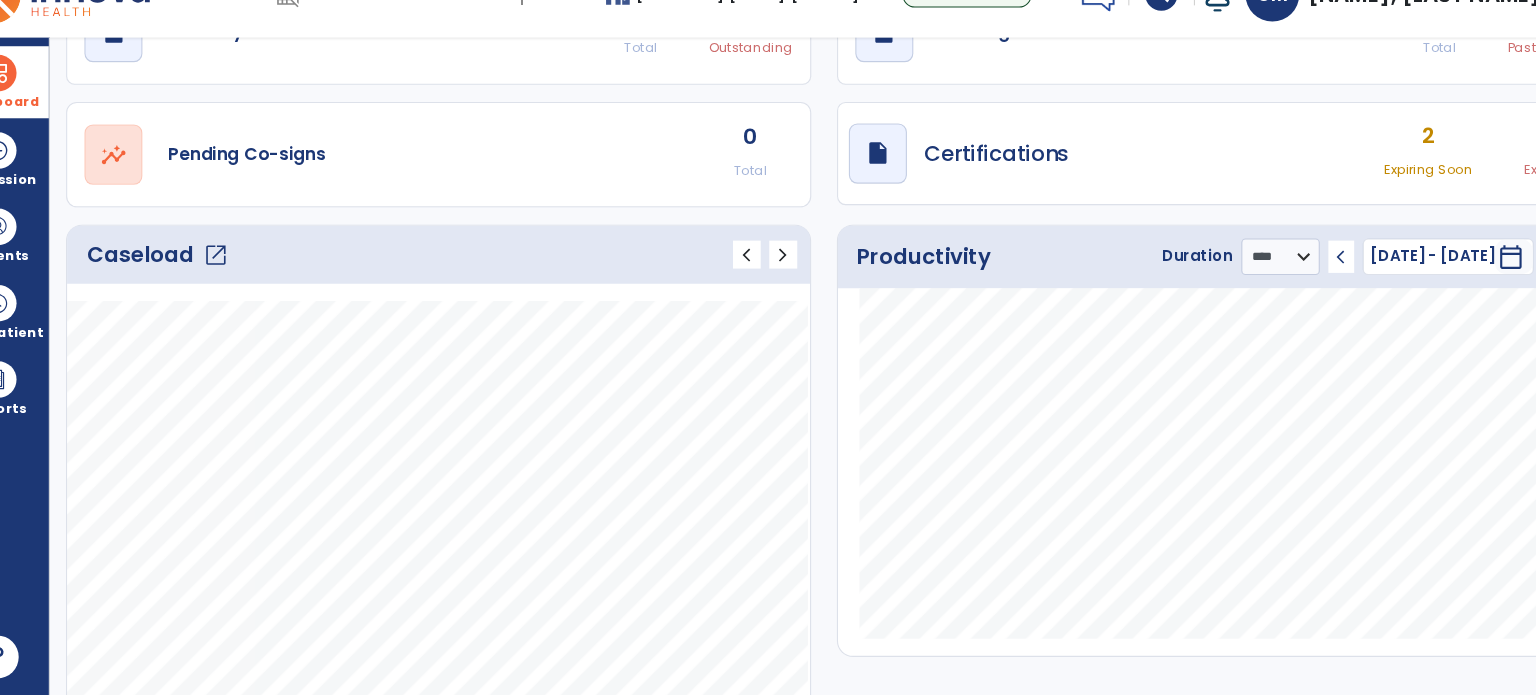click on "open_in_new" 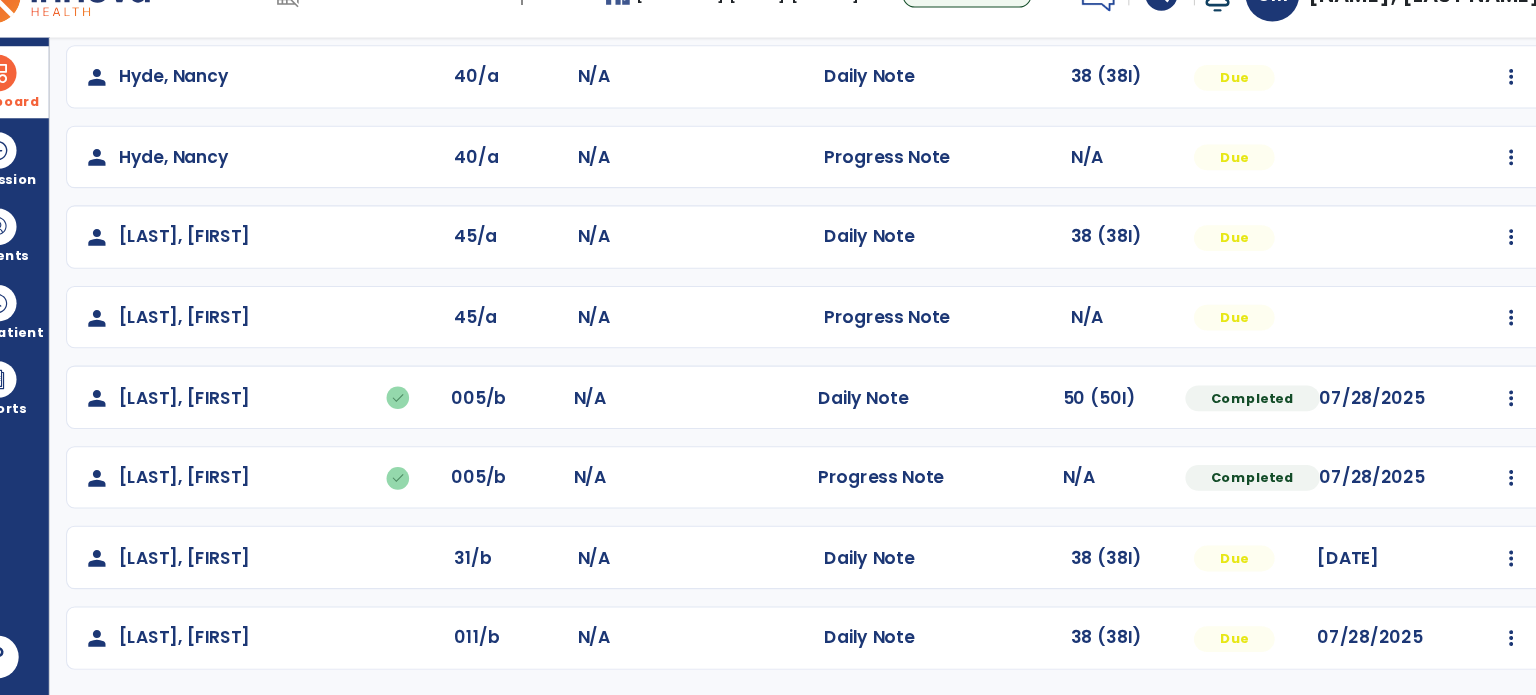 scroll, scrollTop: 468, scrollLeft: 0, axis: vertical 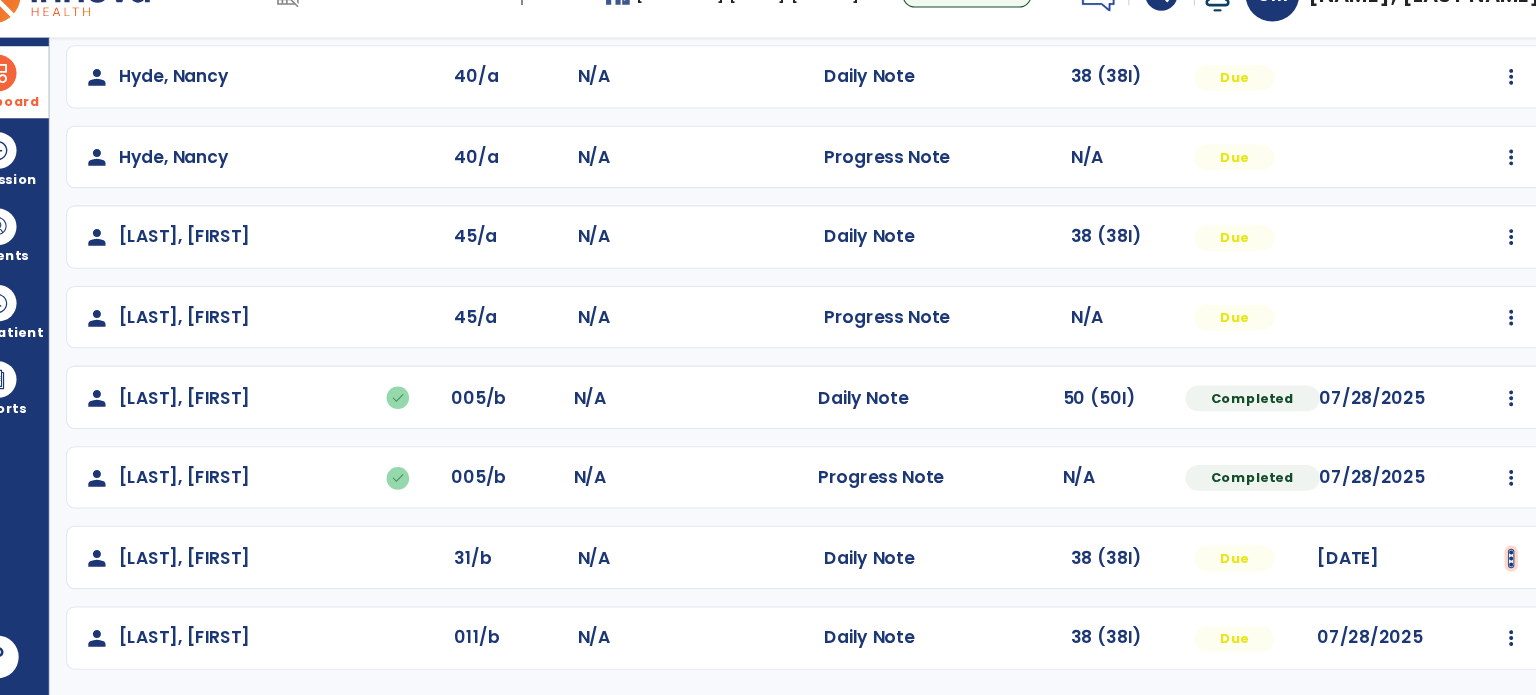 click at bounding box center [1455, -179] 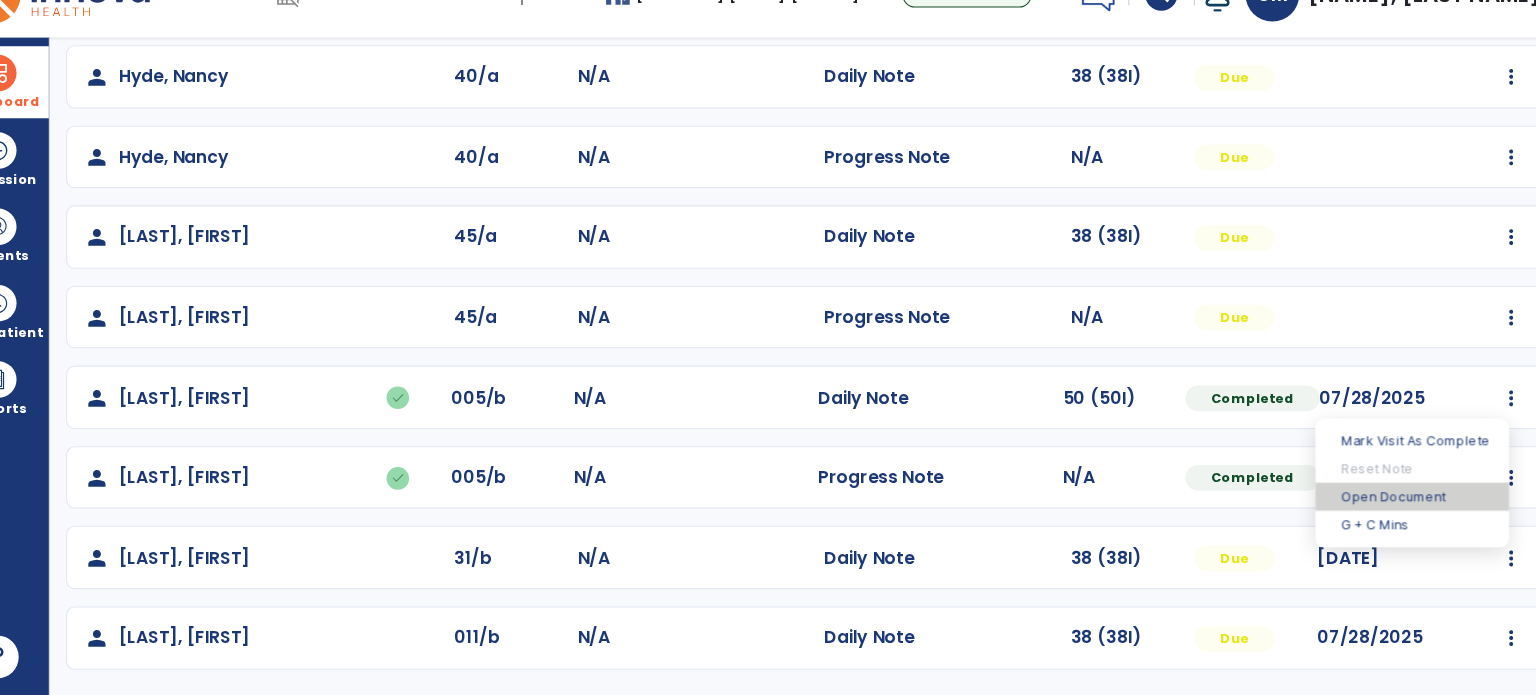 click on "Open Document" at bounding box center [1363, 510] 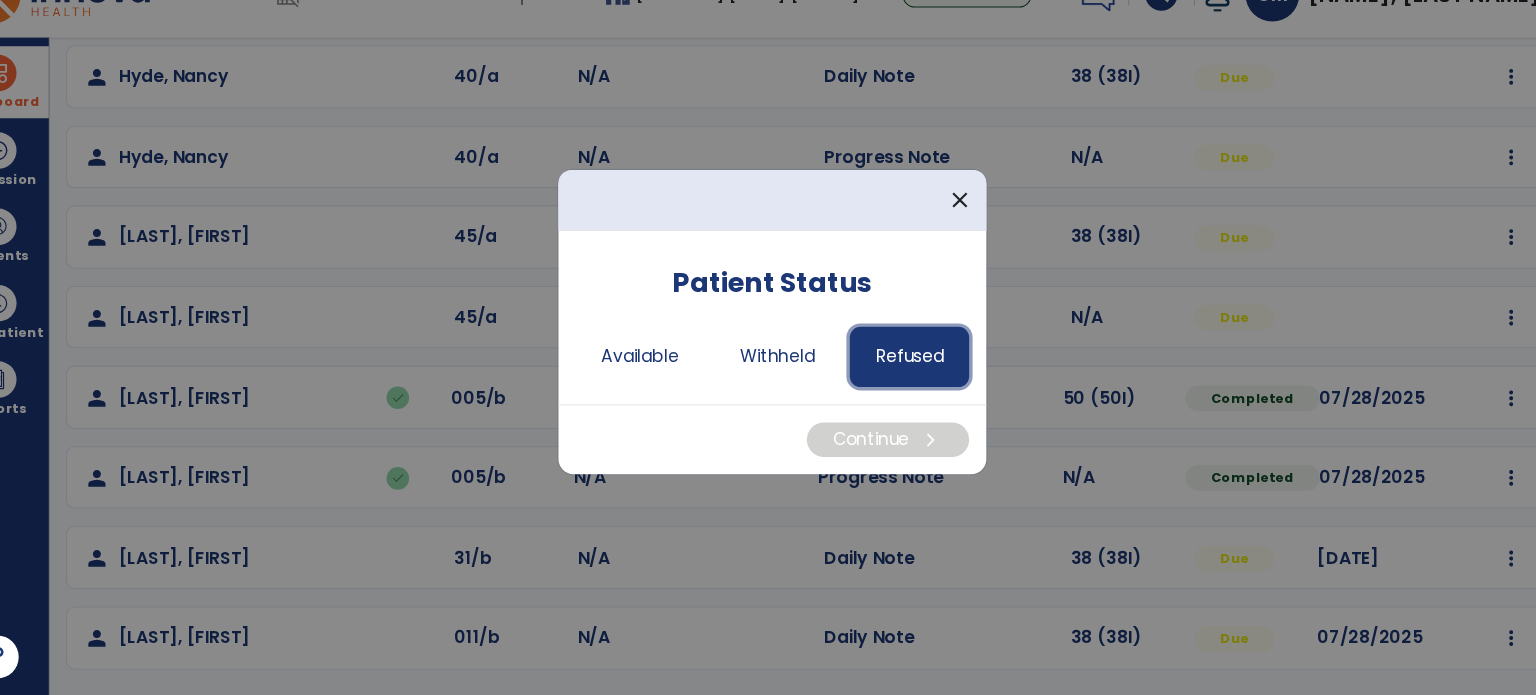 click on "Refused" at bounding box center [895, 380] 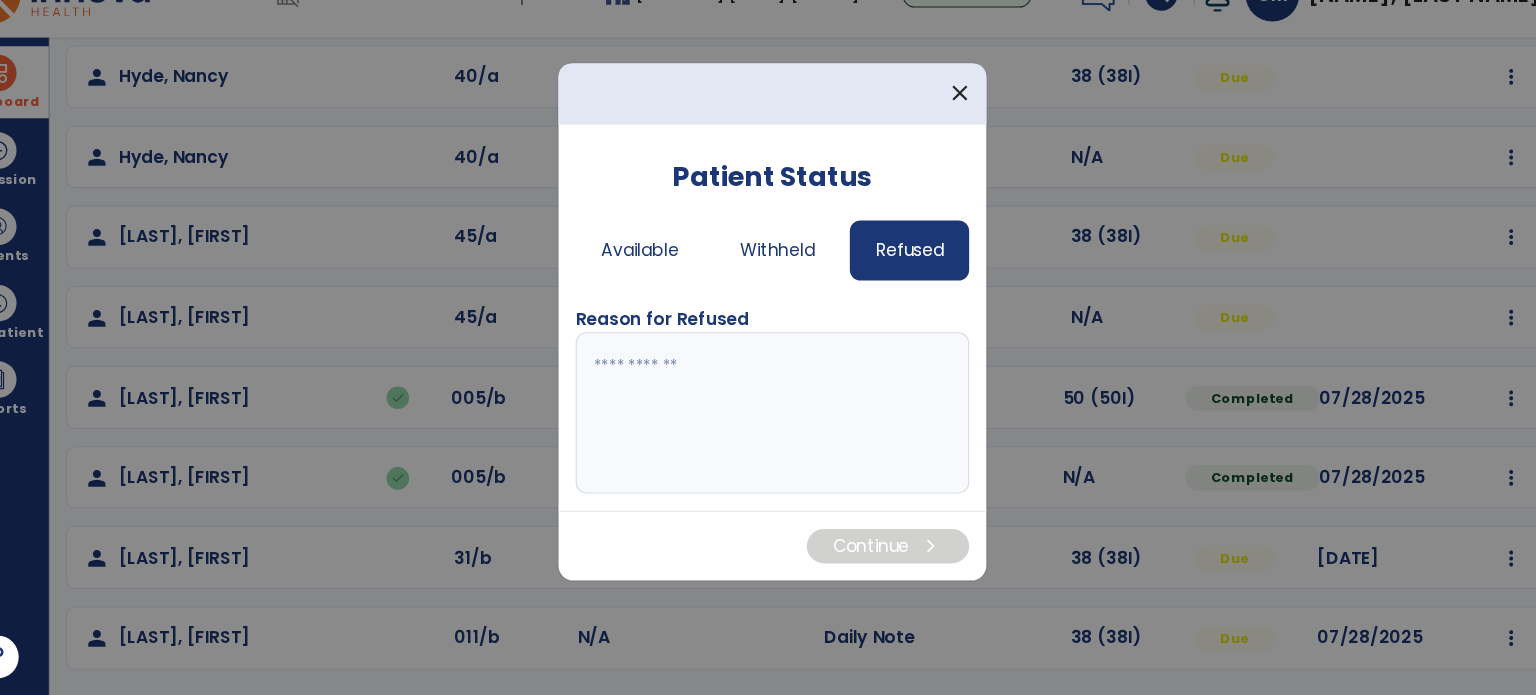 click at bounding box center [768, 432] 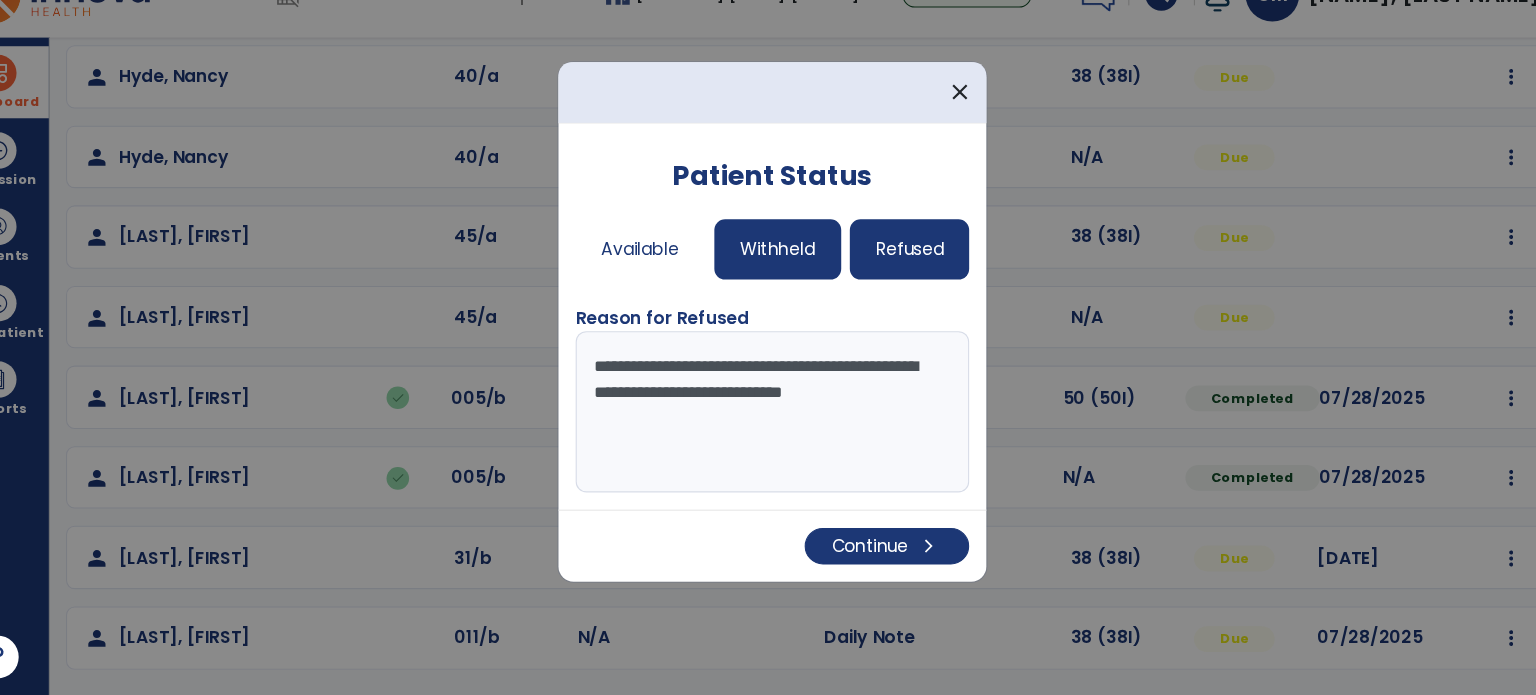 type on "**********" 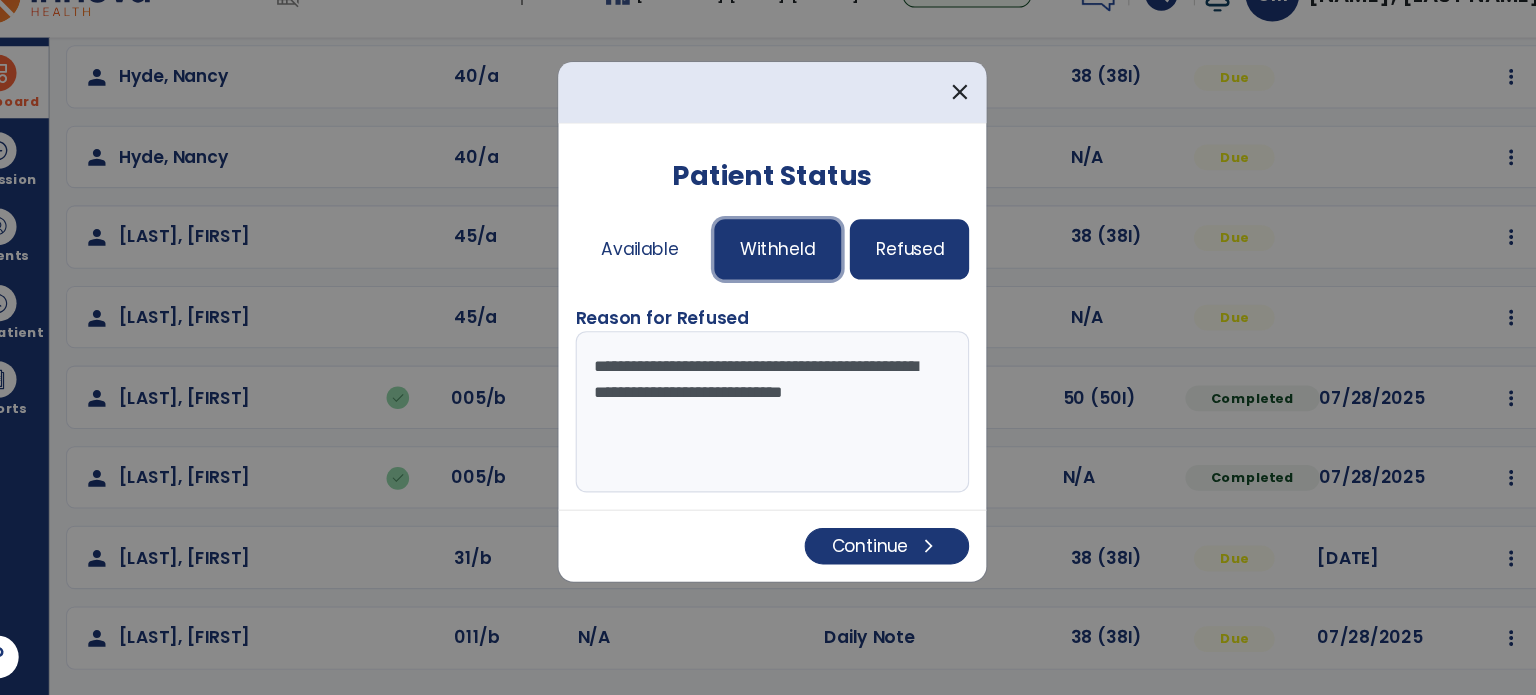 click on "Withheld" at bounding box center (773, 280) 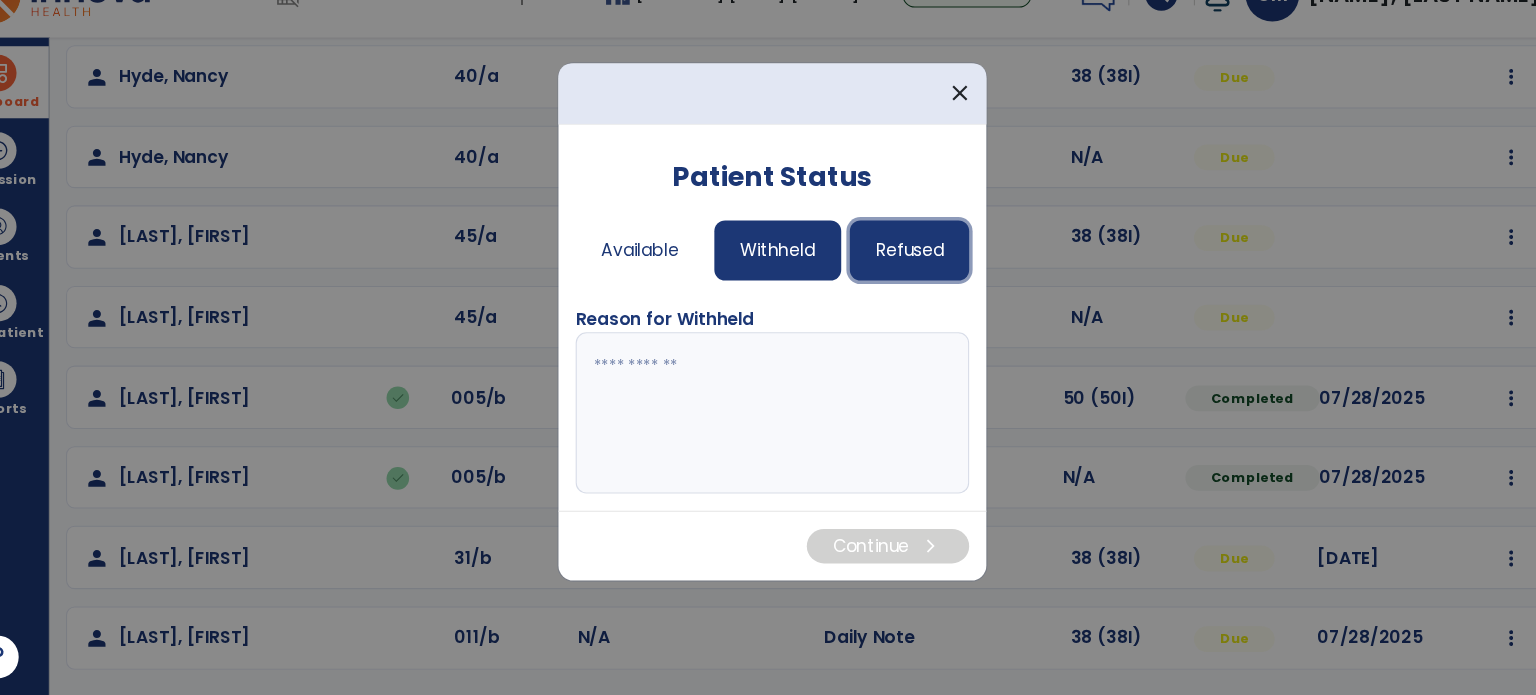 click on "Refused" at bounding box center [895, 281] 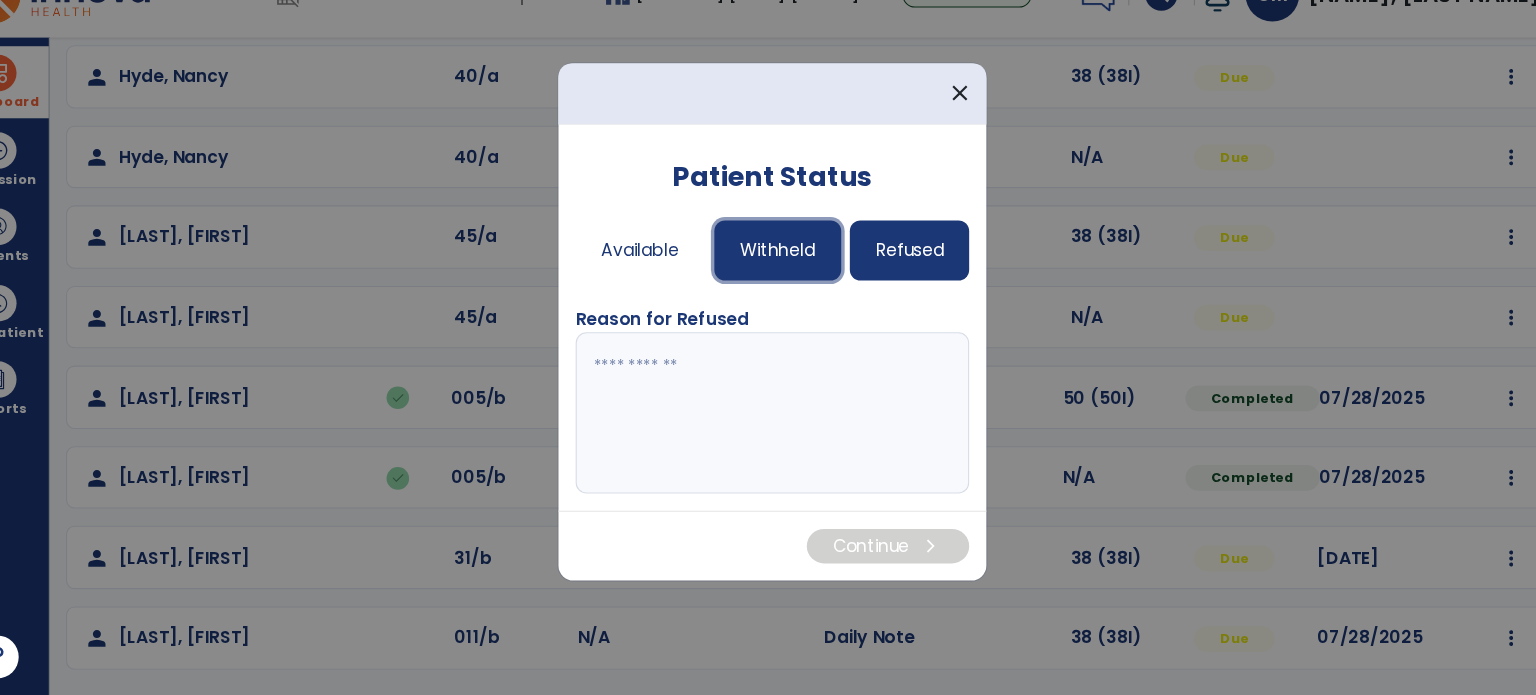 click on "Withheld" at bounding box center [773, 281] 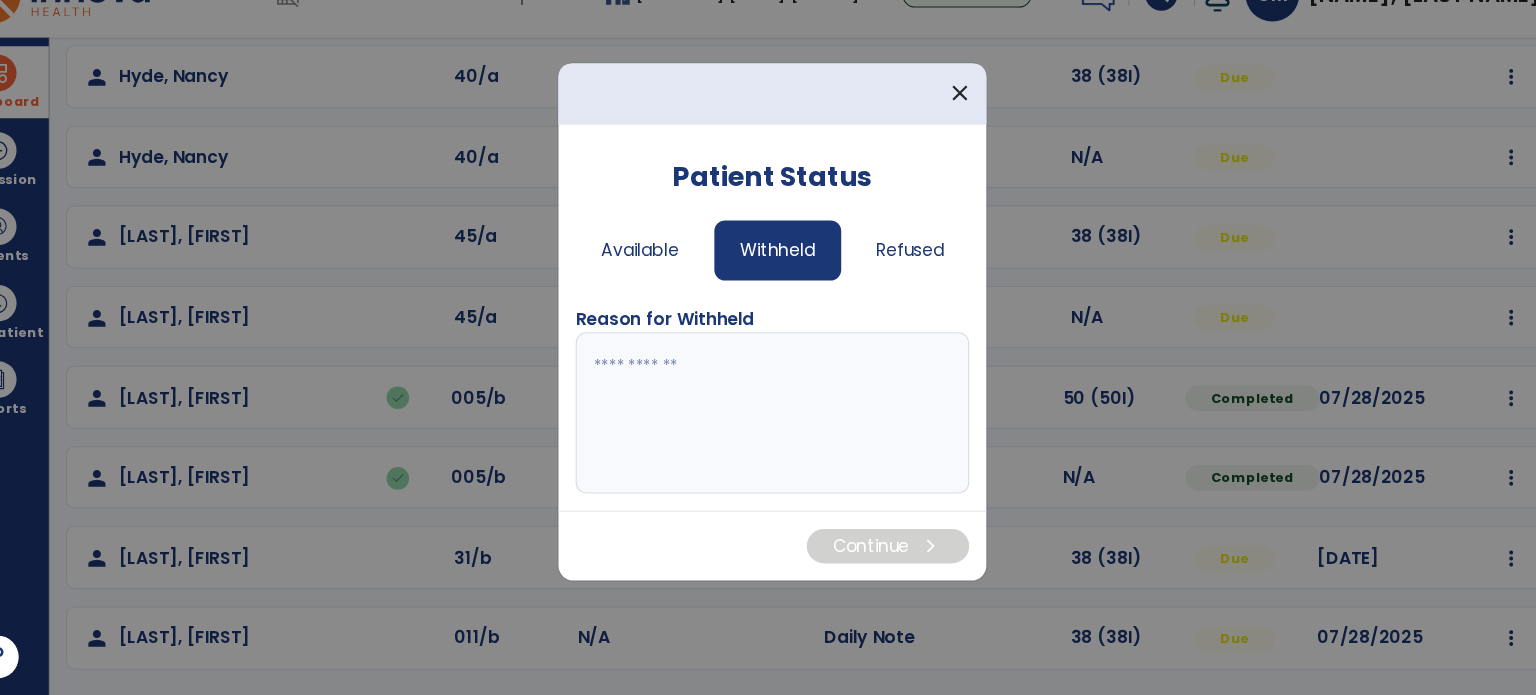drag, startPoint x: 625, startPoint y: 384, endPoint x: 615, endPoint y: 392, distance: 12.806249 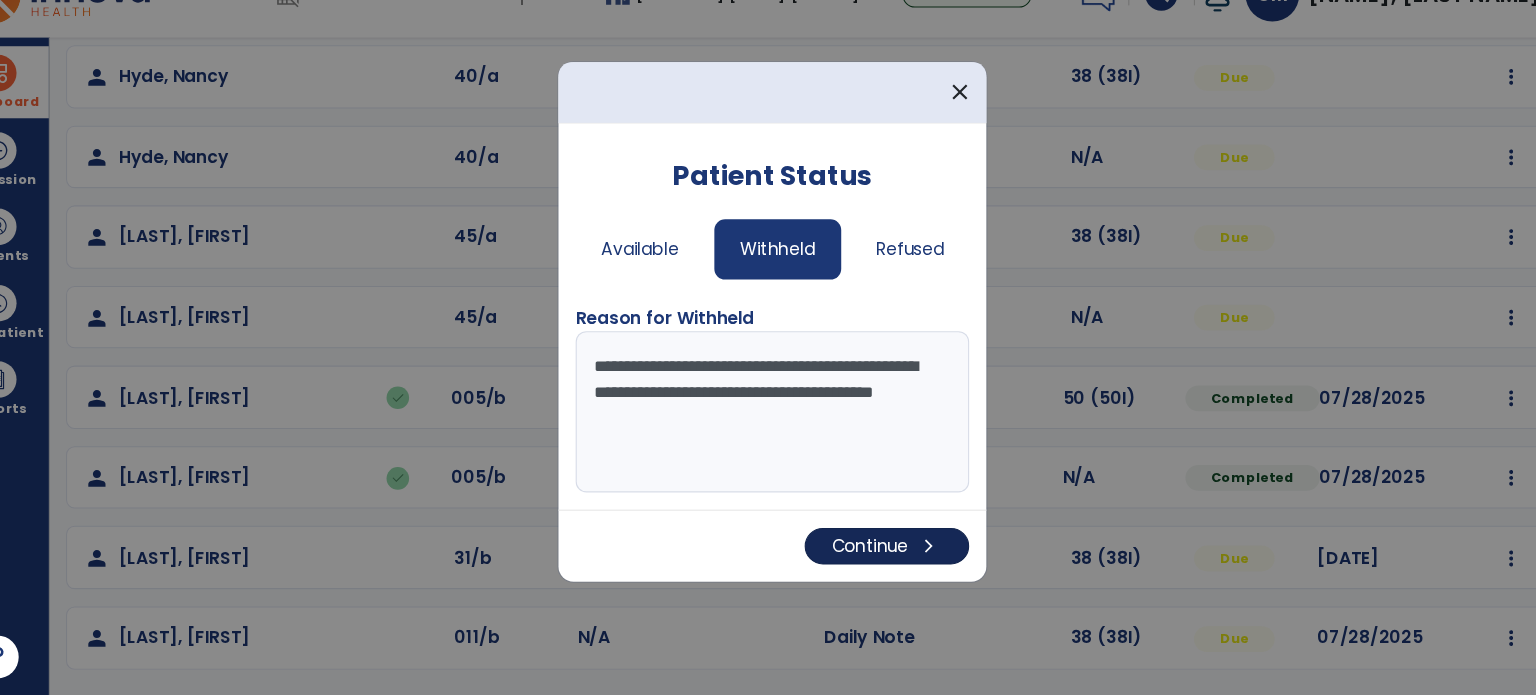 type on "**********" 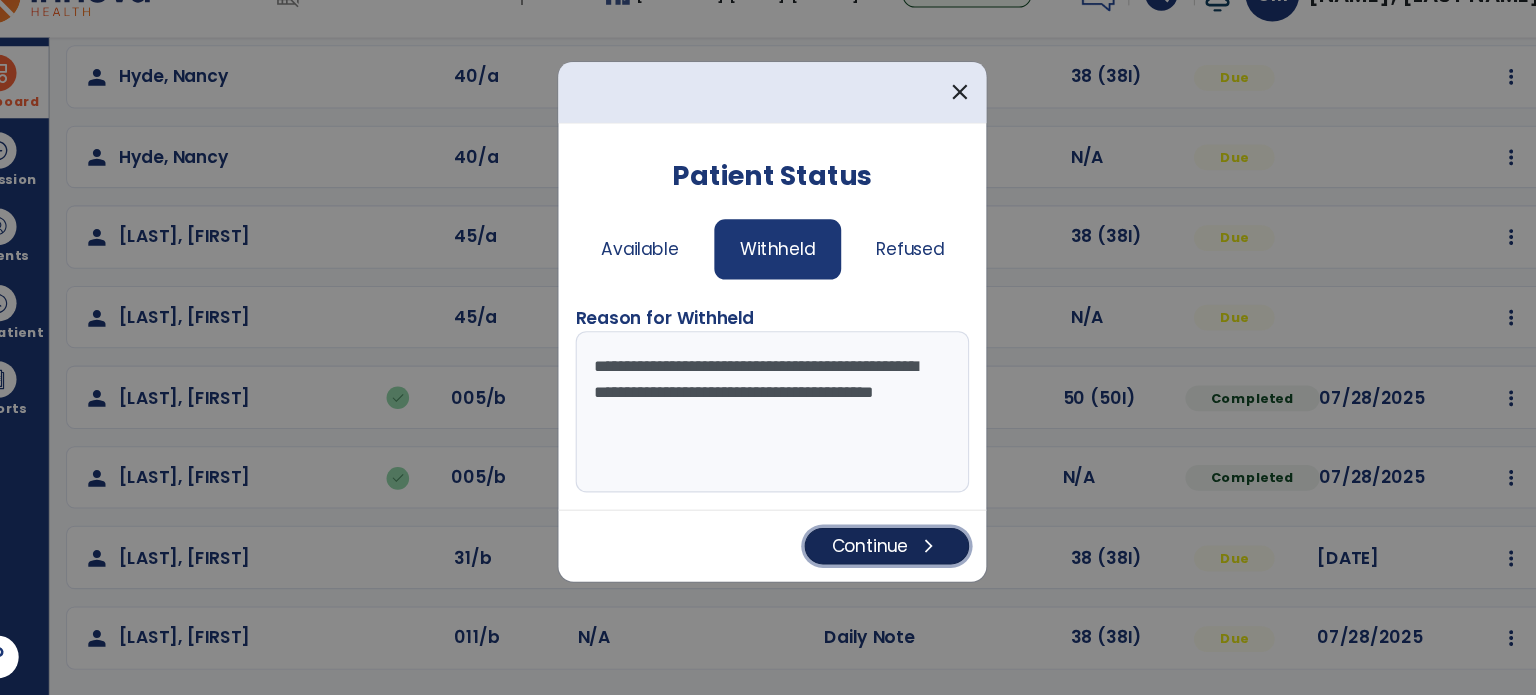 click on "Continue   chevron_right" at bounding box center [874, 556] 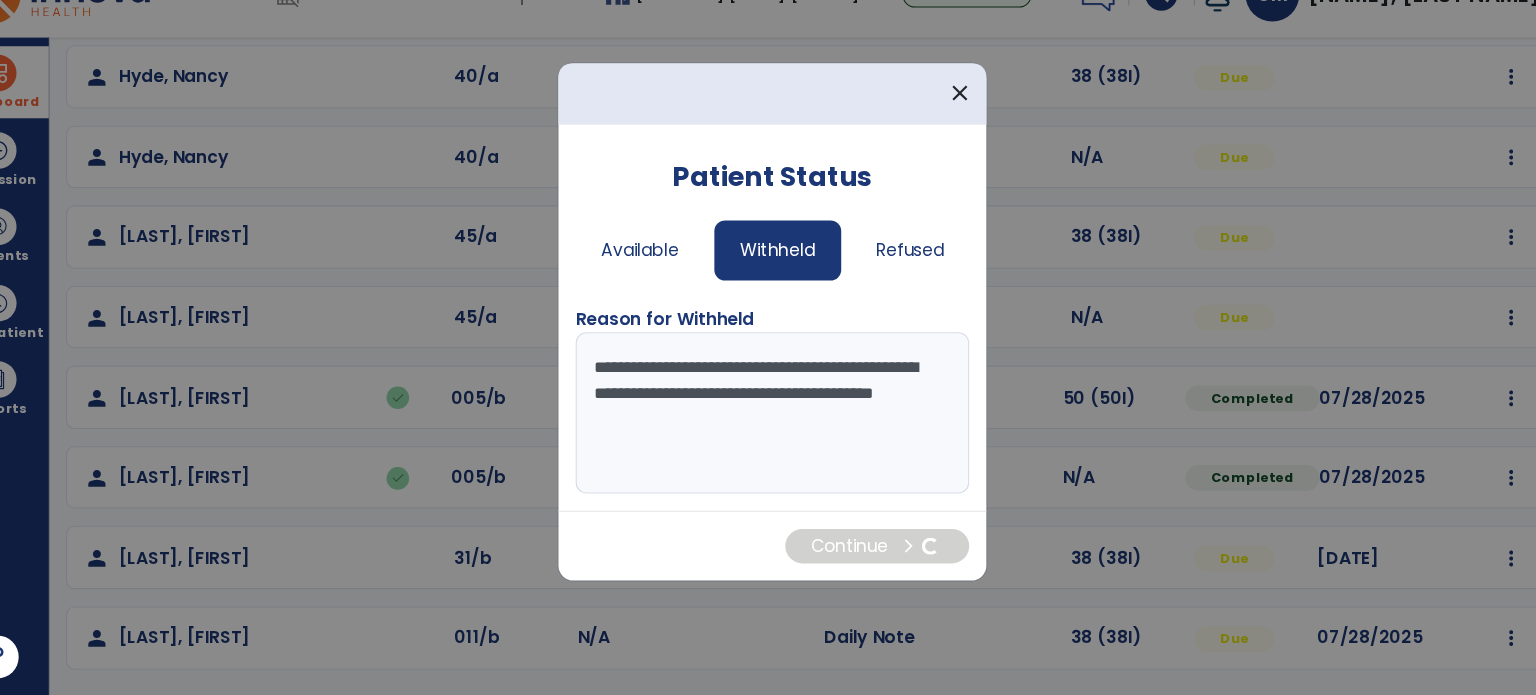 scroll, scrollTop: 0, scrollLeft: 0, axis: both 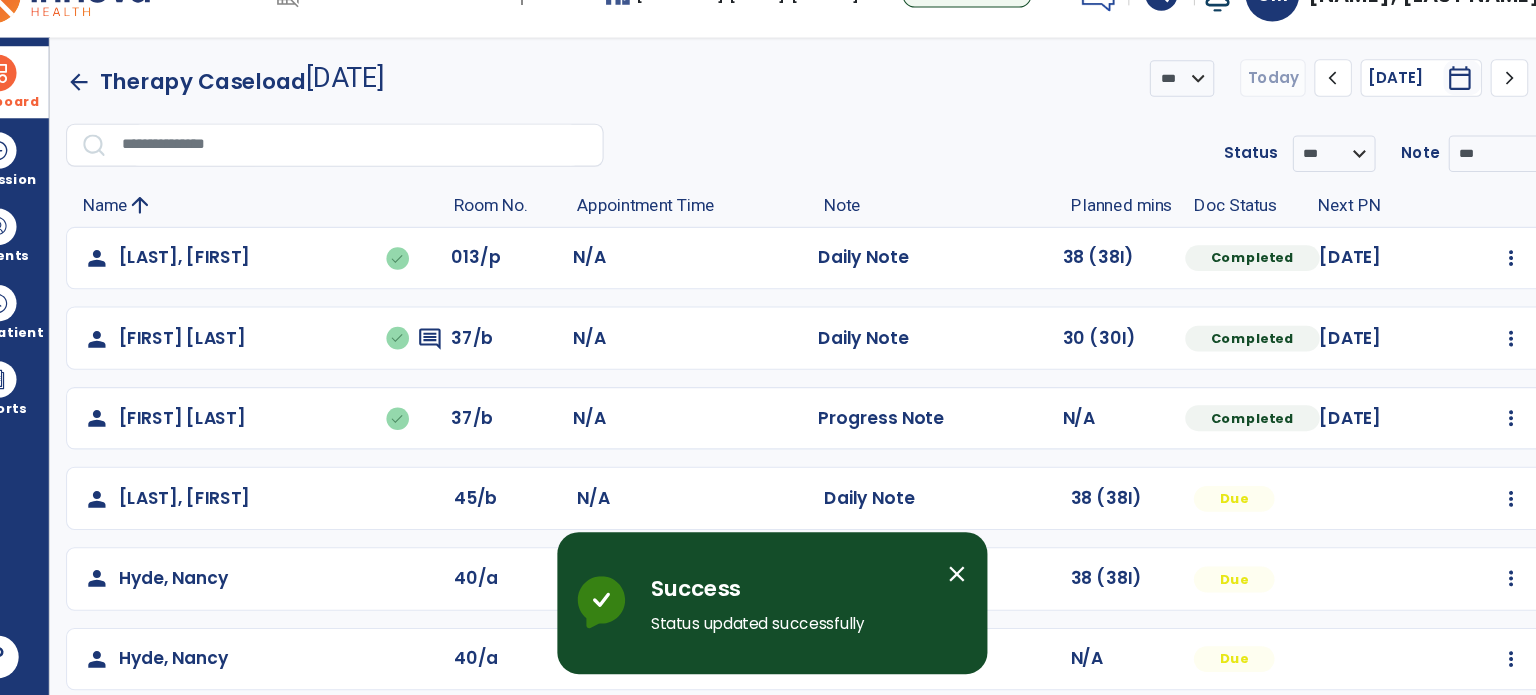 click on "close" at bounding box center [940, 582] 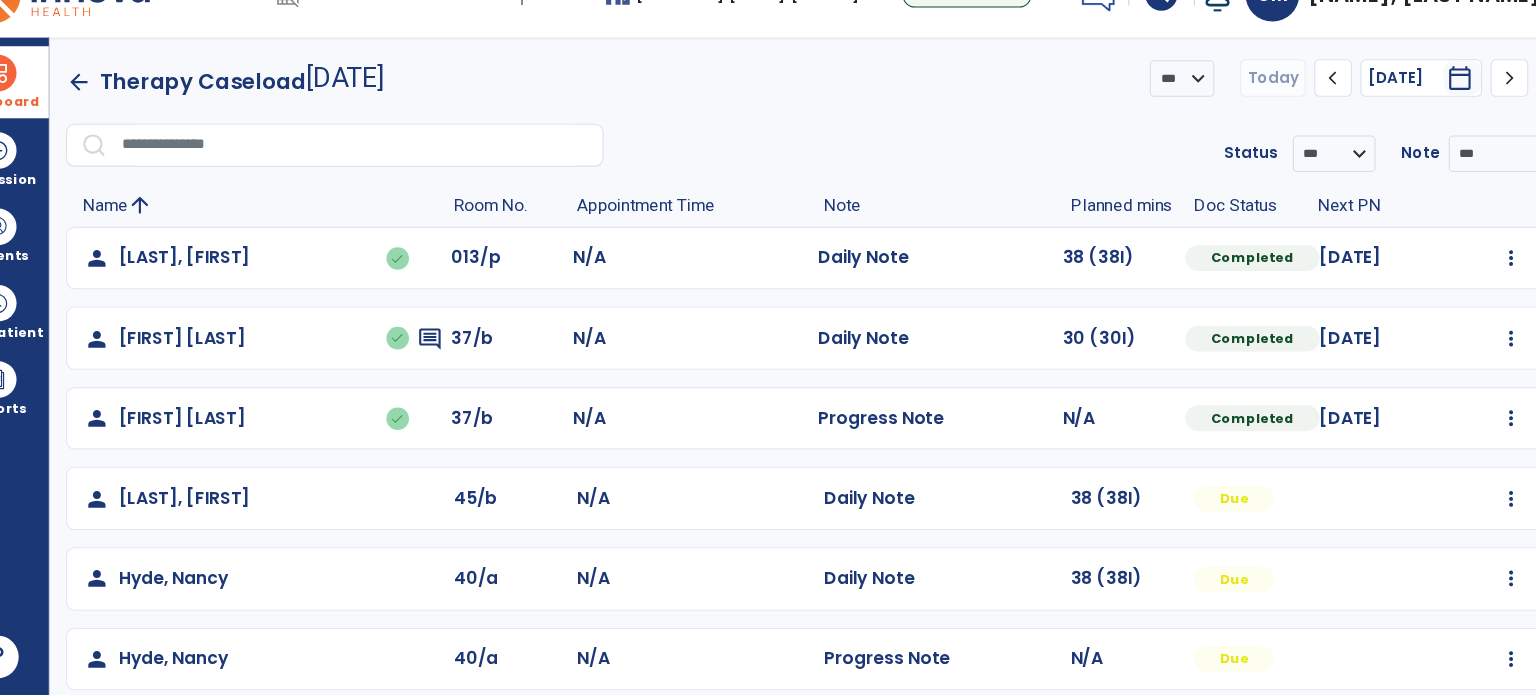 click 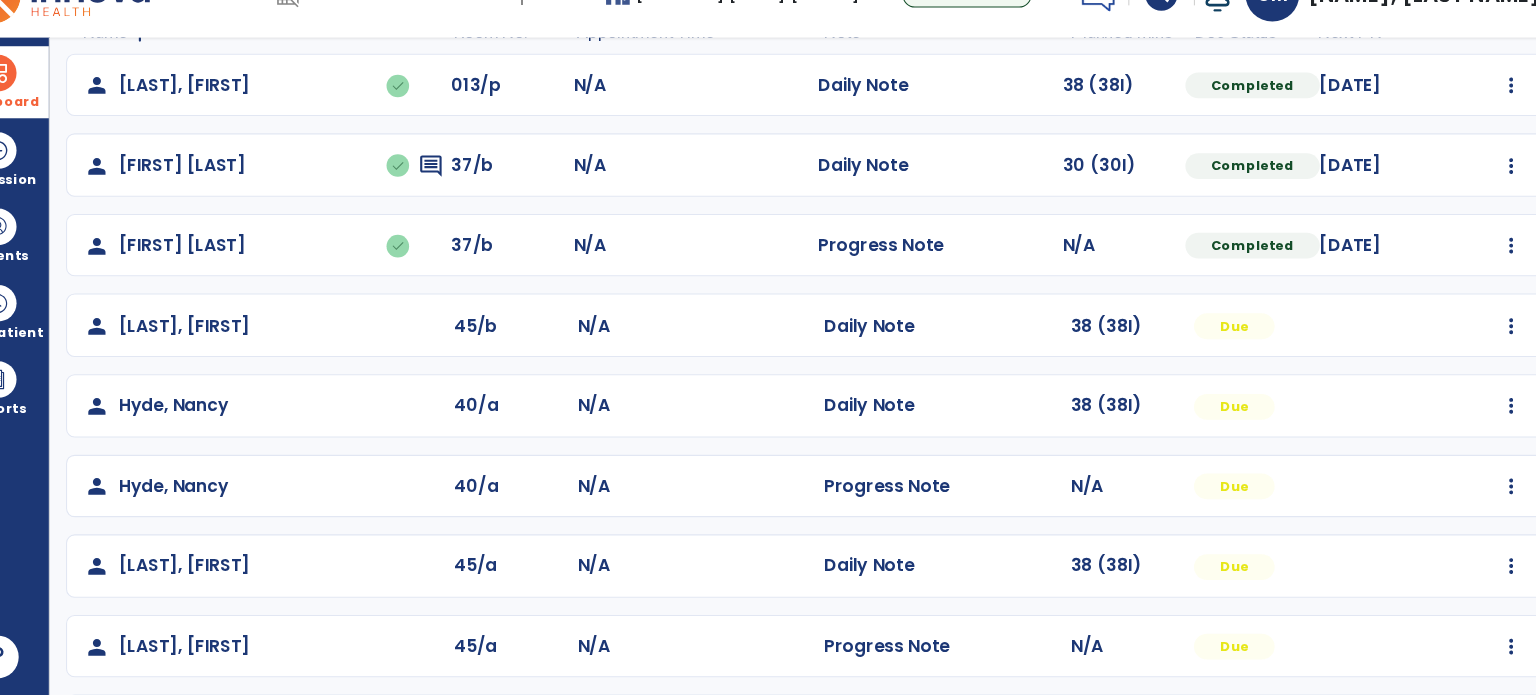 scroll, scrollTop: 160, scrollLeft: 0, axis: vertical 